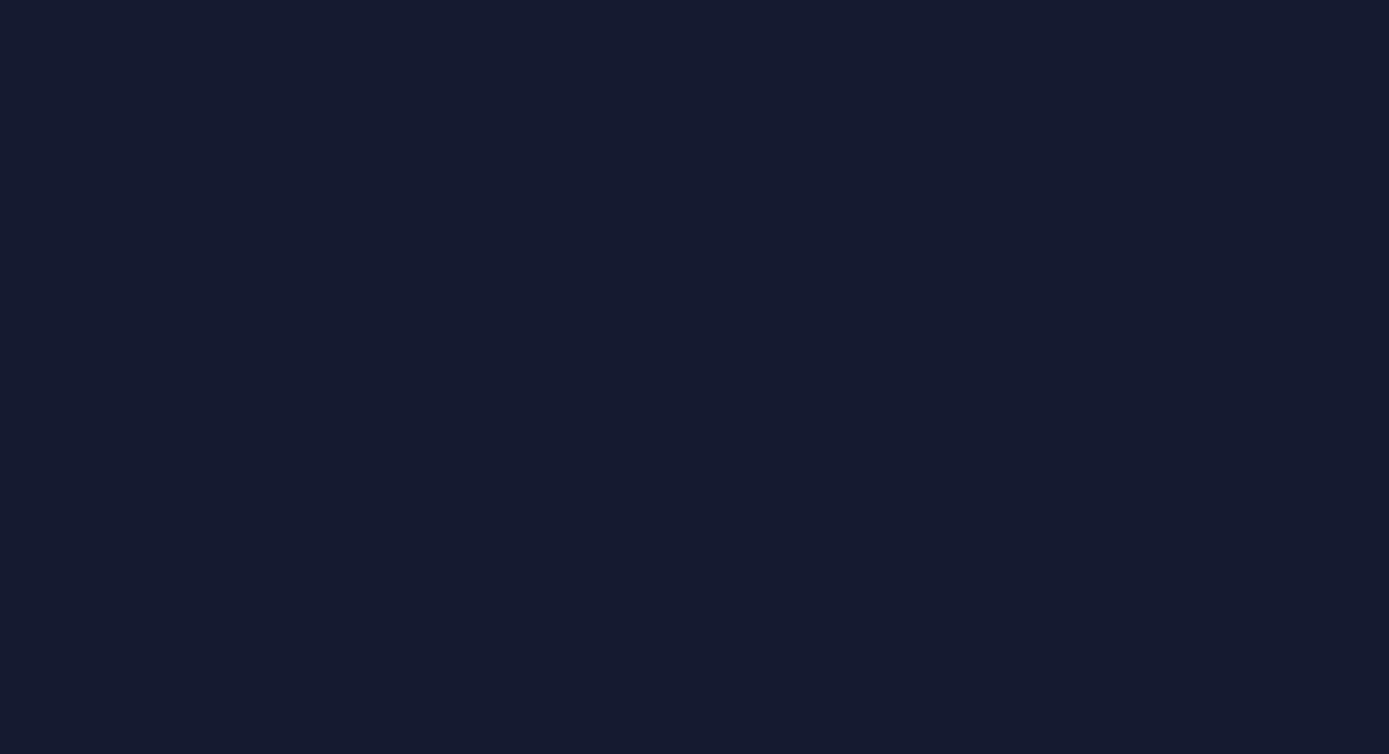 scroll, scrollTop: 0, scrollLeft: 0, axis: both 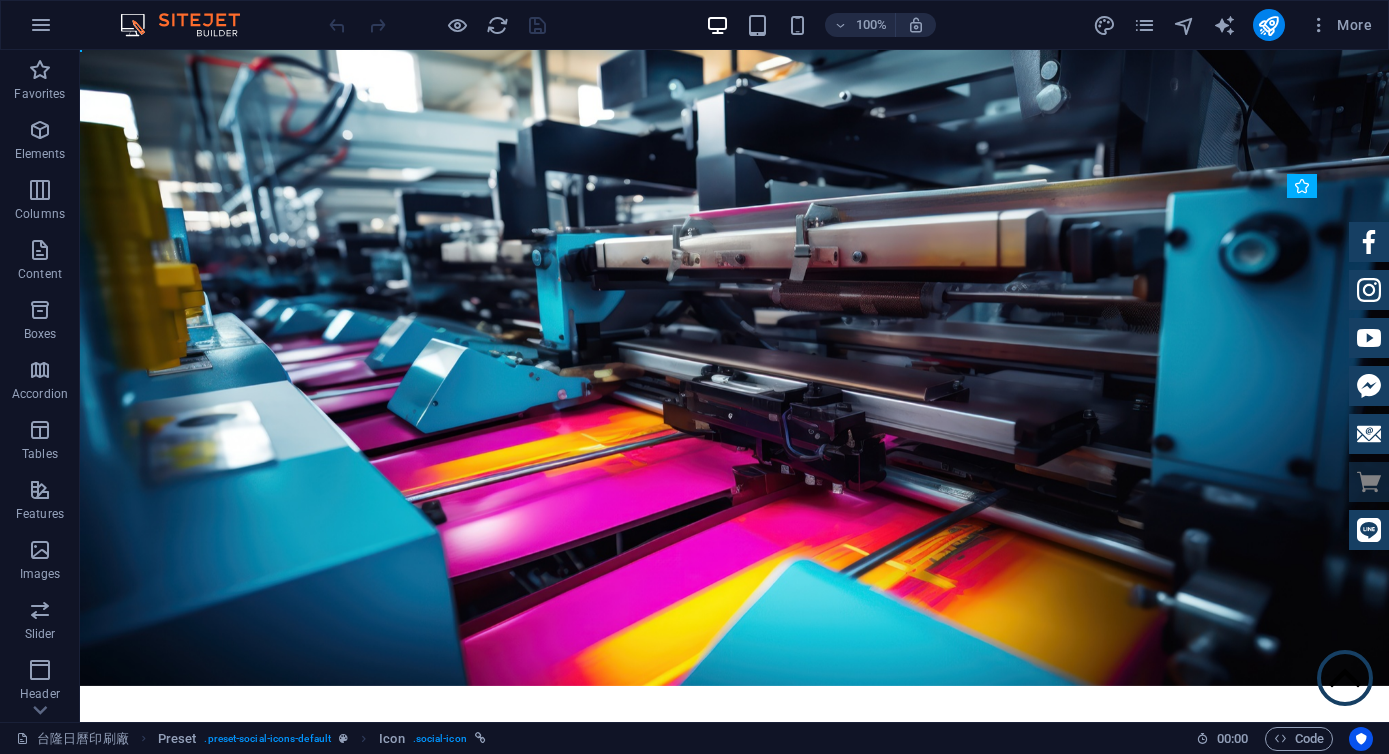 drag, startPoint x: 1355, startPoint y: 217, endPoint x: 1357, endPoint y: 517, distance: 300.00665 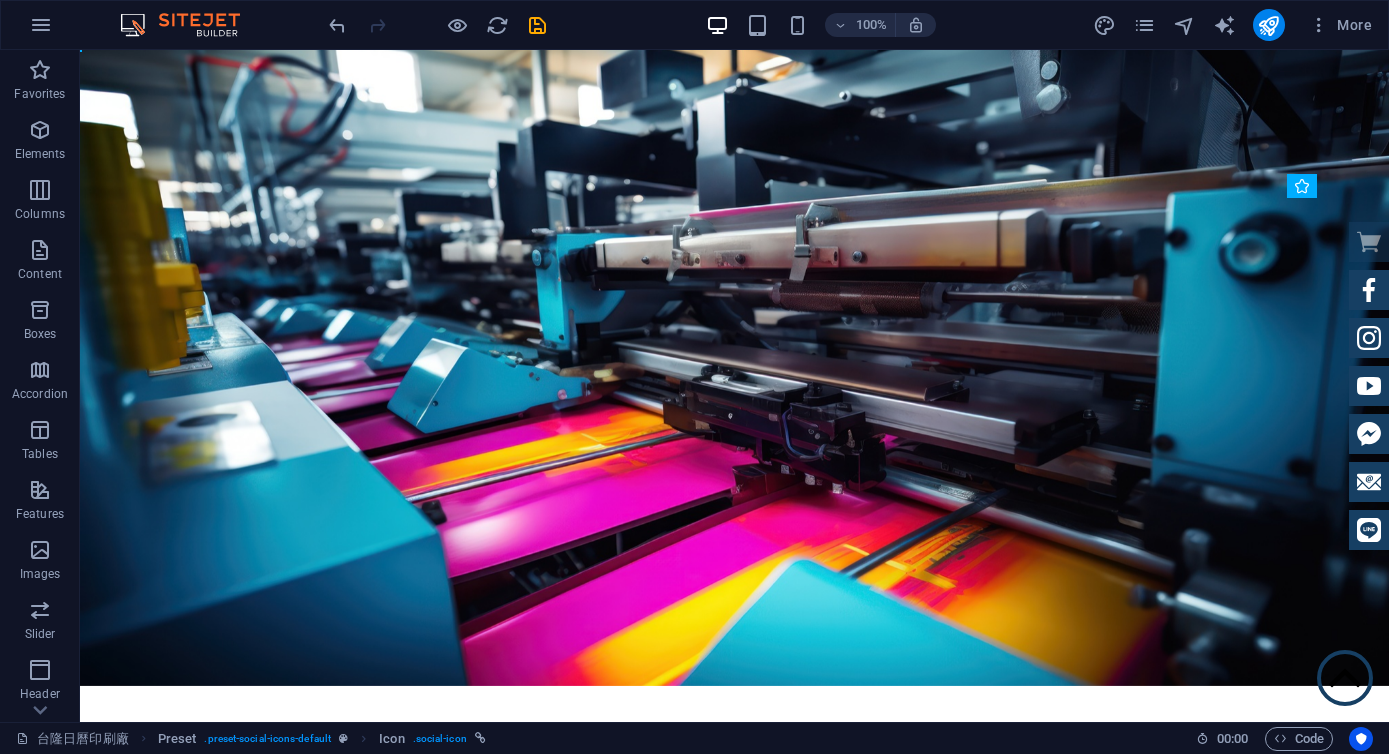drag, startPoint x: 1353, startPoint y: 499, endPoint x: 1341, endPoint y: 198, distance: 301.2391 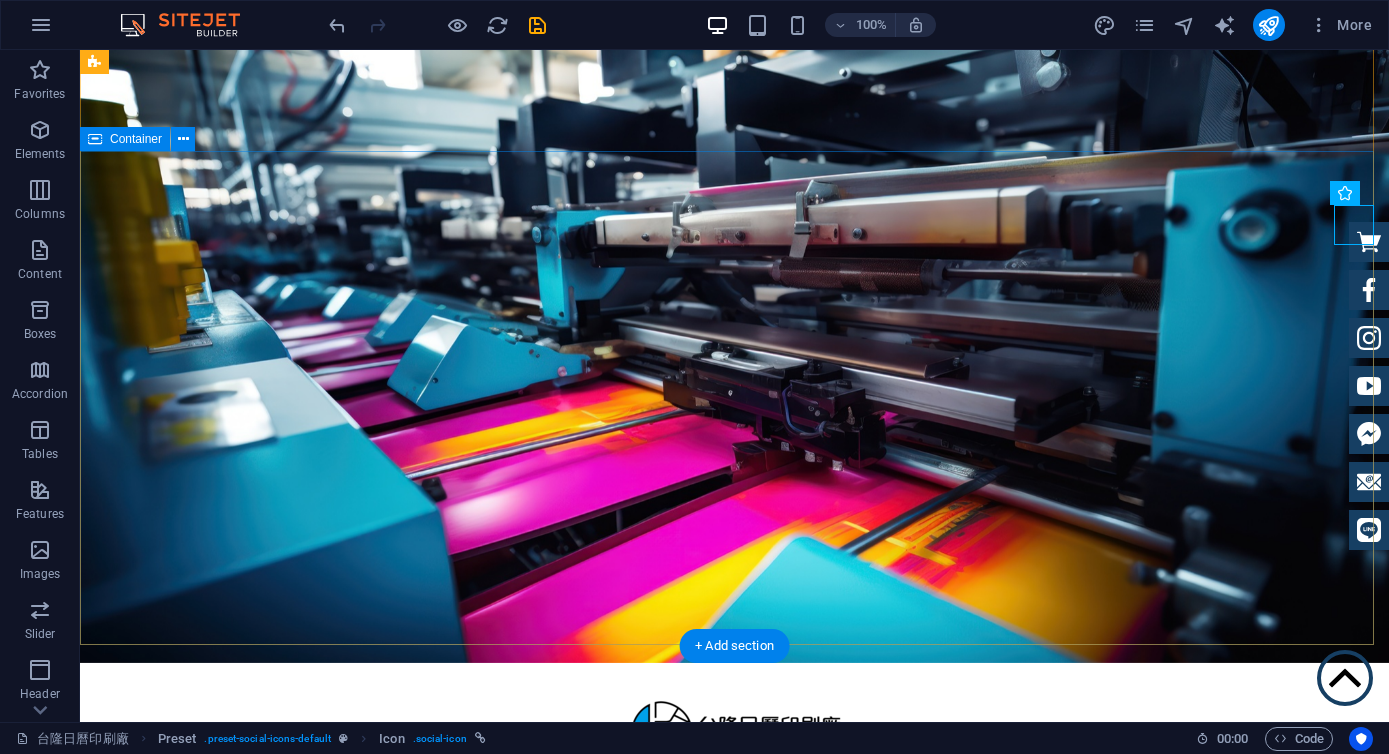 scroll, scrollTop: 0, scrollLeft: 0, axis: both 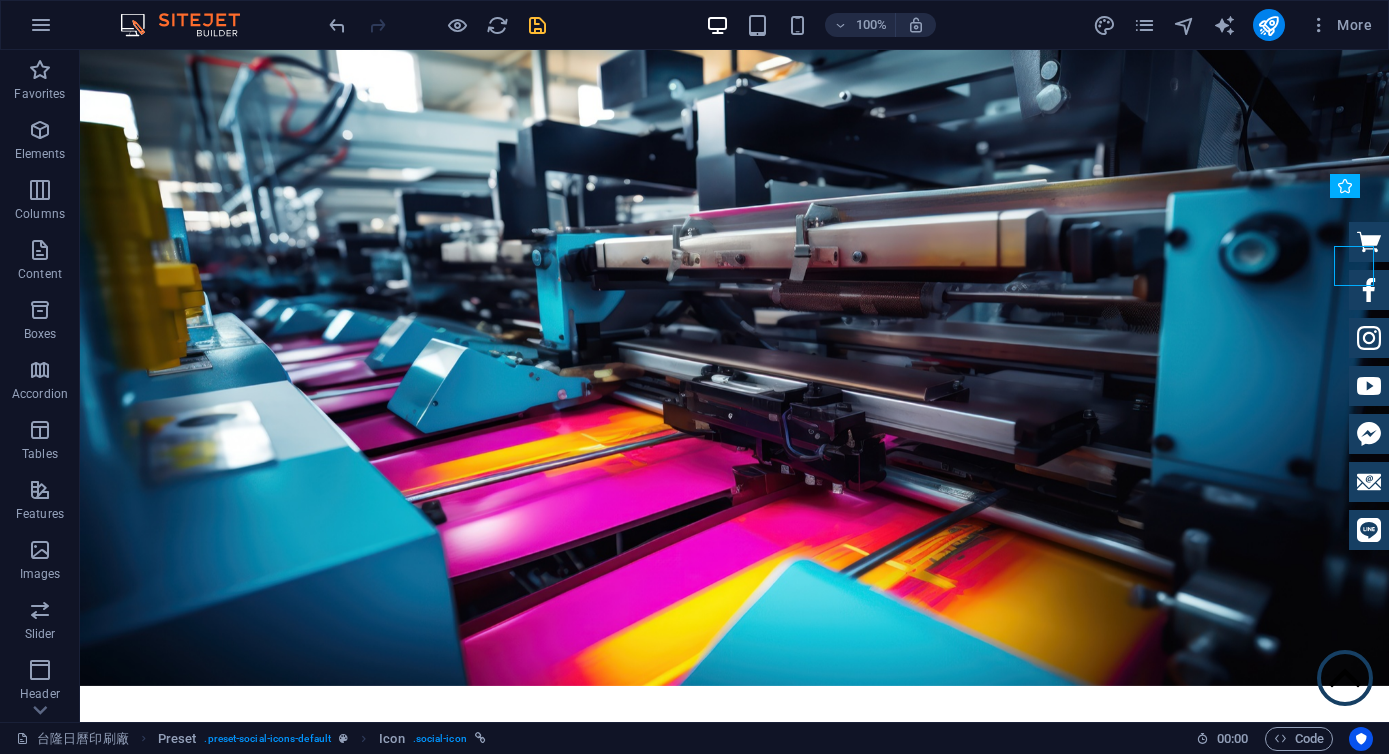 click at bounding box center [537, 25] 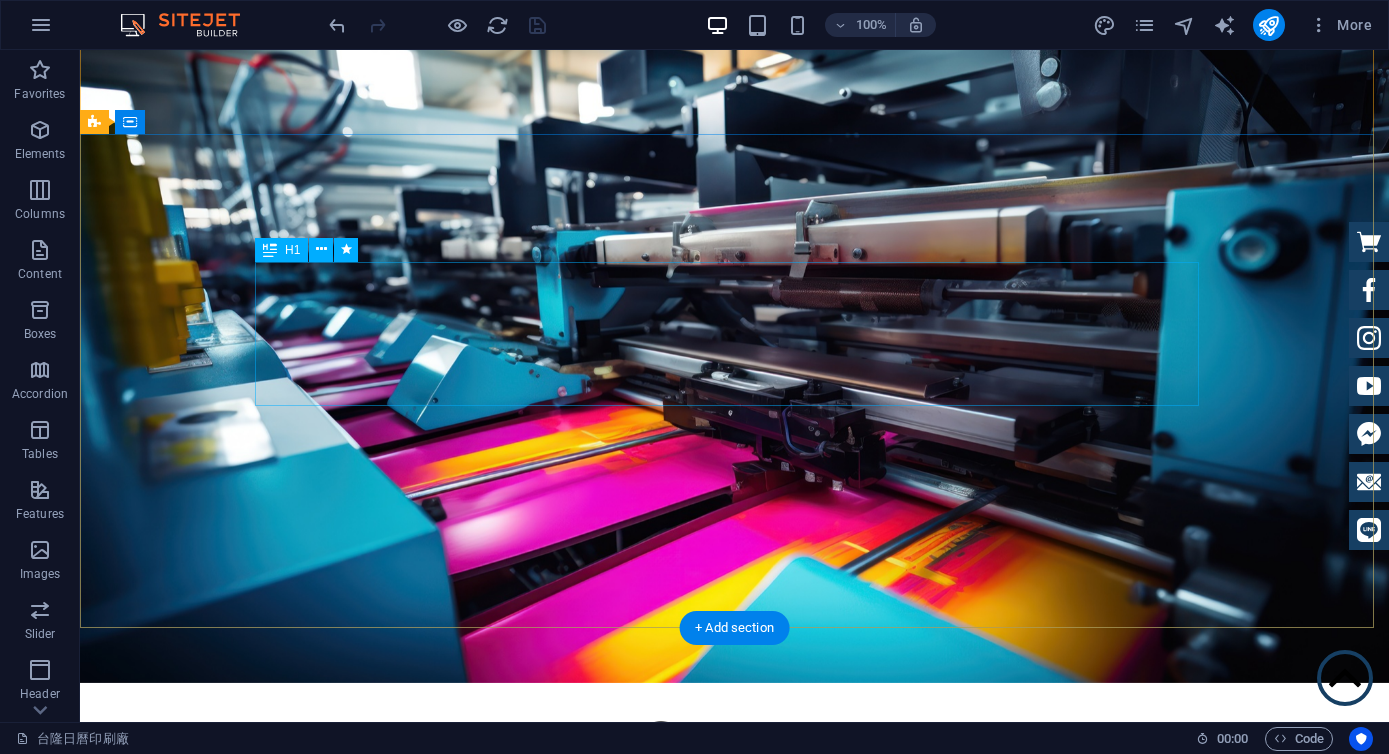 scroll, scrollTop: 0, scrollLeft: 0, axis: both 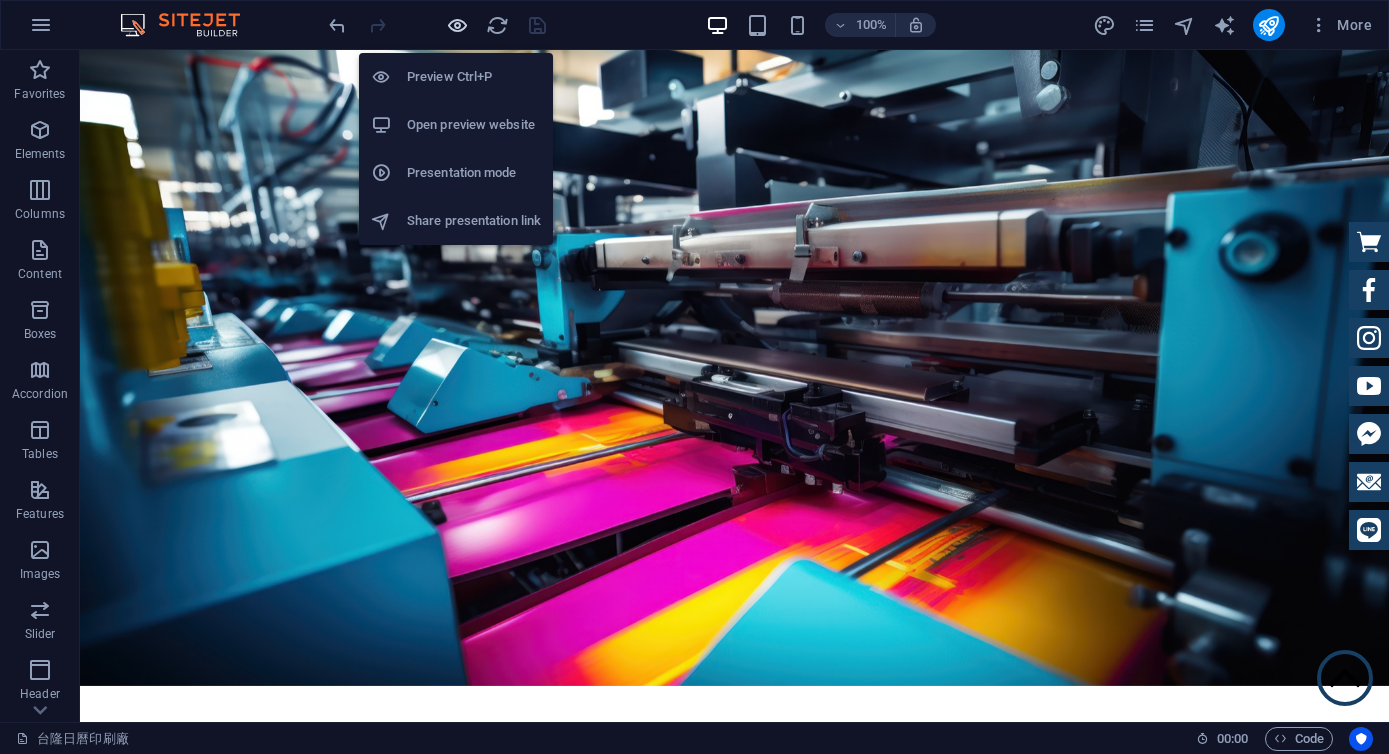click at bounding box center [457, 25] 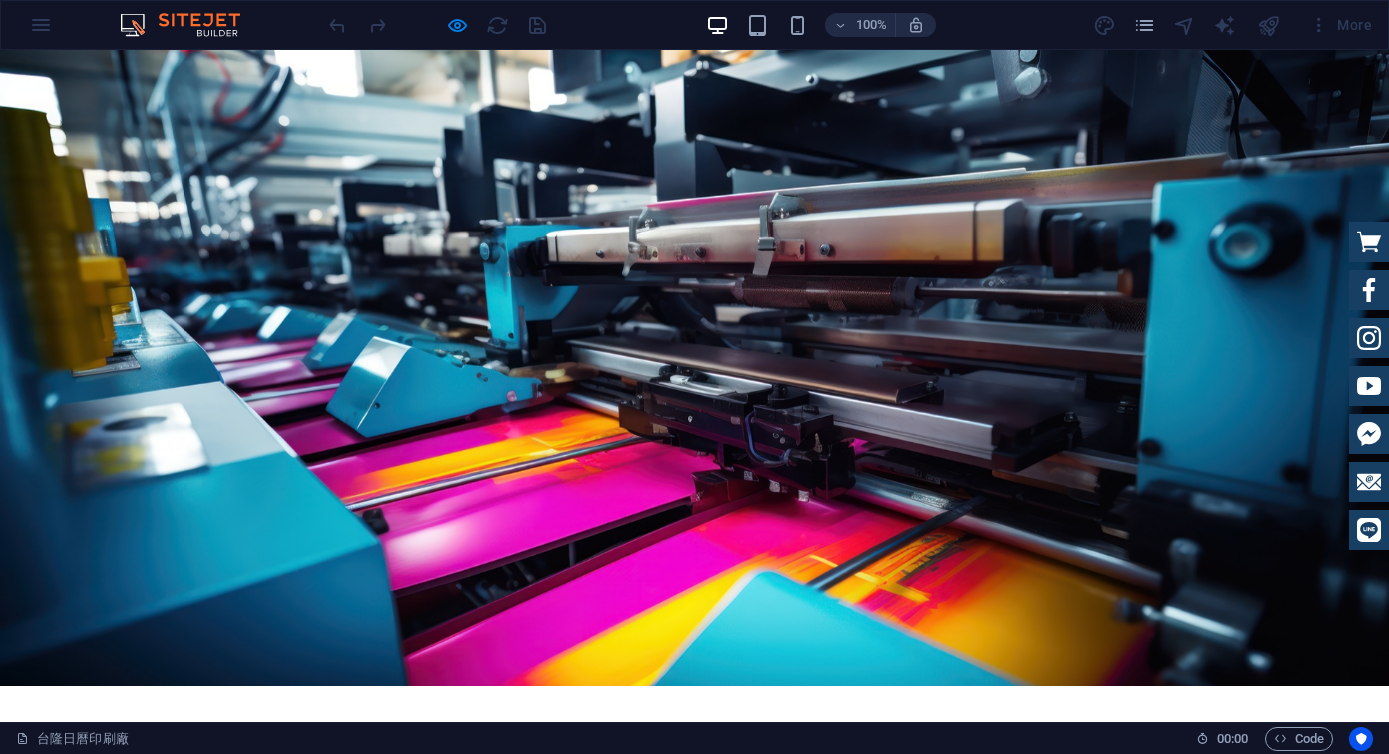 click on "印刷產品" at bounding box center (695, 1220) 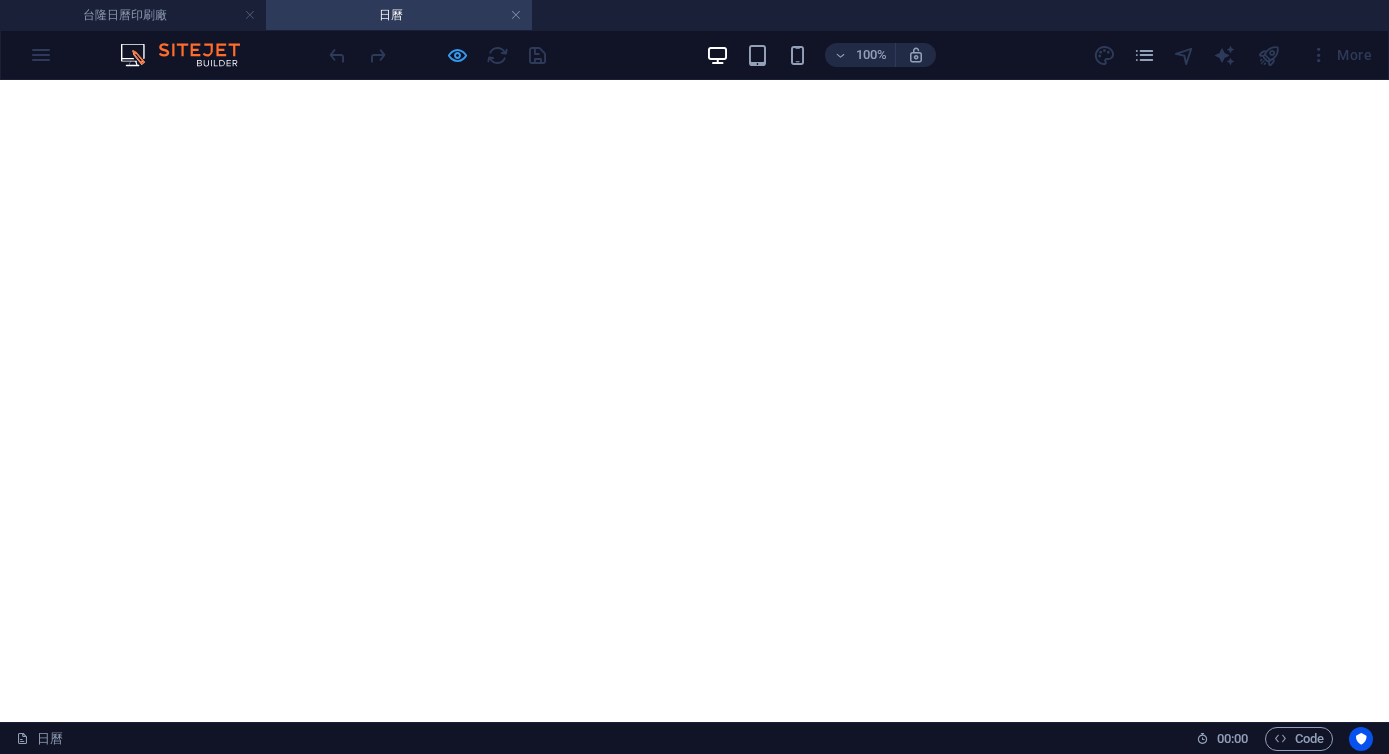click at bounding box center [457, 55] 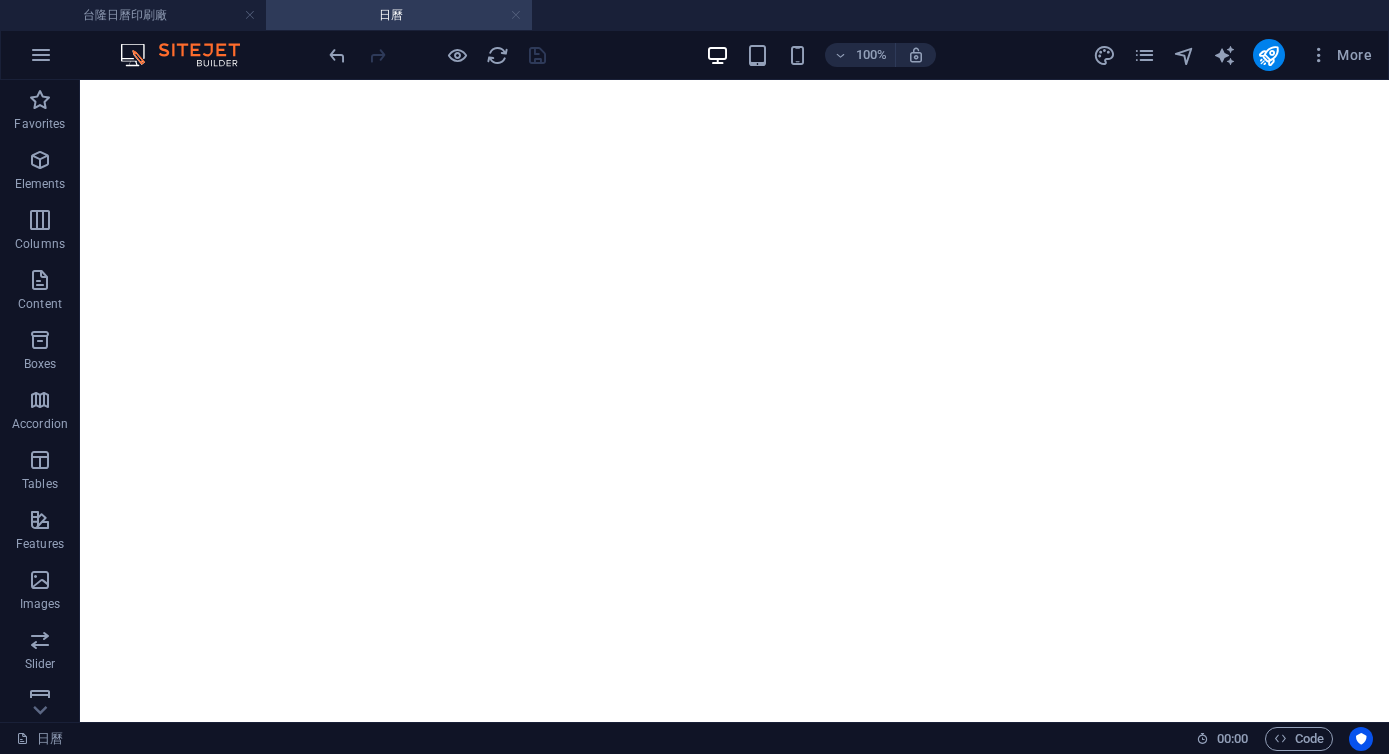 click at bounding box center (516, 15) 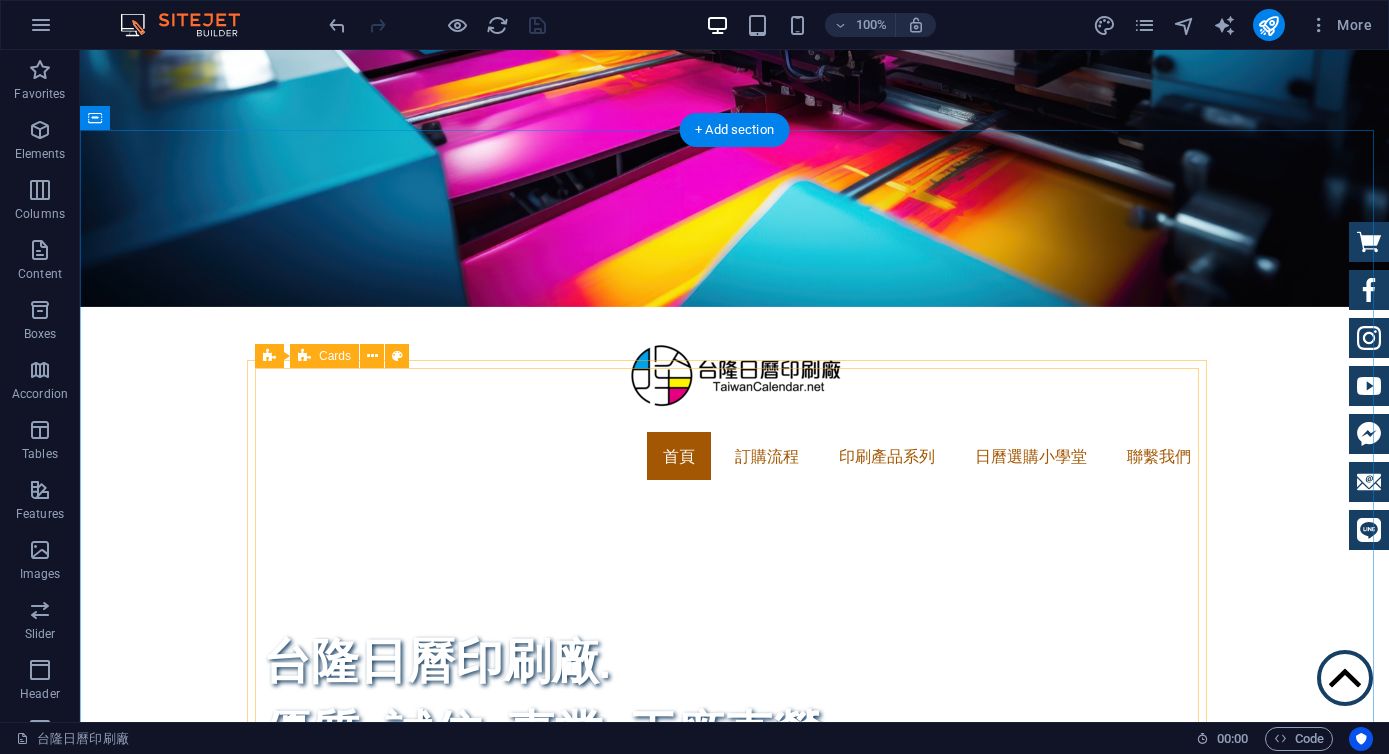 scroll, scrollTop: 0, scrollLeft: 0, axis: both 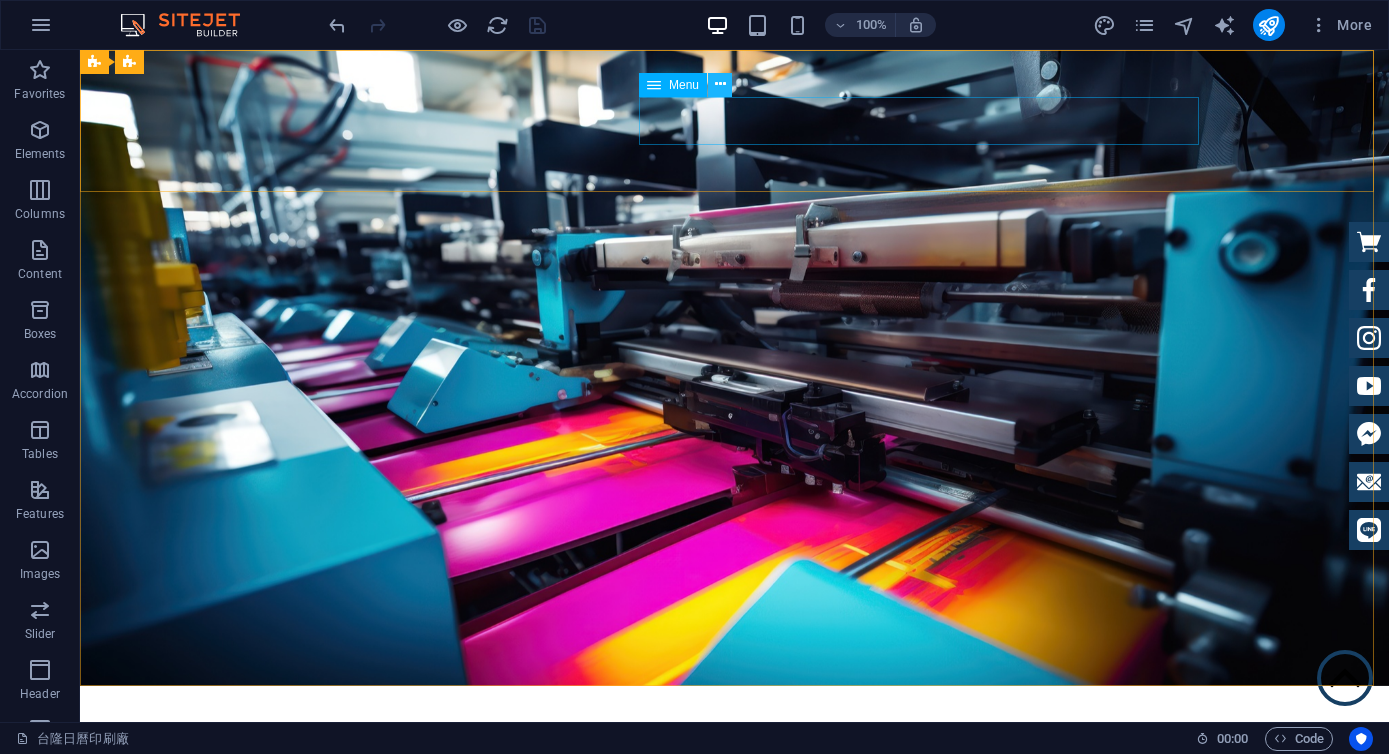 click at bounding box center (720, 85) 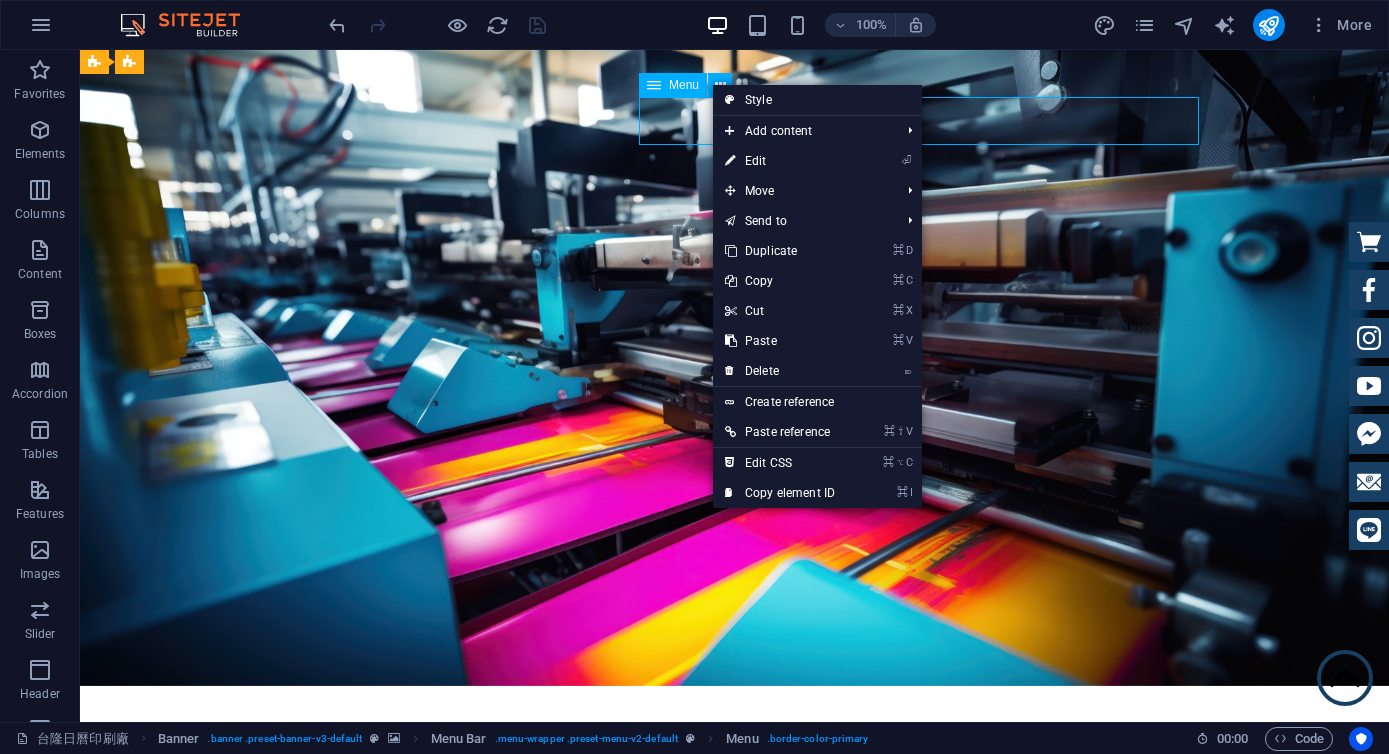 click on "Menu" at bounding box center (684, 85) 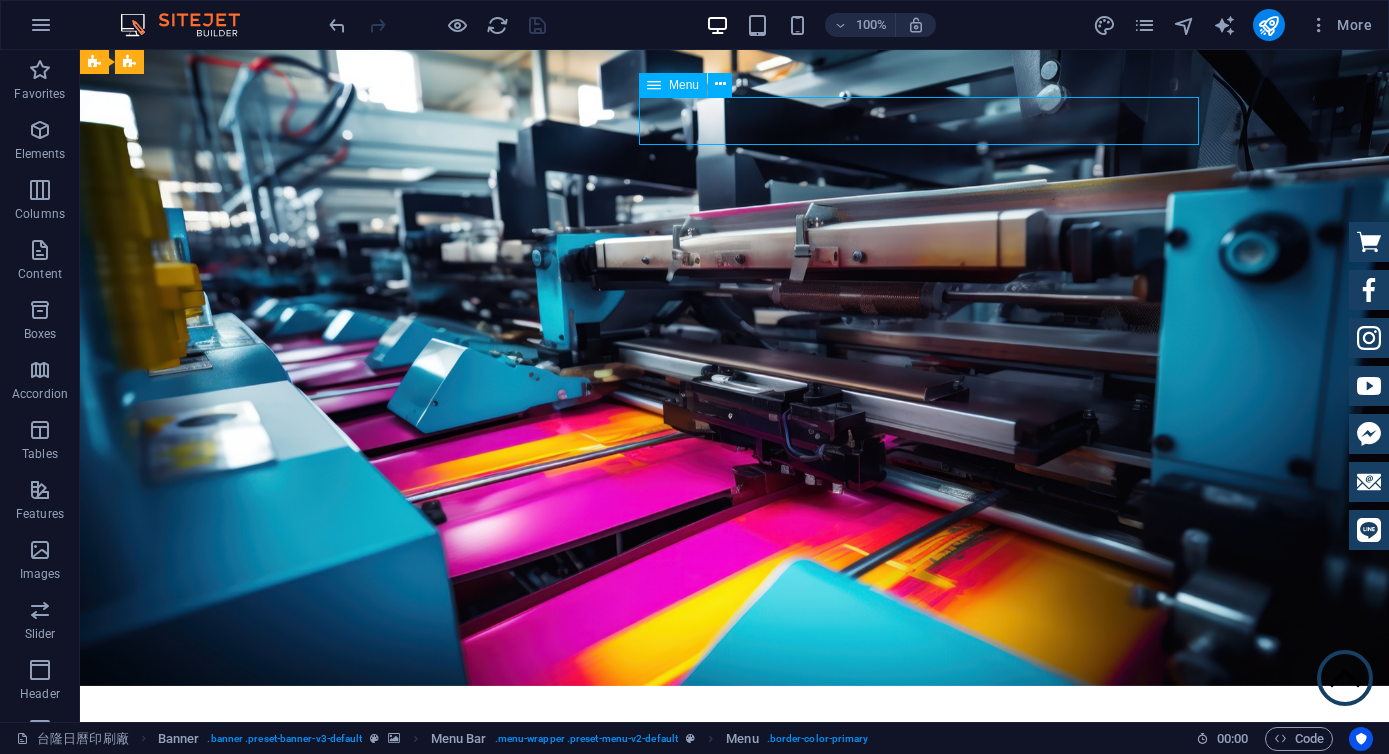 click on "Menu" at bounding box center (684, 85) 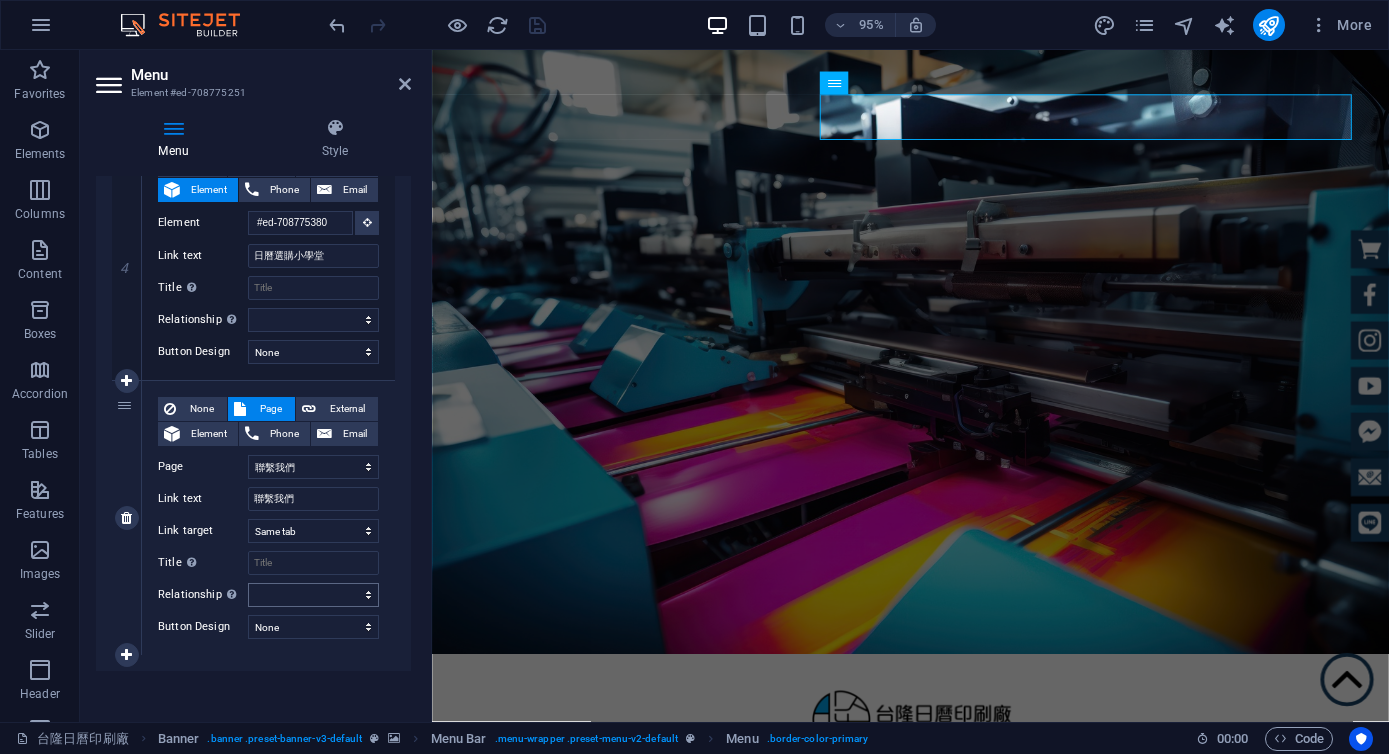 scroll, scrollTop: 1028, scrollLeft: 0, axis: vertical 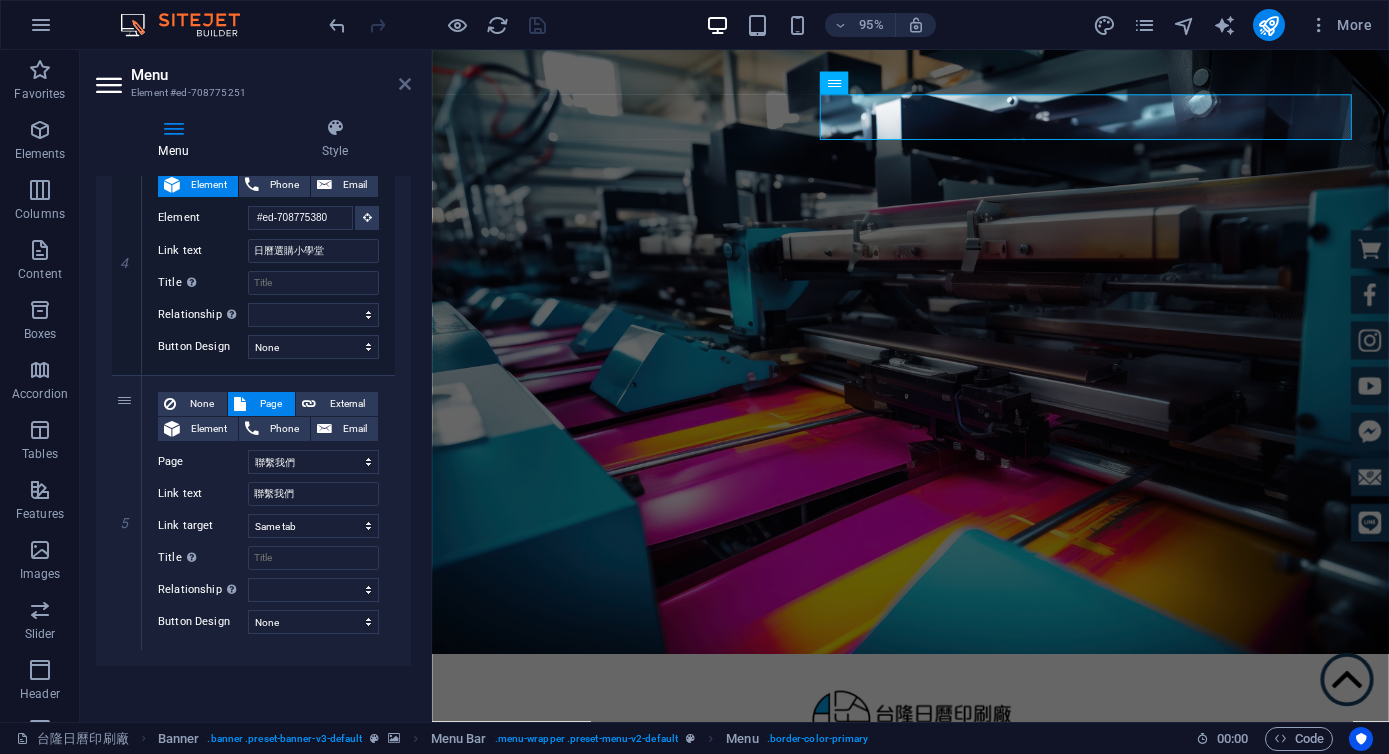click at bounding box center [405, 84] 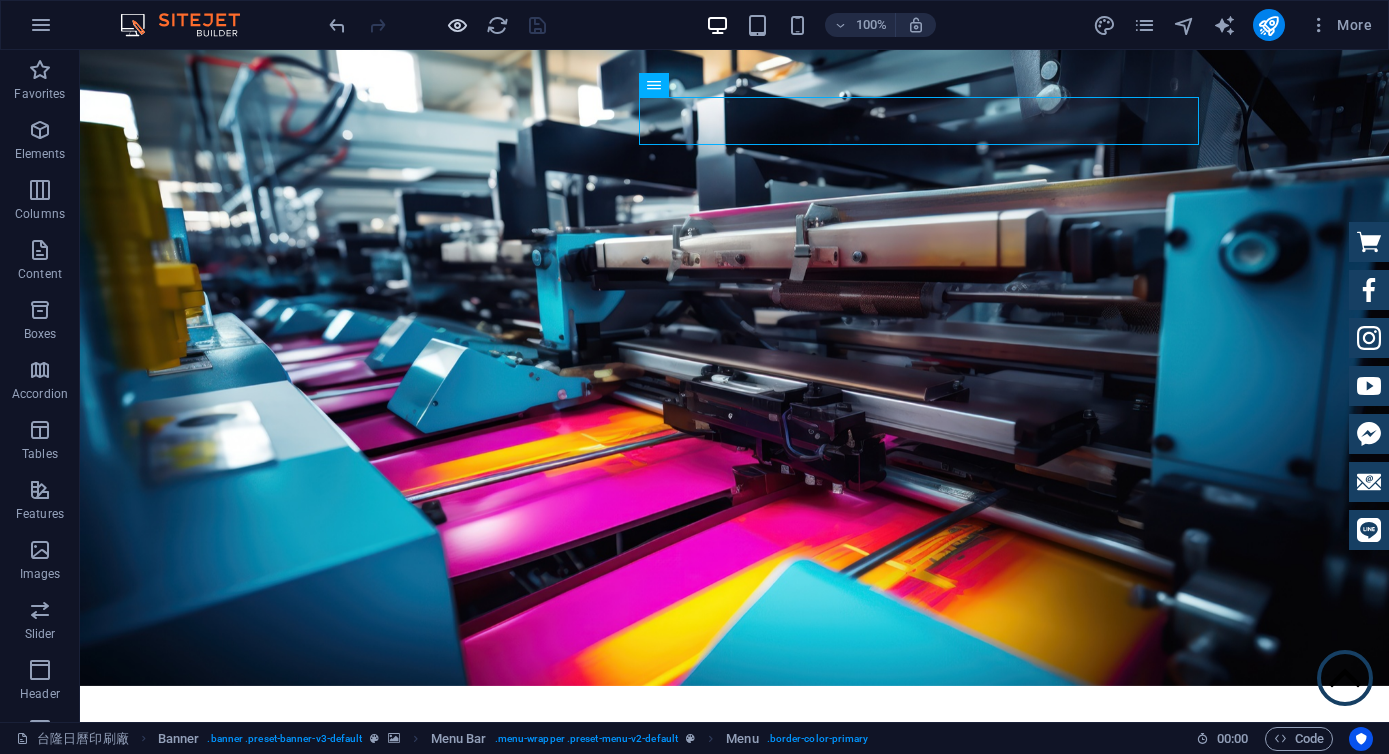 click at bounding box center [457, 25] 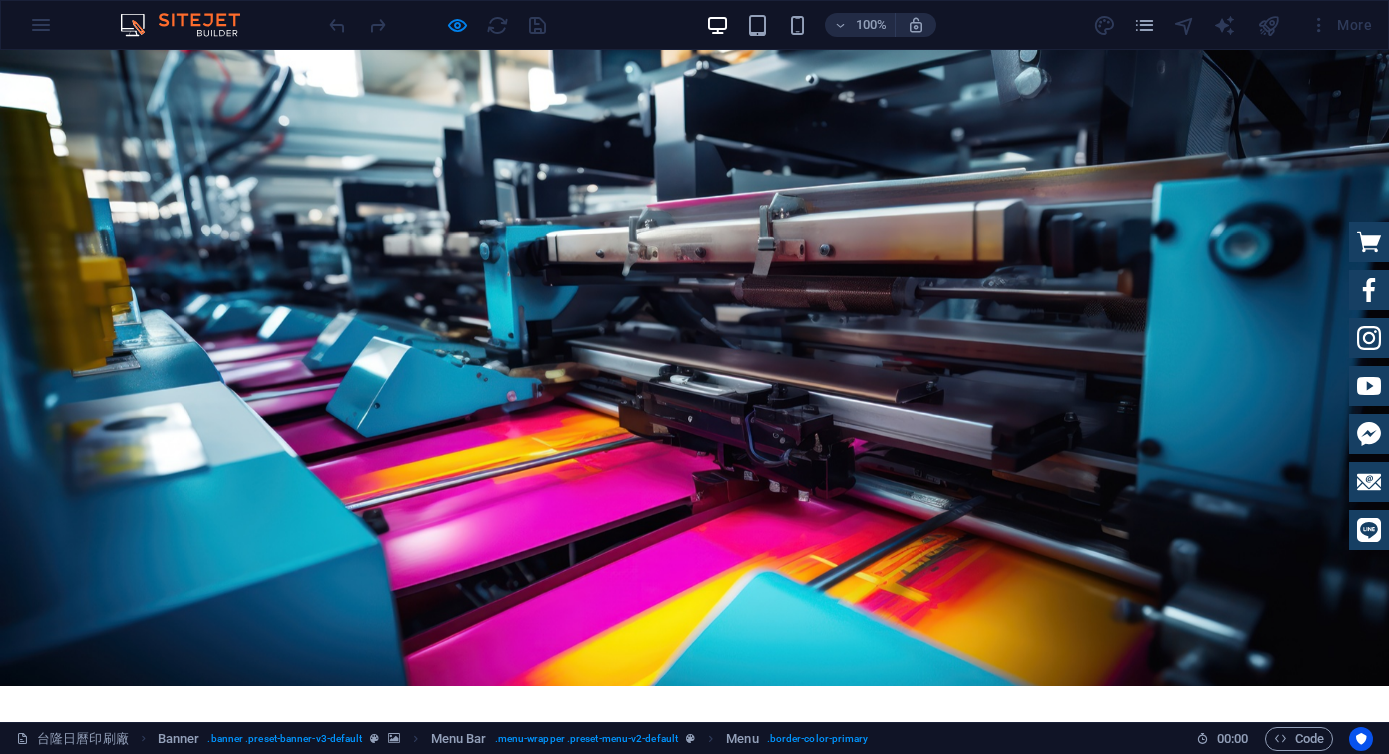 click on "聯繫我們" at bounding box center [1119, 835] 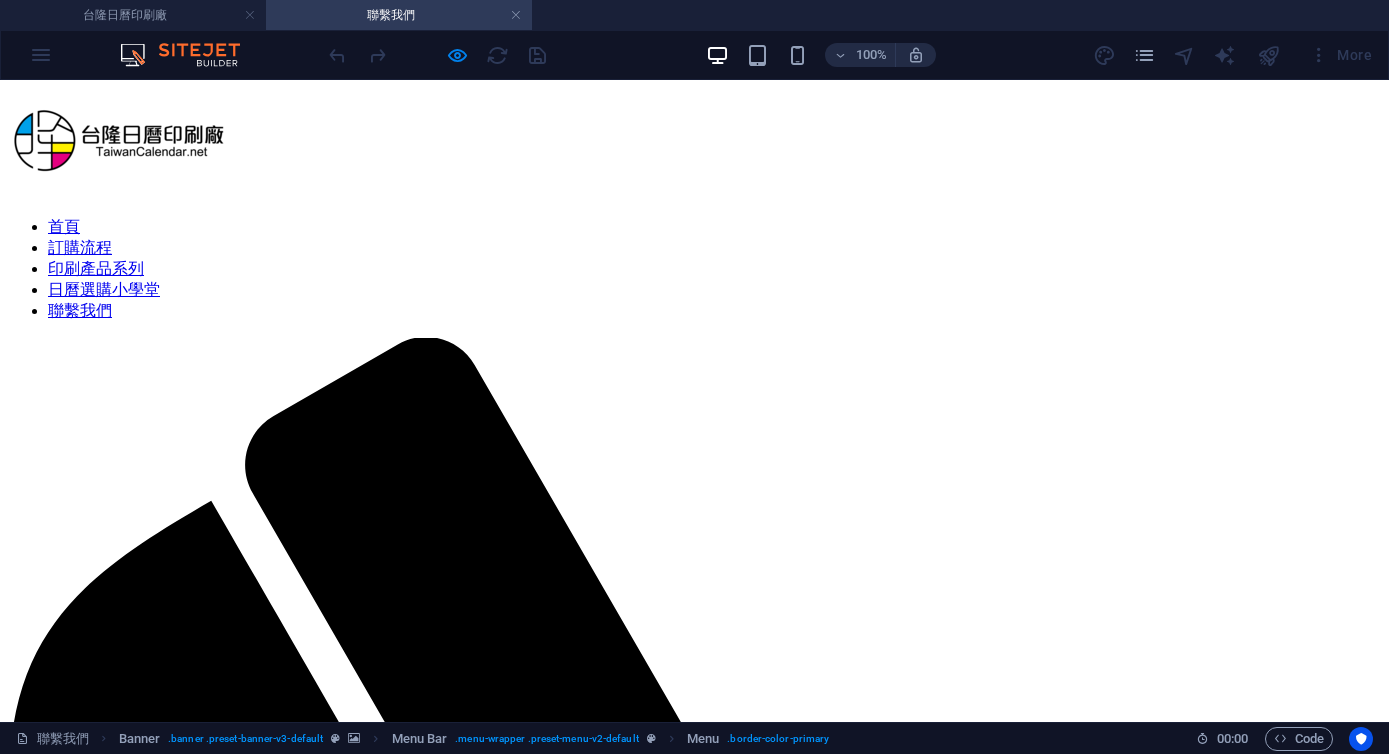 scroll, scrollTop: 0, scrollLeft: 0, axis: both 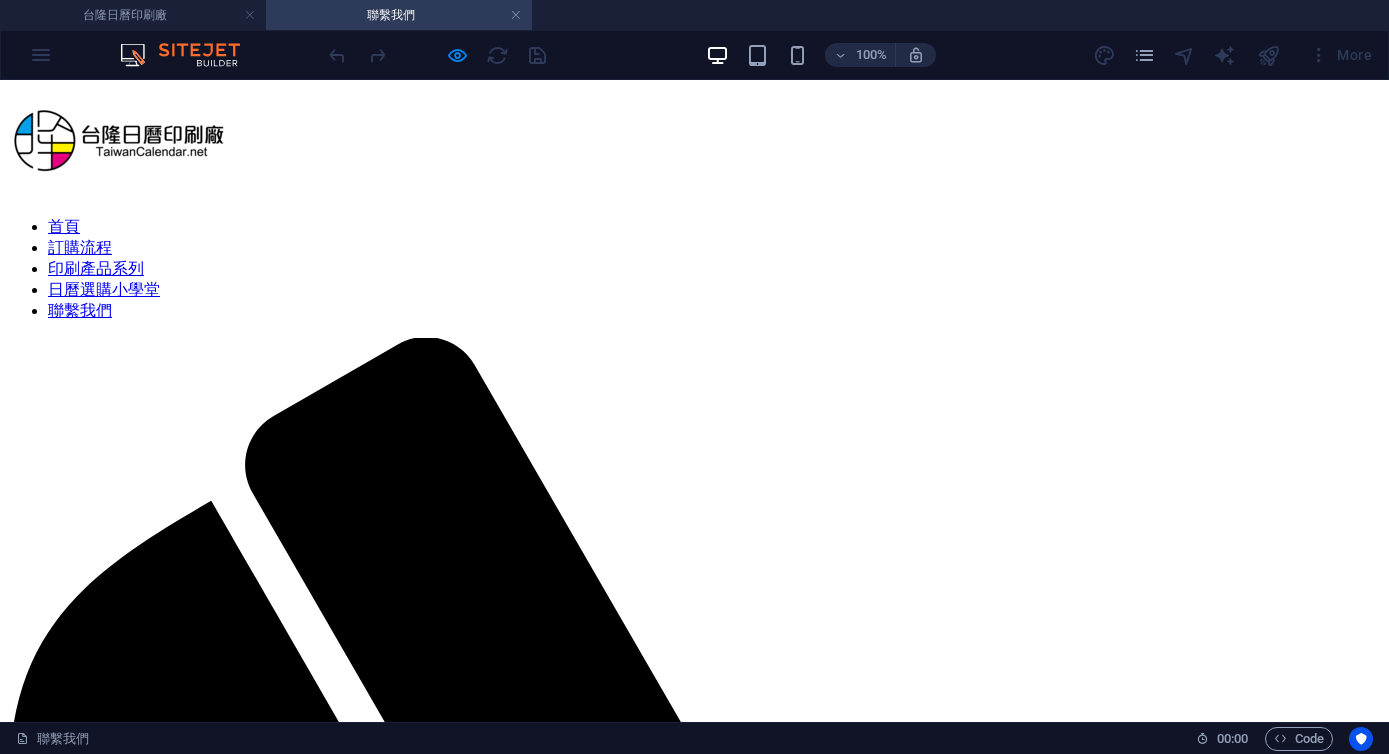 click on "首頁 訂購流程 印刷產品系列 日曆選購小學堂 聯繫我們" at bounding box center (694, 269) 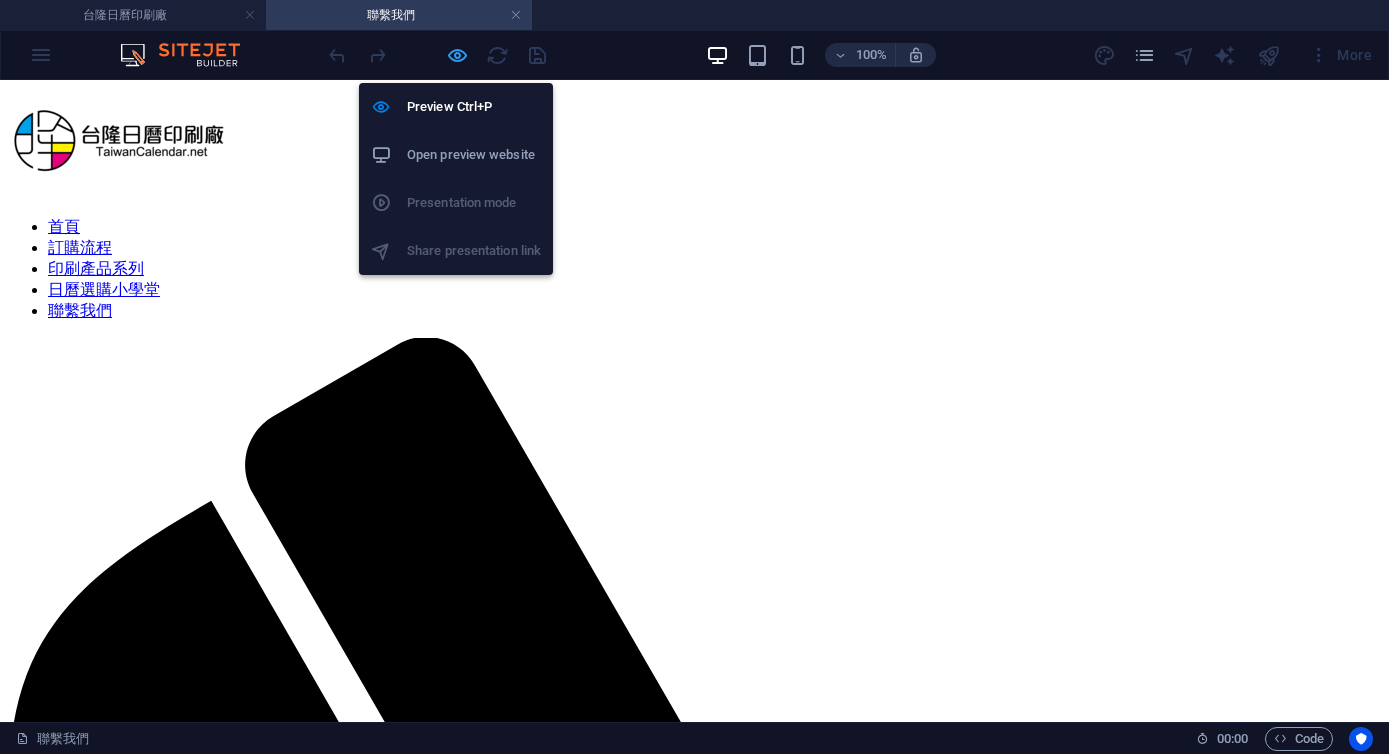 click at bounding box center (457, 55) 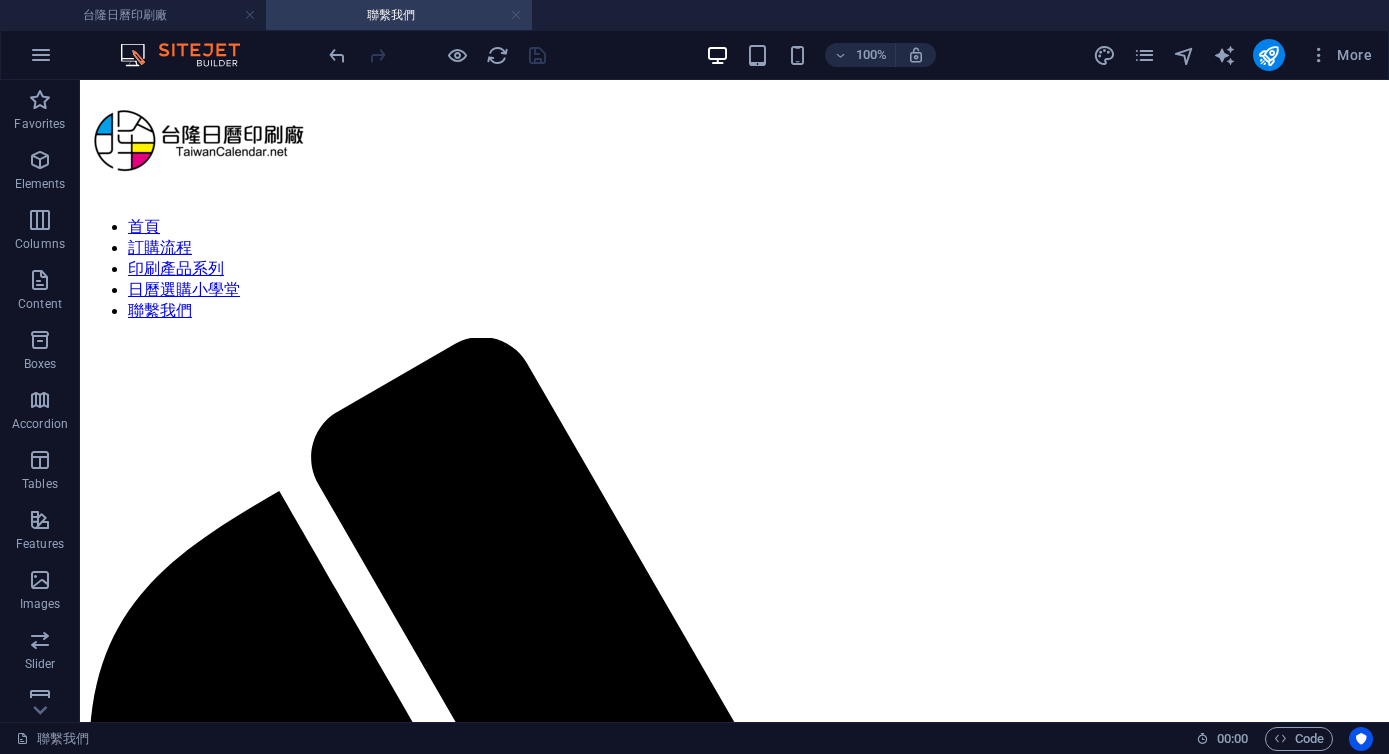 click at bounding box center [516, 15] 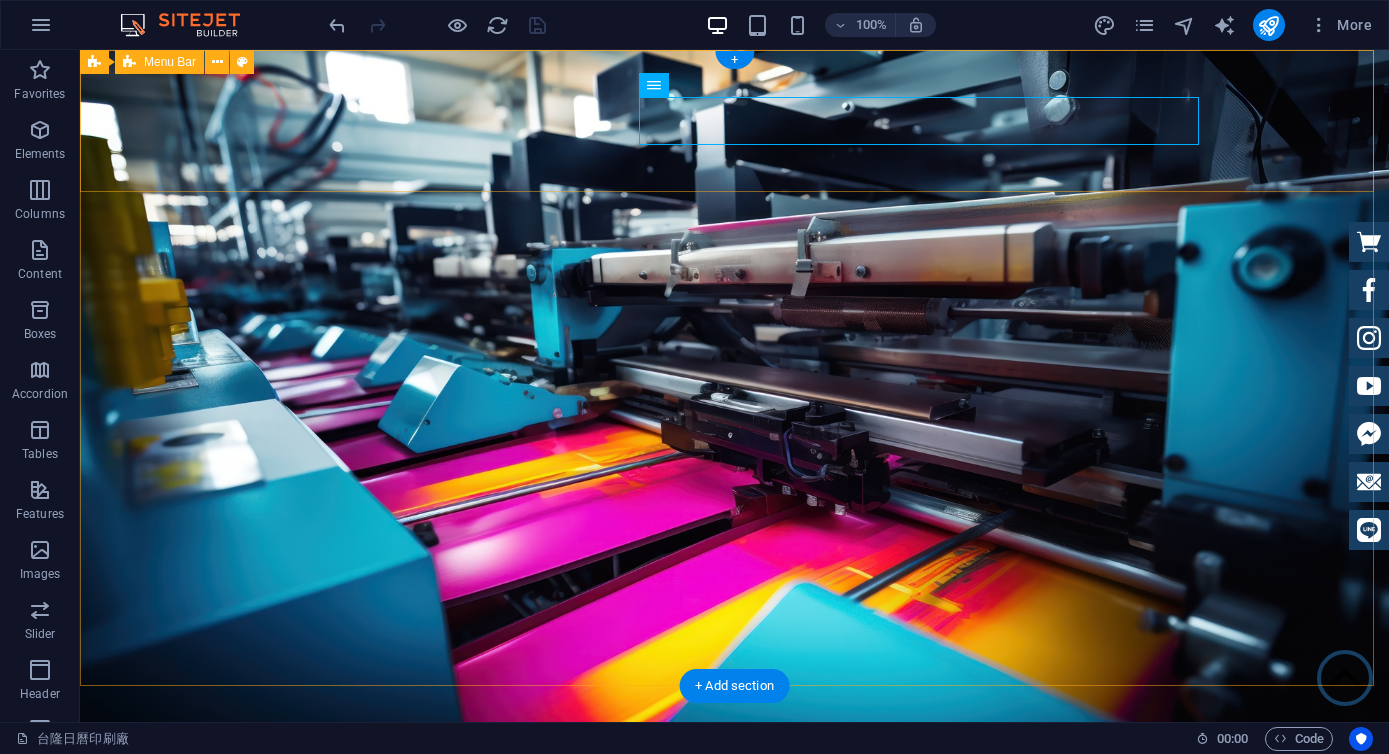 click on "首頁 訂購流程 印刷產品系列 日曆選購小學堂 聯繫我們" at bounding box center (734, 780) 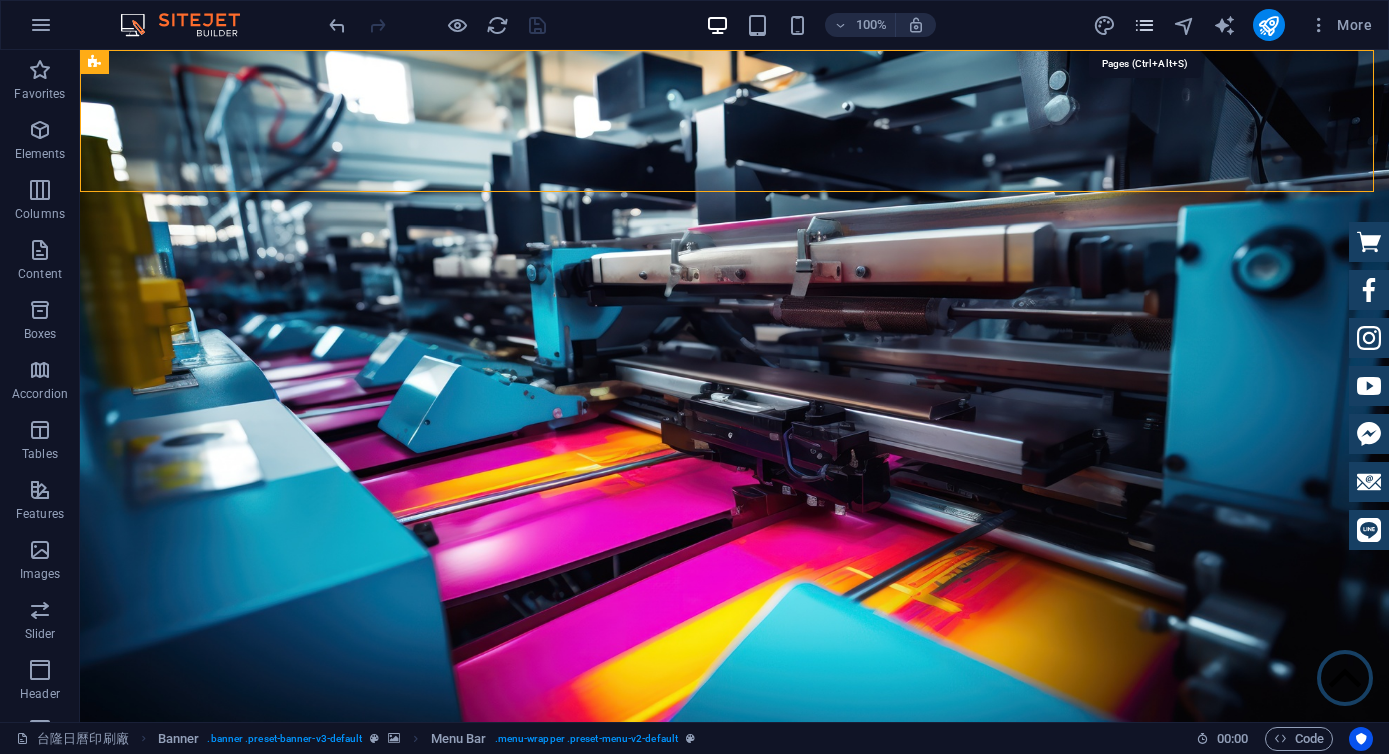 click at bounding box center [1144, 25] 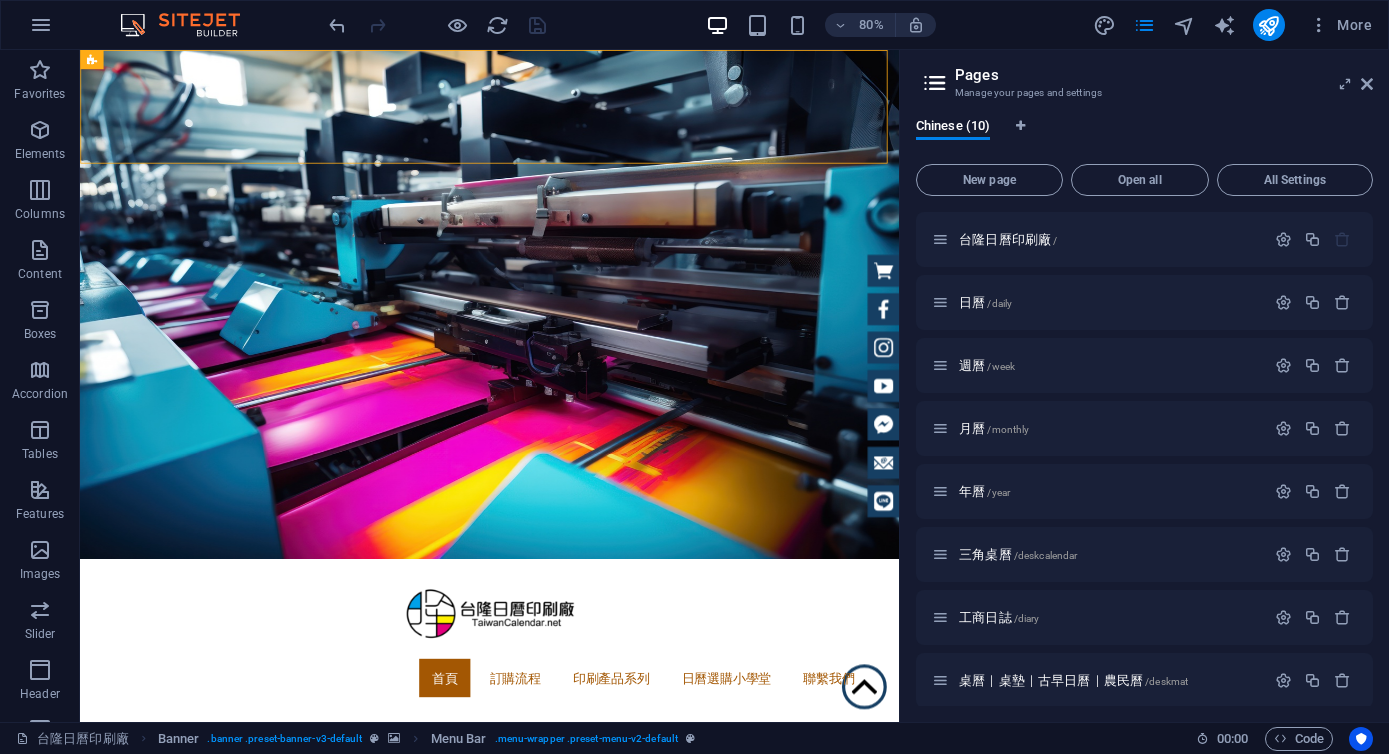 scroll, scrollTop: 136, scrollLeft: 0, axis: vertical 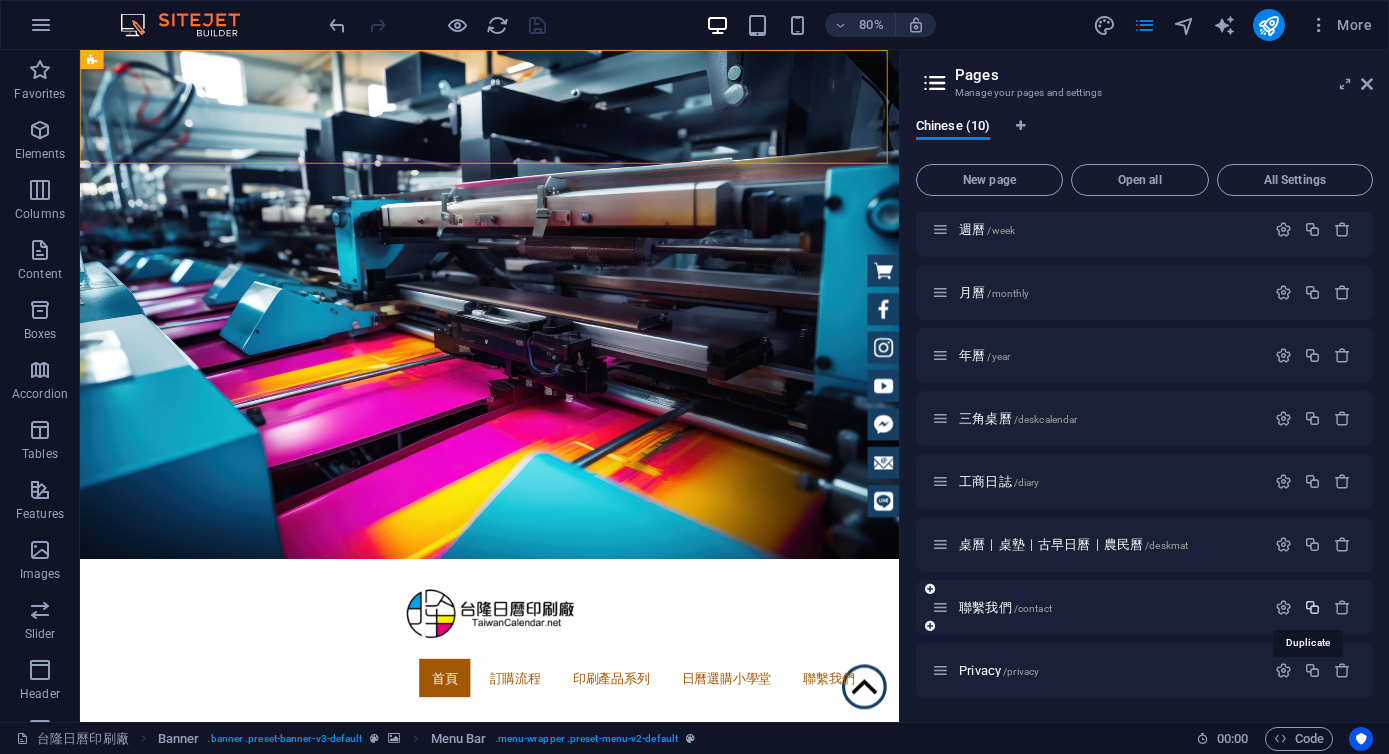 click at bounding box center [1312, 607] 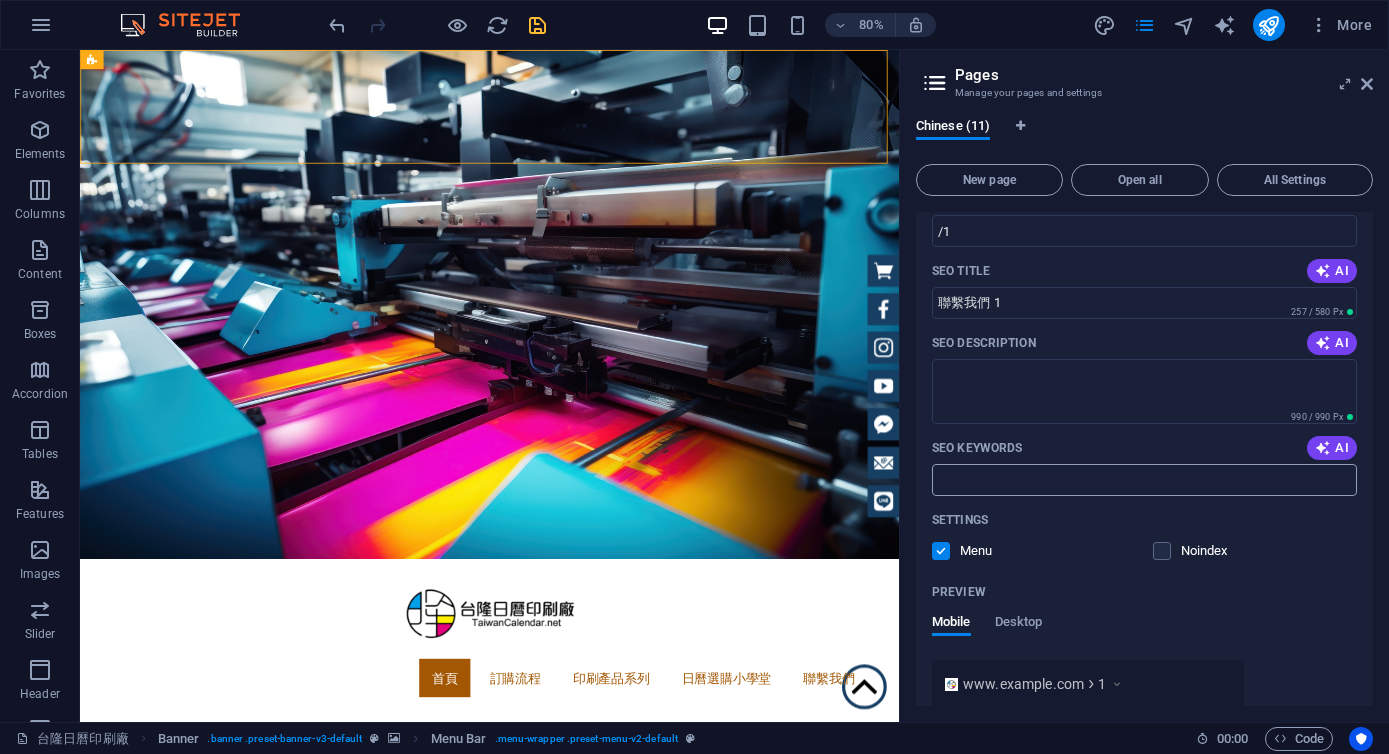 scroll, scrollTop: 352, scrollLeft: 0, axis: vertical 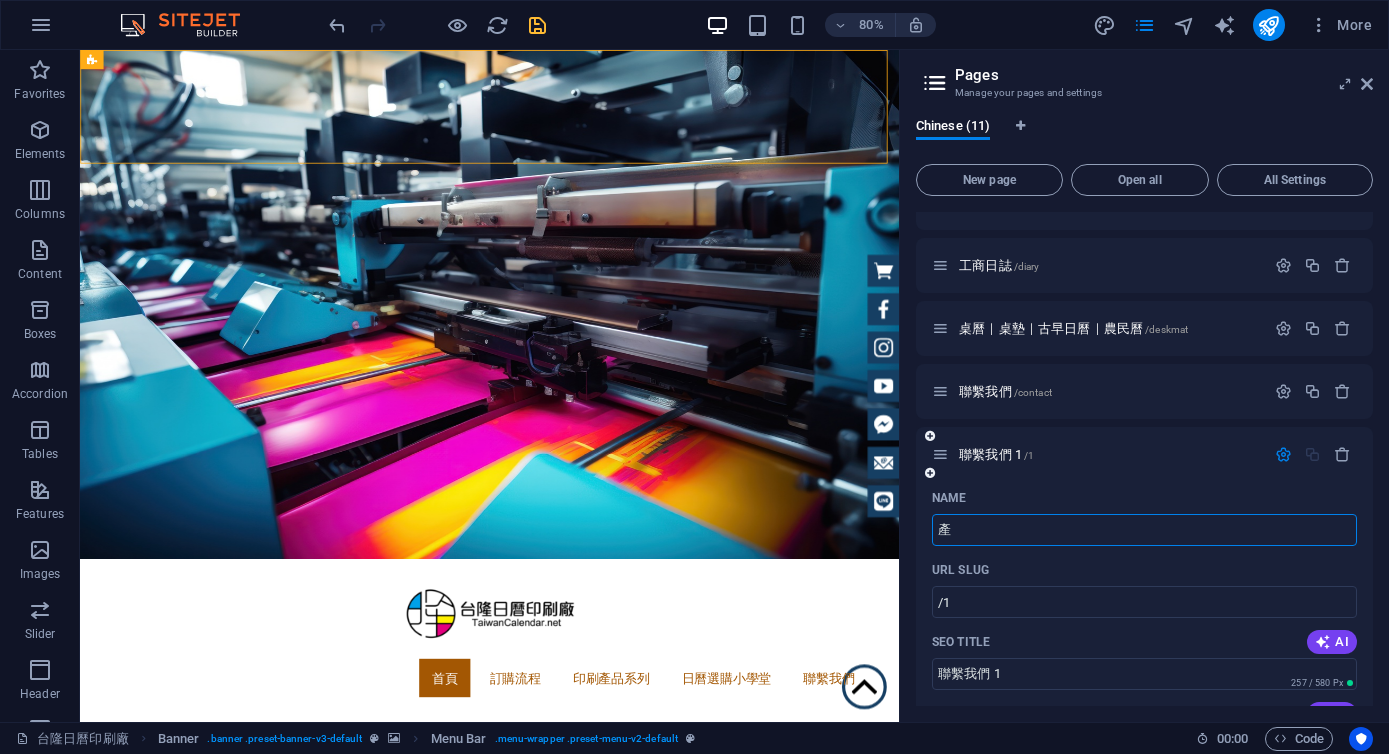 type on "產" 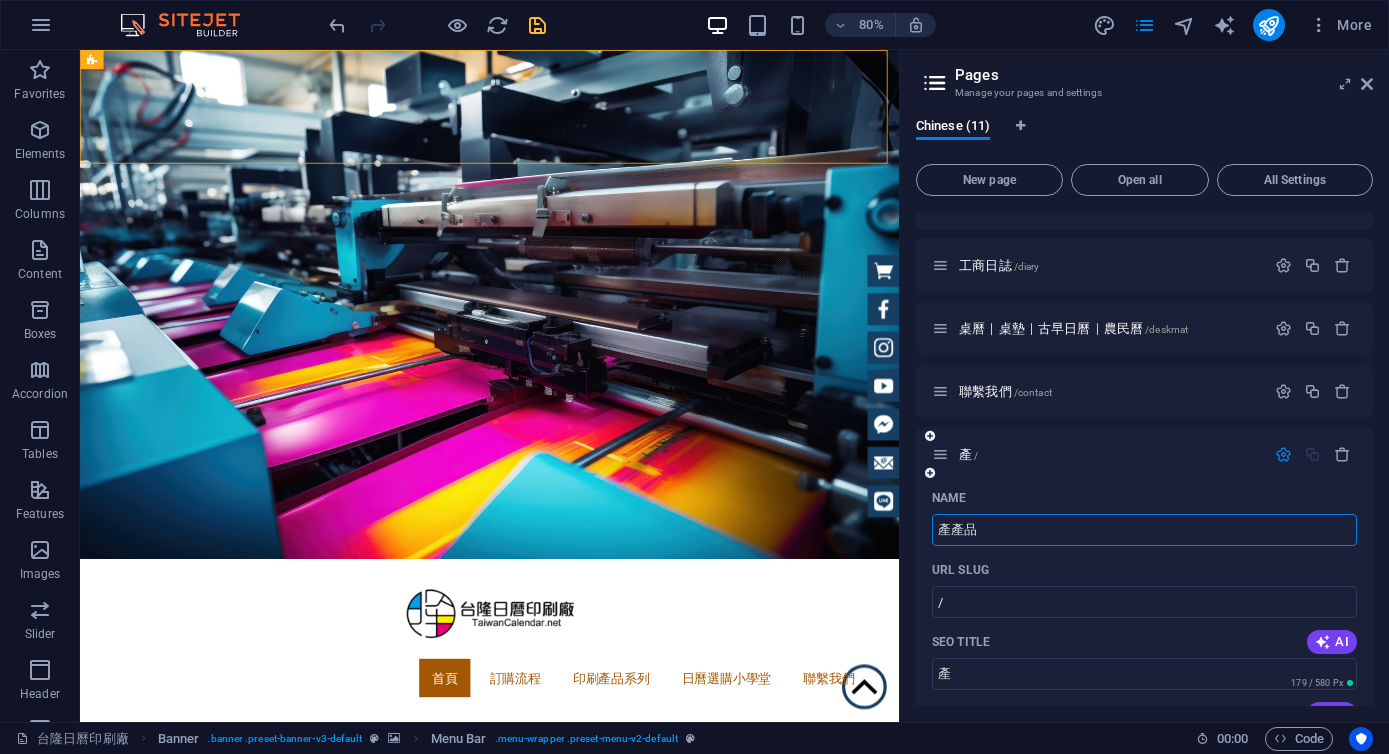 type on "產產品" 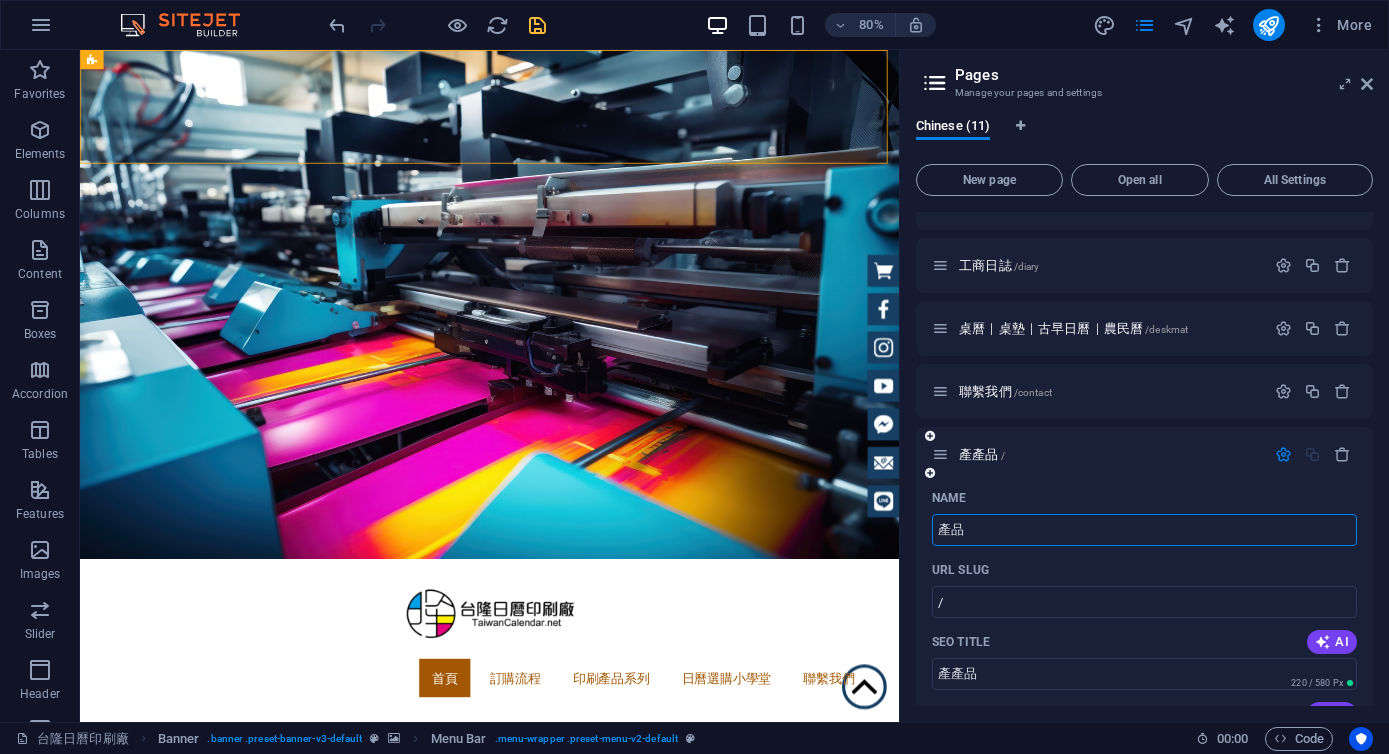 type on "產品品ㄒ" 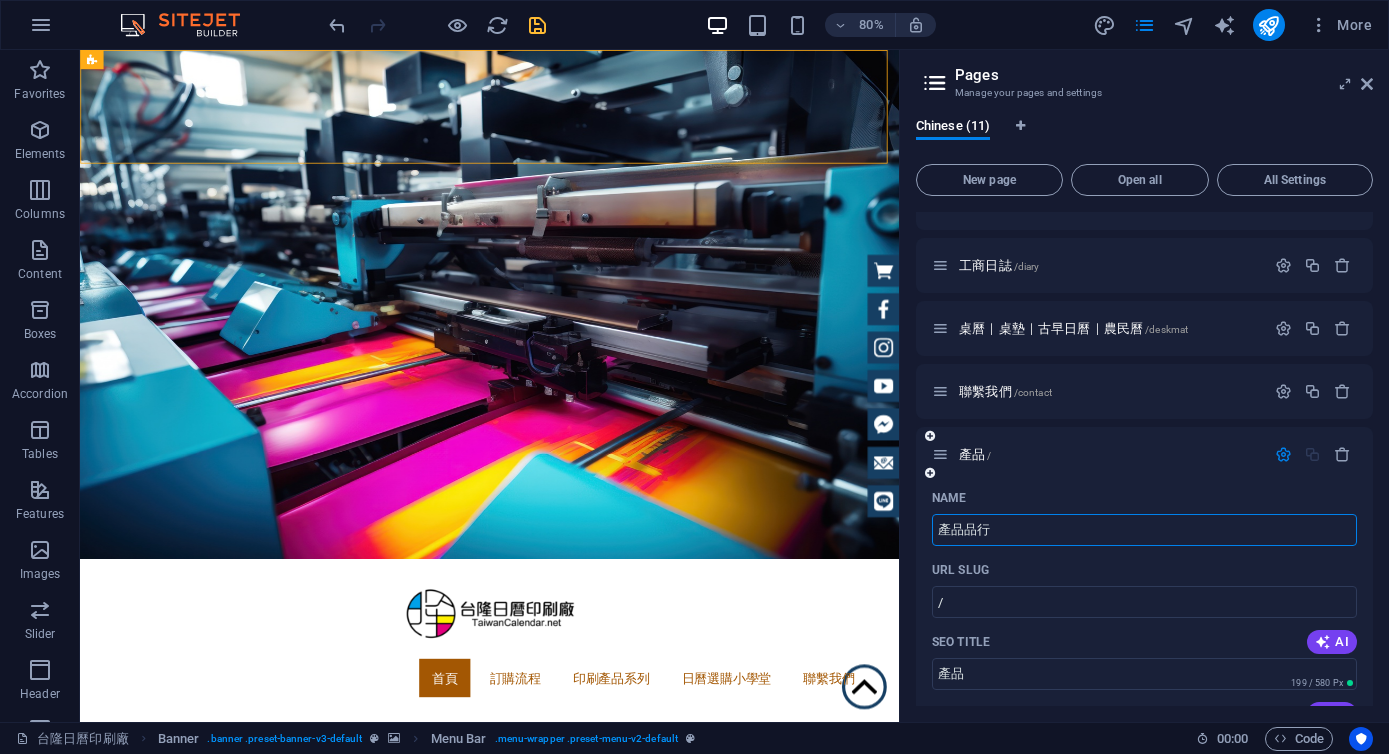 type on "產品品行品行ㄌ" 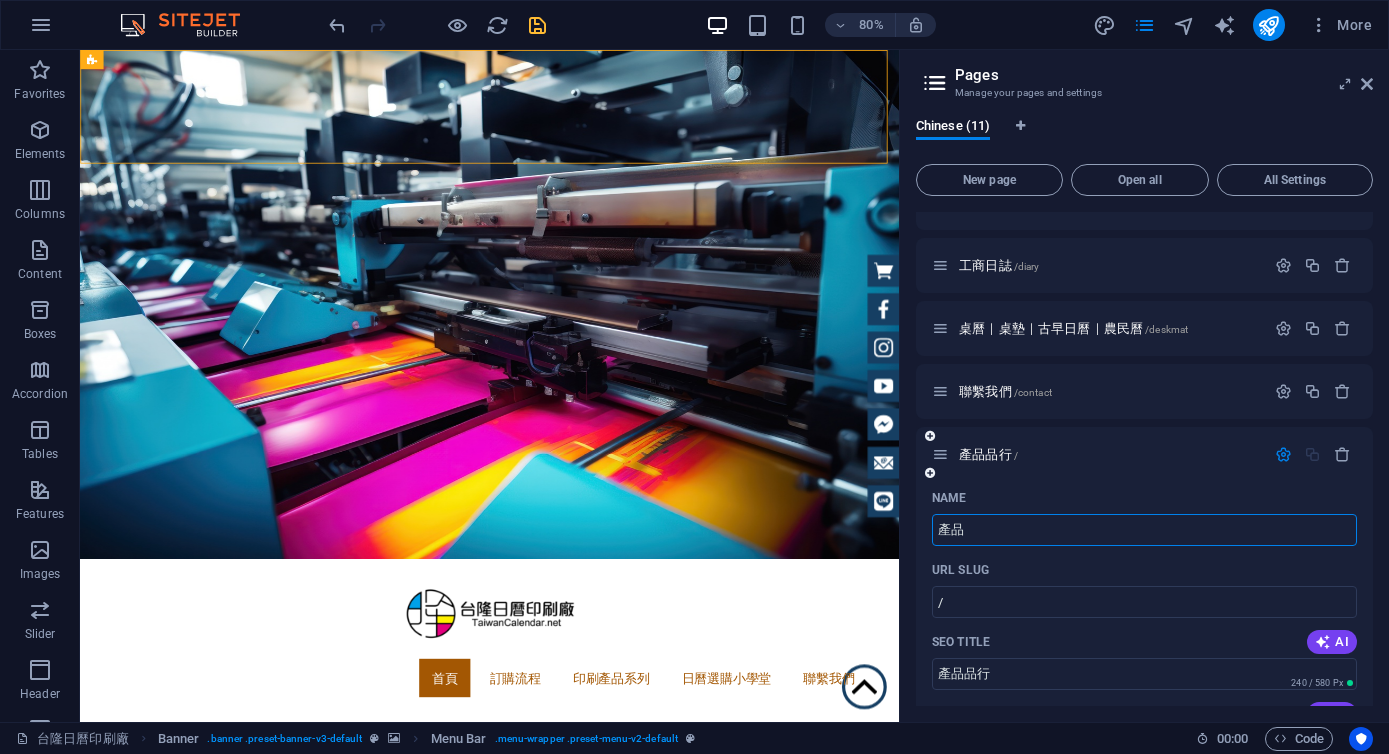 type on "產品" 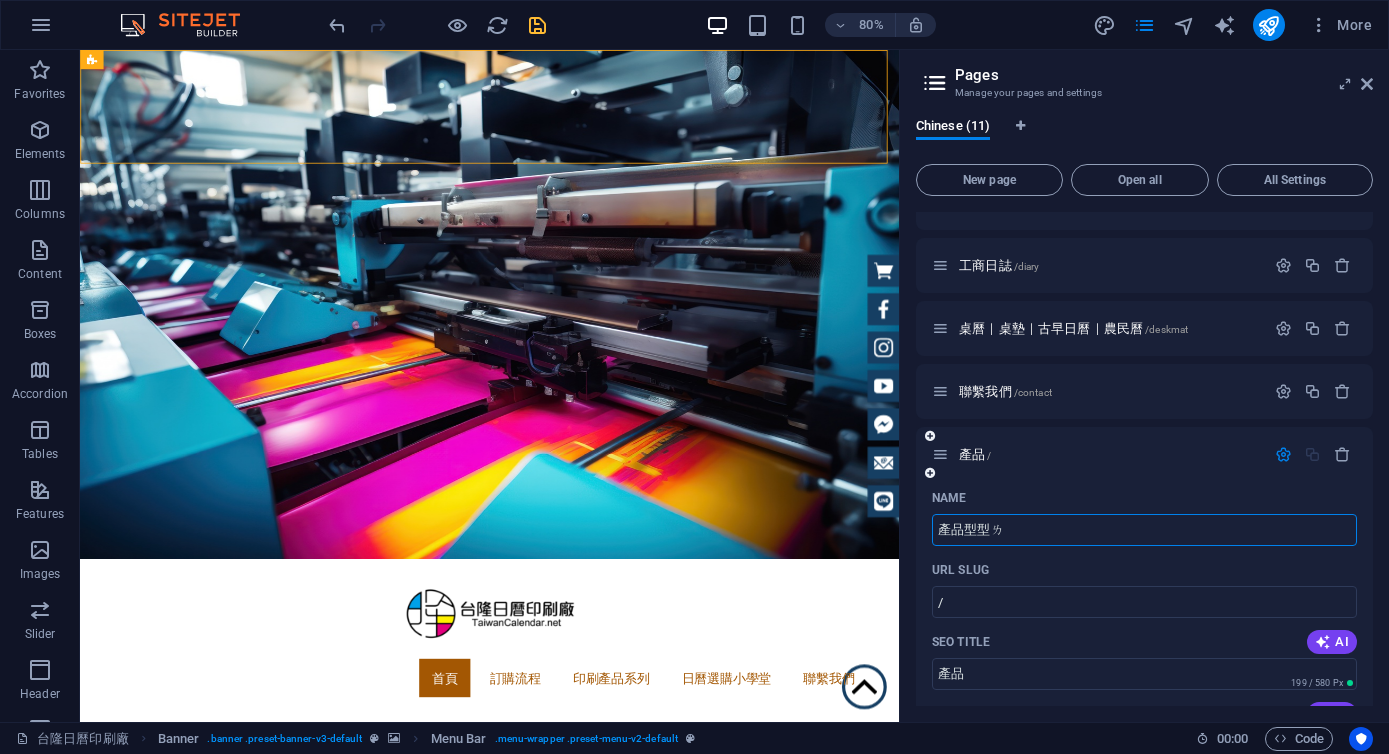 type on "產品型型ㄌㄨ" 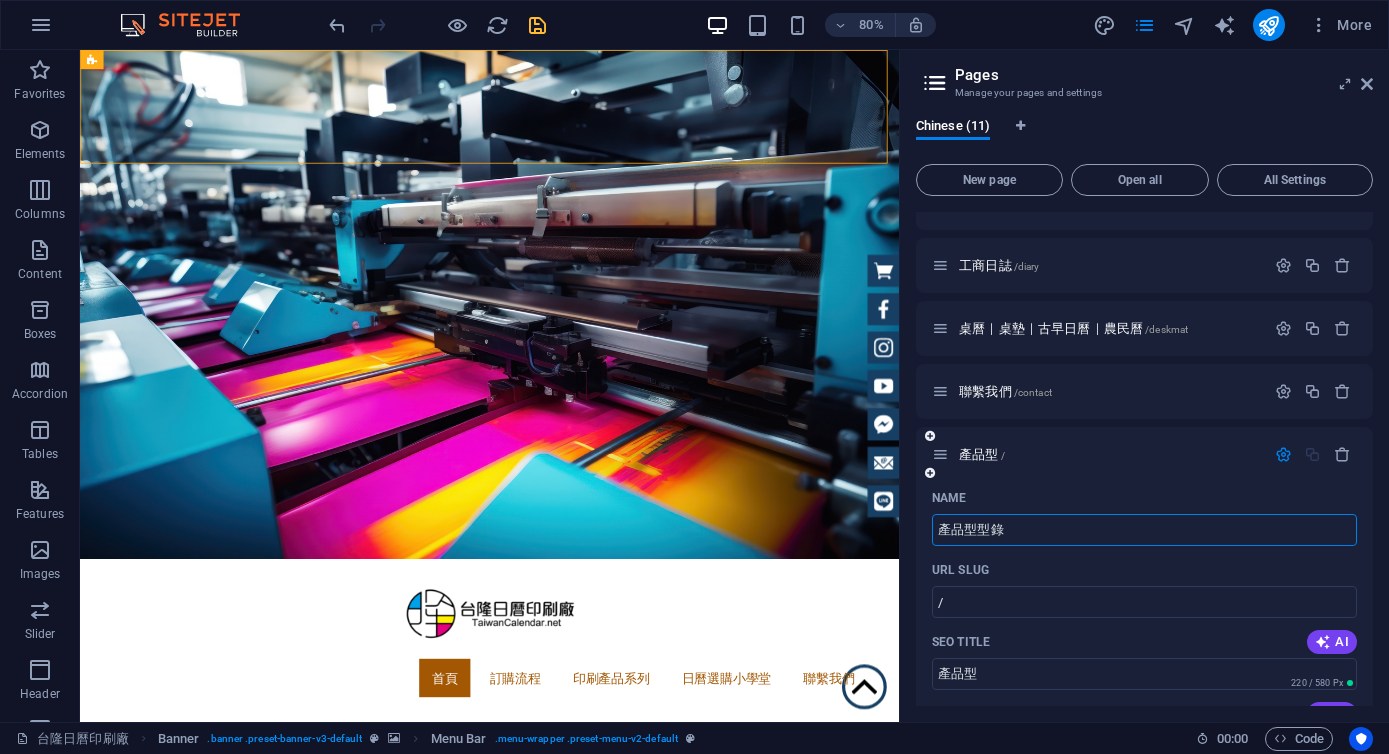 type on "產品型型錄型" 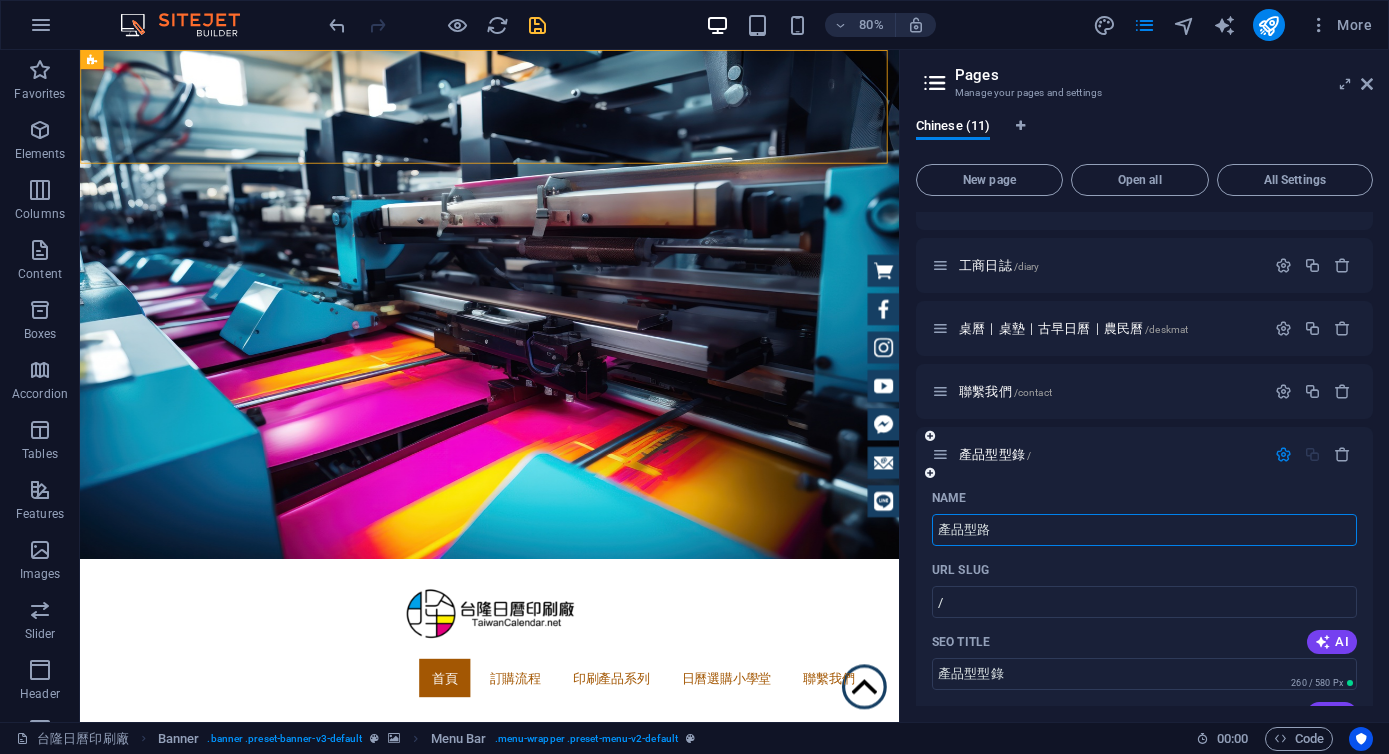 type on "產品型路" 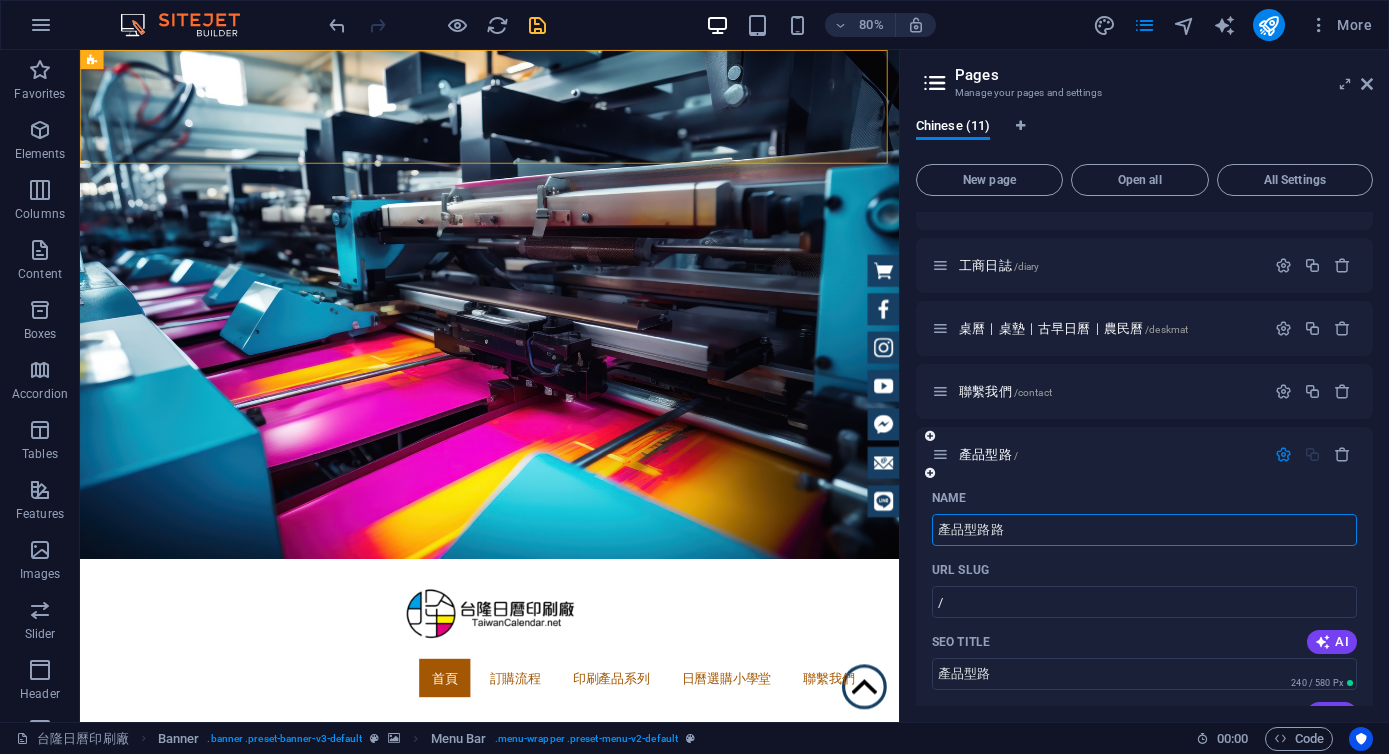 type on "產品型路路" 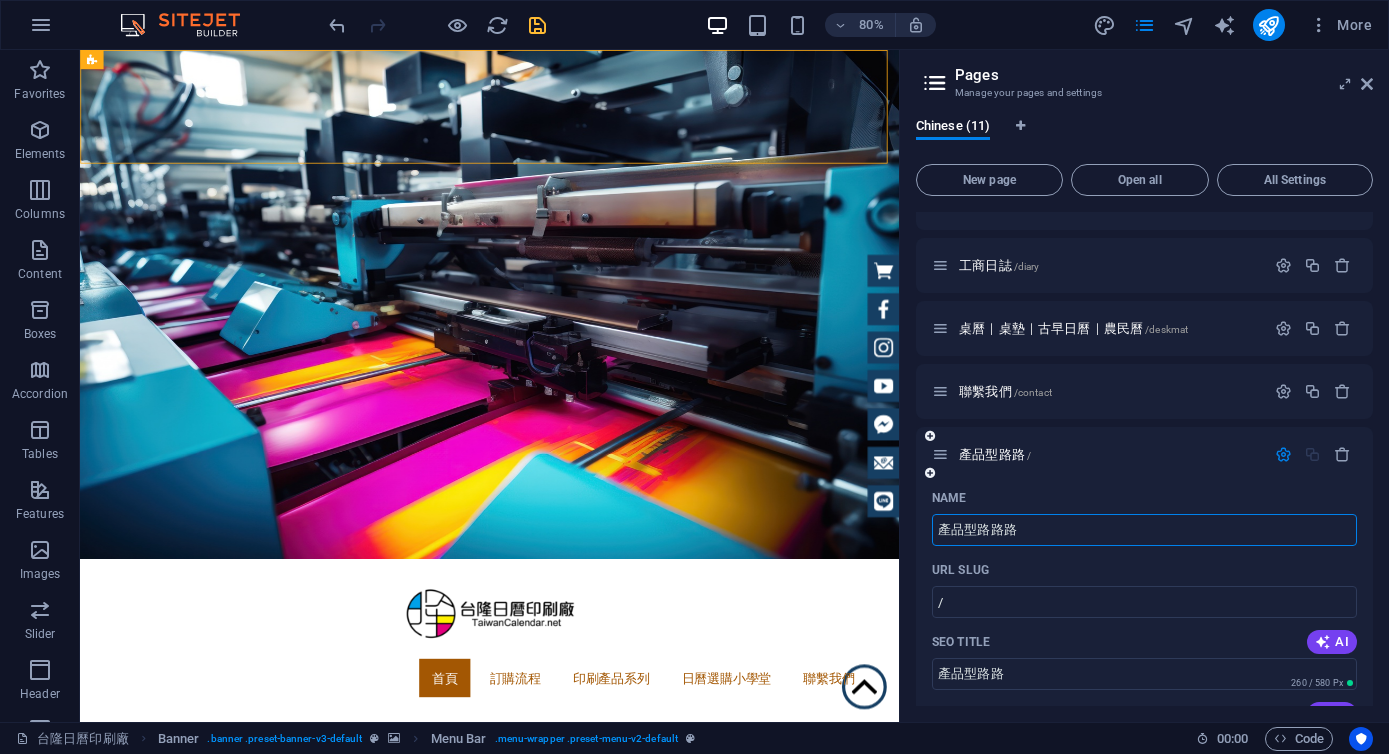type on "產品型路路路" 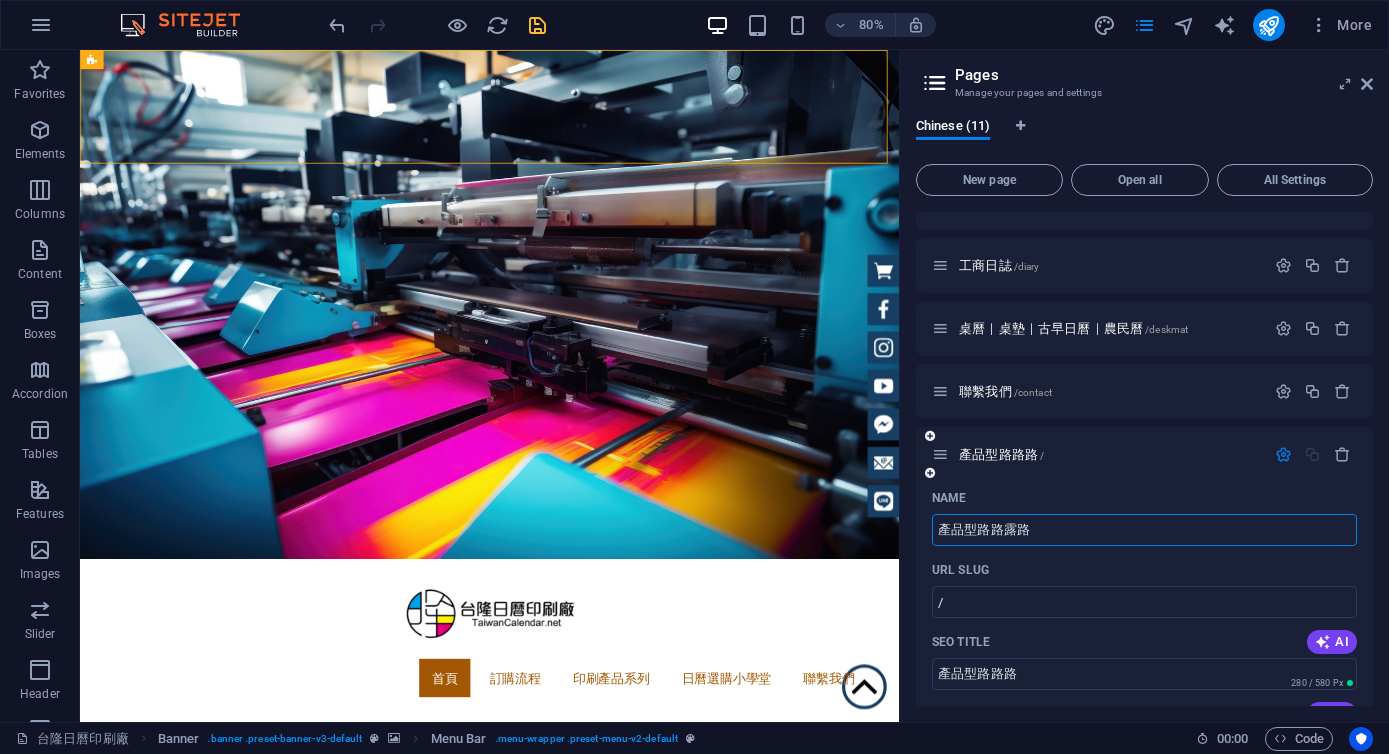 type on "產品型路路陸露路" 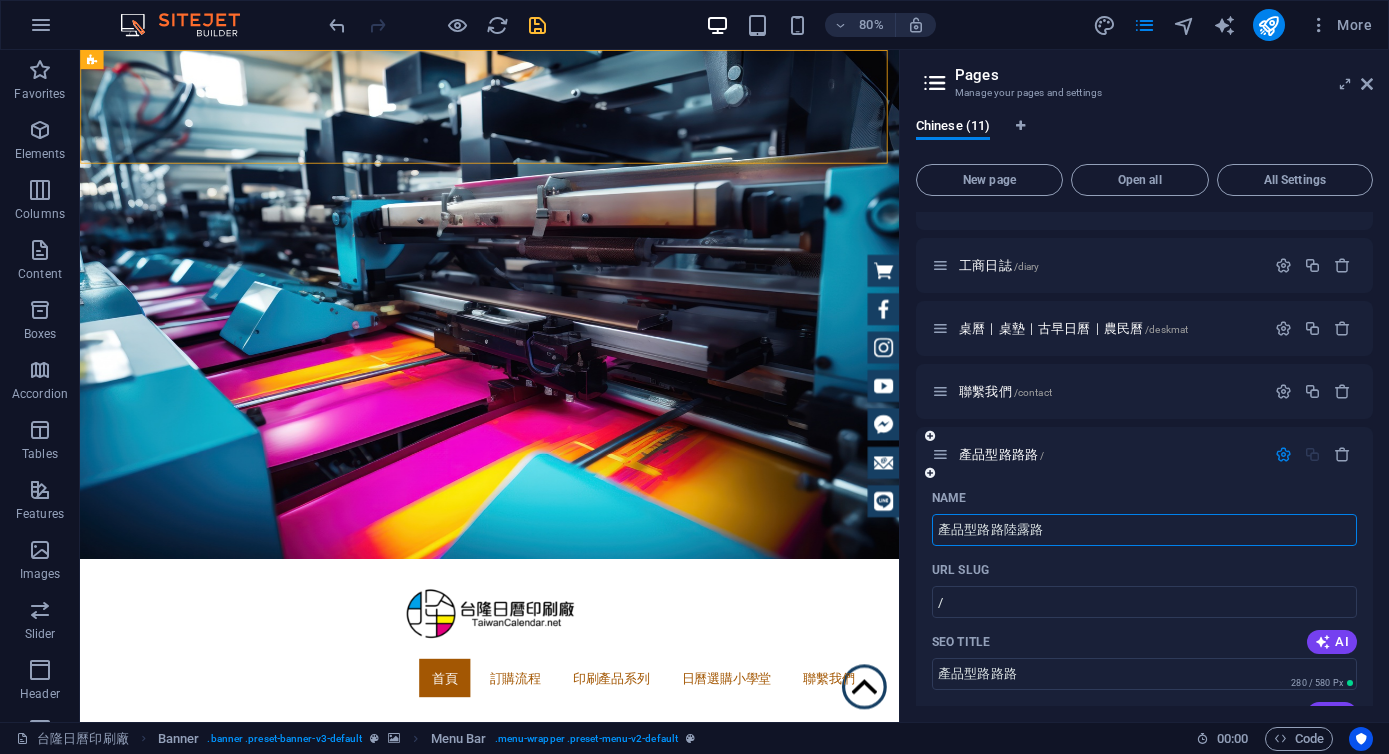 type on "產品型路路露路" 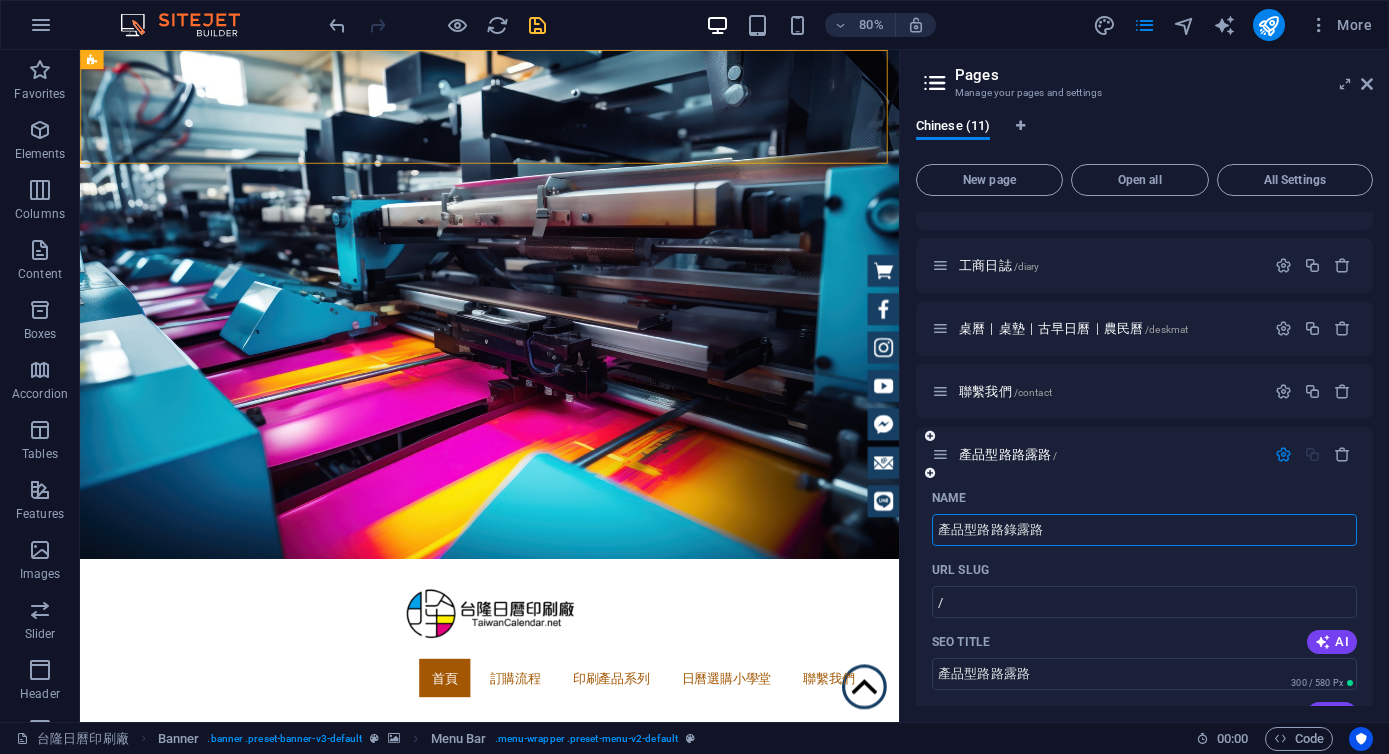 type on "產品型路路錄錄露路" 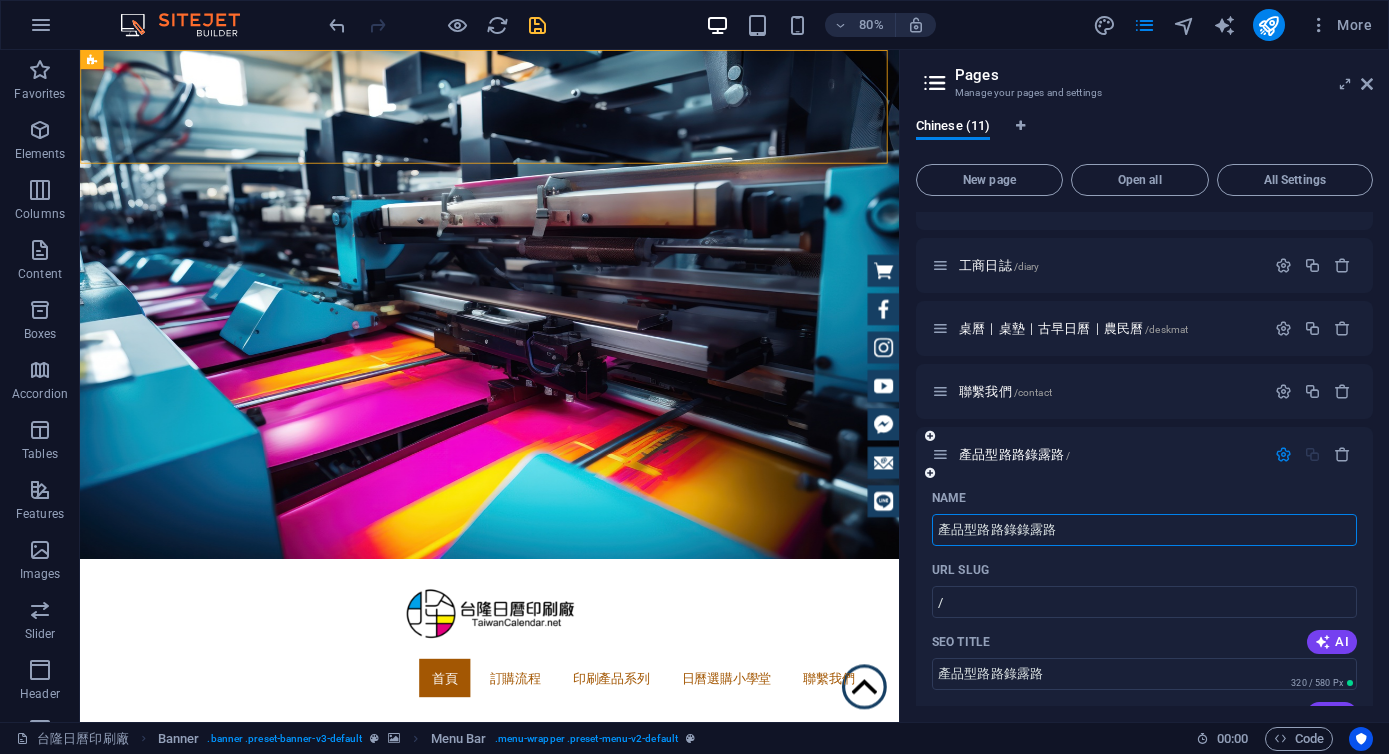 type on "產品型路路錄錄露路" 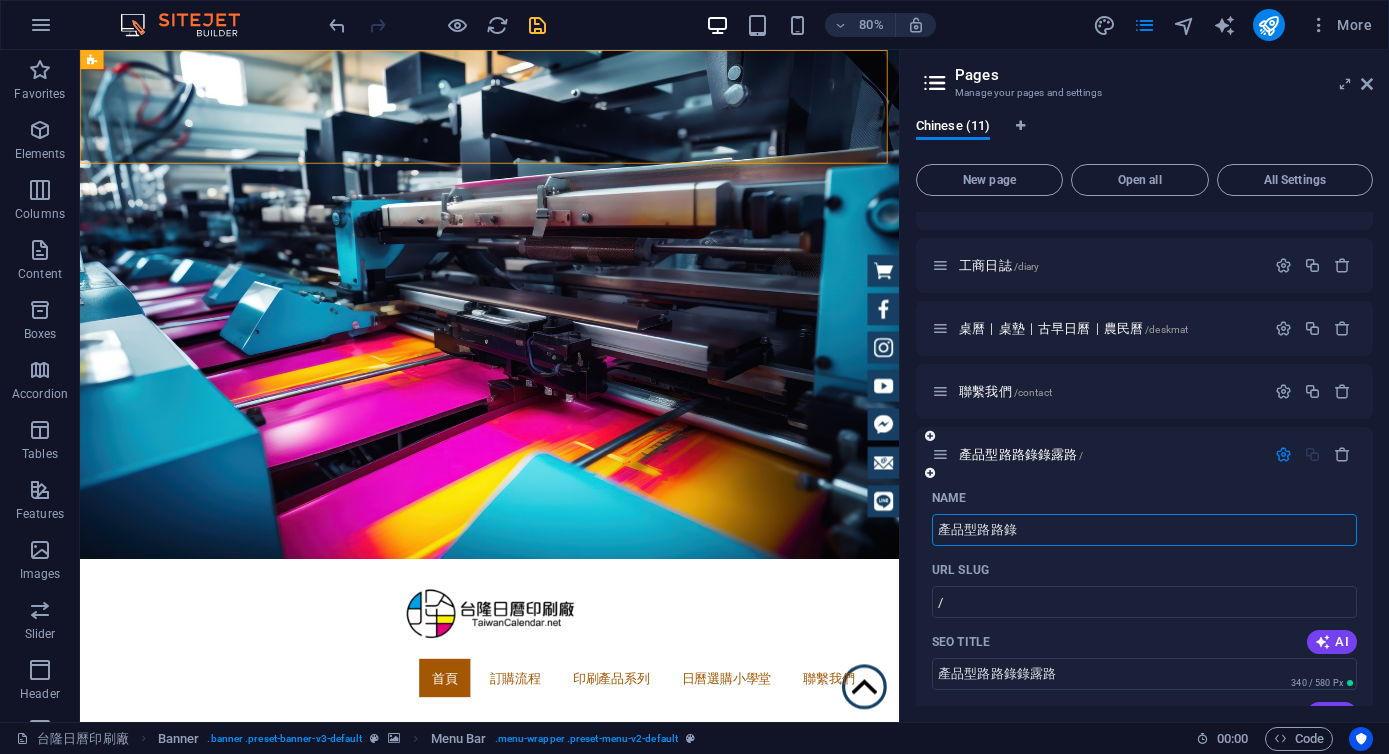 type on "產品型路路錄" 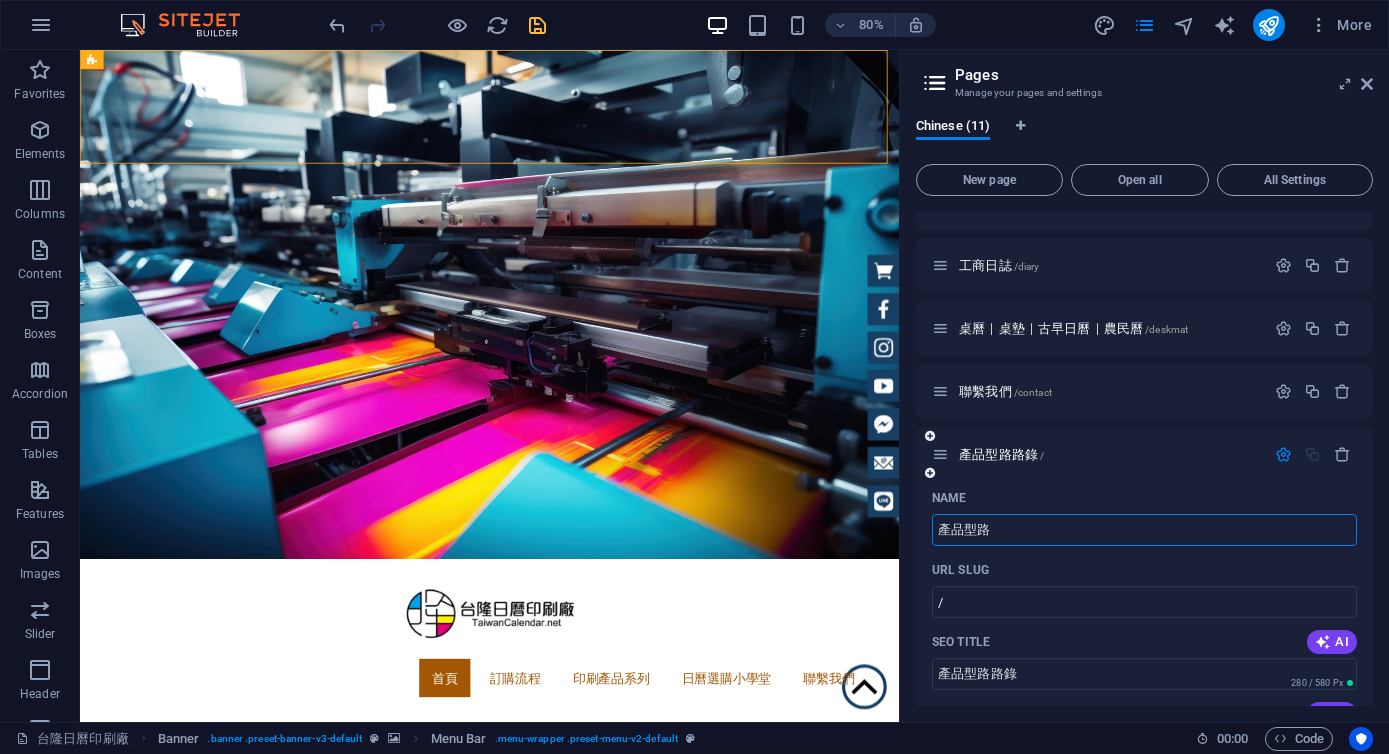 type on "產品型路" 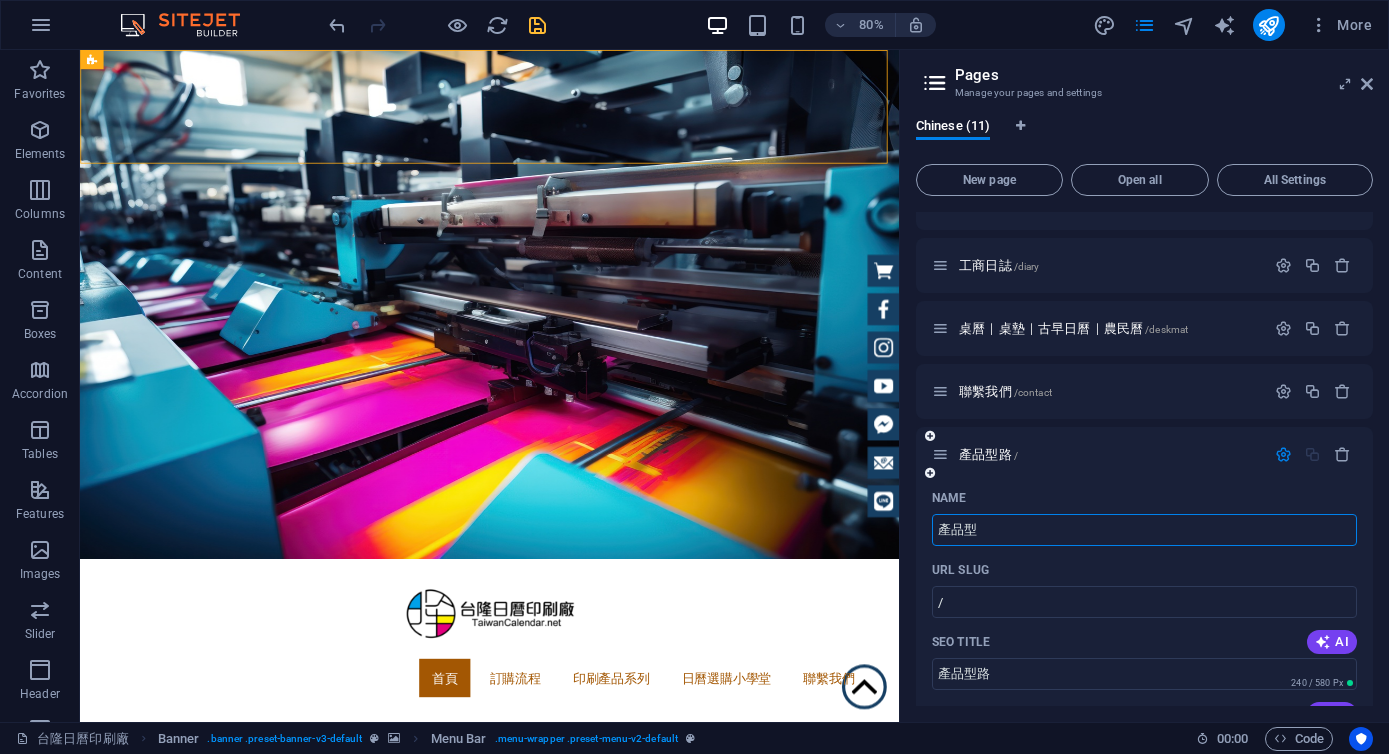 type on "產品型" 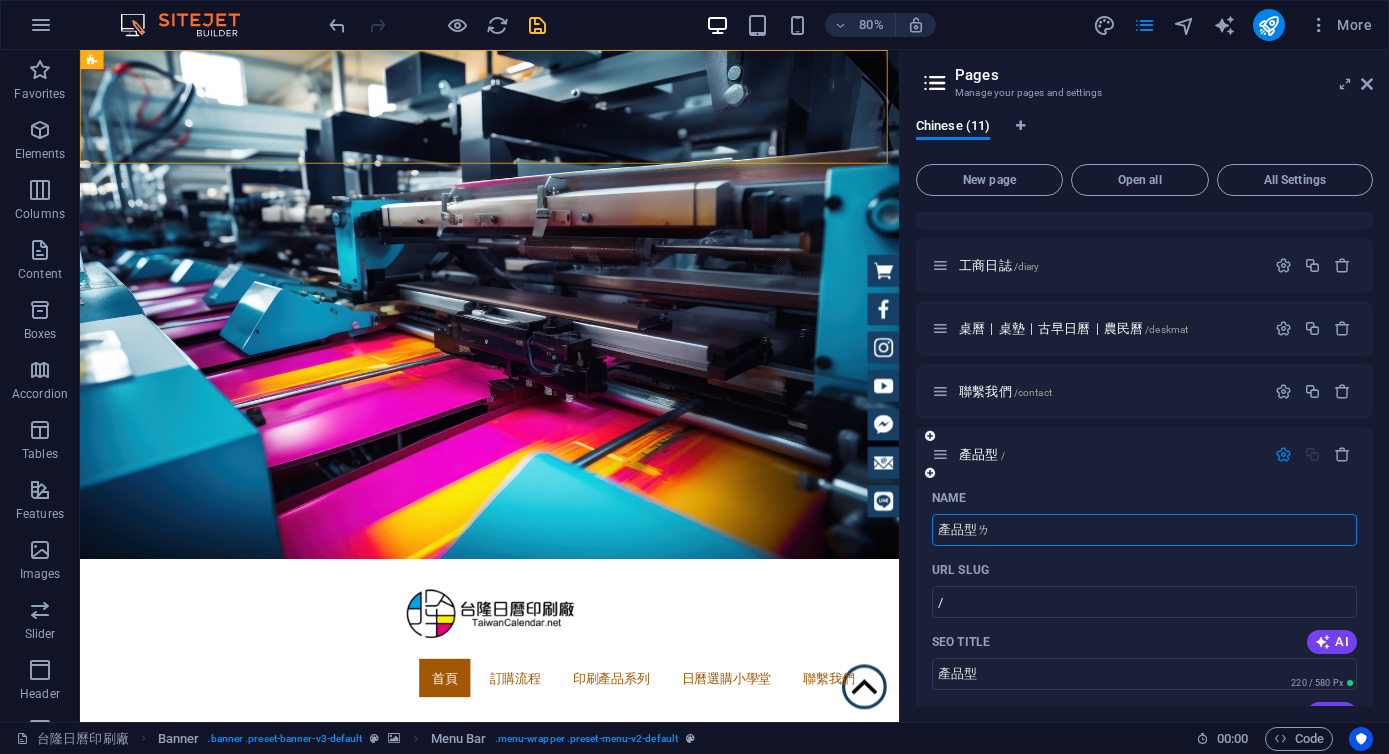 type on "產品型ㄌ" 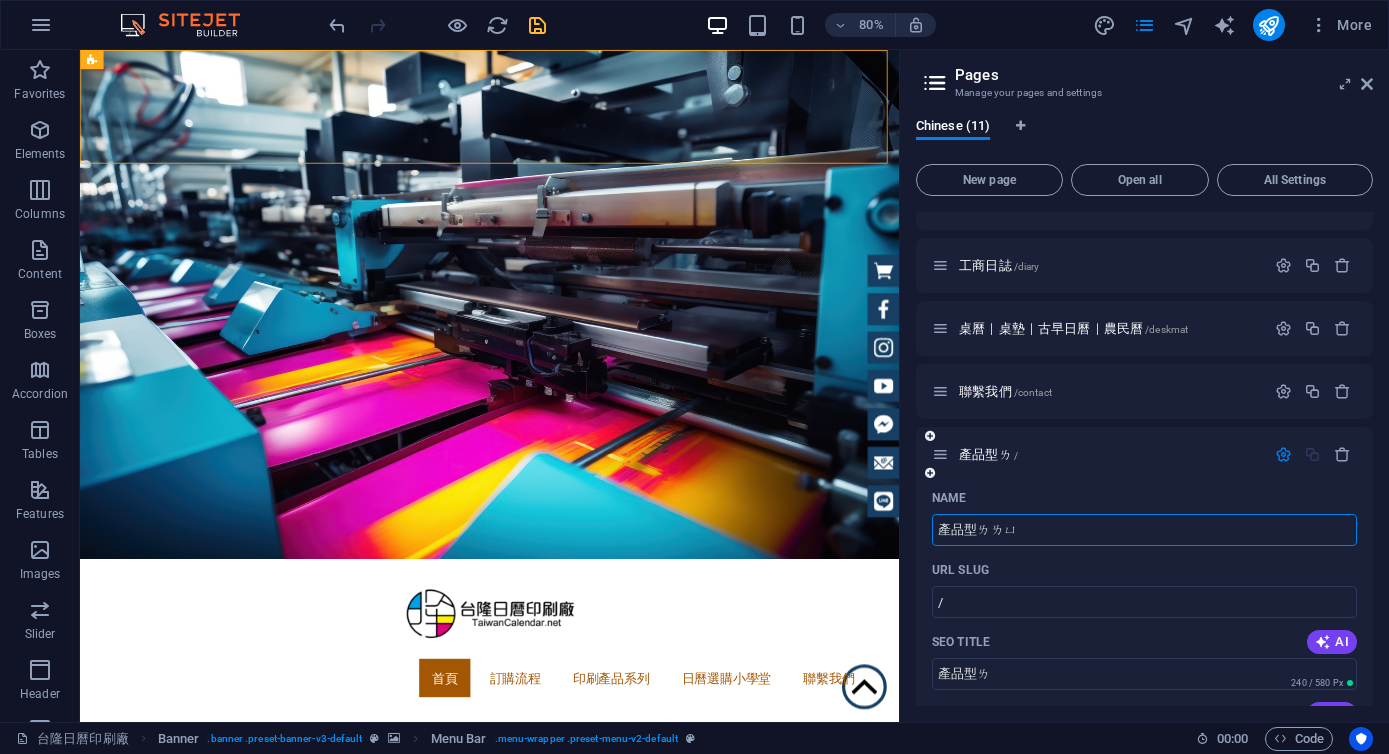 type on "產品型ㄌㄌㄩ" 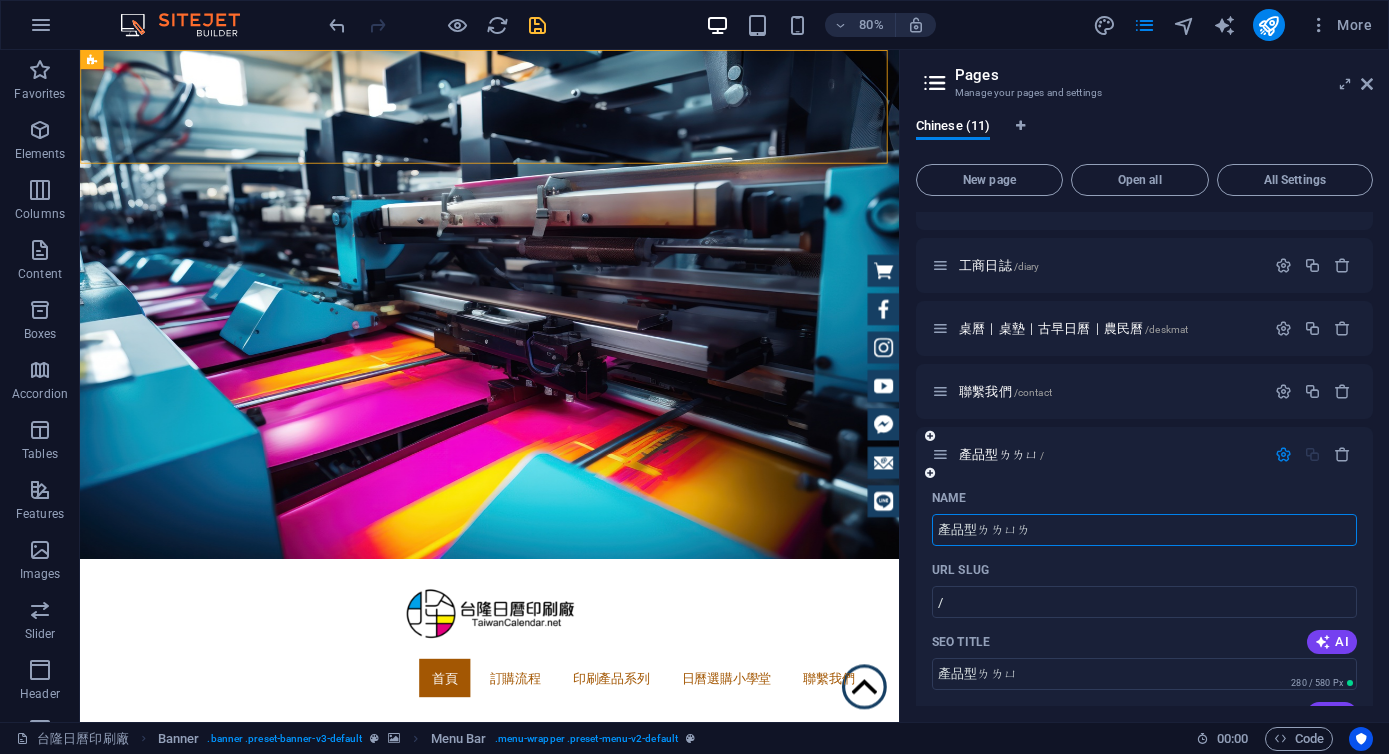 type on "產品型ㄌㄌㄩㄌ" 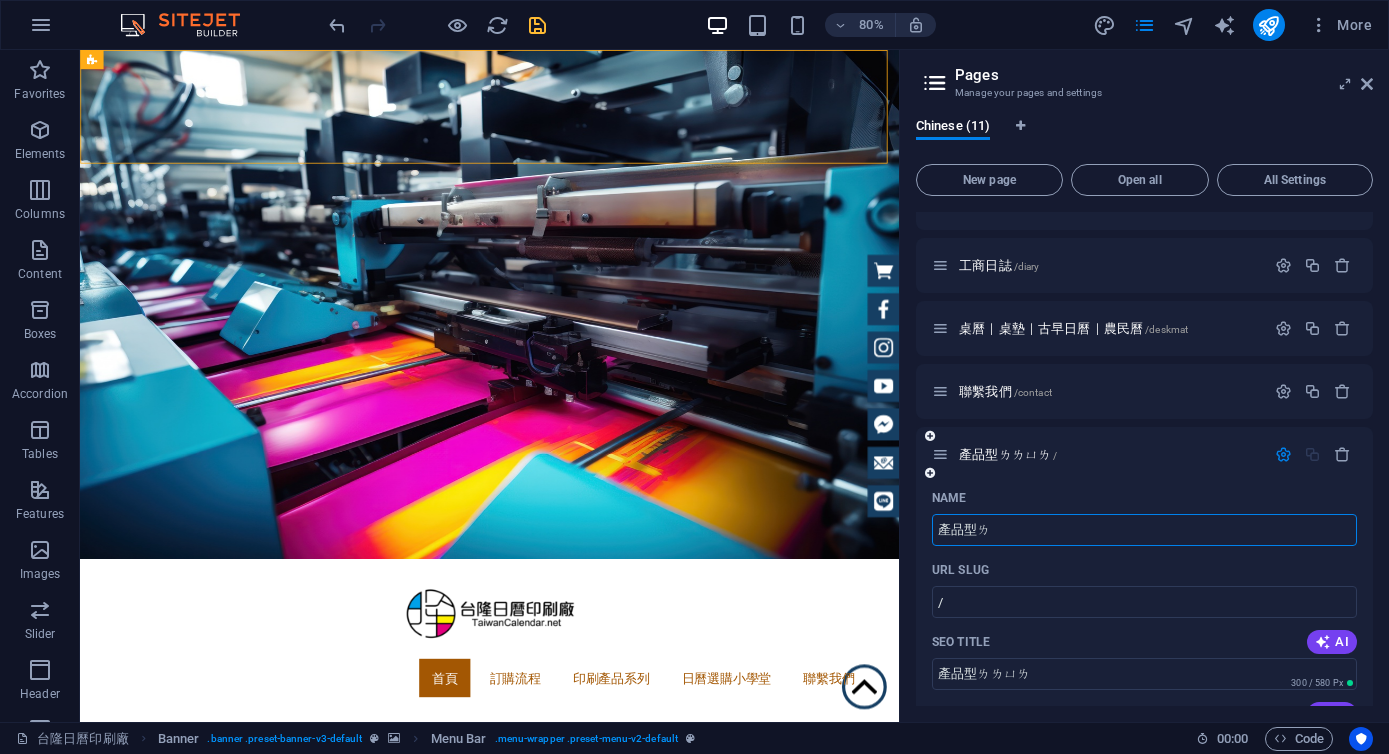 type on "產品型ㄌ" 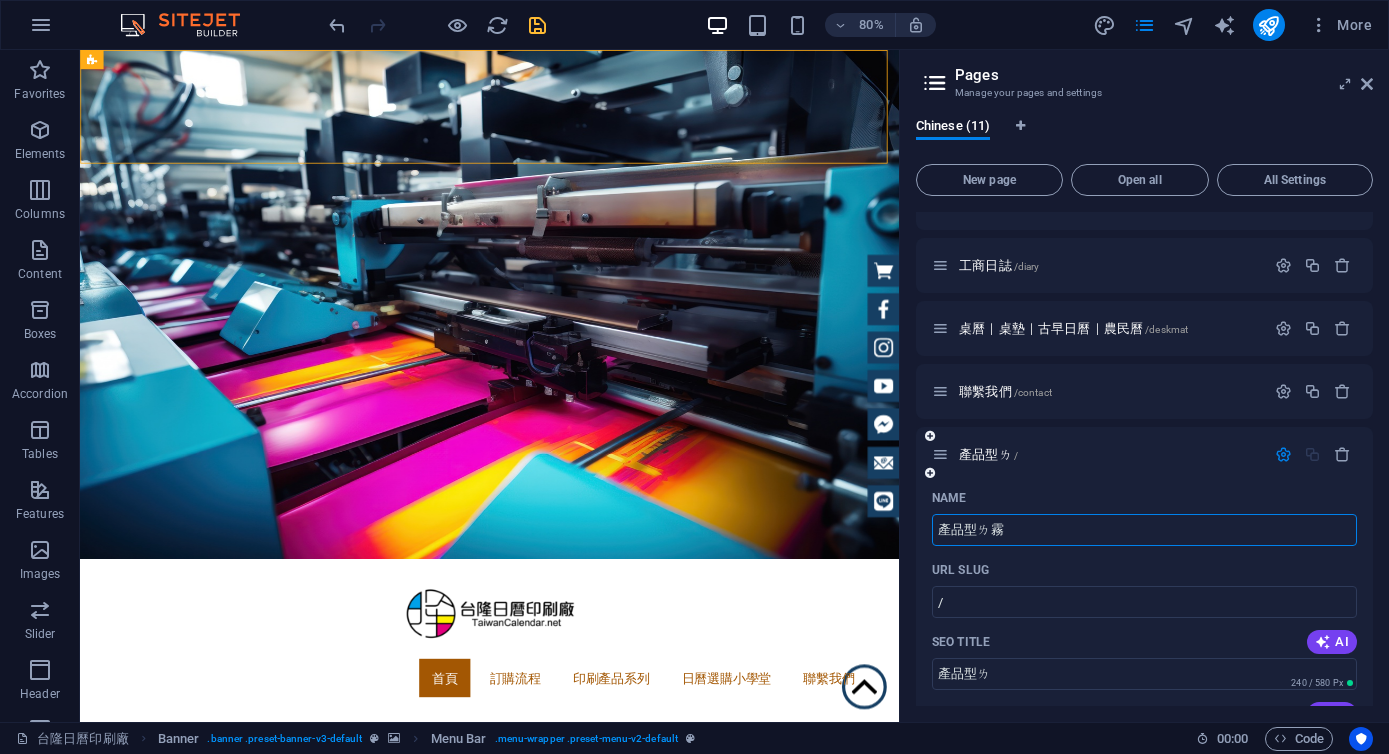 type on "產品型ㄌ霧" 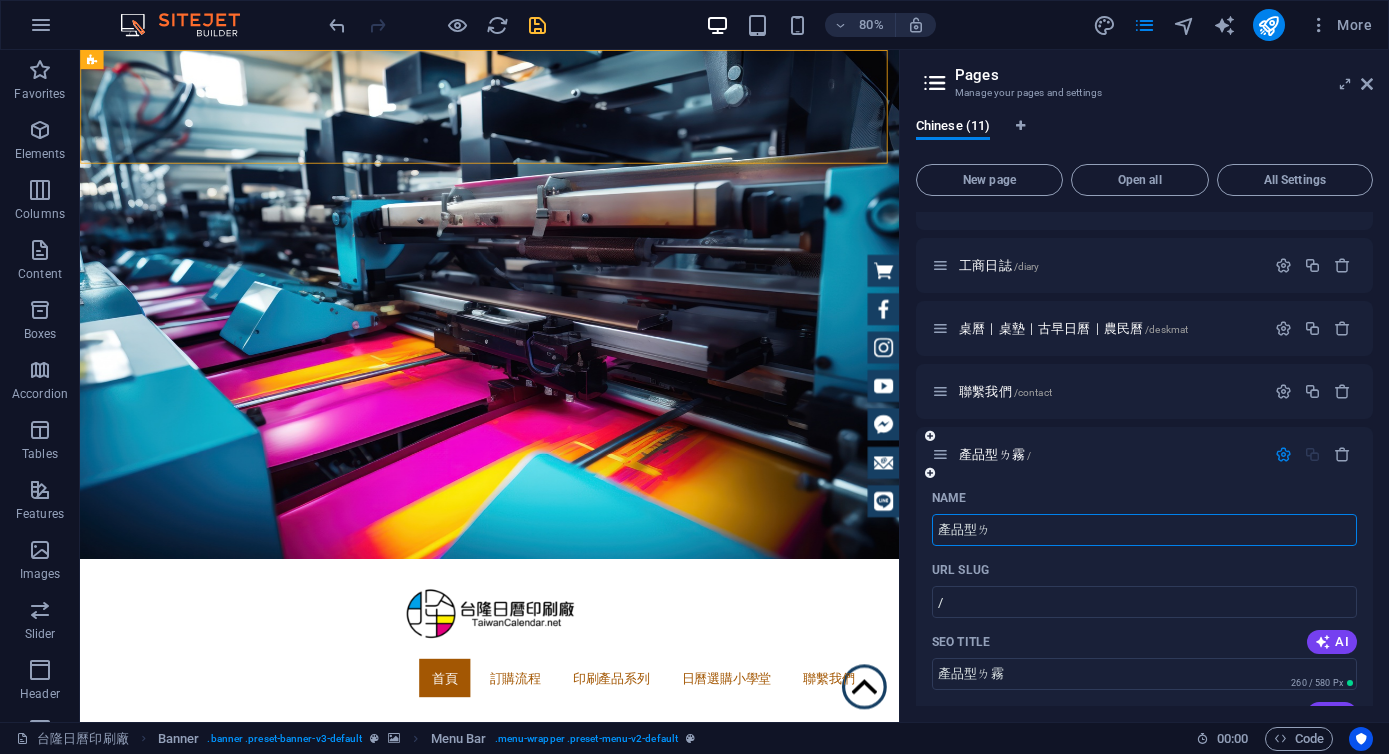 type on "產品型" 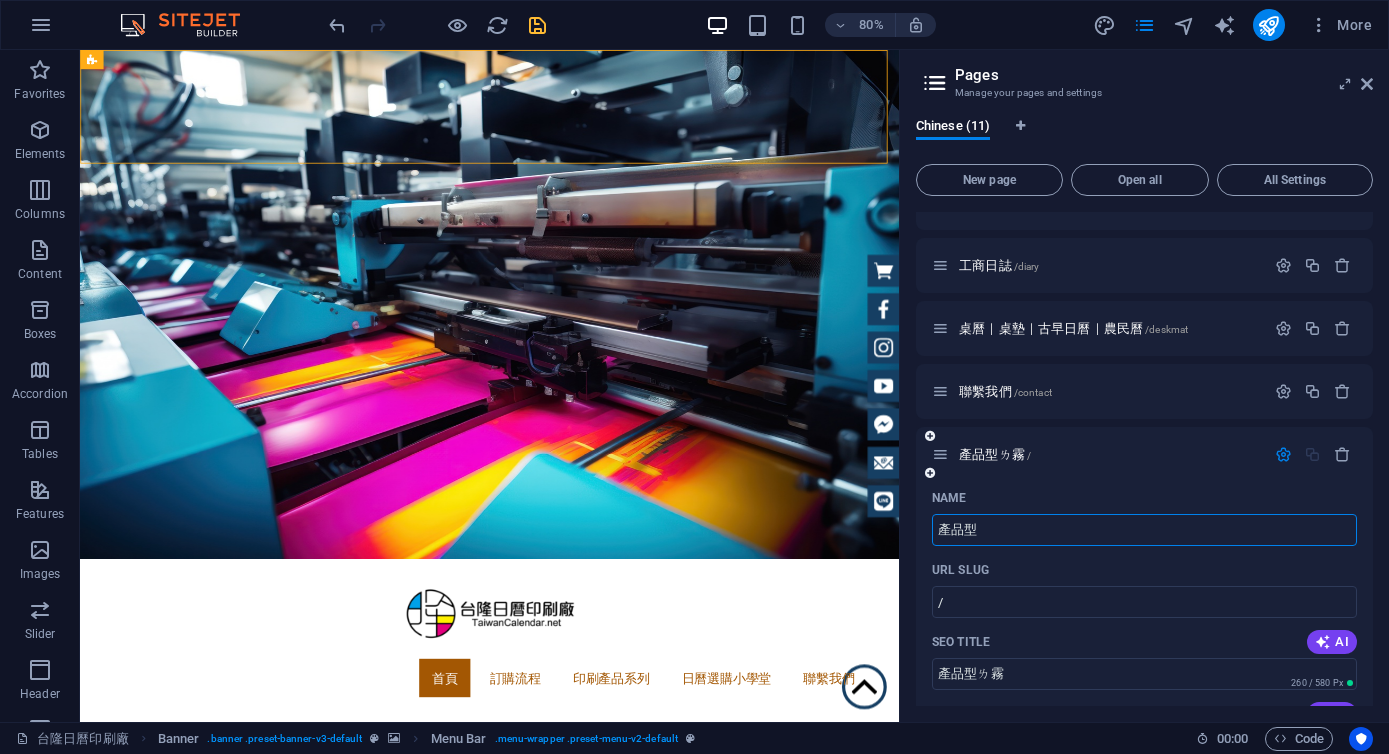 type on "產品型ㄌ" 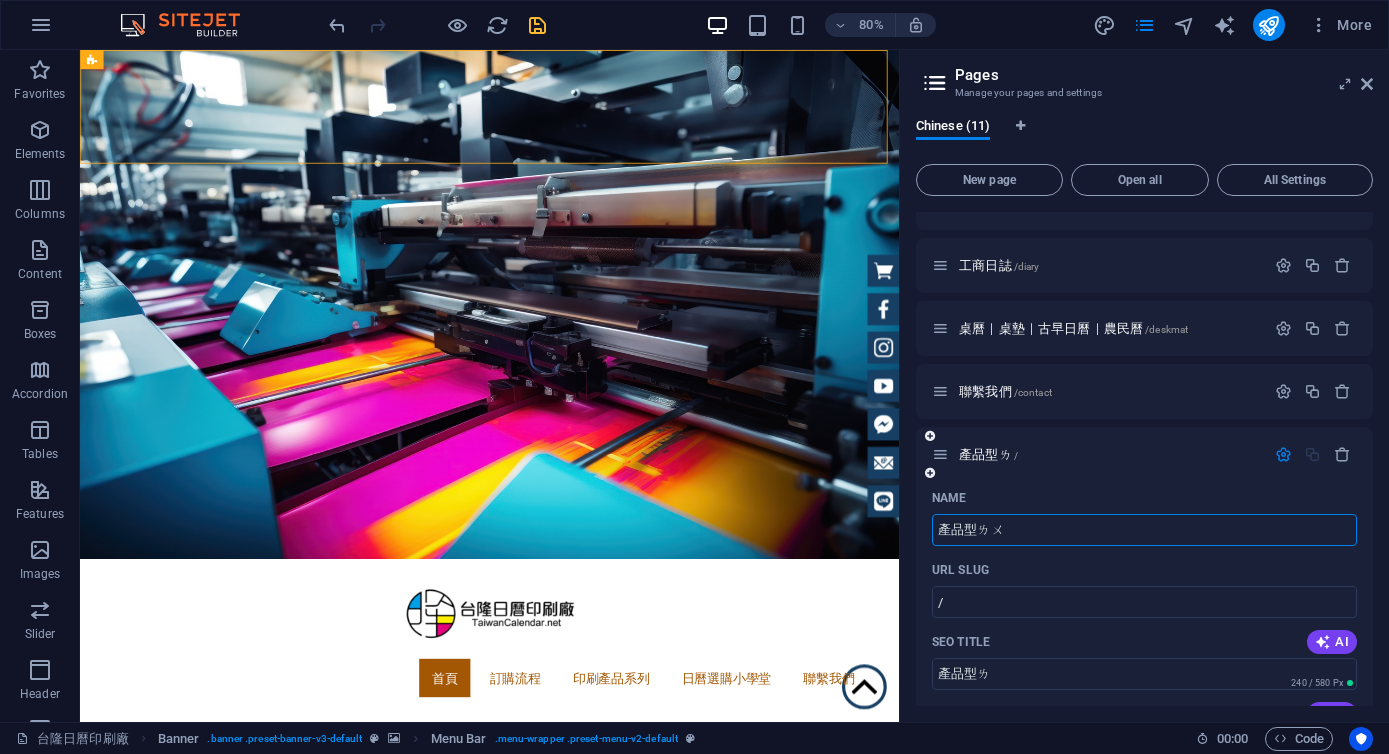 type on "產品型ㄌㄨ錄" 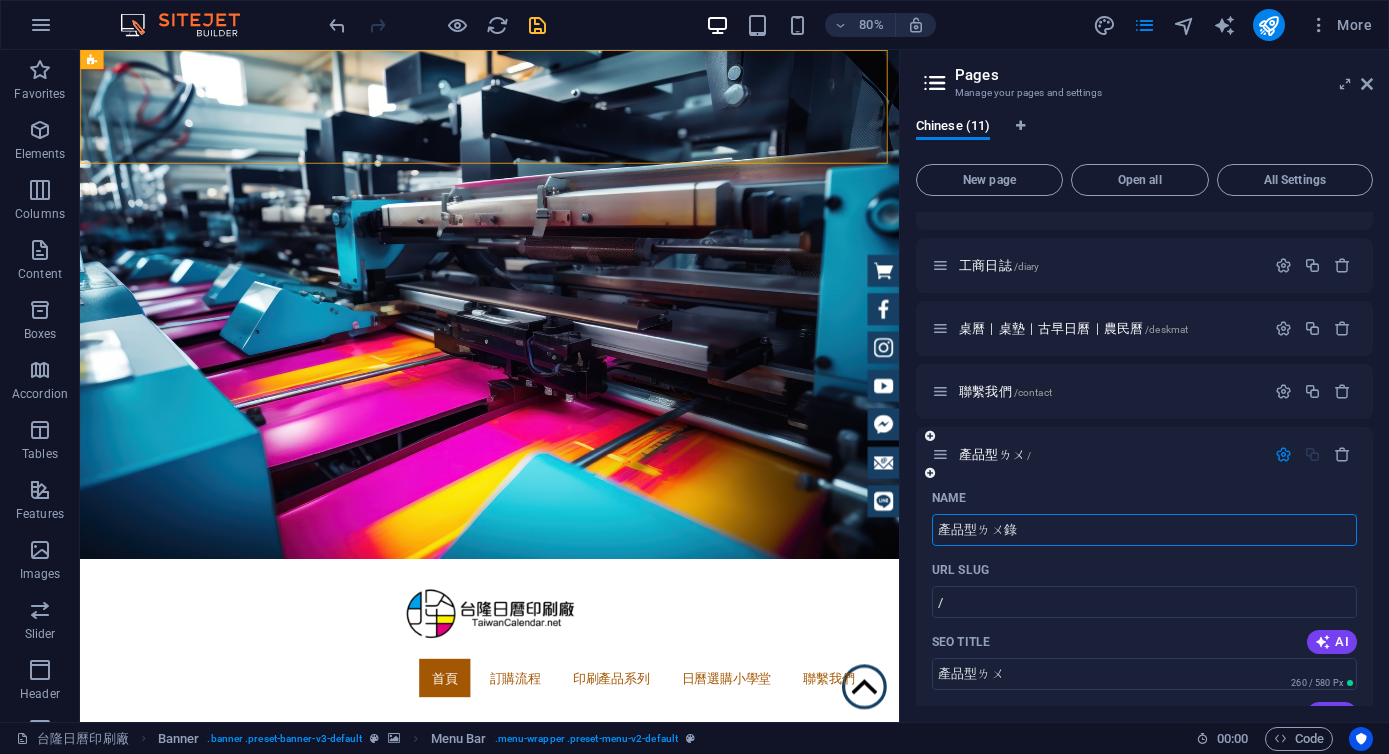 type on "產品型ㄌㄨ錄" 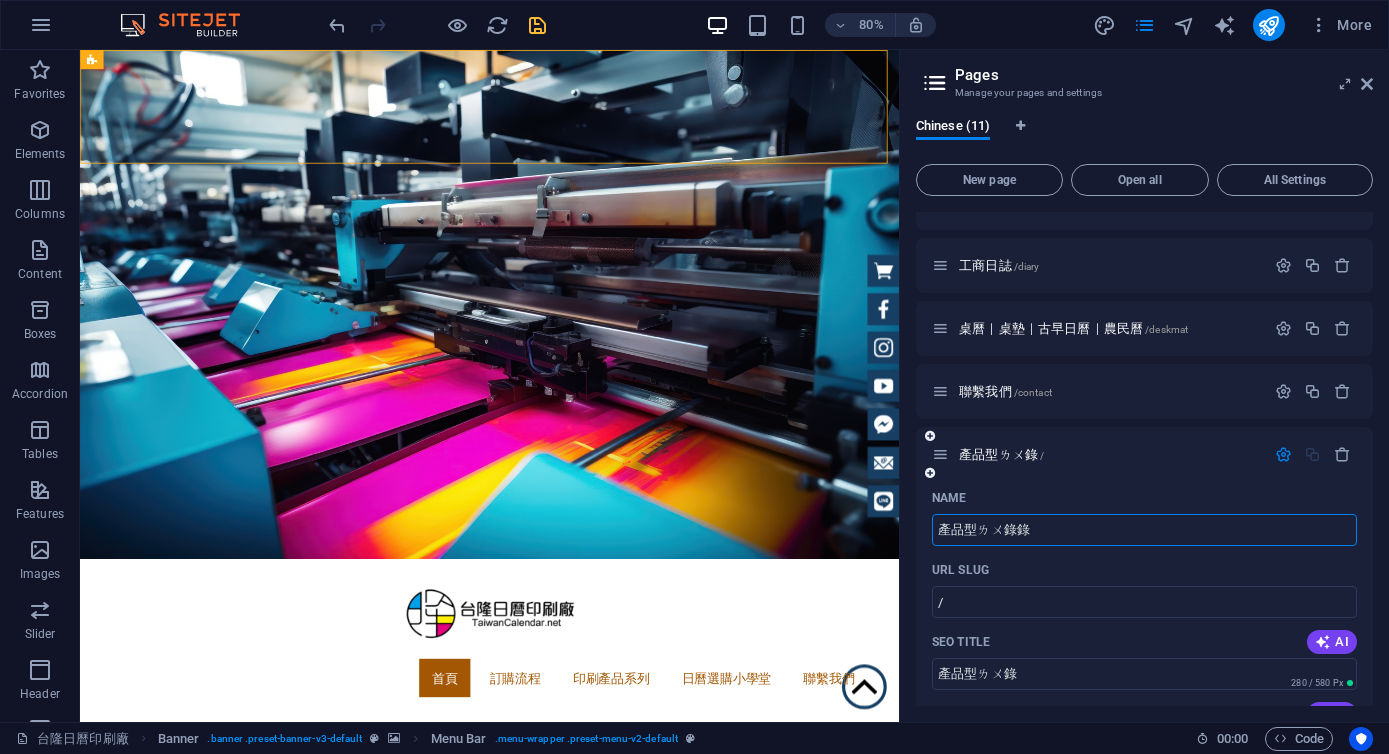 type on "產品型ㄌㄨ錄錄" 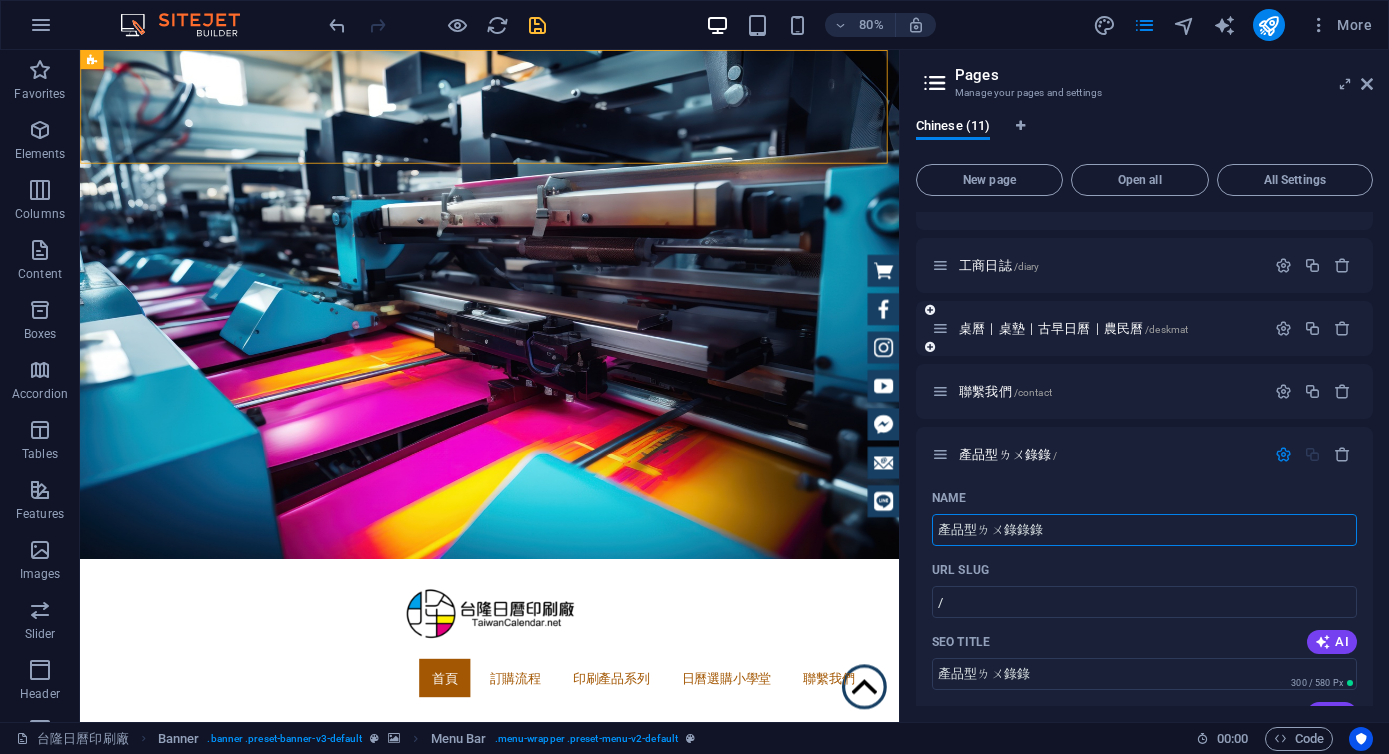 type on "產品型ㄌㄨ錄錄錄" 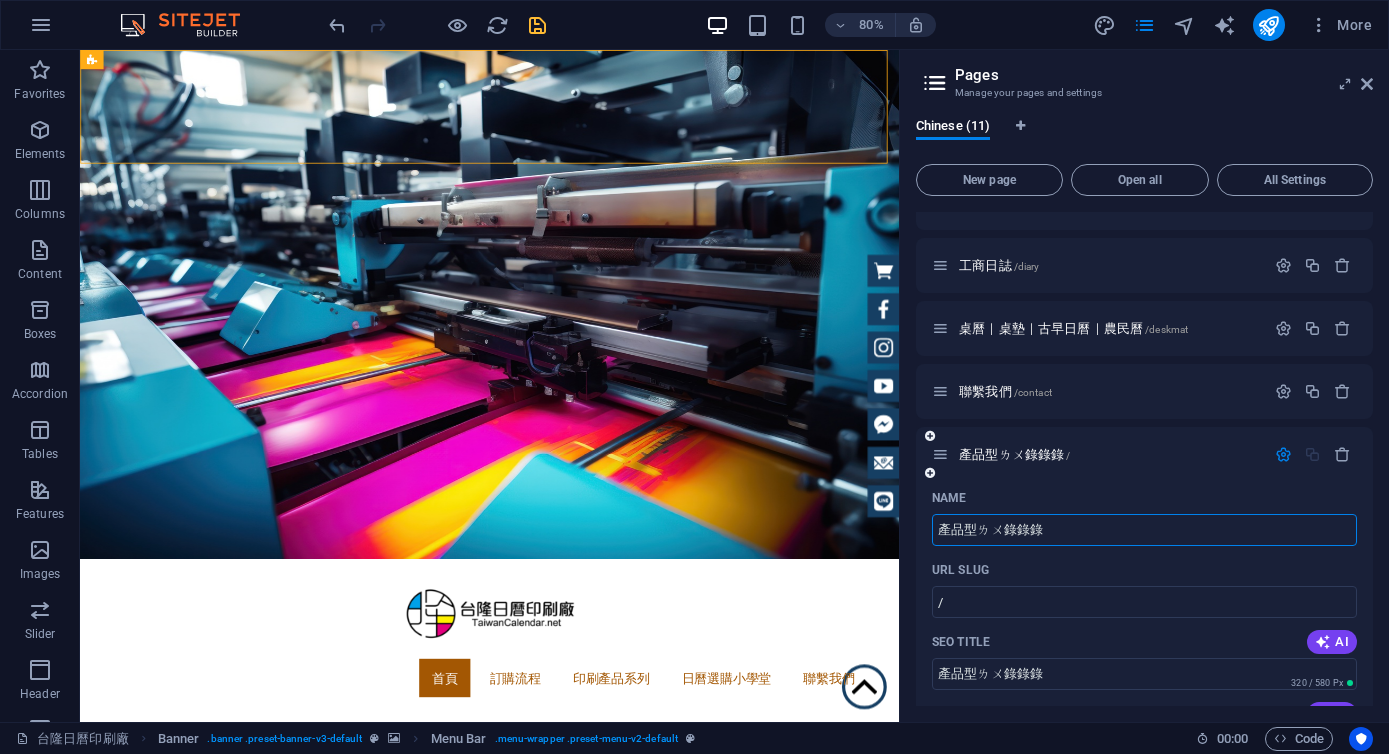 paste 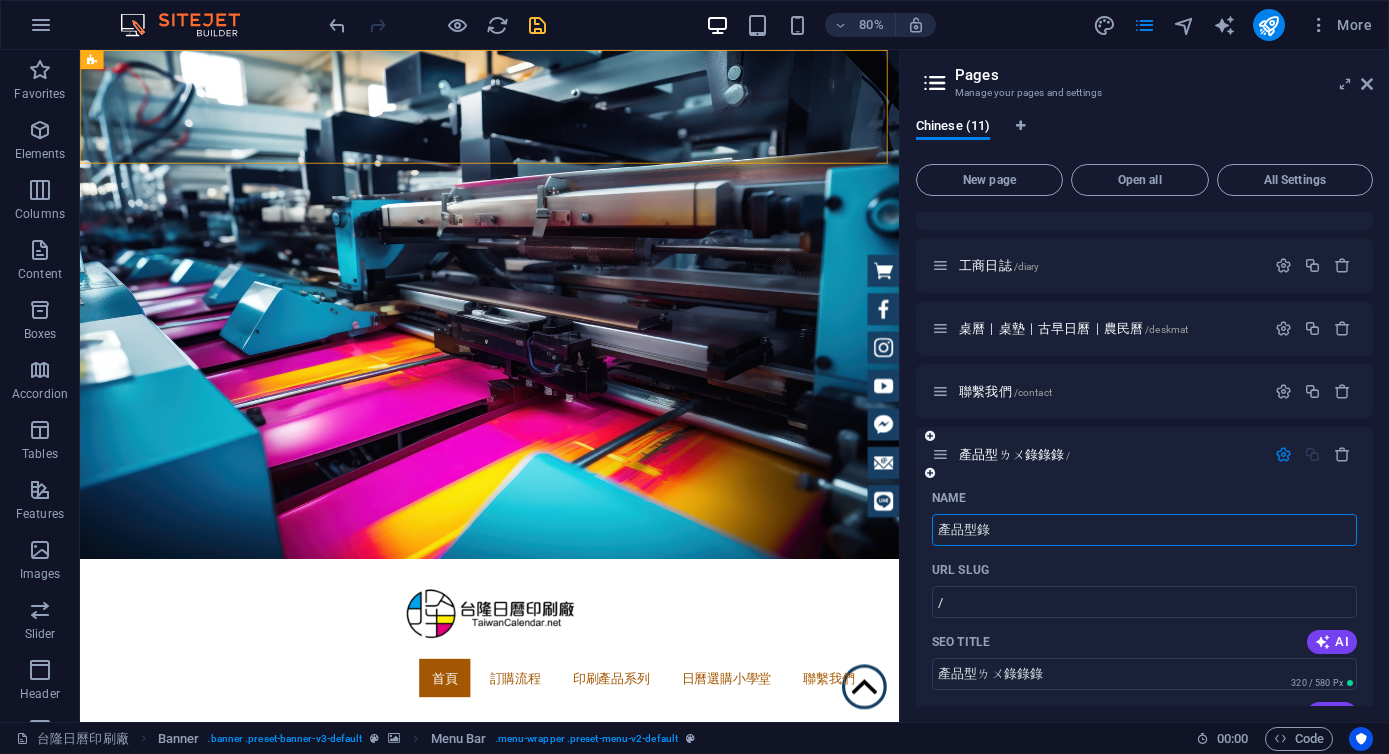 type on "產品型錄" 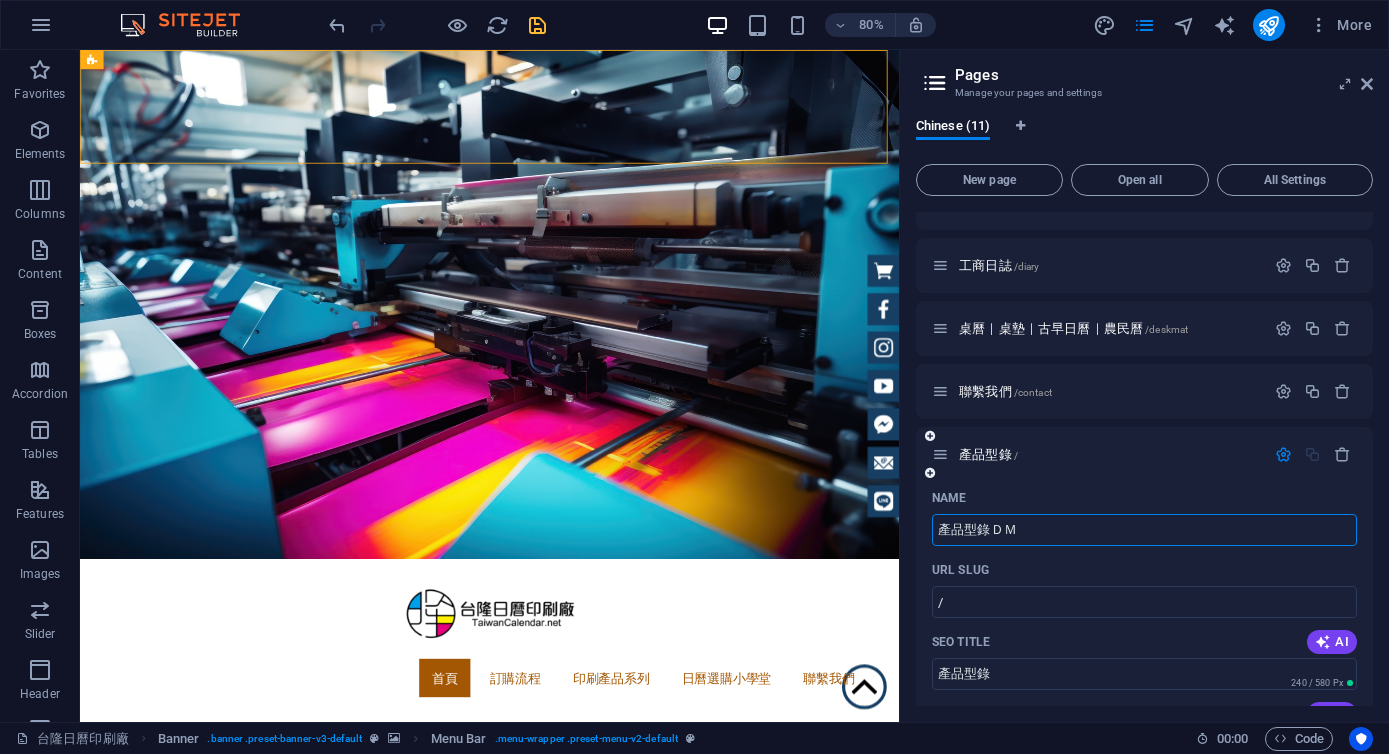 type on "產品型錄ＤＭ" 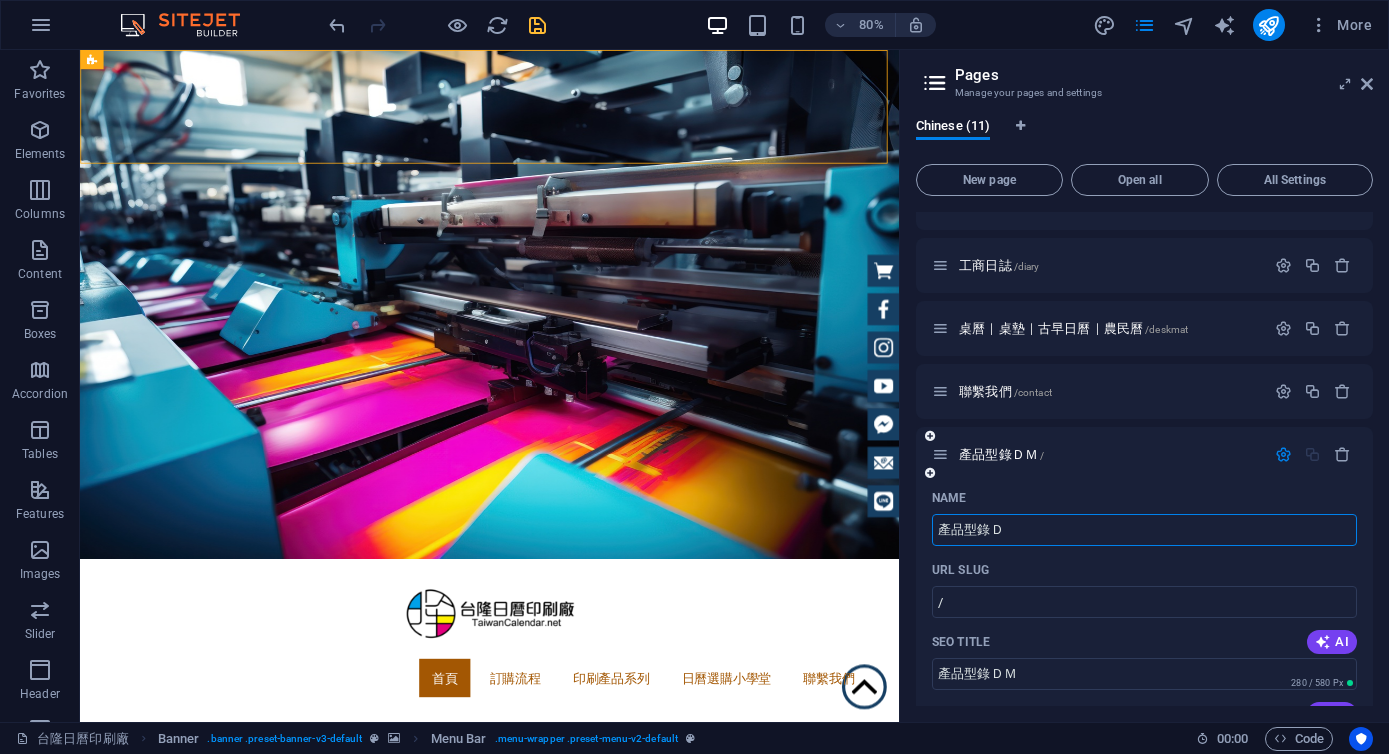 type on "產品型錄Ｄ" 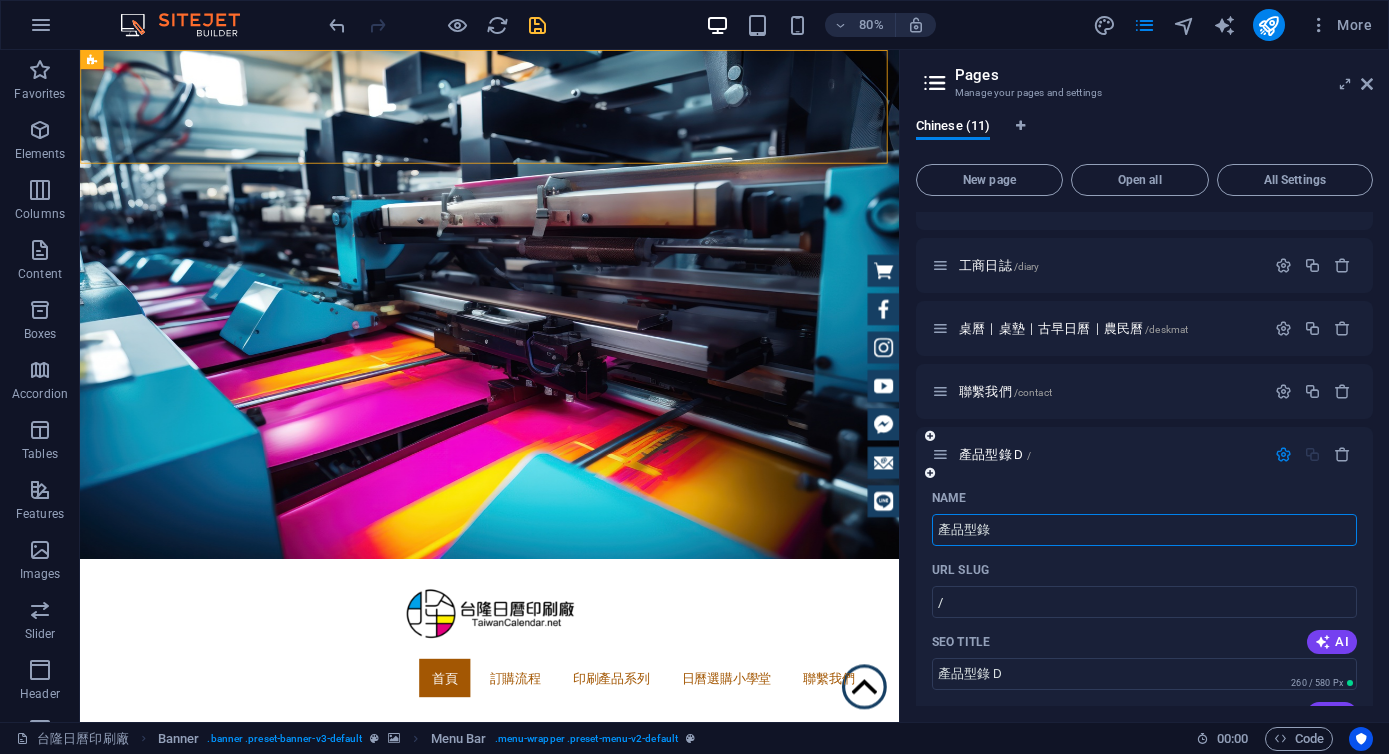 type on "產品型錄" 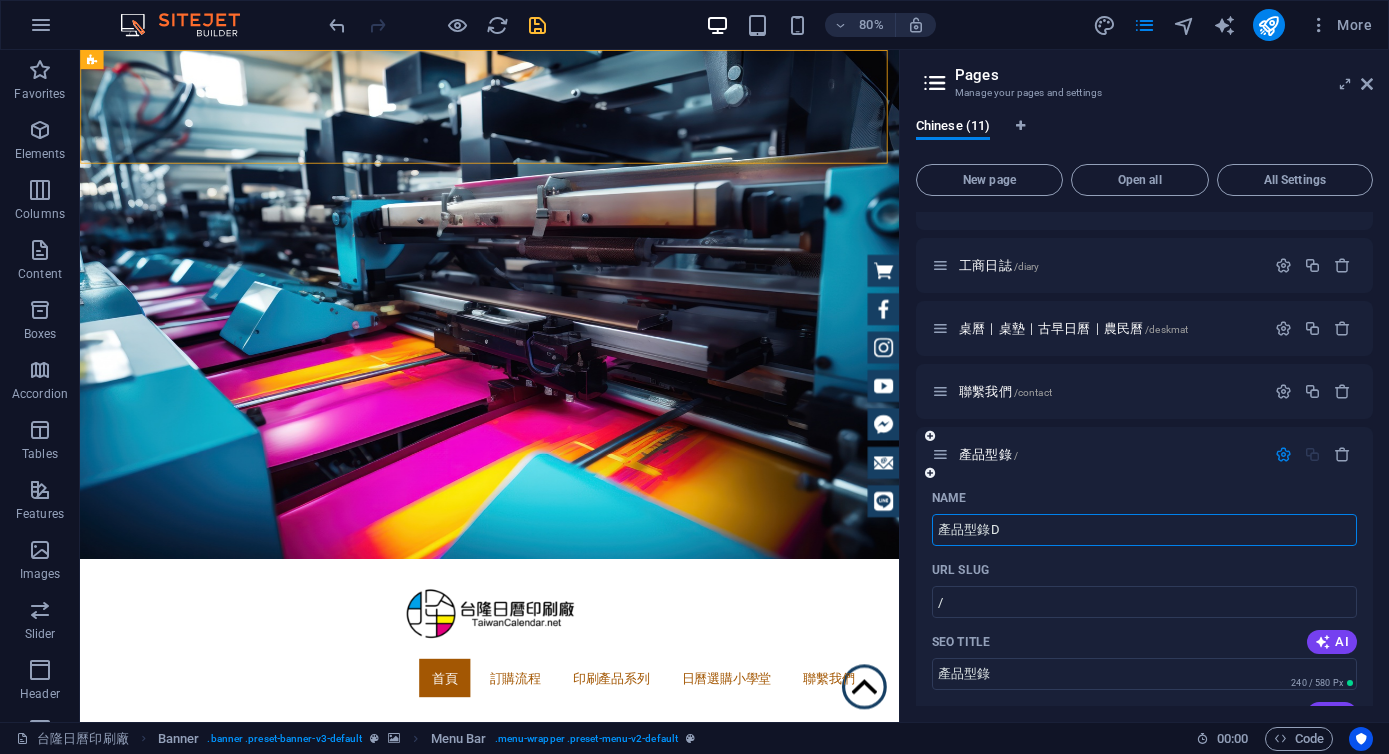 type on "產品型錄D" 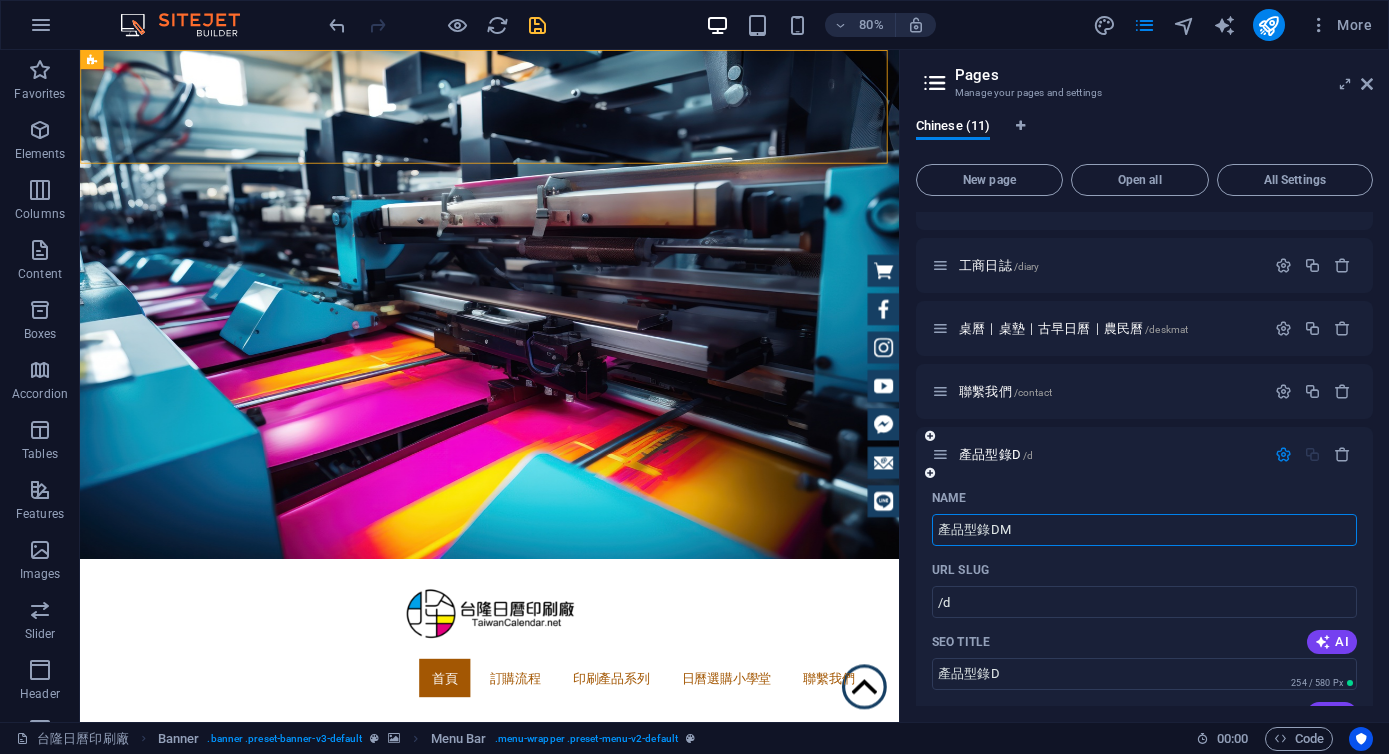 type on "產品型錄DM" 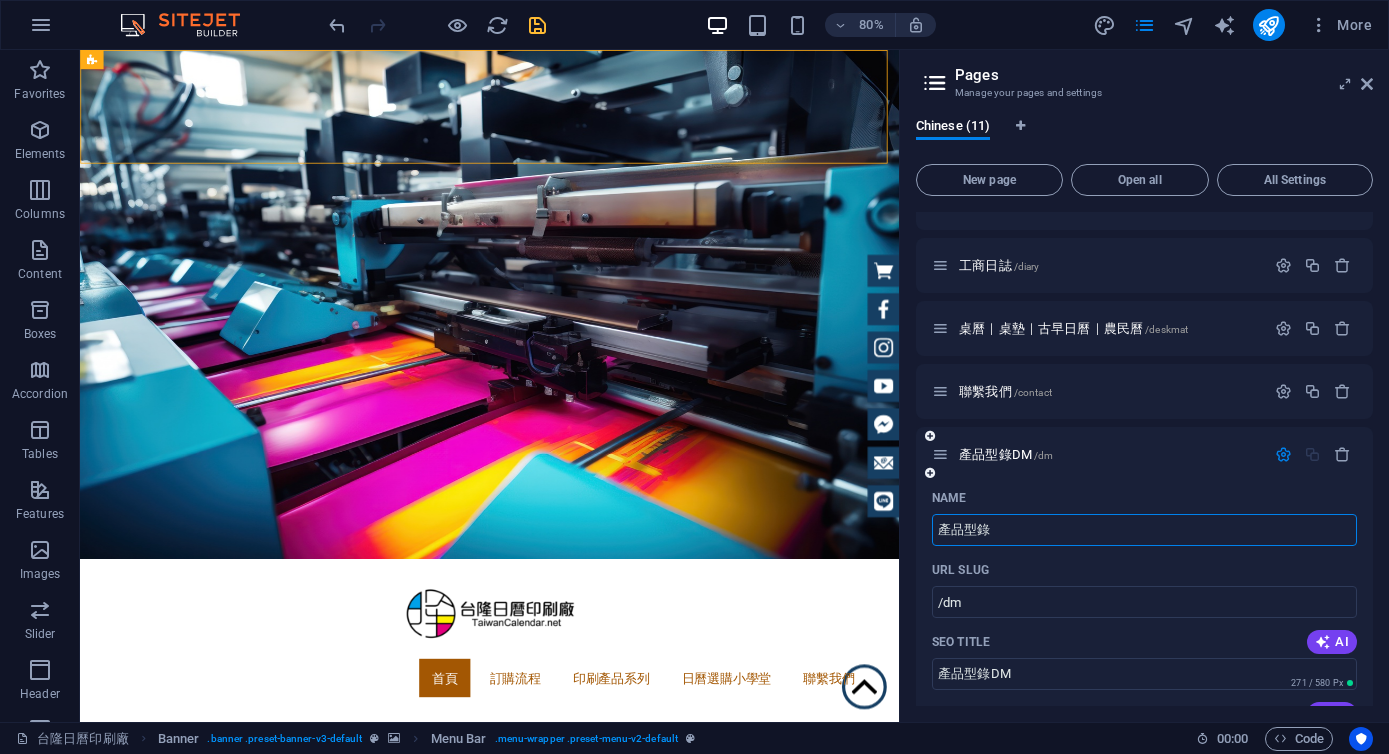 type on "產品型錄" 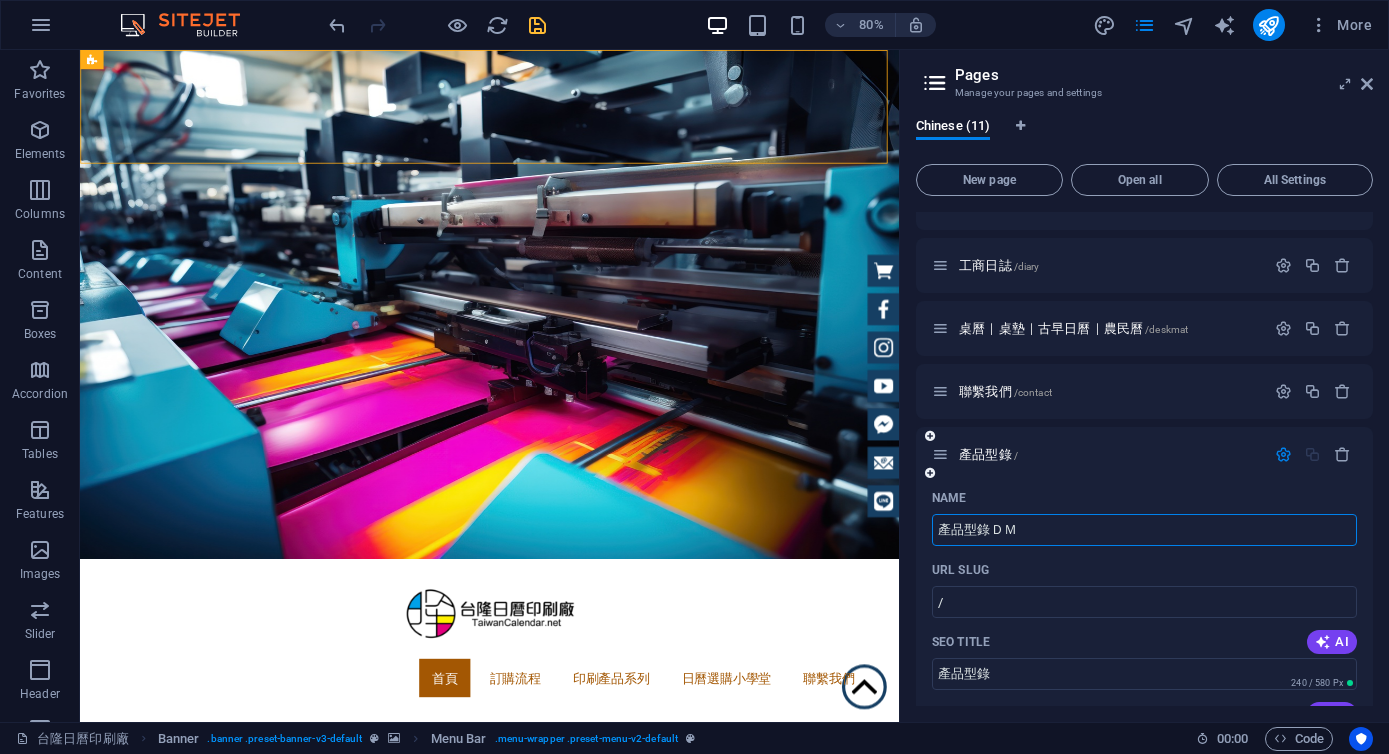 type on "產品型錄ＤＭ" 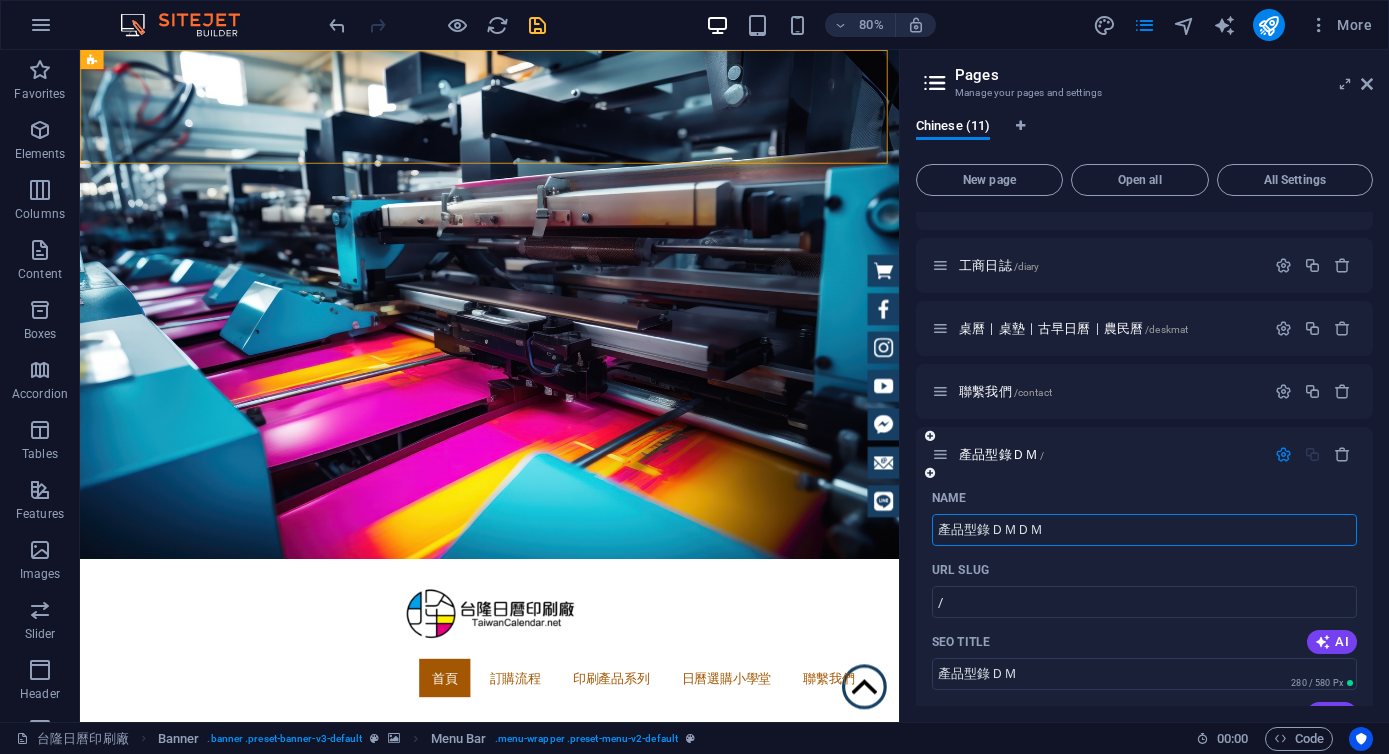 type on "產品型錄ＤＭＤＭ" 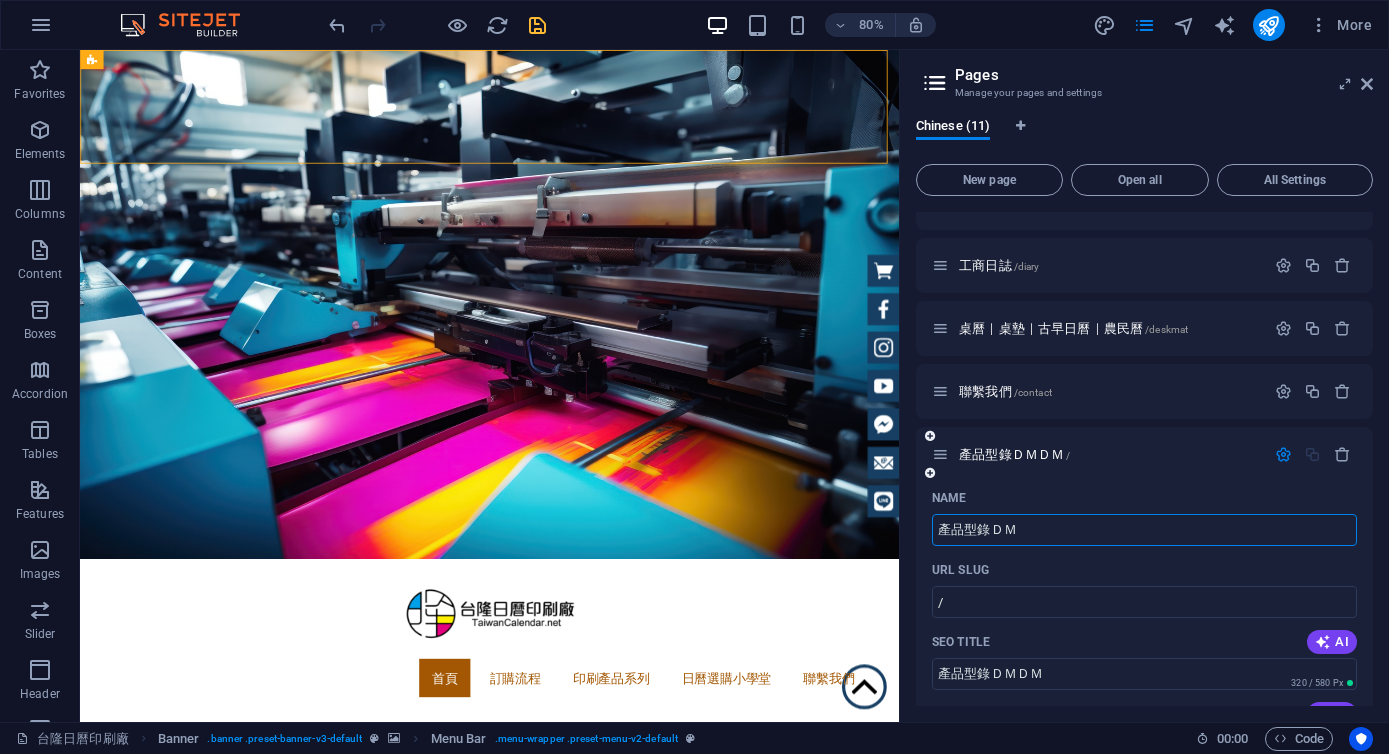 type on "產品型錄ＤＭ" 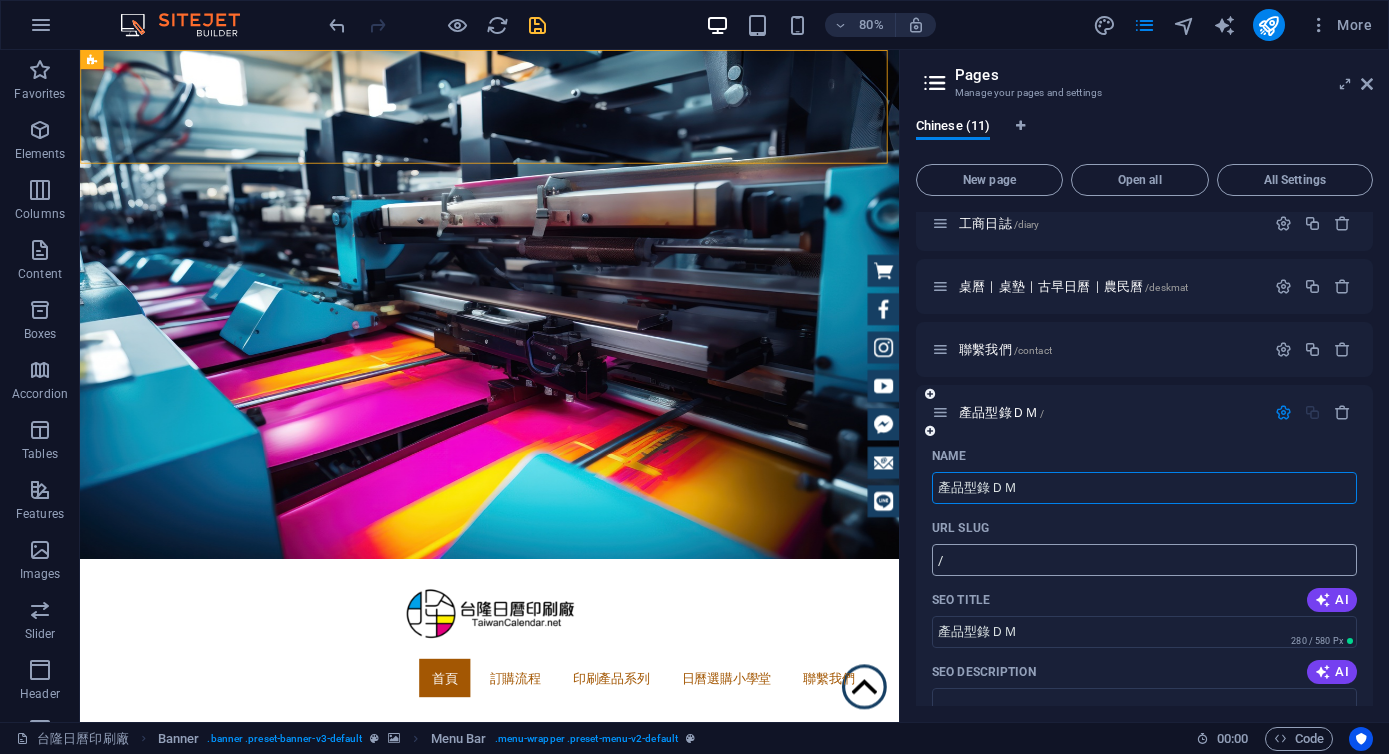 scroll, scrollTop: 390, scrollLeft: 0, axis: vertical 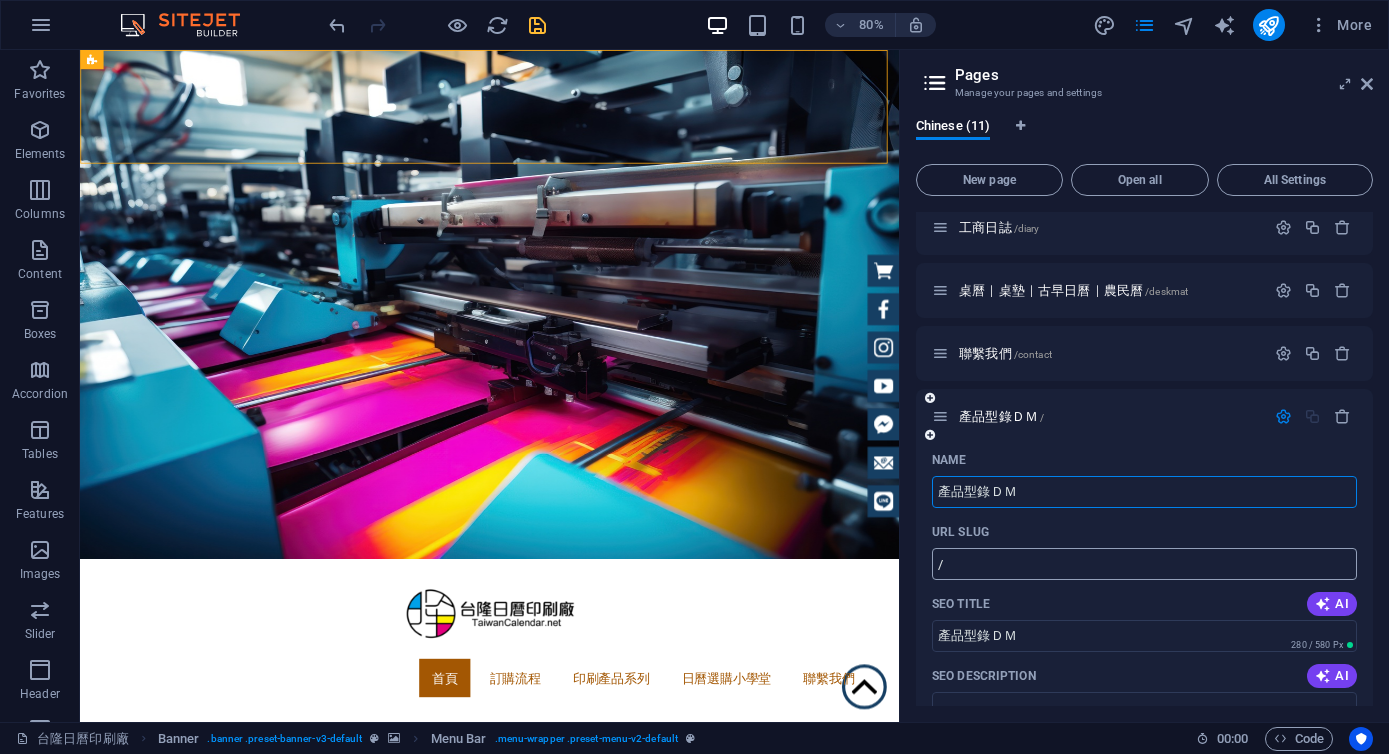 type on "產品型錄ＤＭ" 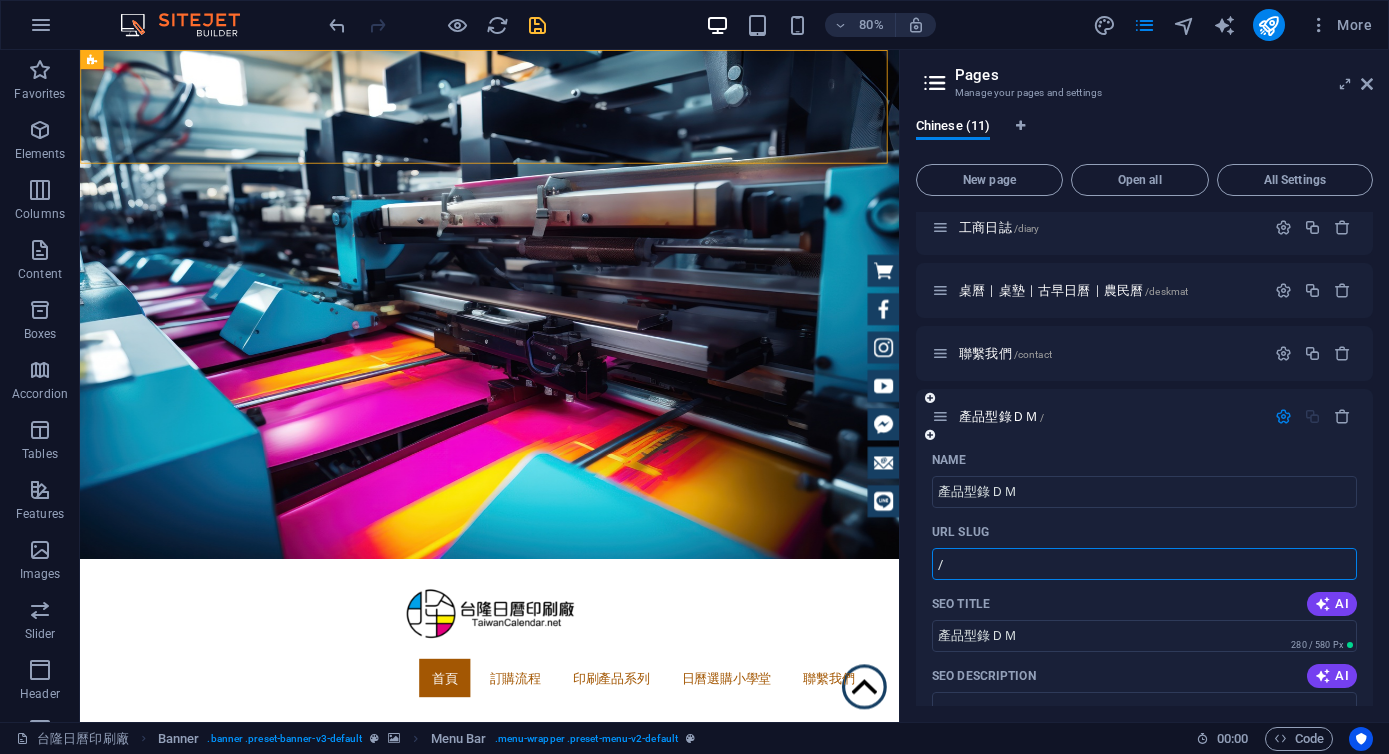 click on "/" at bounding box center [1144, 564] 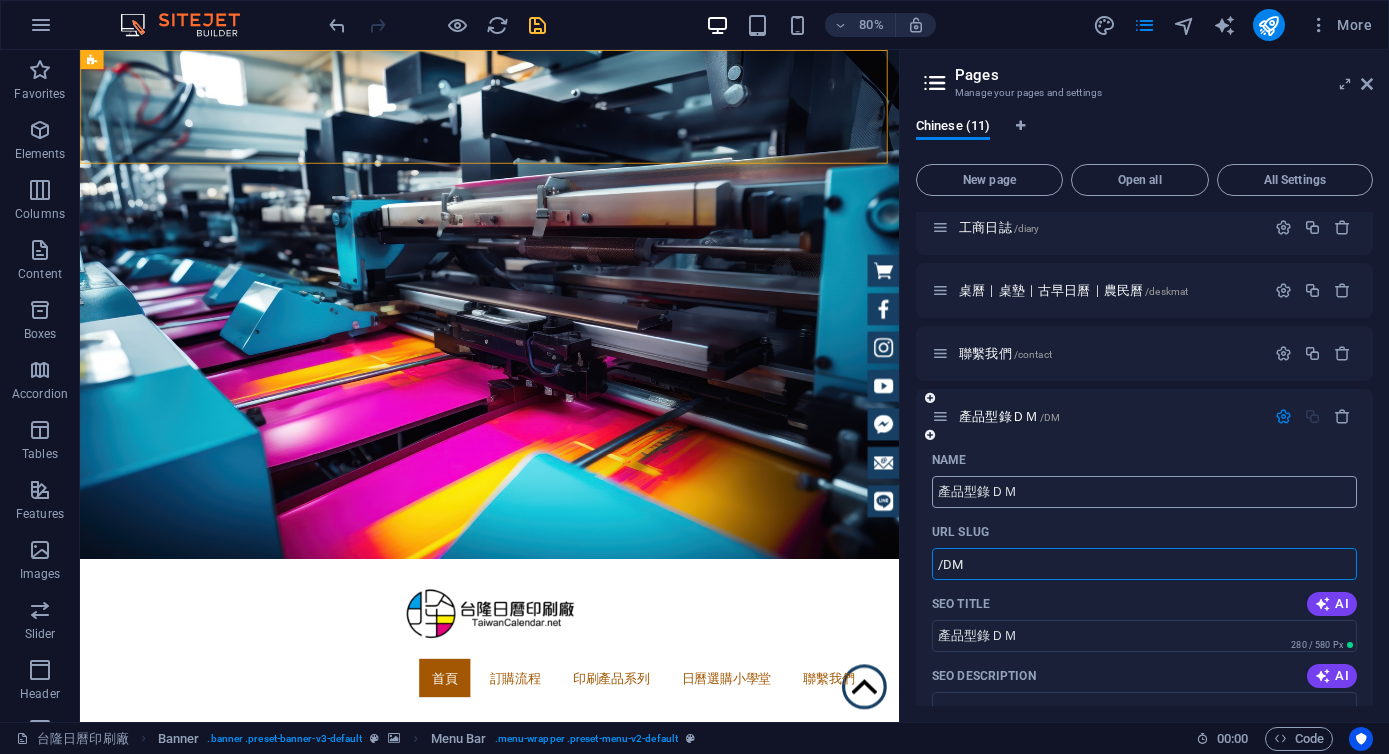 type on "/DM" 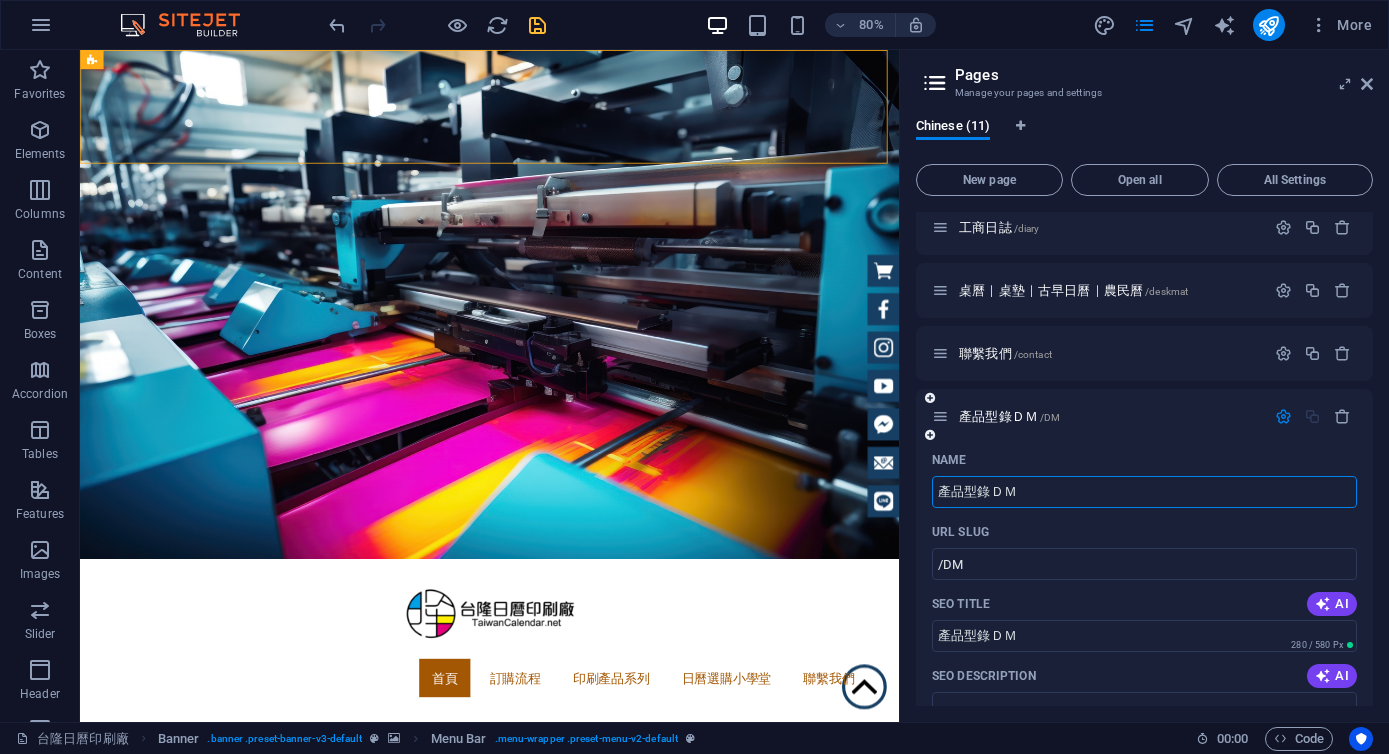 click on "產品型錄ＤＭ" at bounding box center [1144, 492] 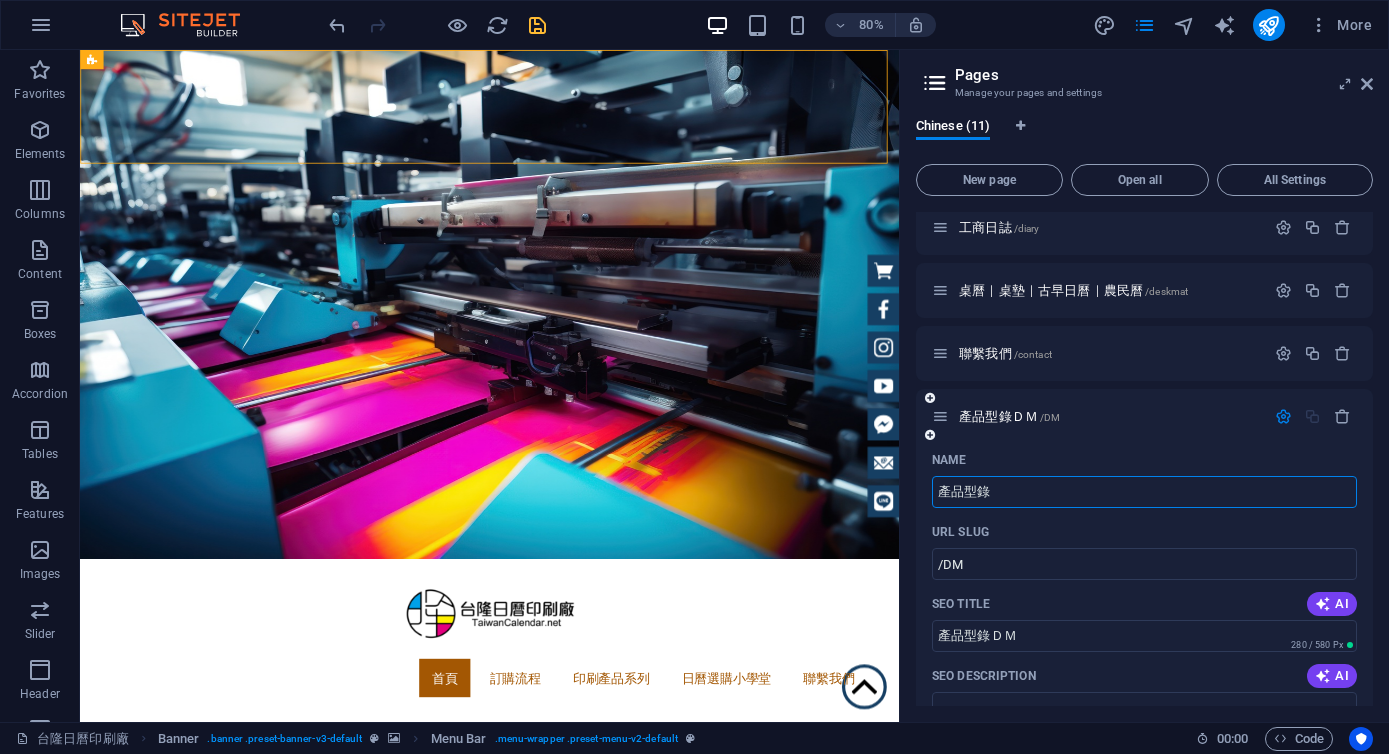 type on "產品型錄" 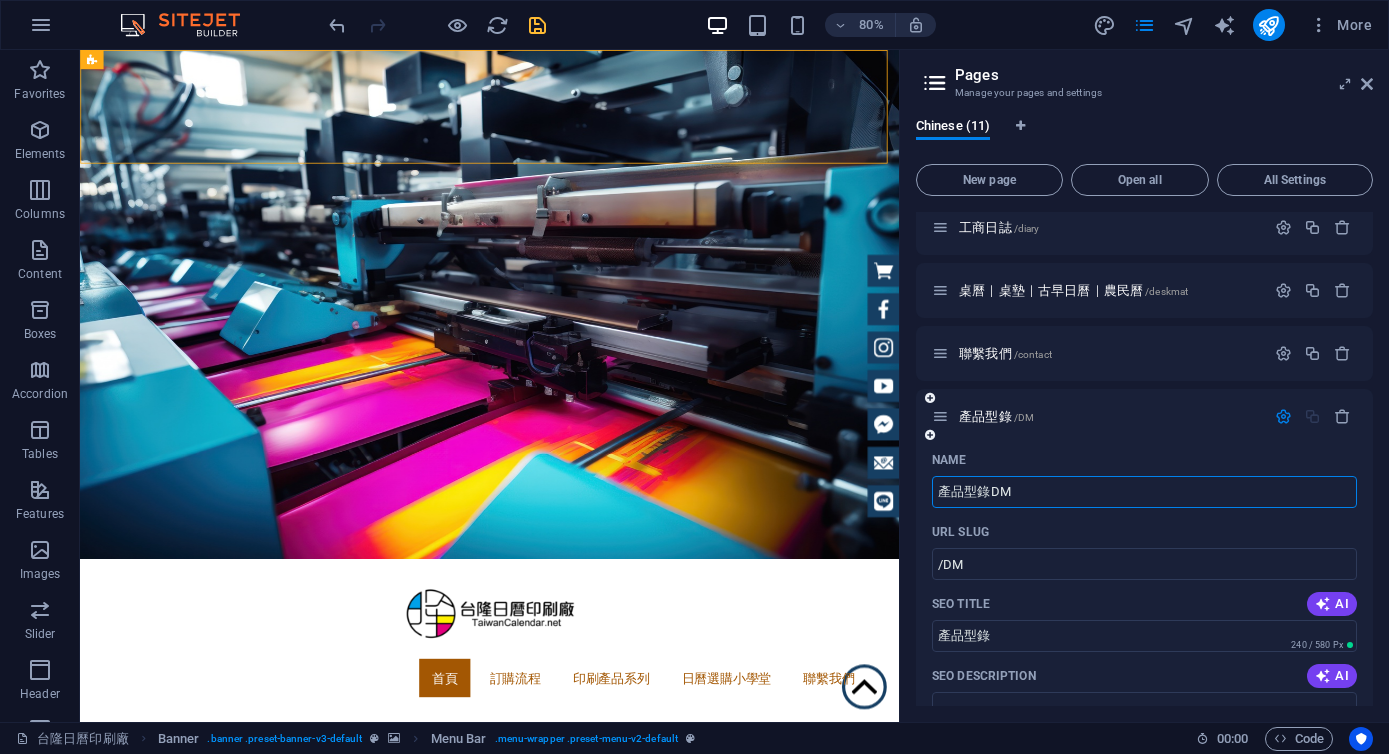 type on "產品型錄DM" 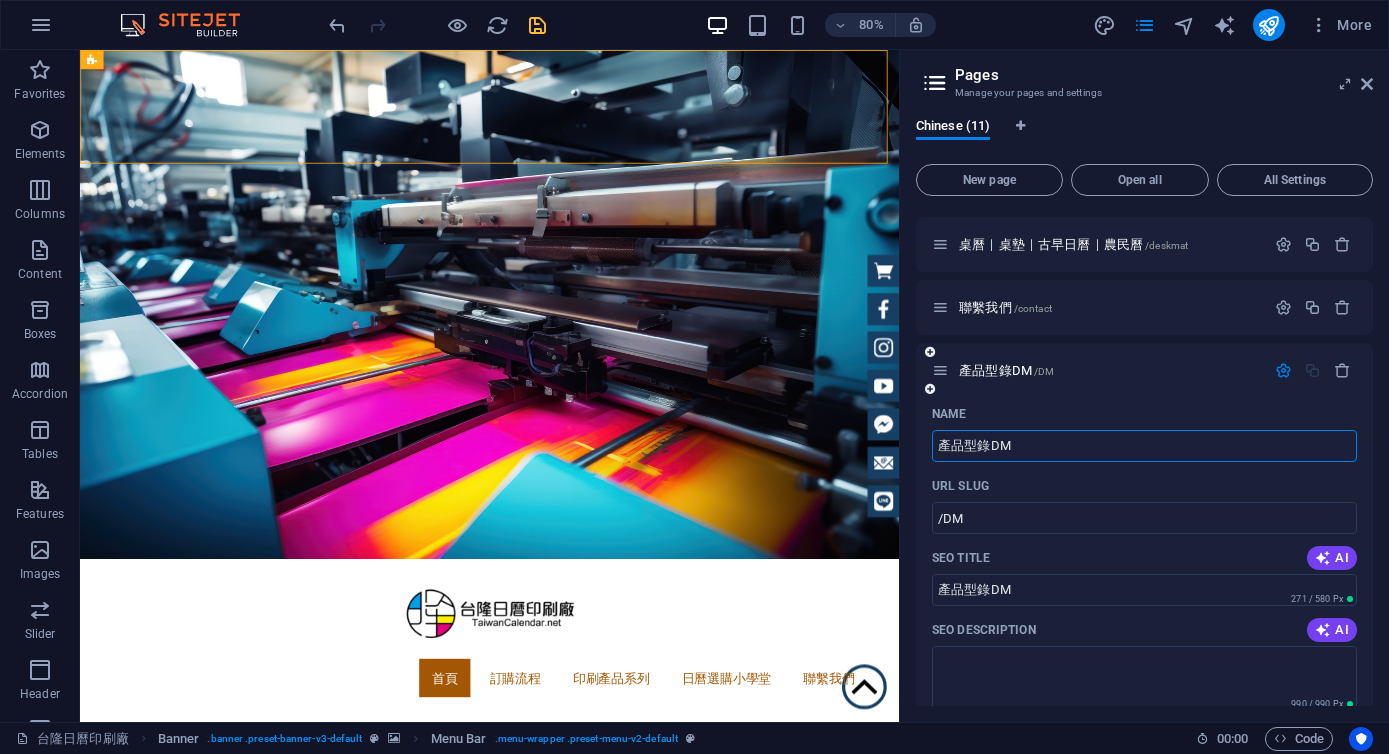 scroll, scrollTop: 761, scrollLeft: 0, axis: vertical 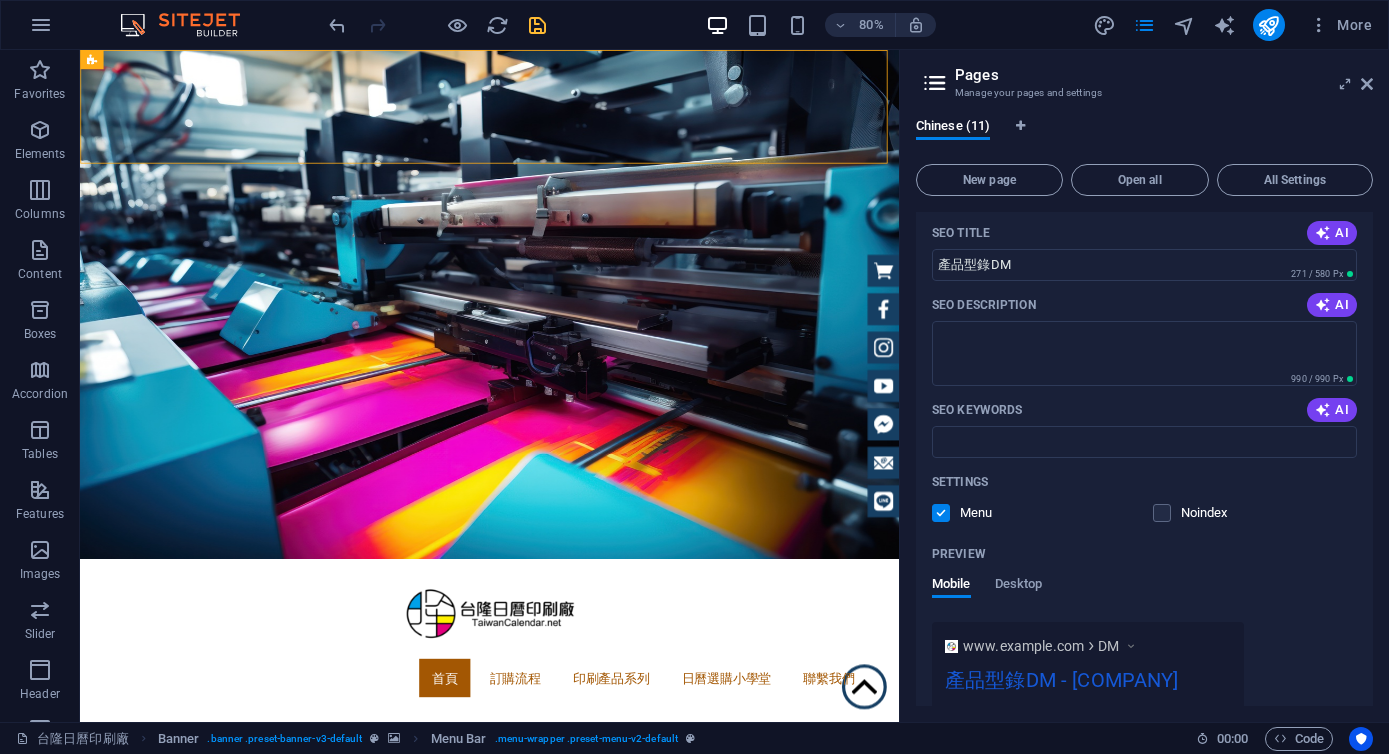 type on "產品型錄DM" 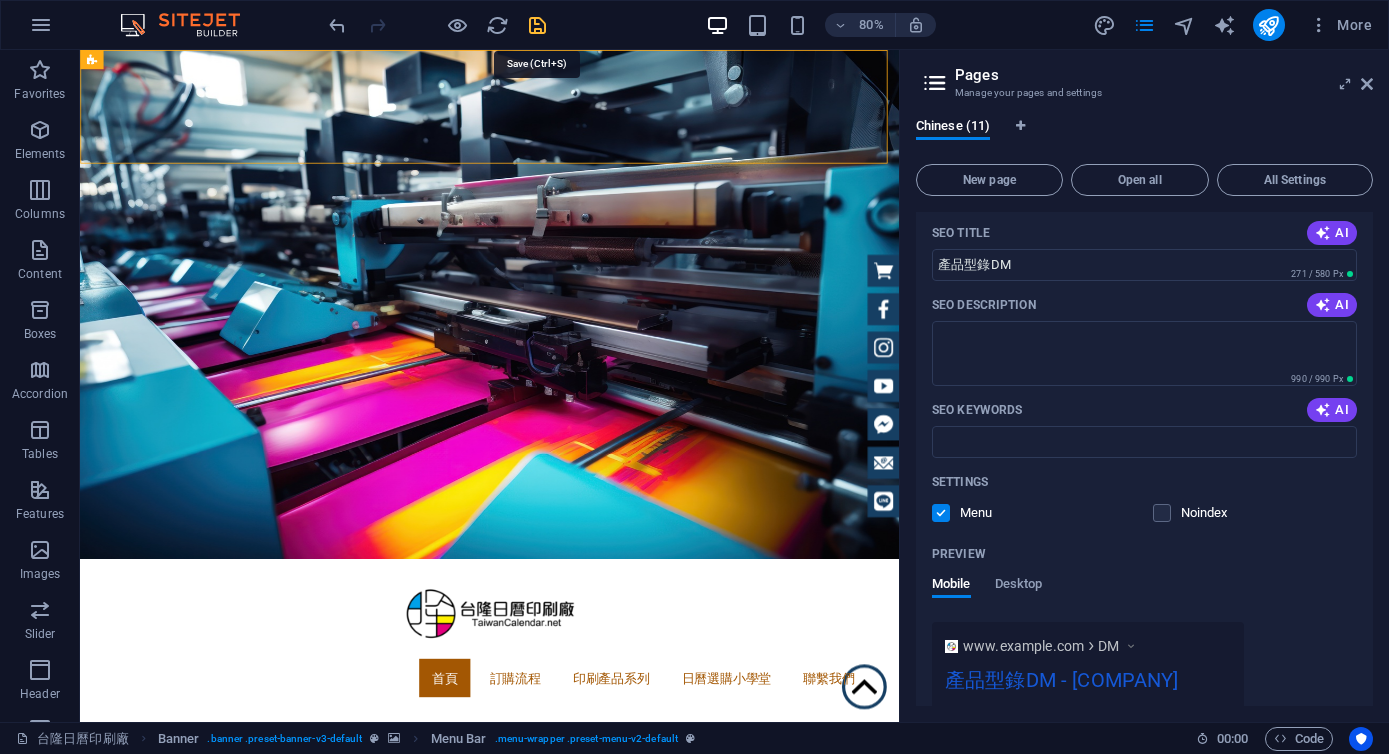 click at bounding box center [537, 25] 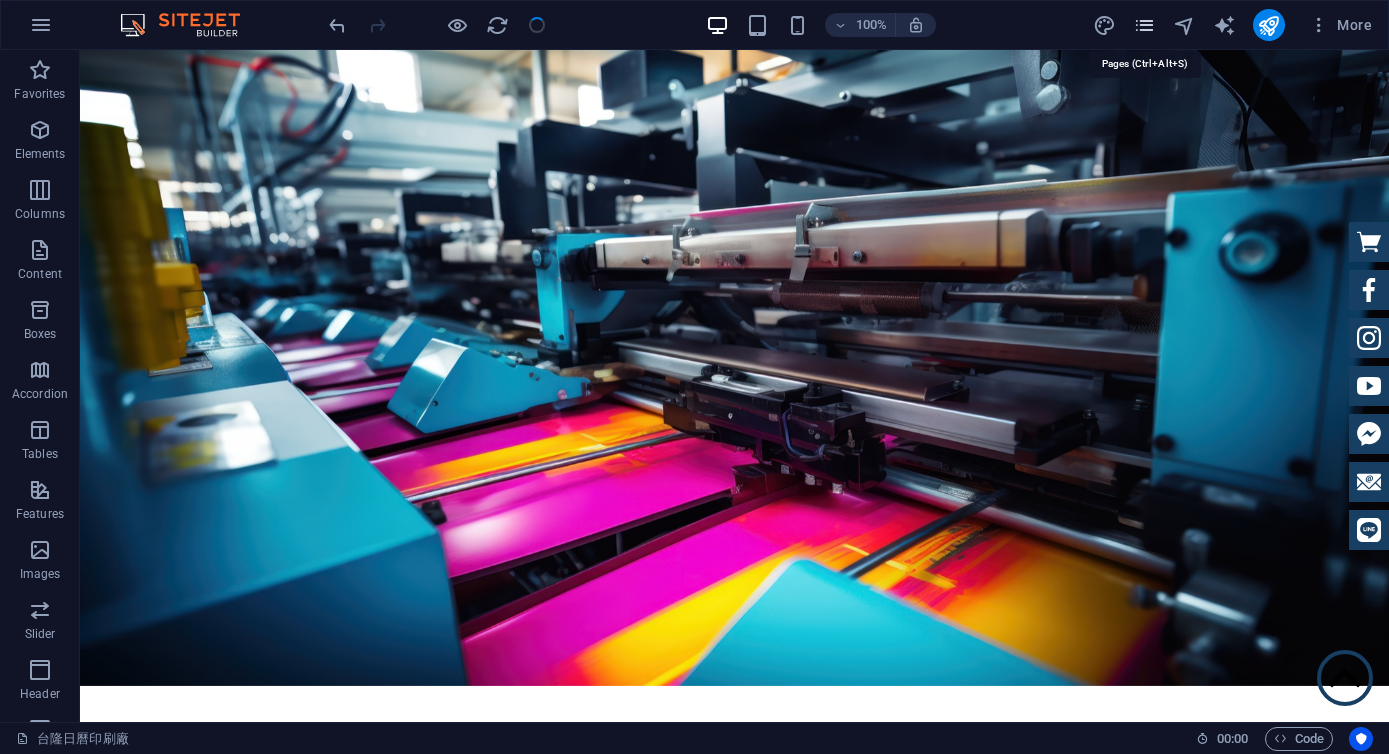 click at bounding box center (1144, 25) 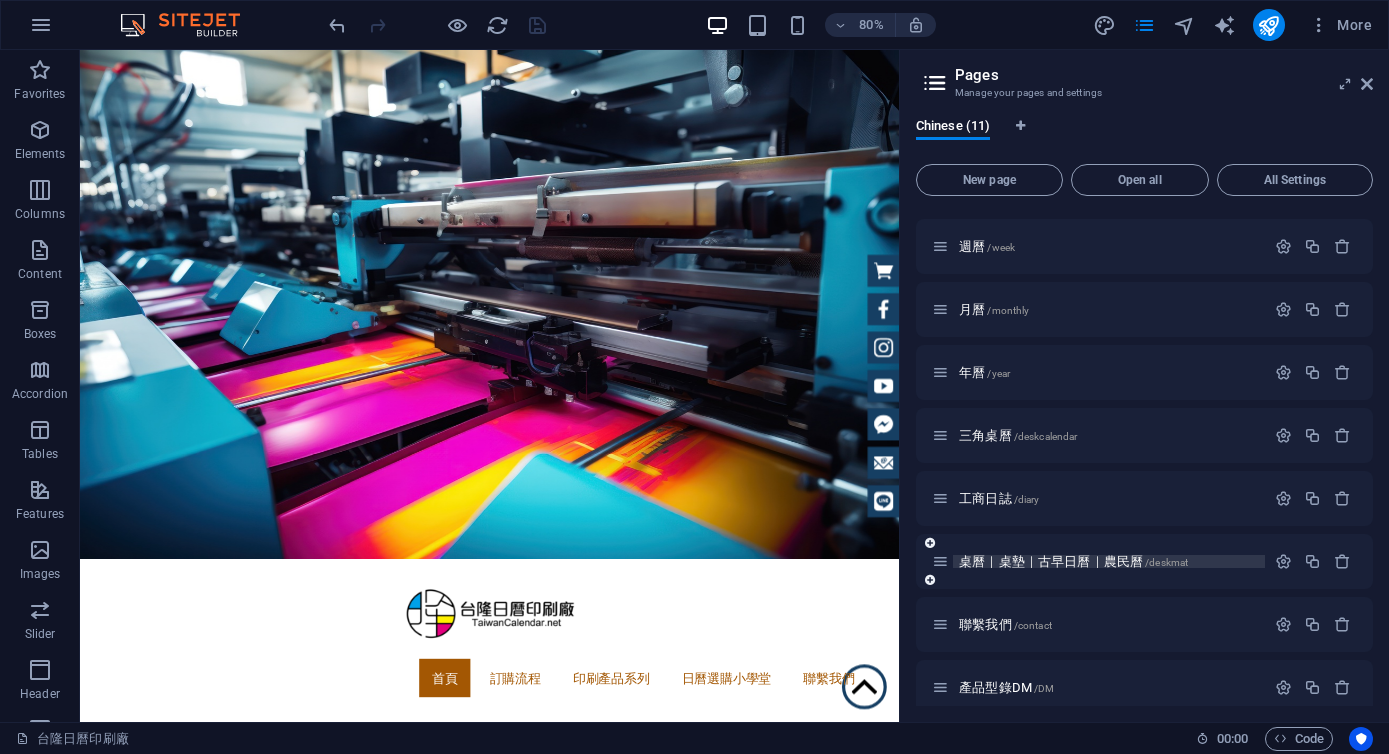 scroll, scrollTop: 199, scrollLeft: 0, axis: vertical 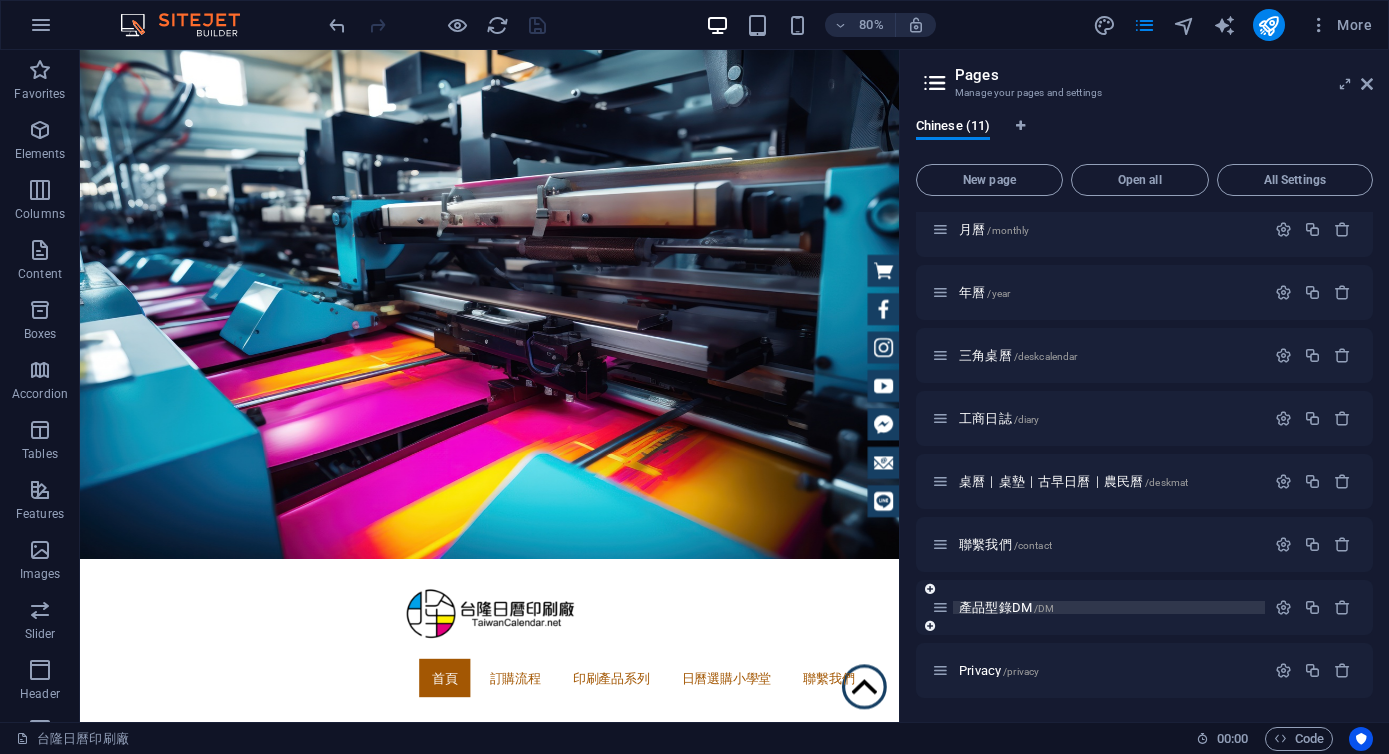 click on "產品型錄DM /DM" at bounding box center (1006, 607) 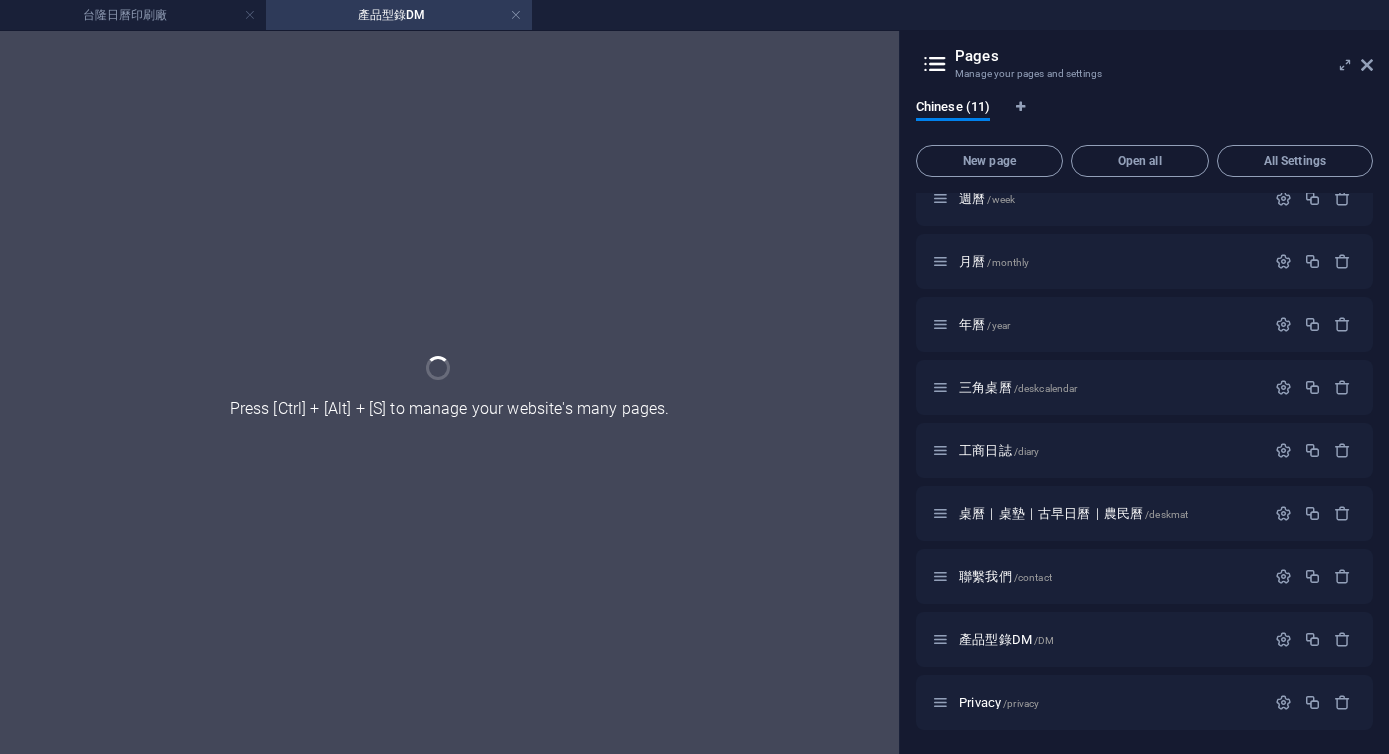 scroll, scrollTop: 148, scrollLeft: 0, axis: vertical 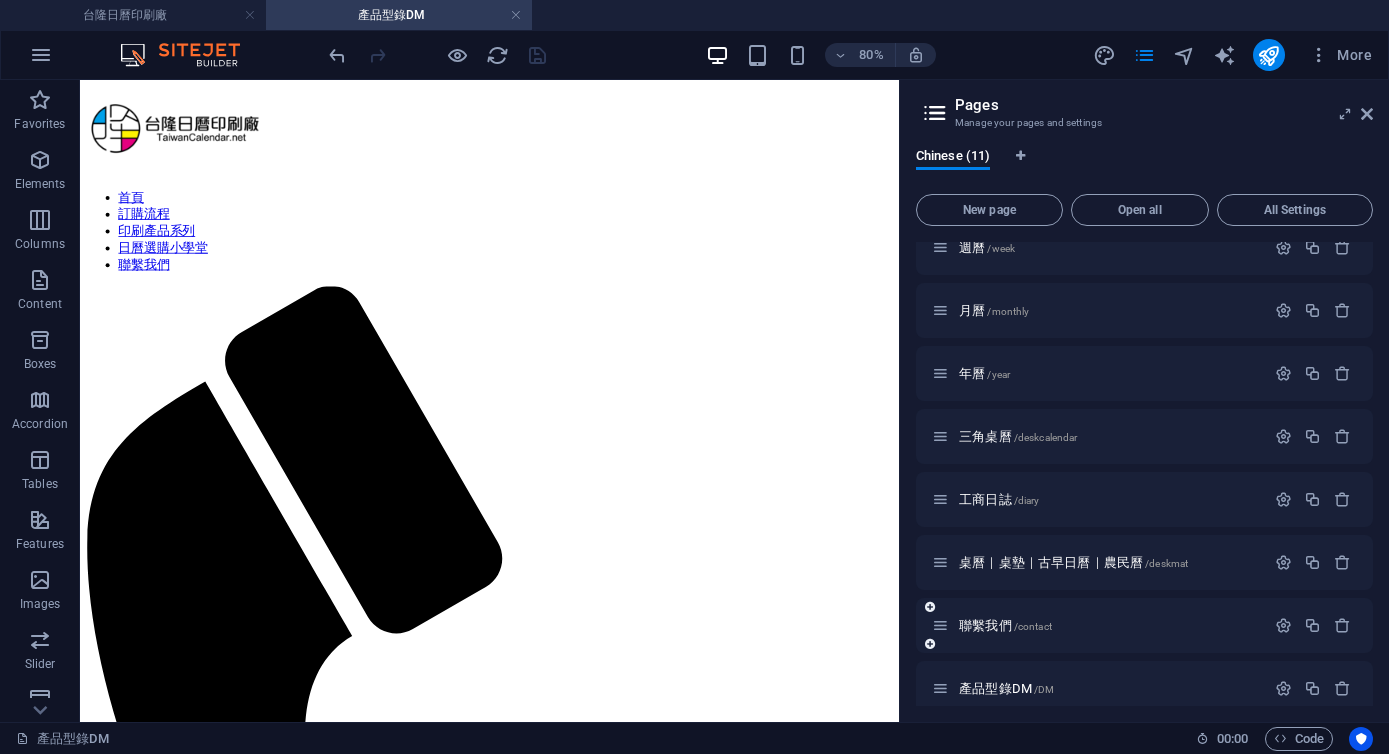 click at bounding box center (940, 625) 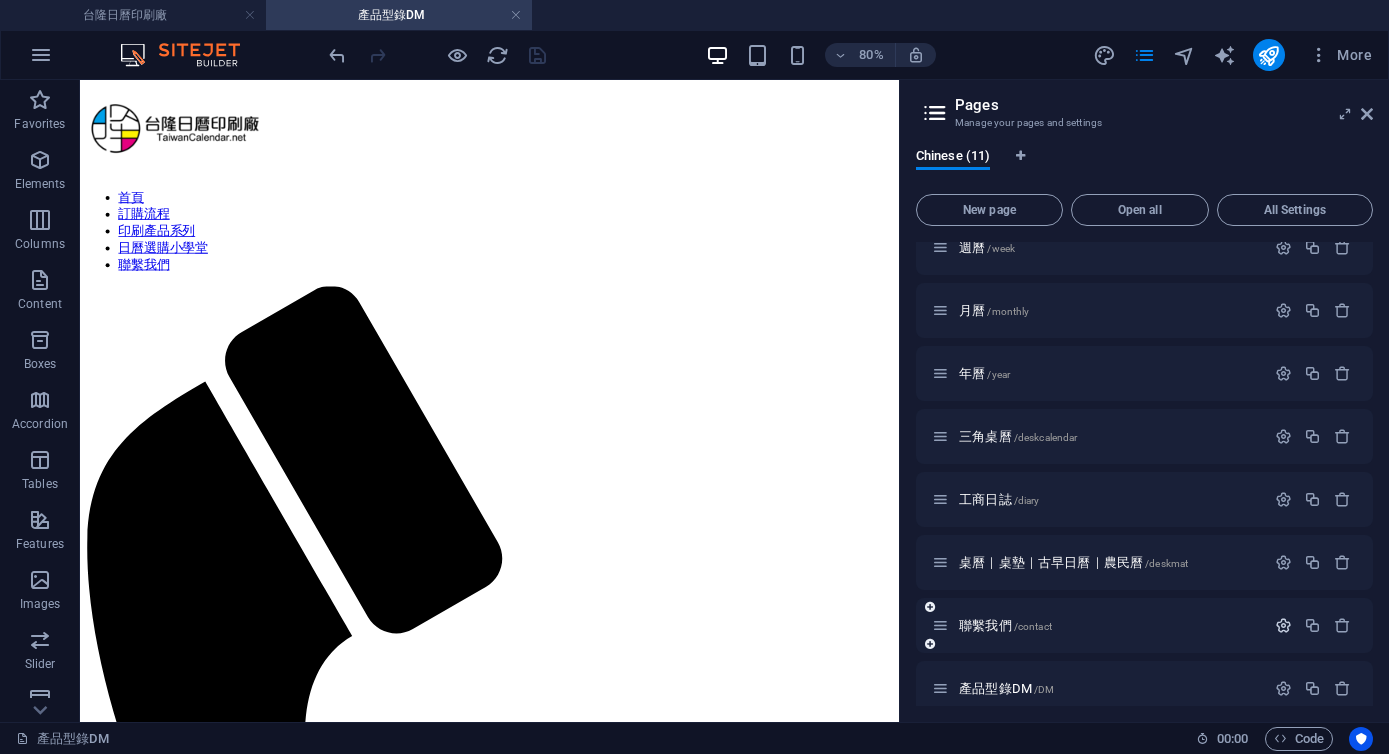 click at bounding box center (1283, 625) 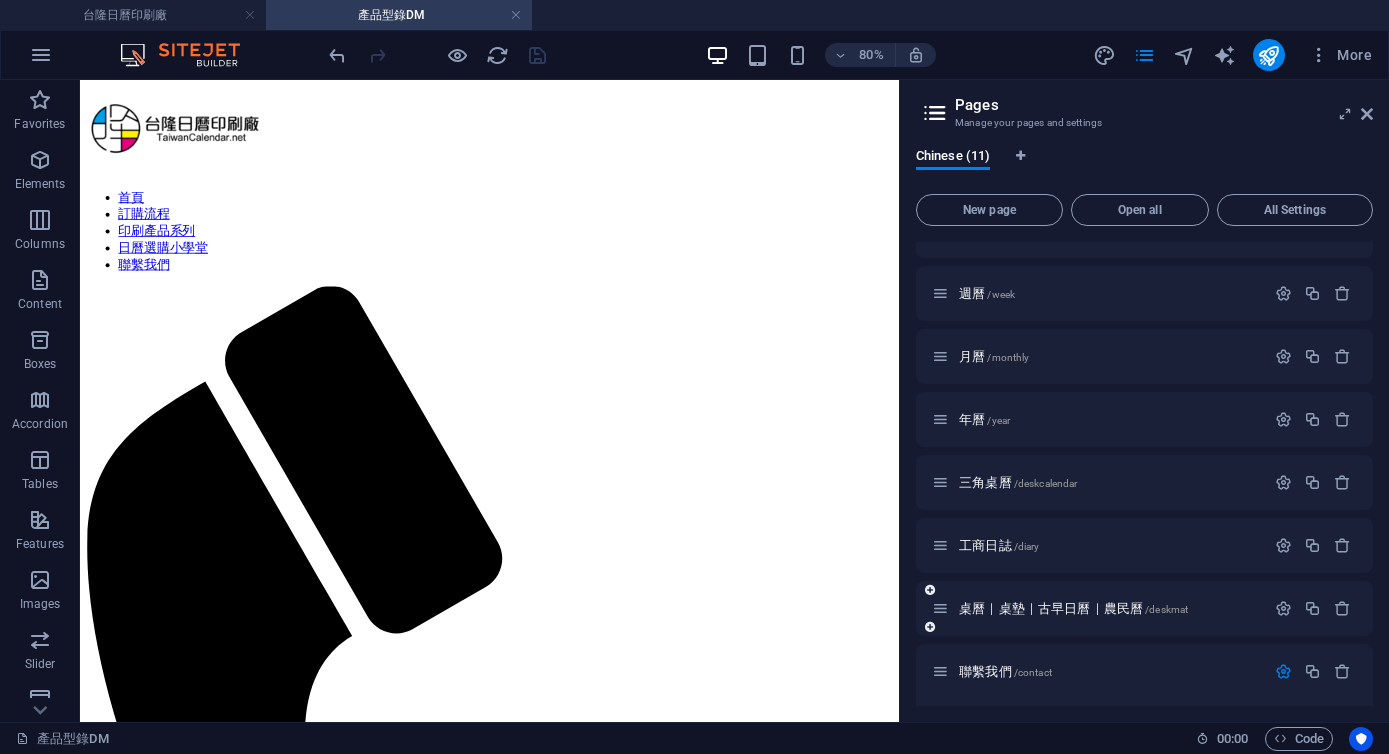 scroll, scrollTop: 224, scrollLeft: 0, axis: vertical 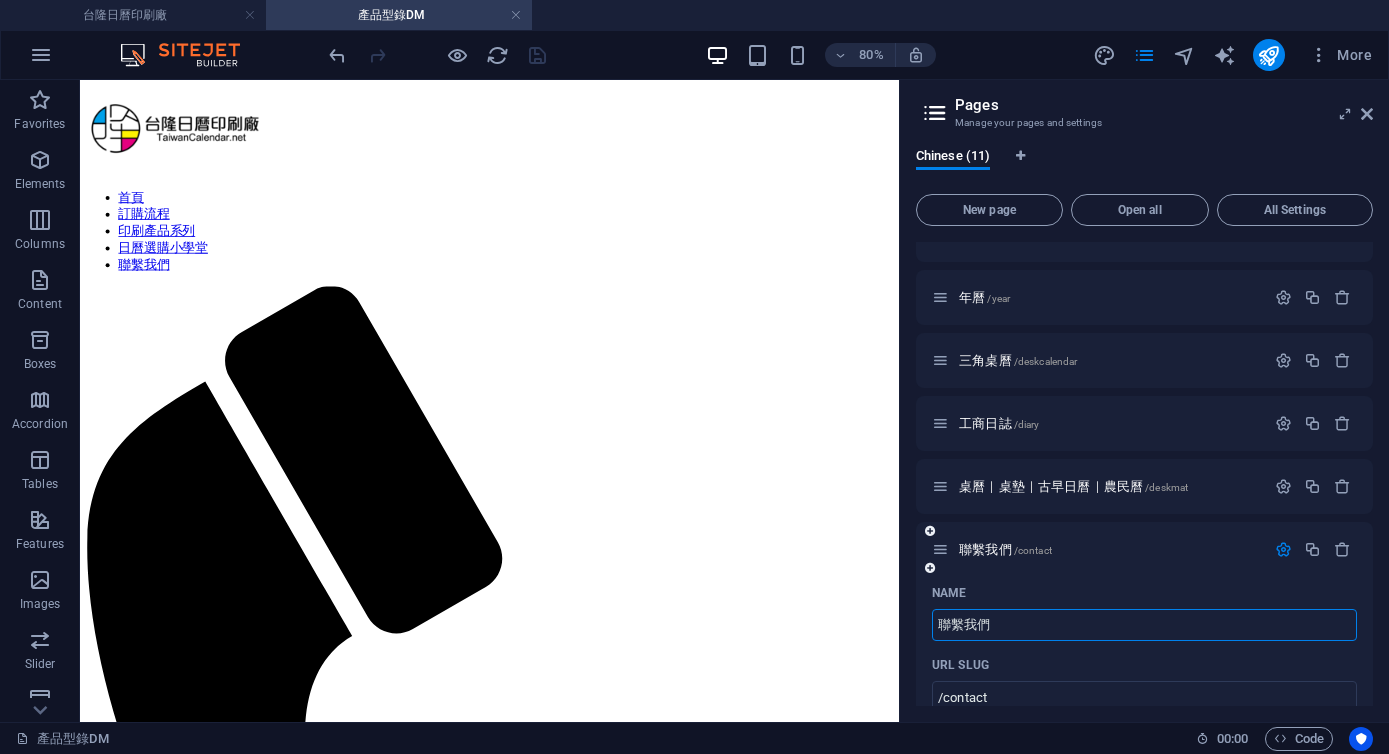 click at bounding box center [1283, 549] 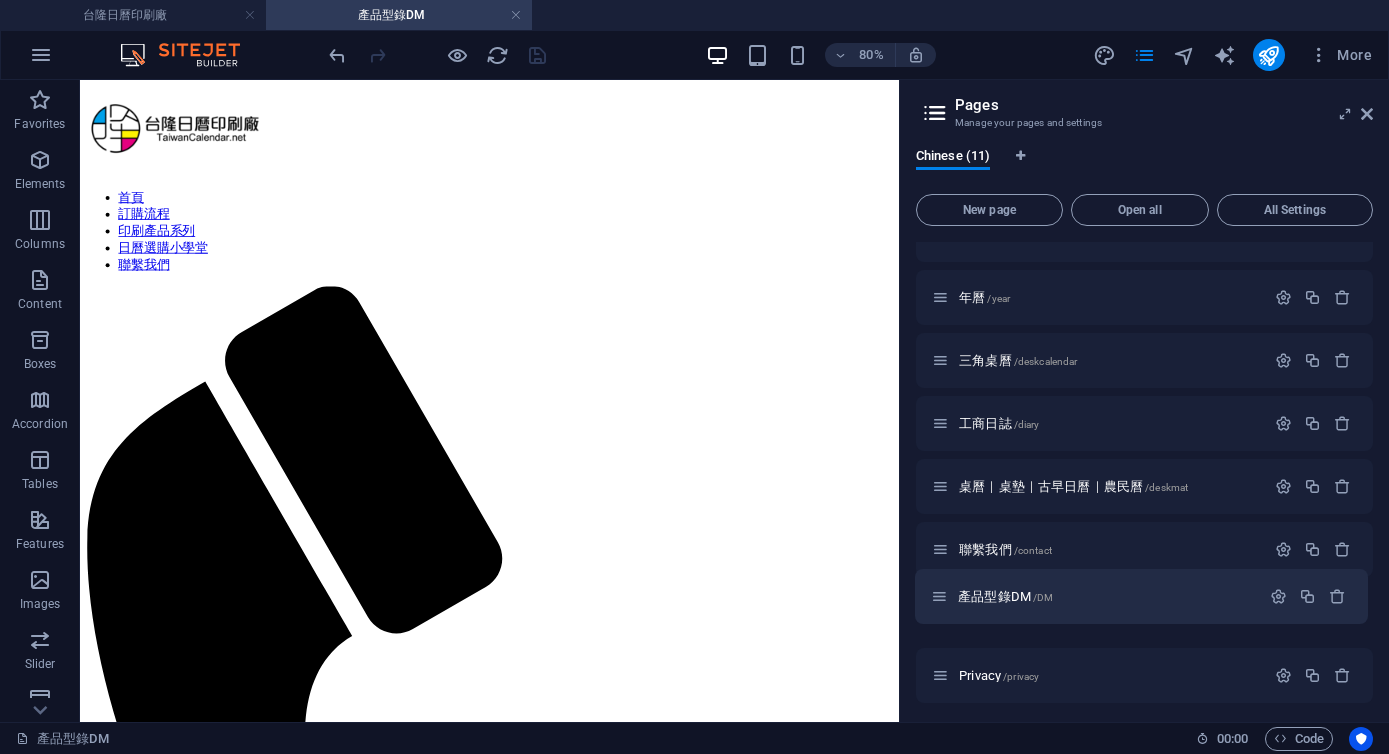 scroll, scrollTop: 229, scrollLeft: 0, axis: vertical 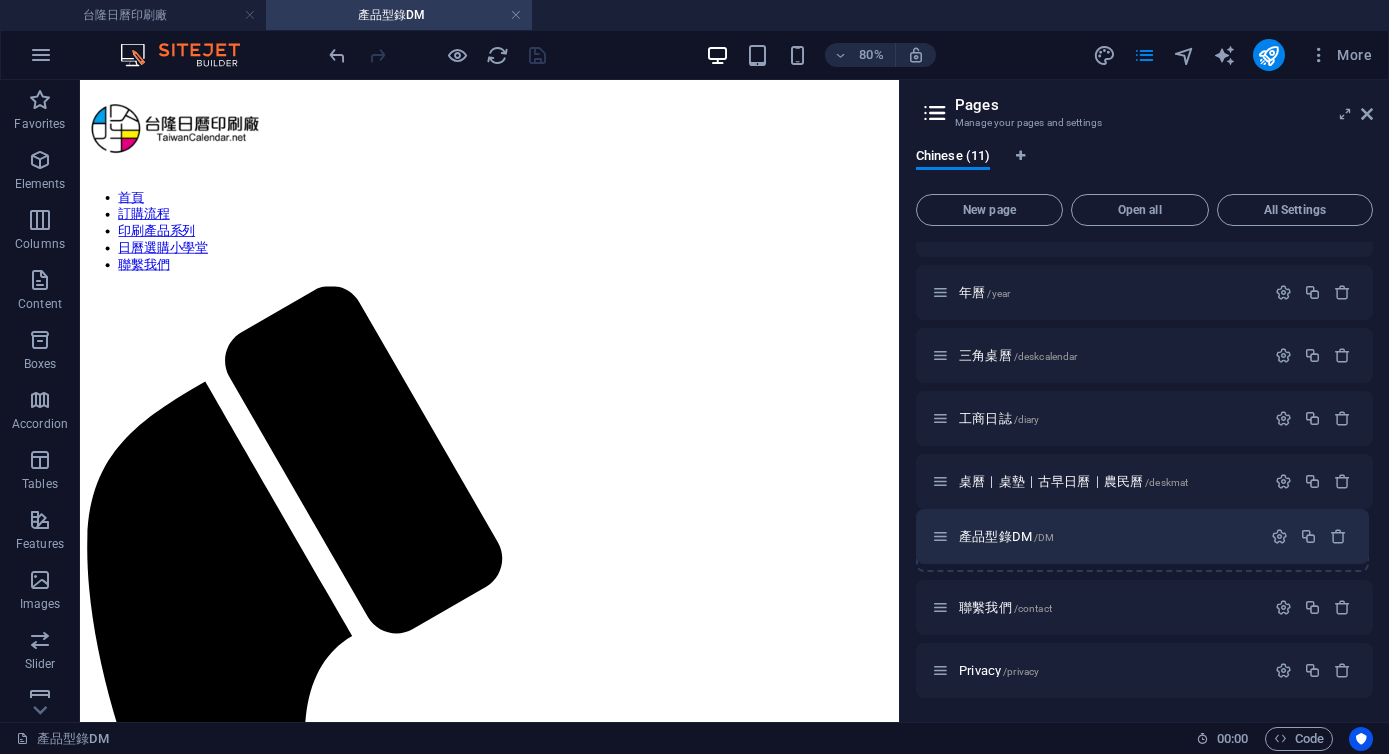 drag, startPoint x: 940, startPoint y: 615, endPoint x: 940, endPoint y: 534, distance: 81 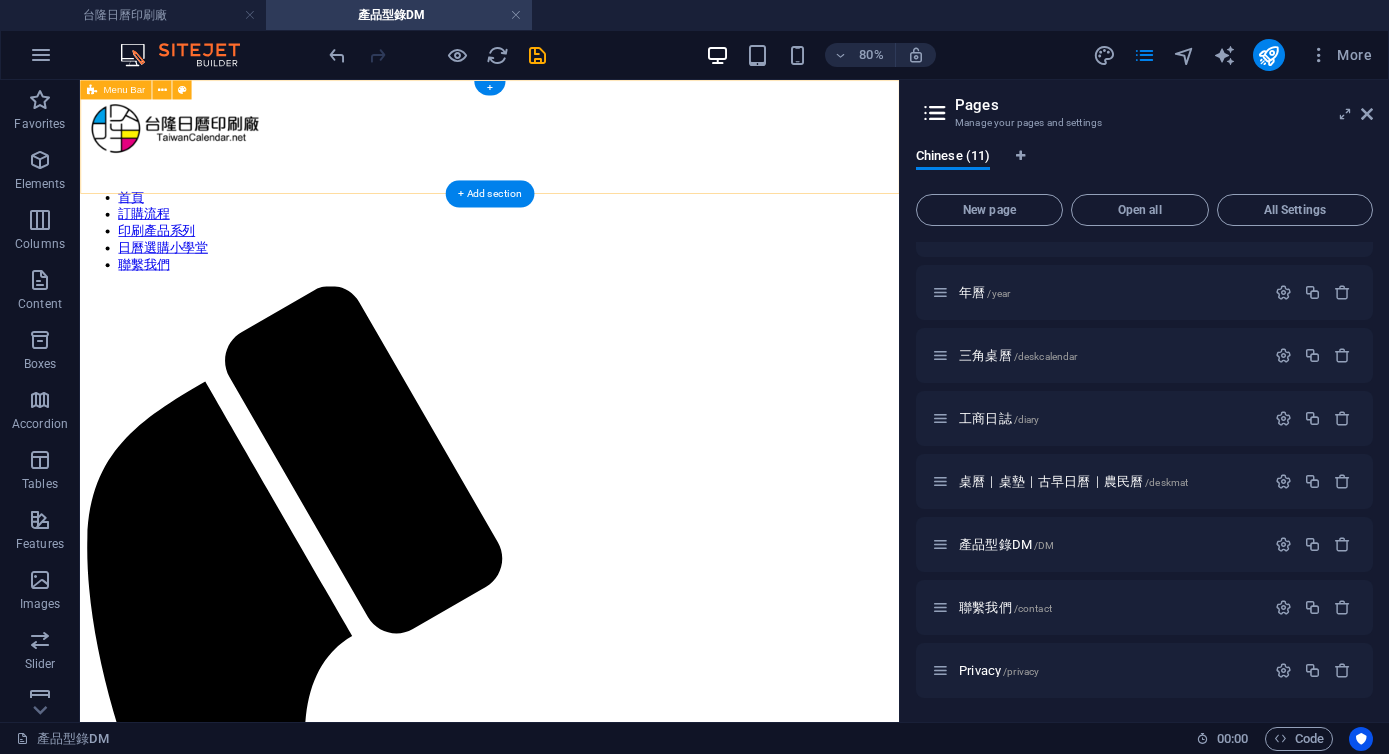 click on "首頁 訂購流程 印刷產品系列 日曆選購小學堂 聯繫我們" at bounding box center [592, 873] 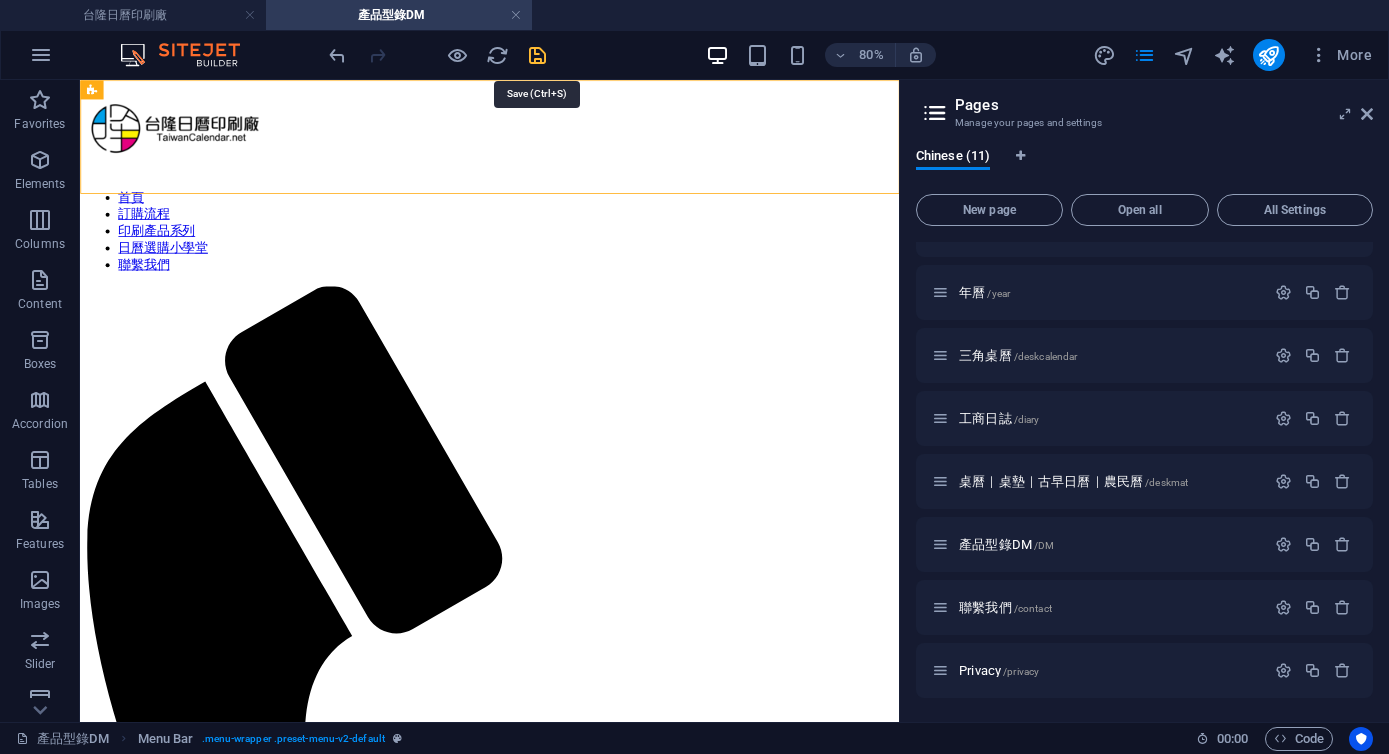 click at bounding box center (537, 55) 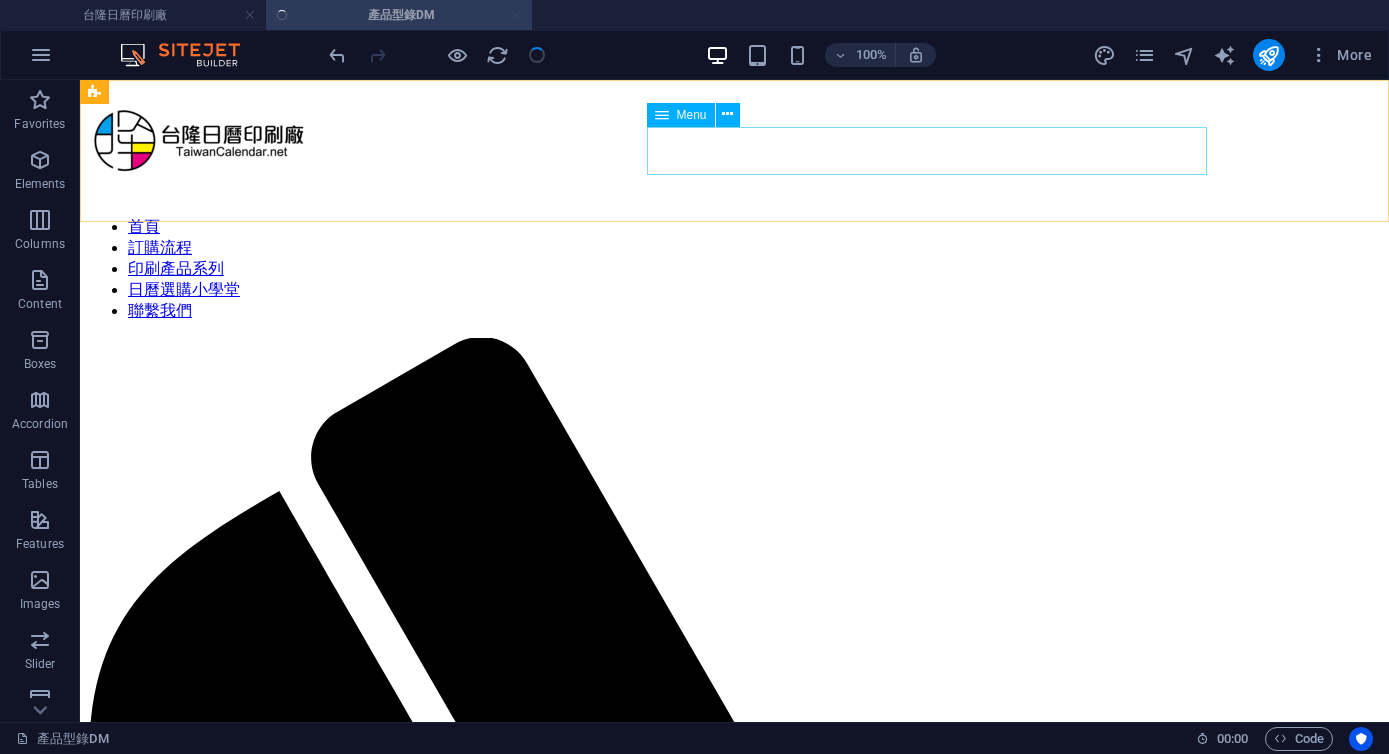 click on "Menu" at bounding box center (681, 115) 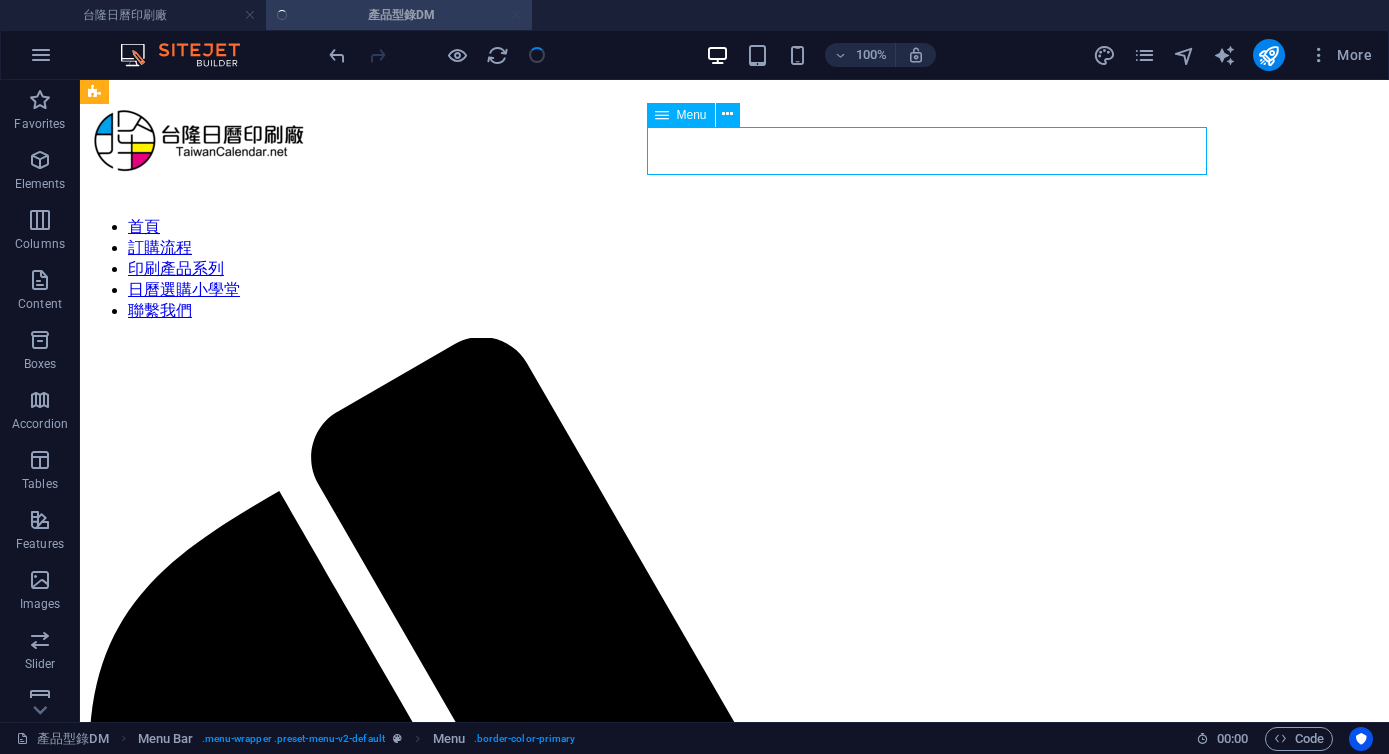 drag, startPoint x: 675, startPoint y: 117, endPoint x: 255, endPoint y: 39, distance: 427.18146 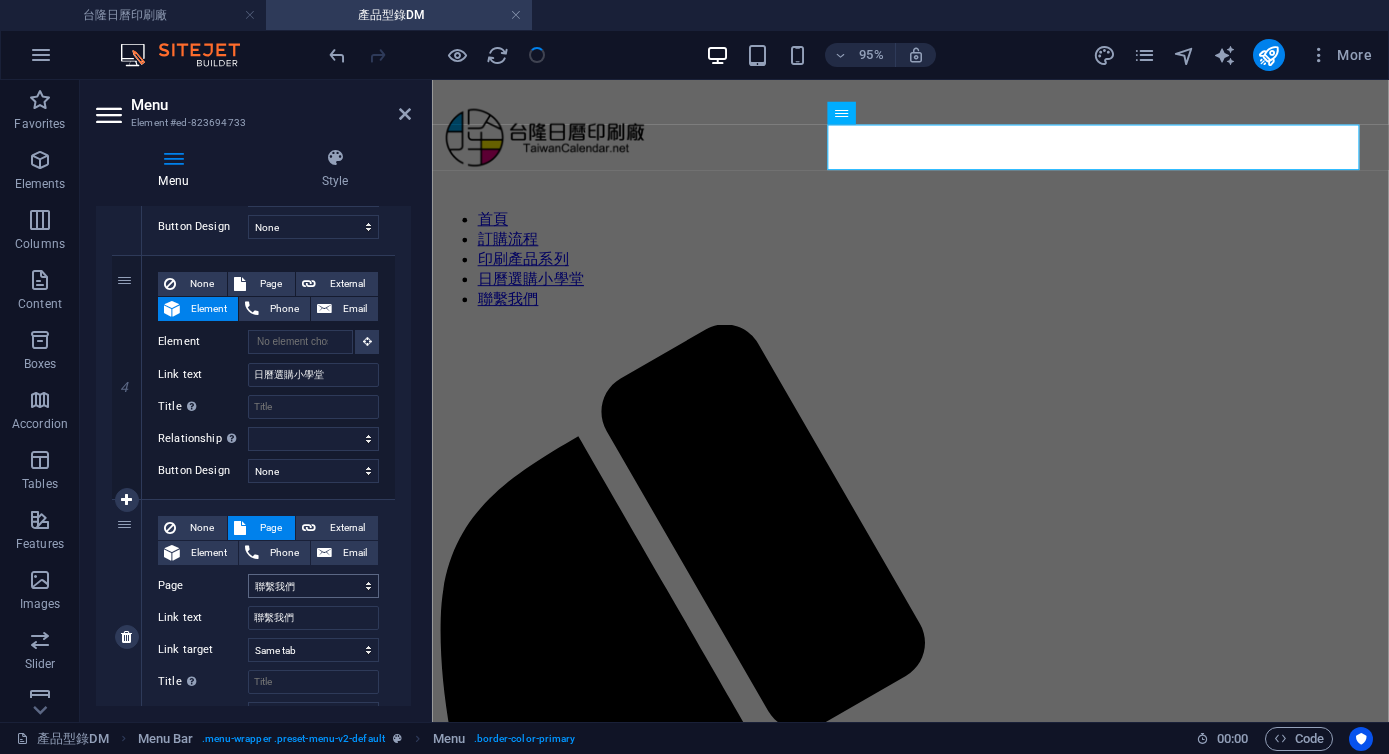 scroll, scrollTop: 996, scrollLeft: 0, axis: vertical 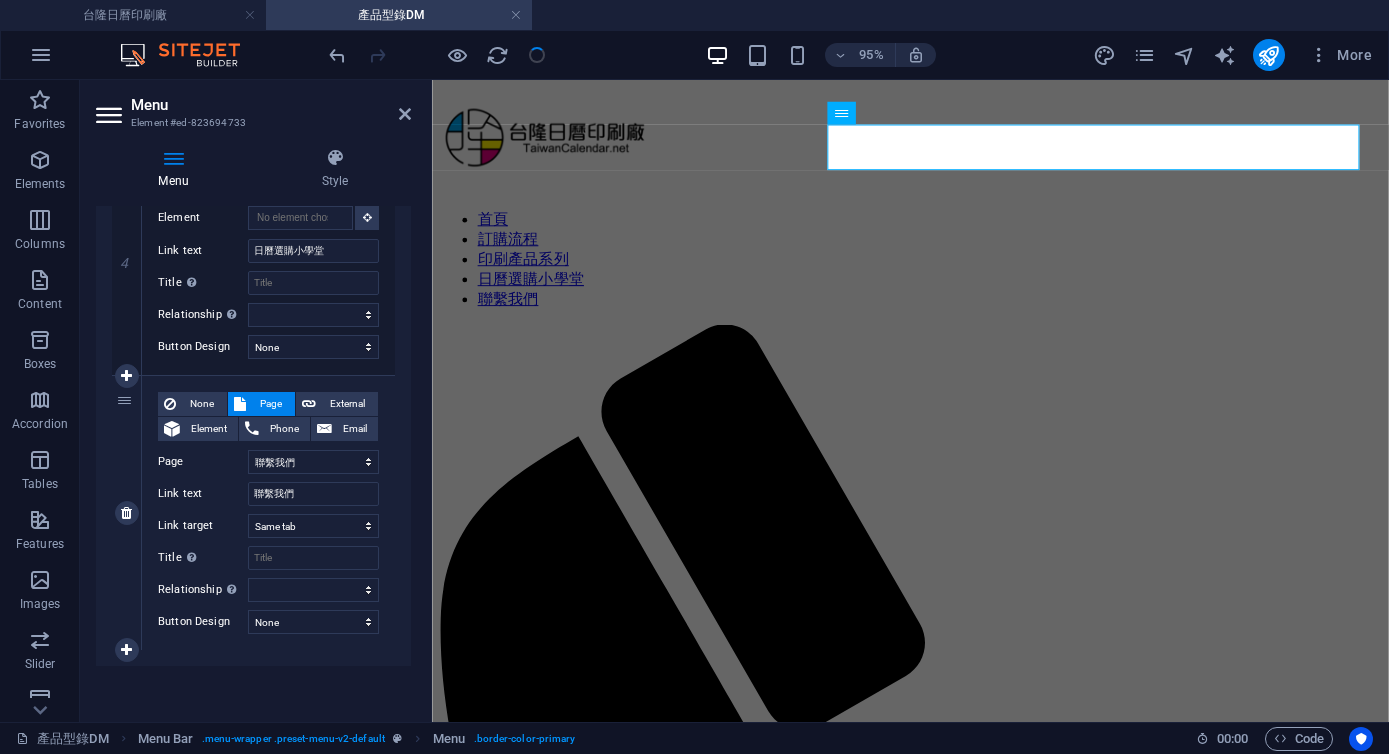 select on "9" 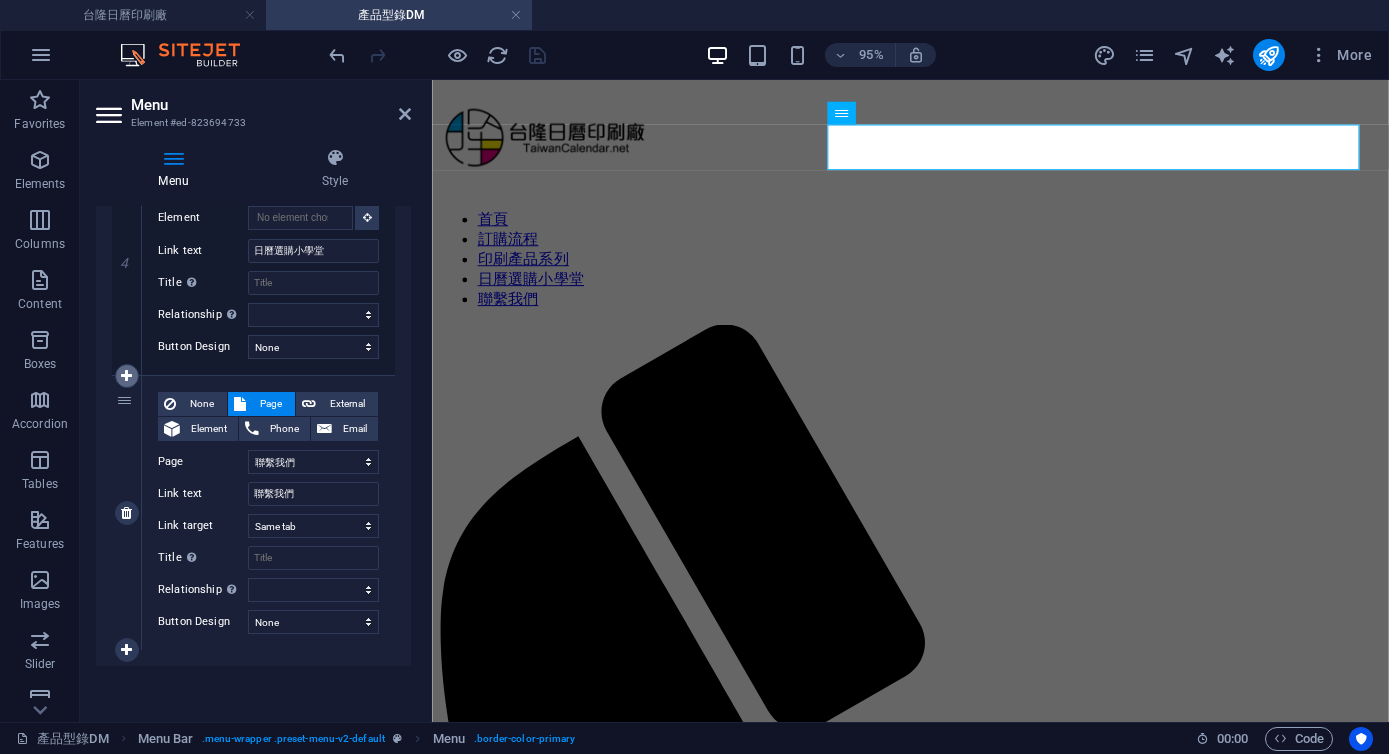 click at bounding box center [126, 376] 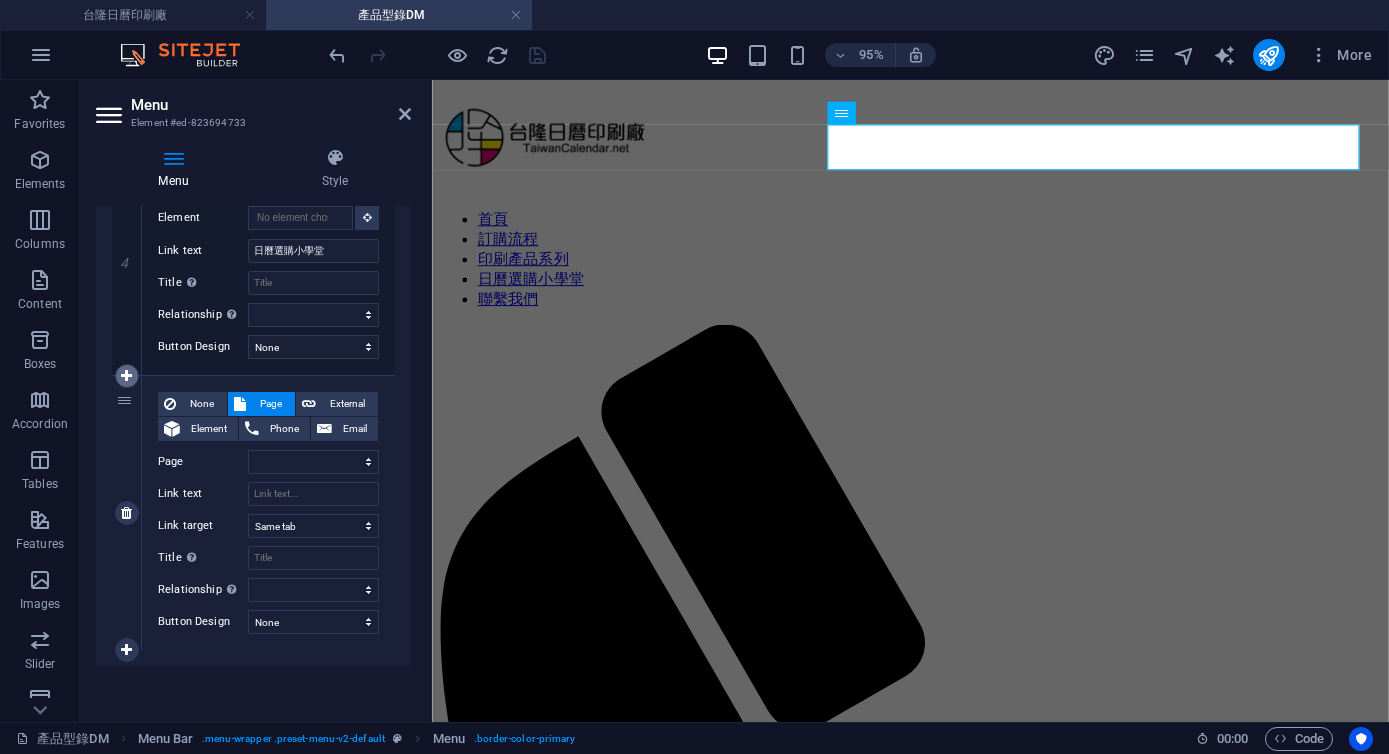 select on "9" 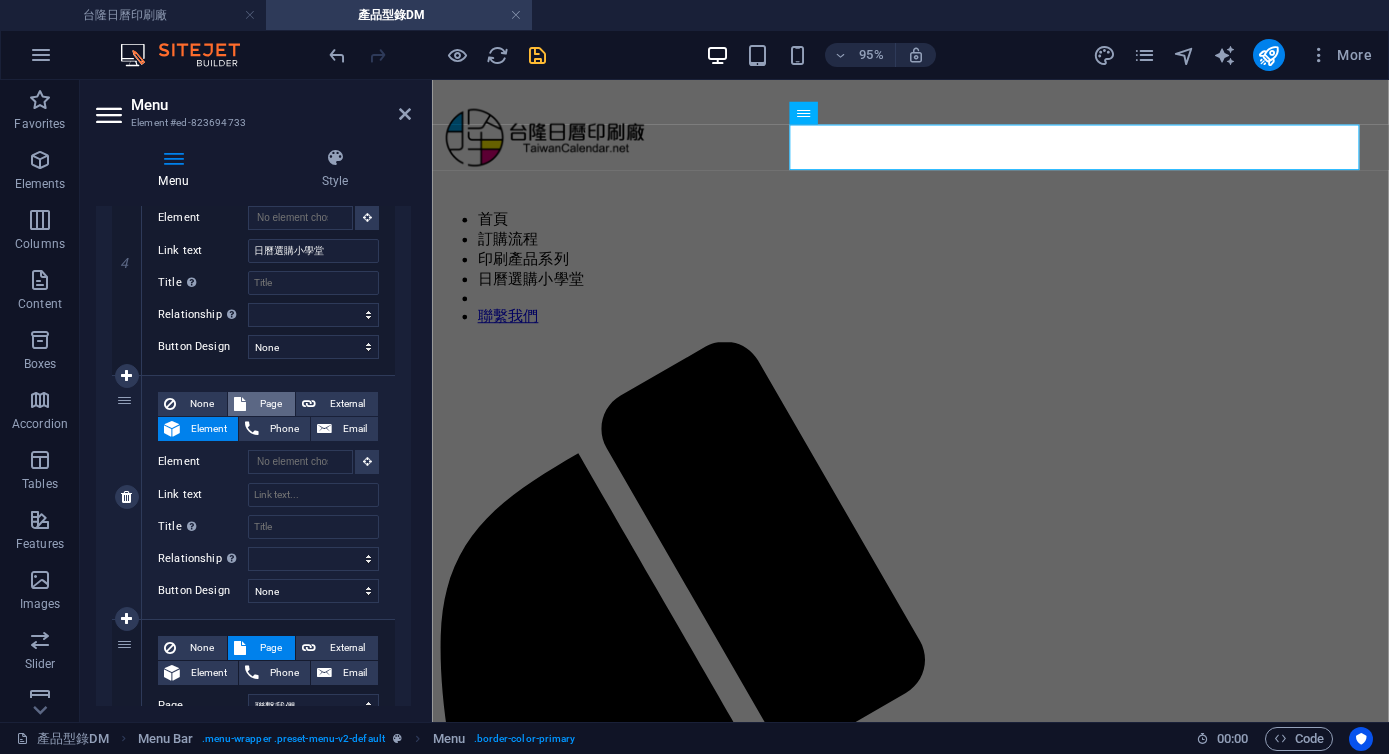 click on "Page" at bounding box center [270, 404] 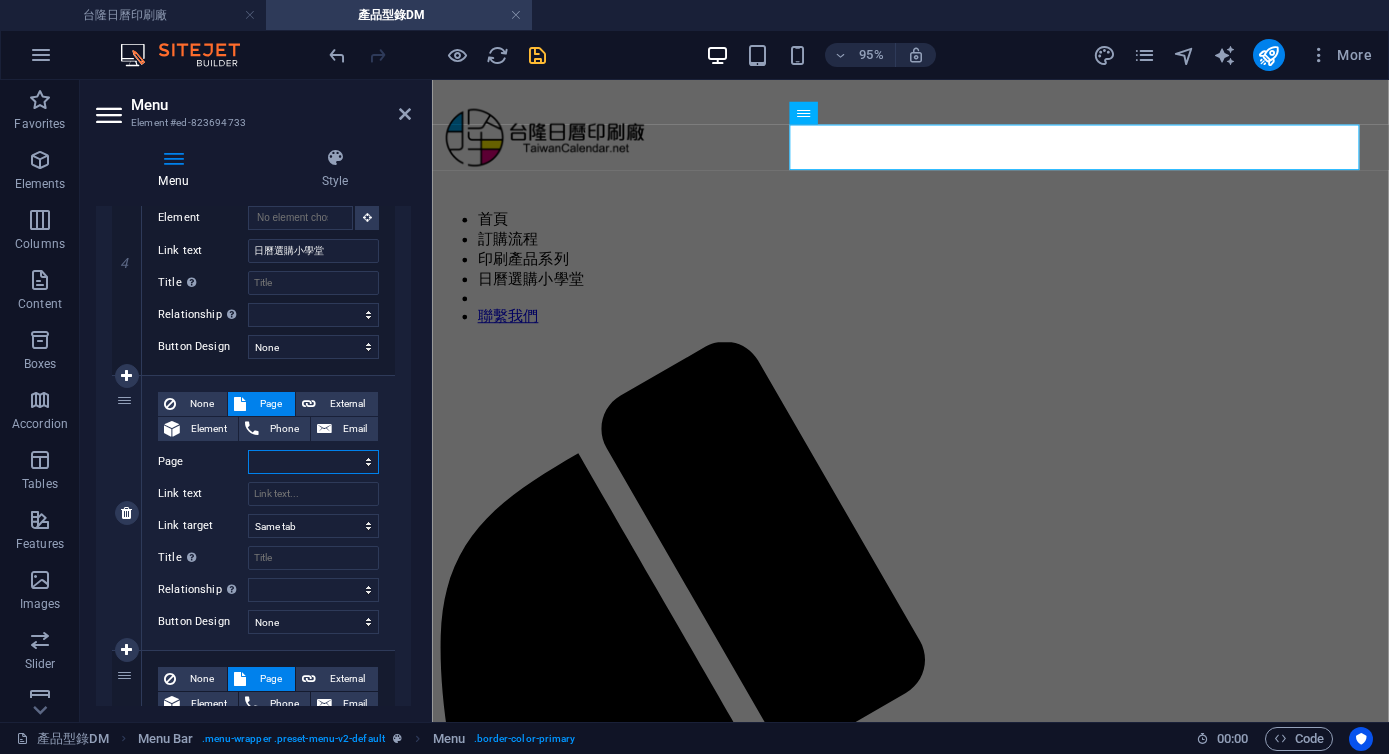 click on "[COMPANY] 日曆 週曆 月曆 年曆 三角桌曆 工商日誌 桌曆｜桌墊｜古早日曆｜農民曆 產品型錄DM 聯繫我們 Privacy" at bounding box center (313, 462) 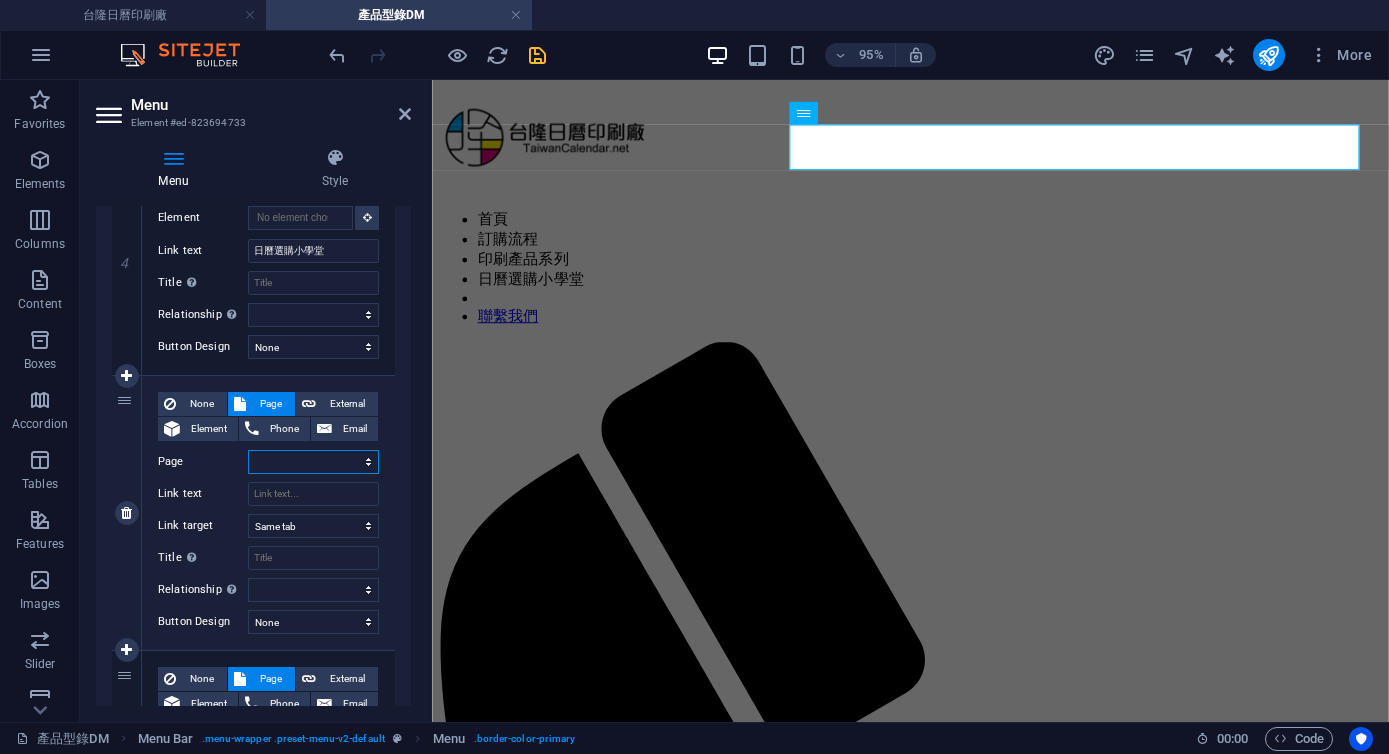 select on "8" 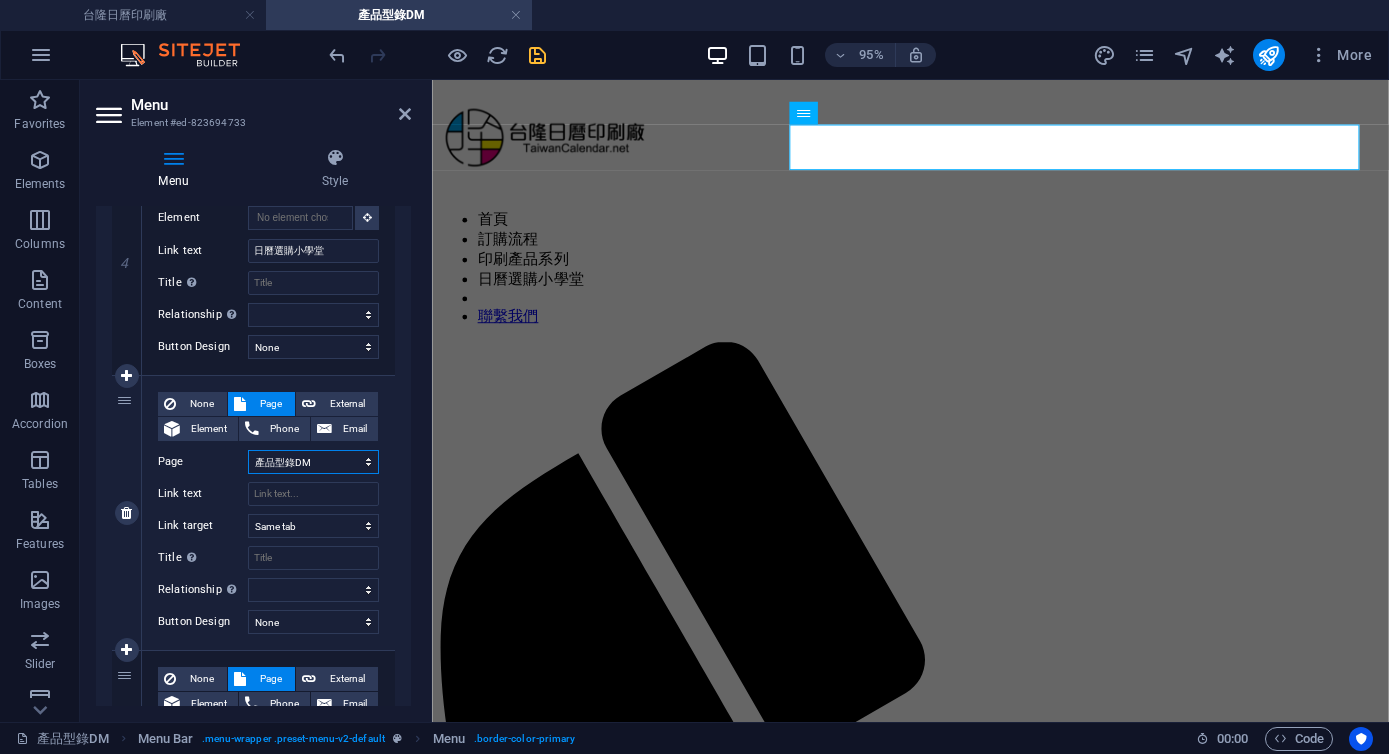 select 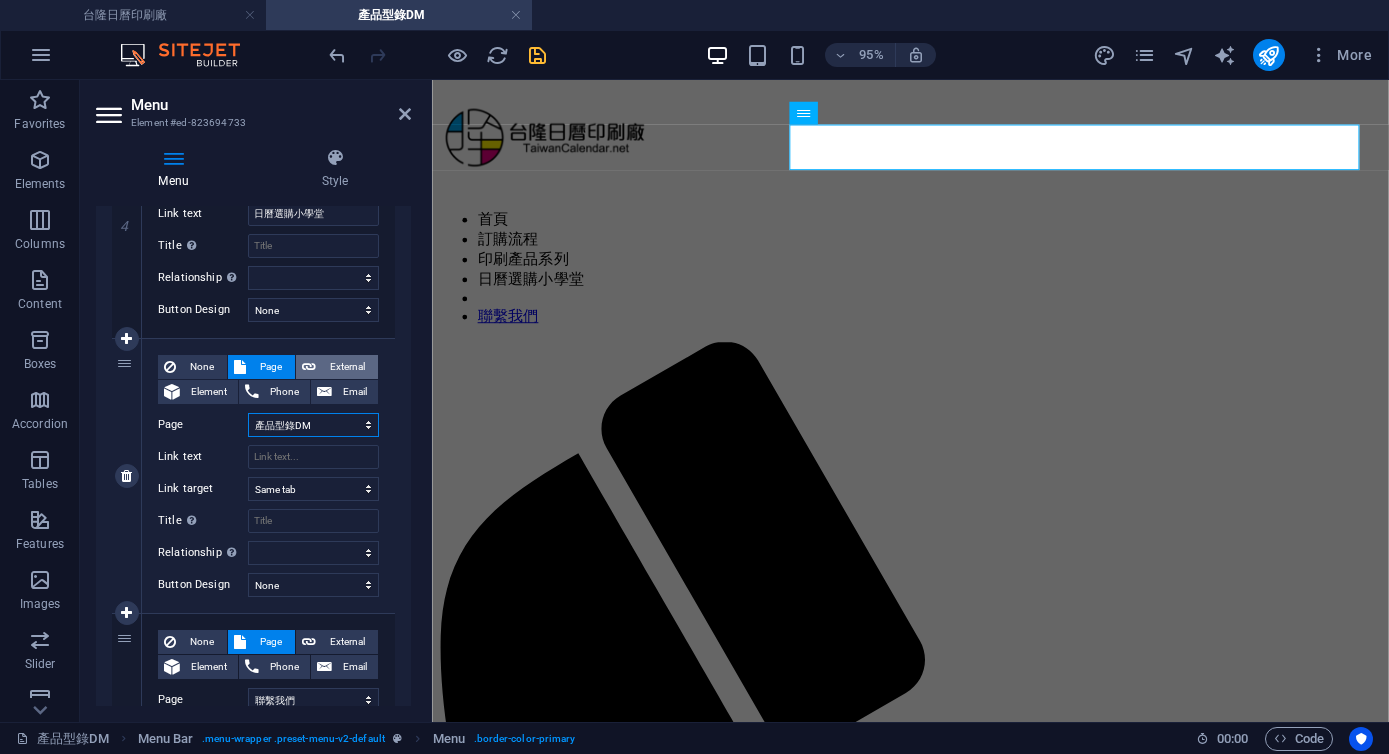 scroll, scrollTop: 1158, scrollLeft: 0, axis: vertical 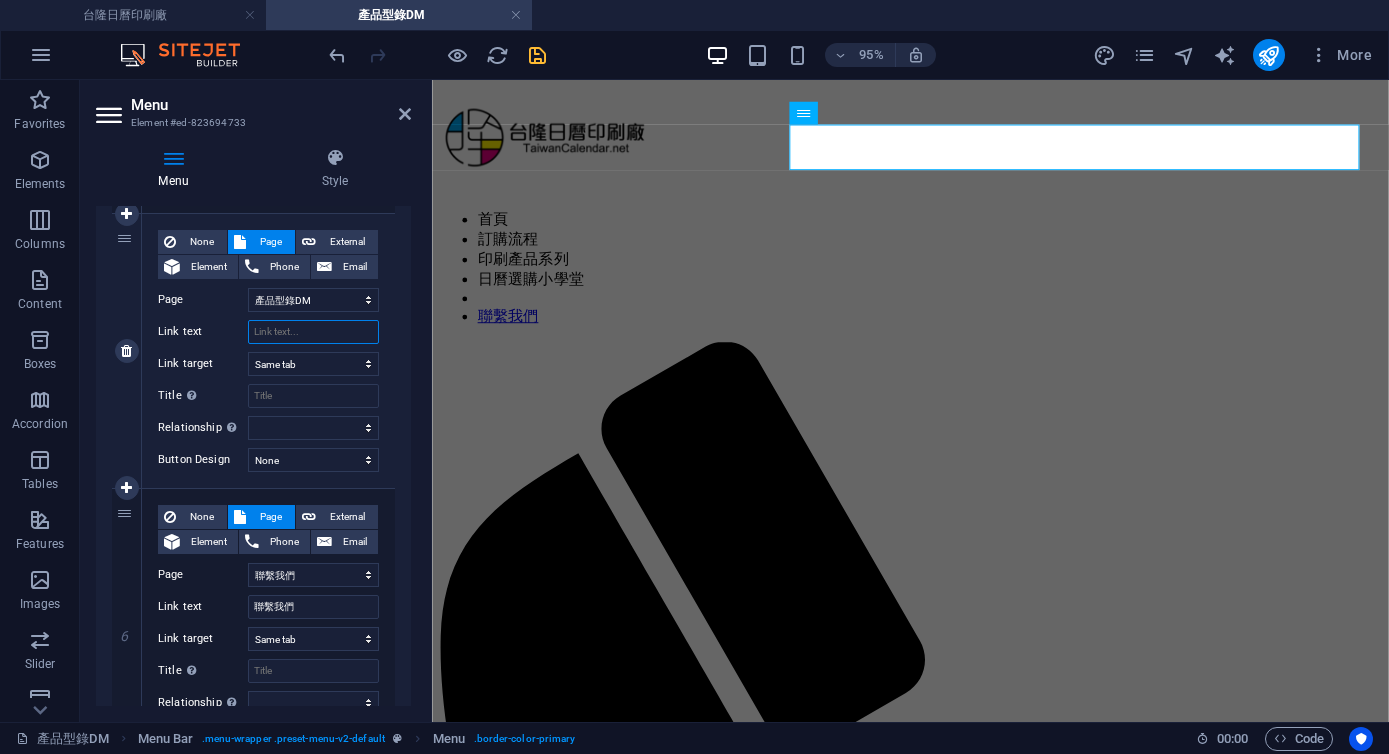 click on "Link text" at bounding box center (313, 332) 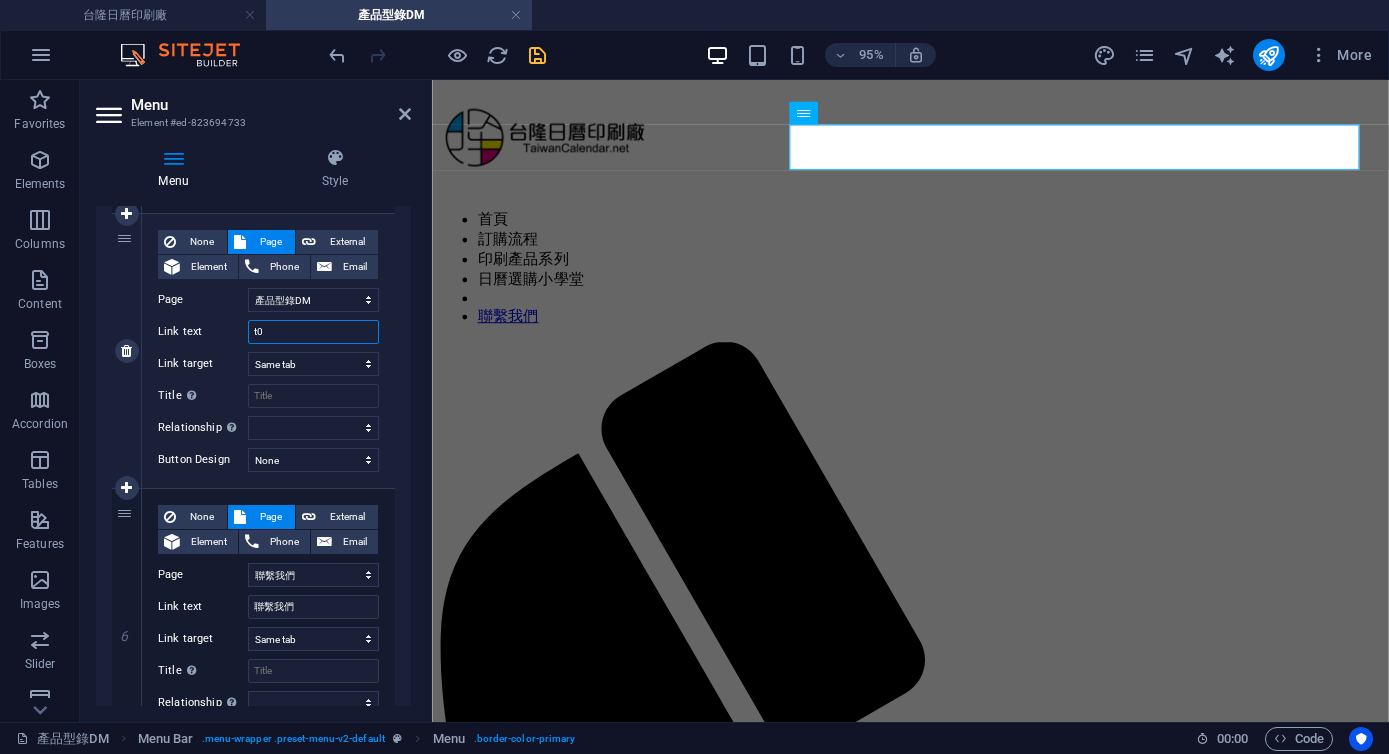 type on "t" 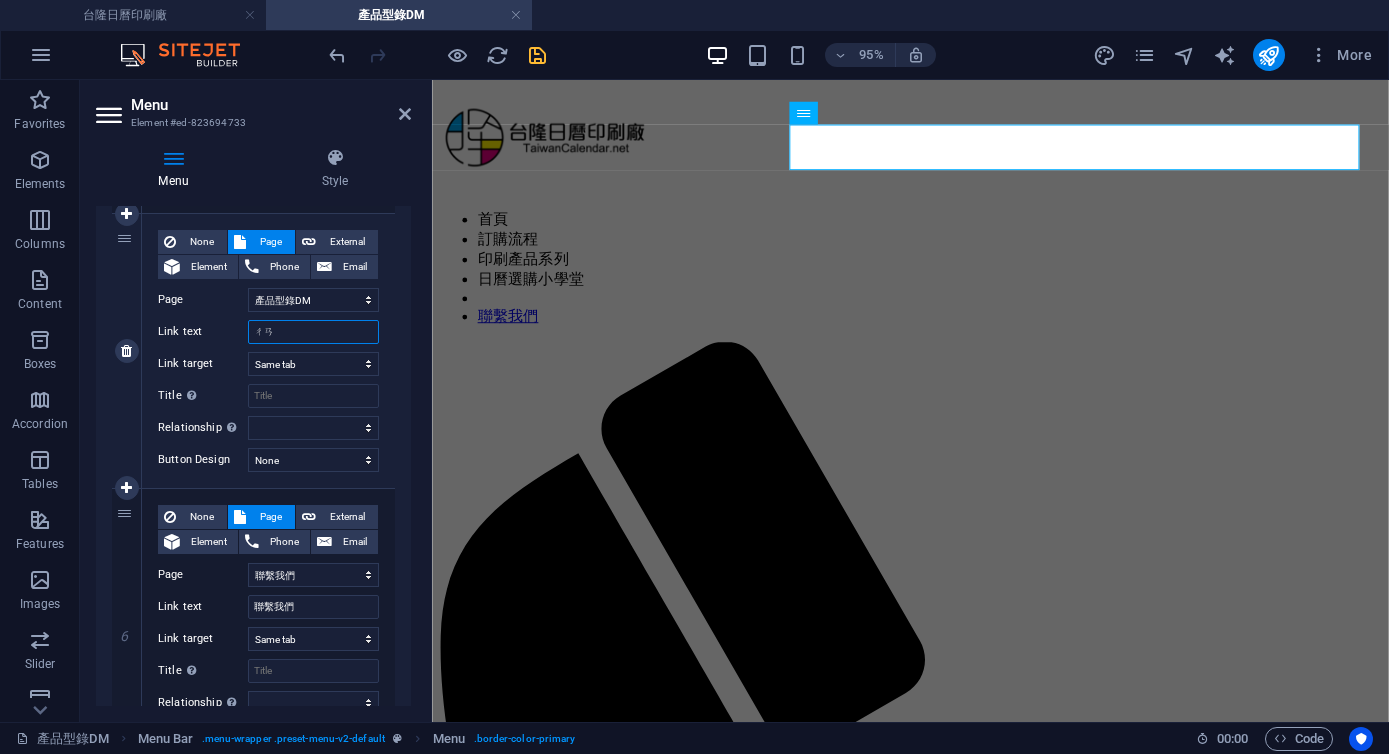 type on "產" 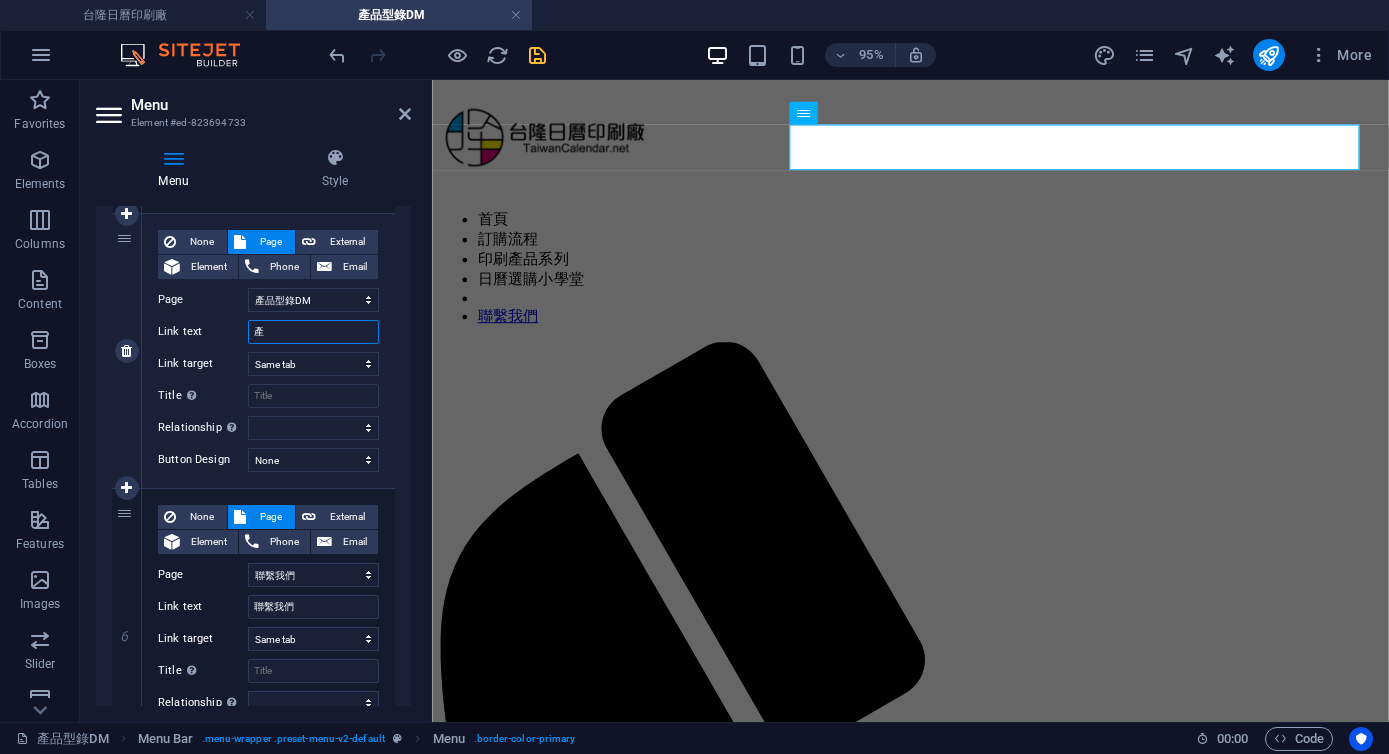 select 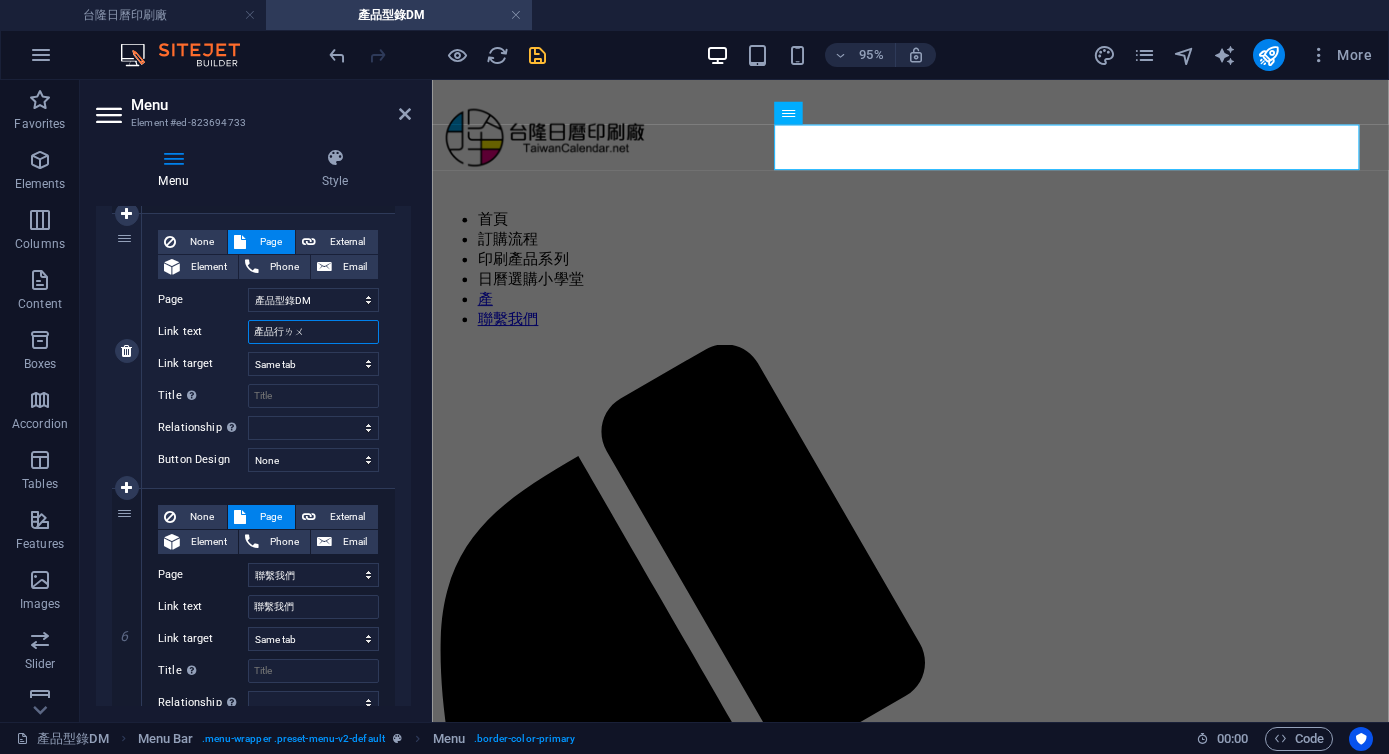 type on "產品型錄" 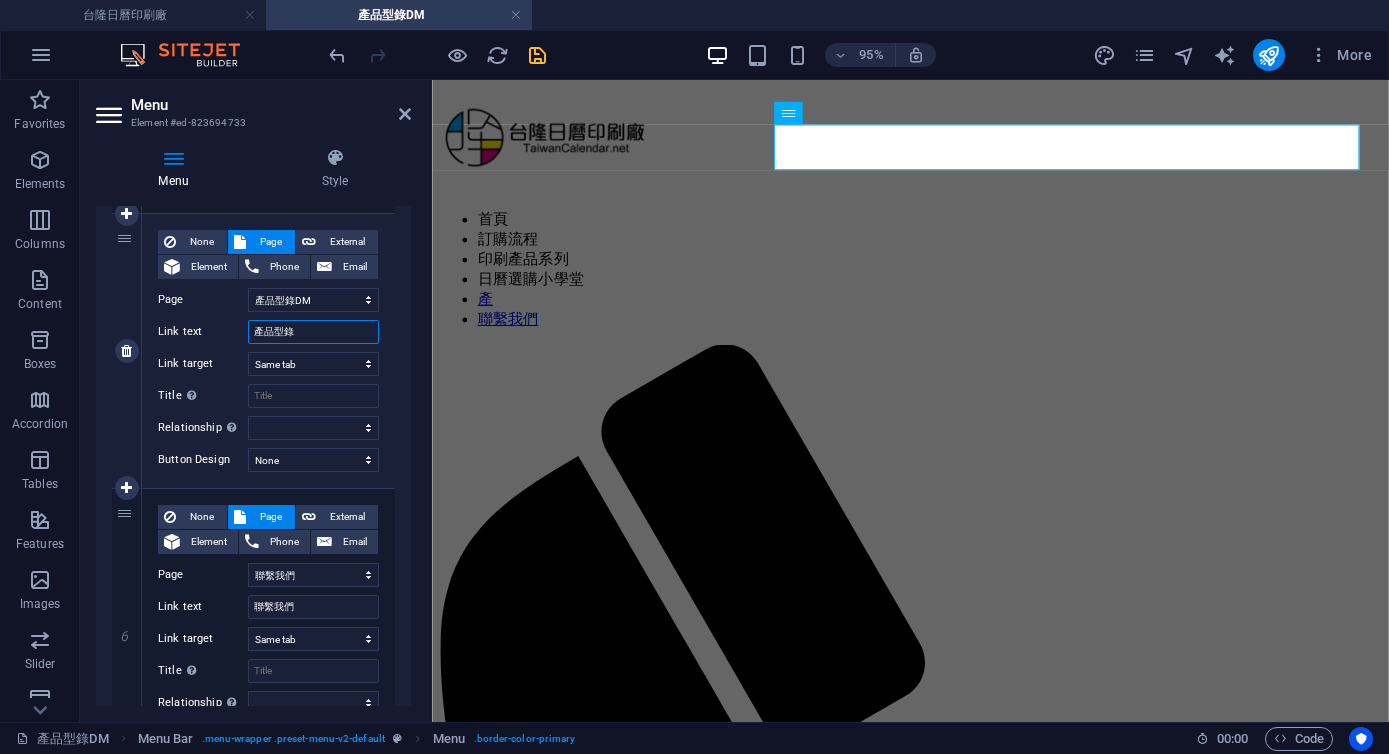 select 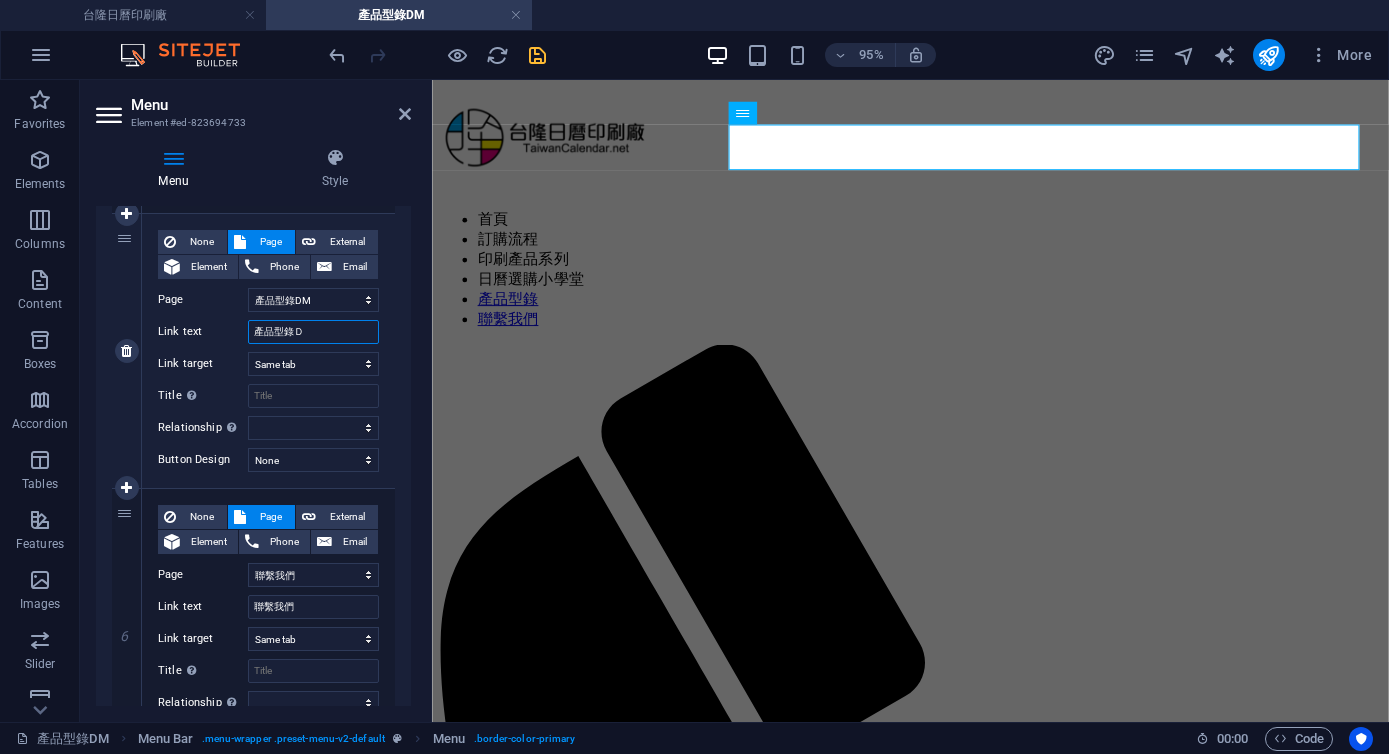 type on "產品型錄" 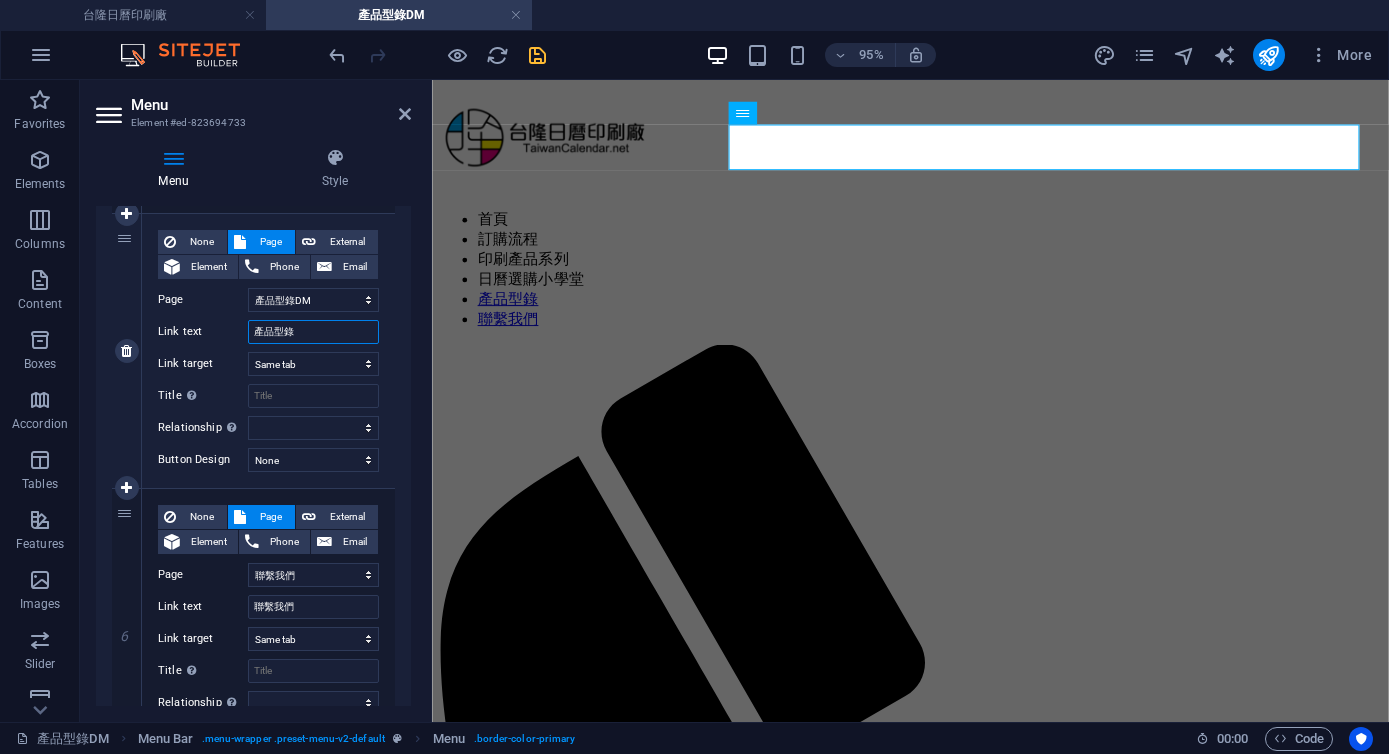 select 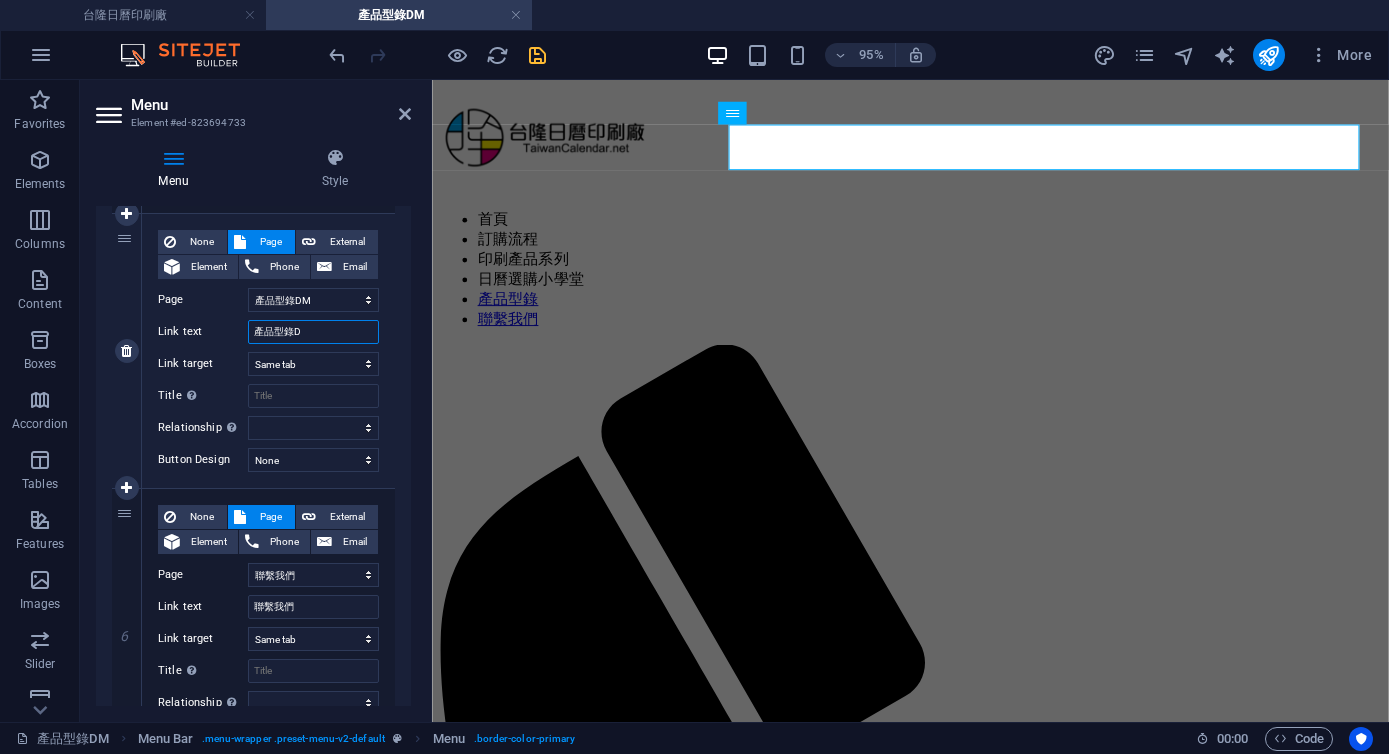 type on "產品型錄DM" 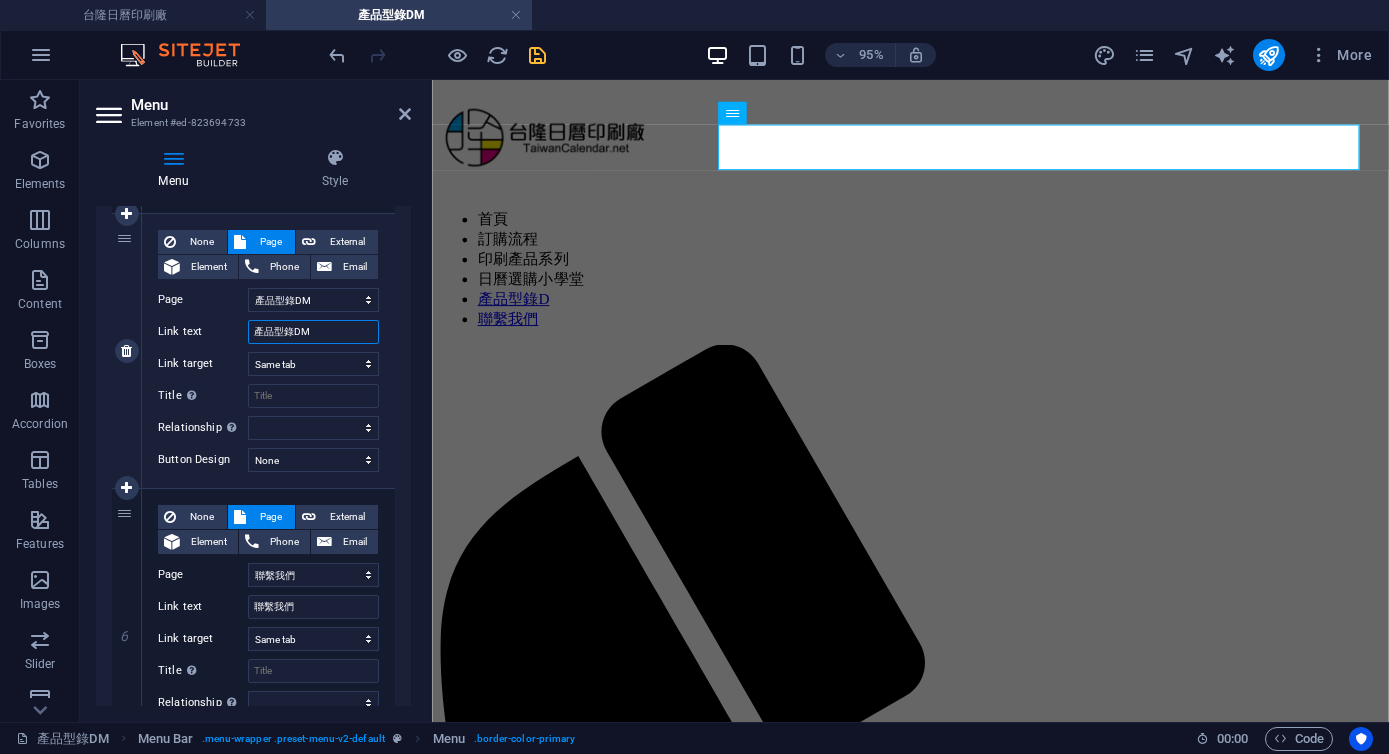 select 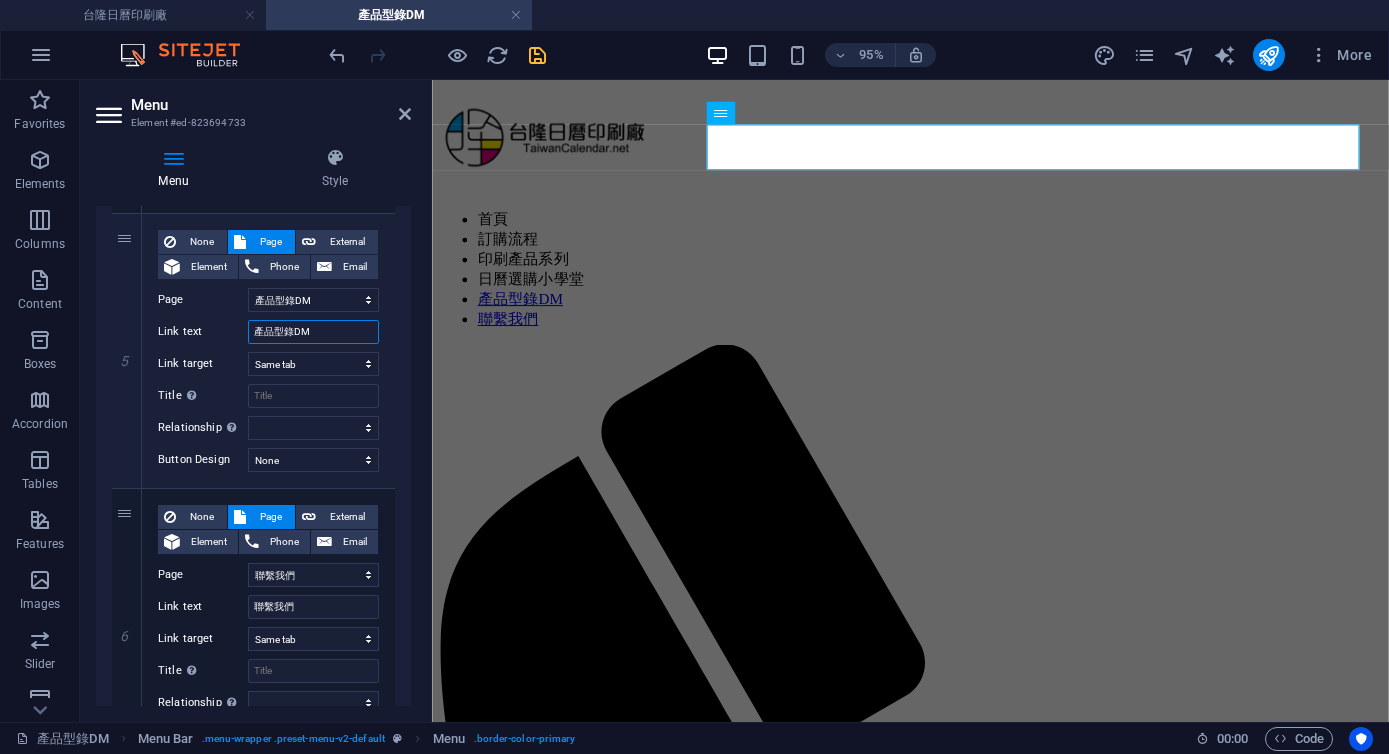 type on "產品型錄DM" 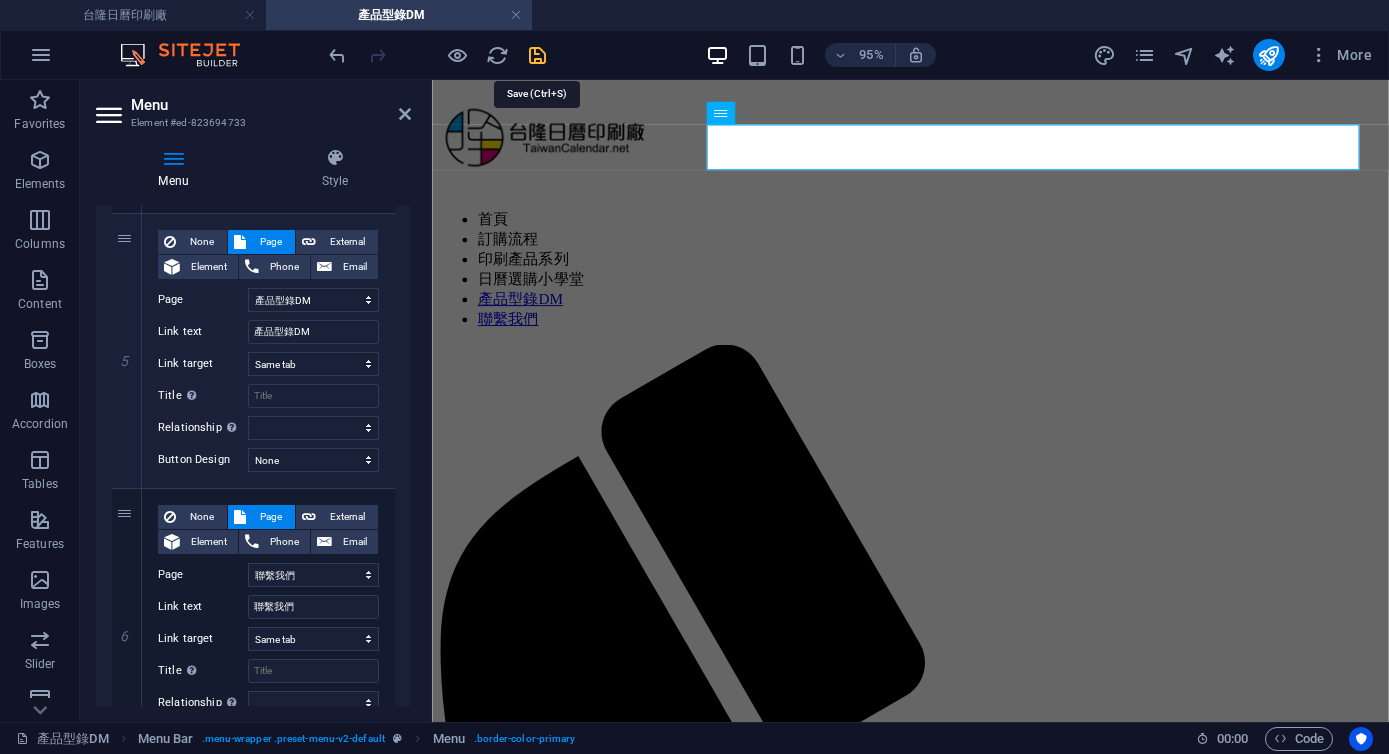 click at bounding box center (537, 55) 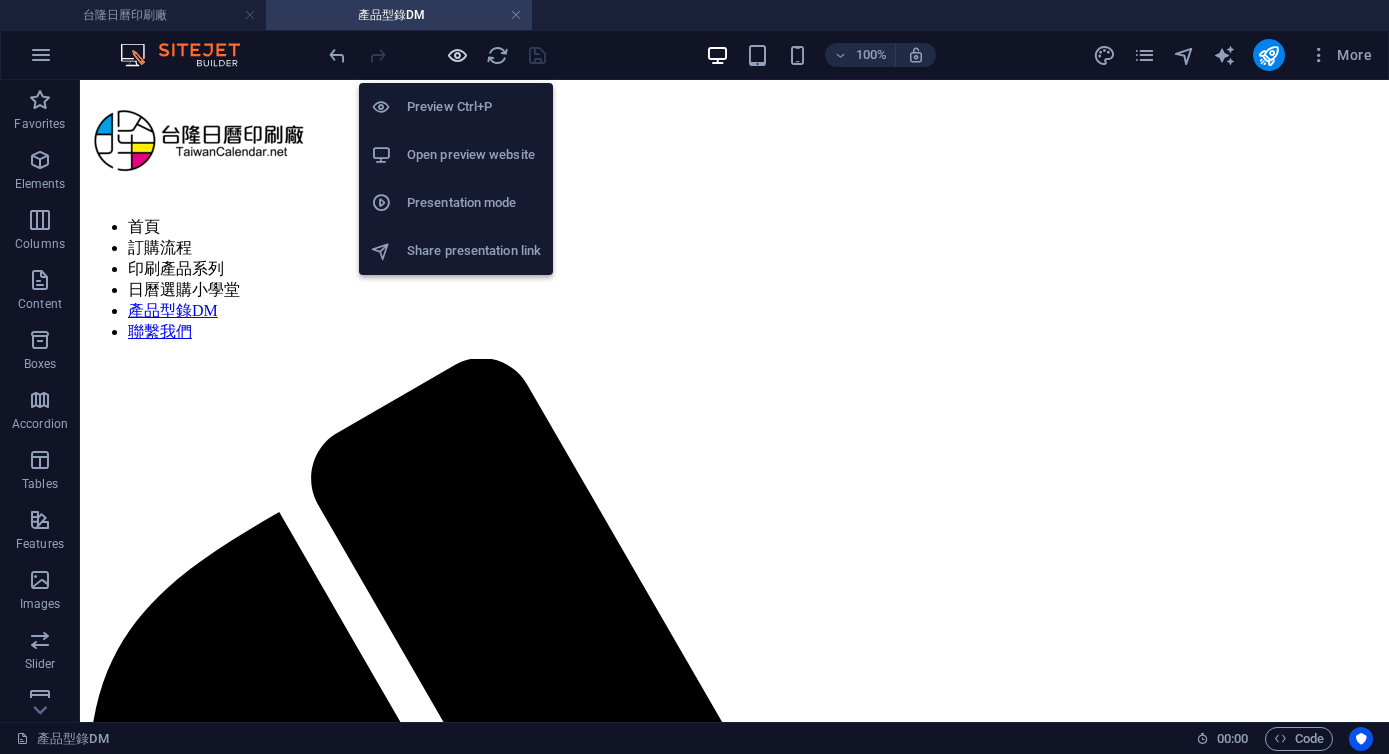 click at bounding box center [457, 55] 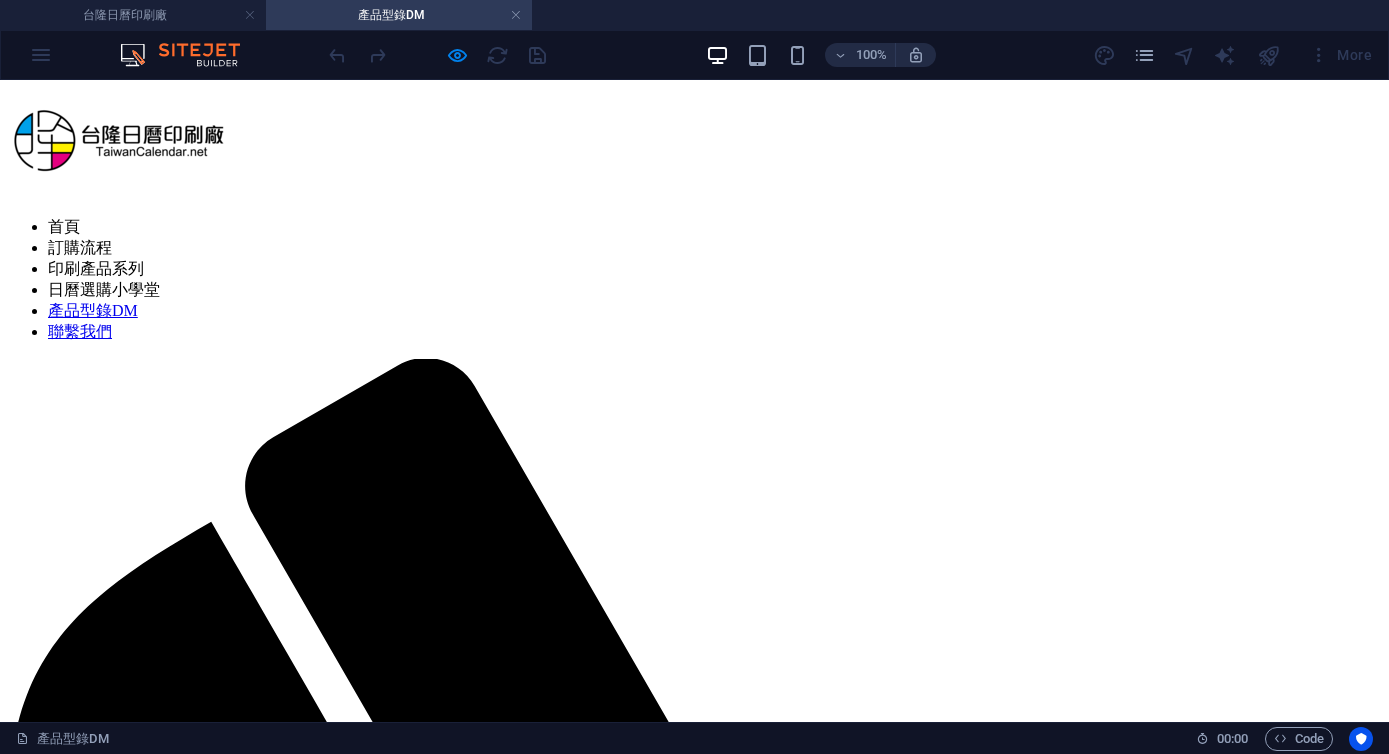 click on "首頁" at bounding box center (64, 226) 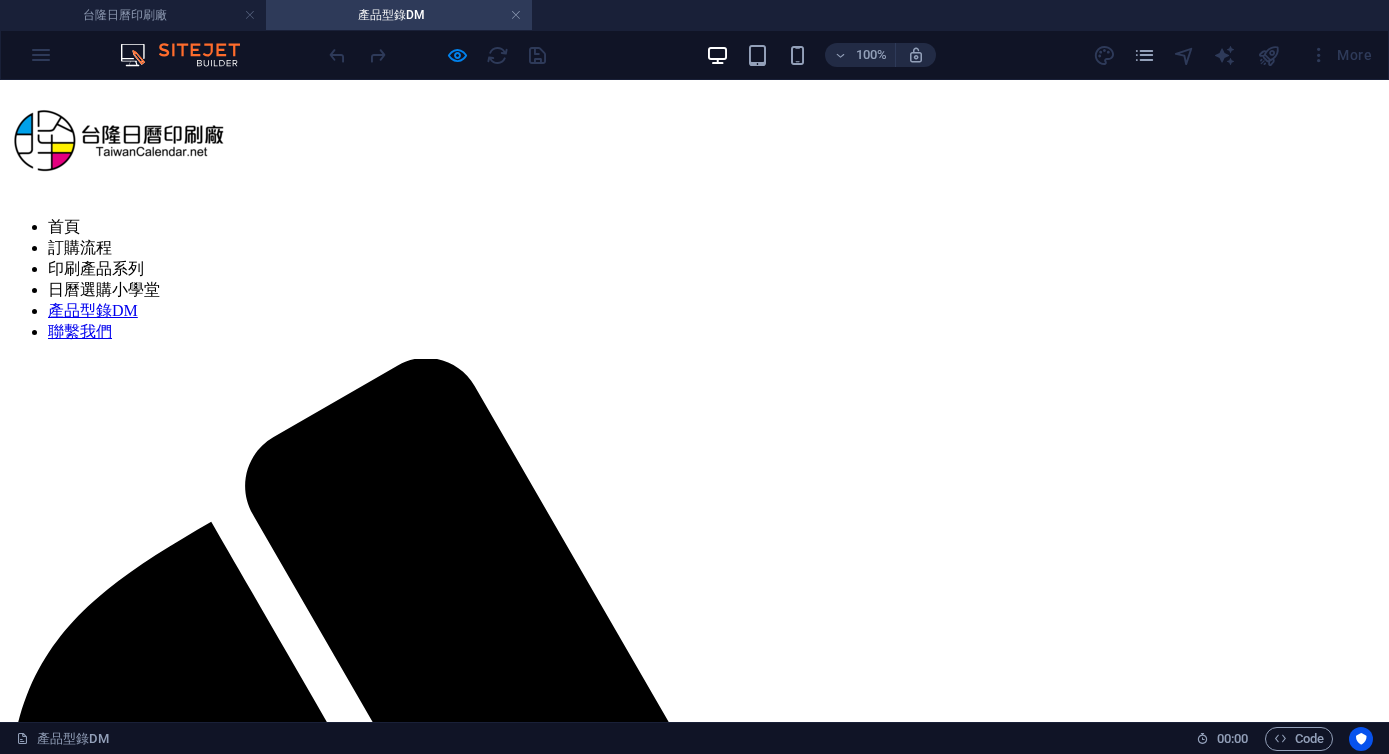 click on "首頁" at bounding box center (64, 226) 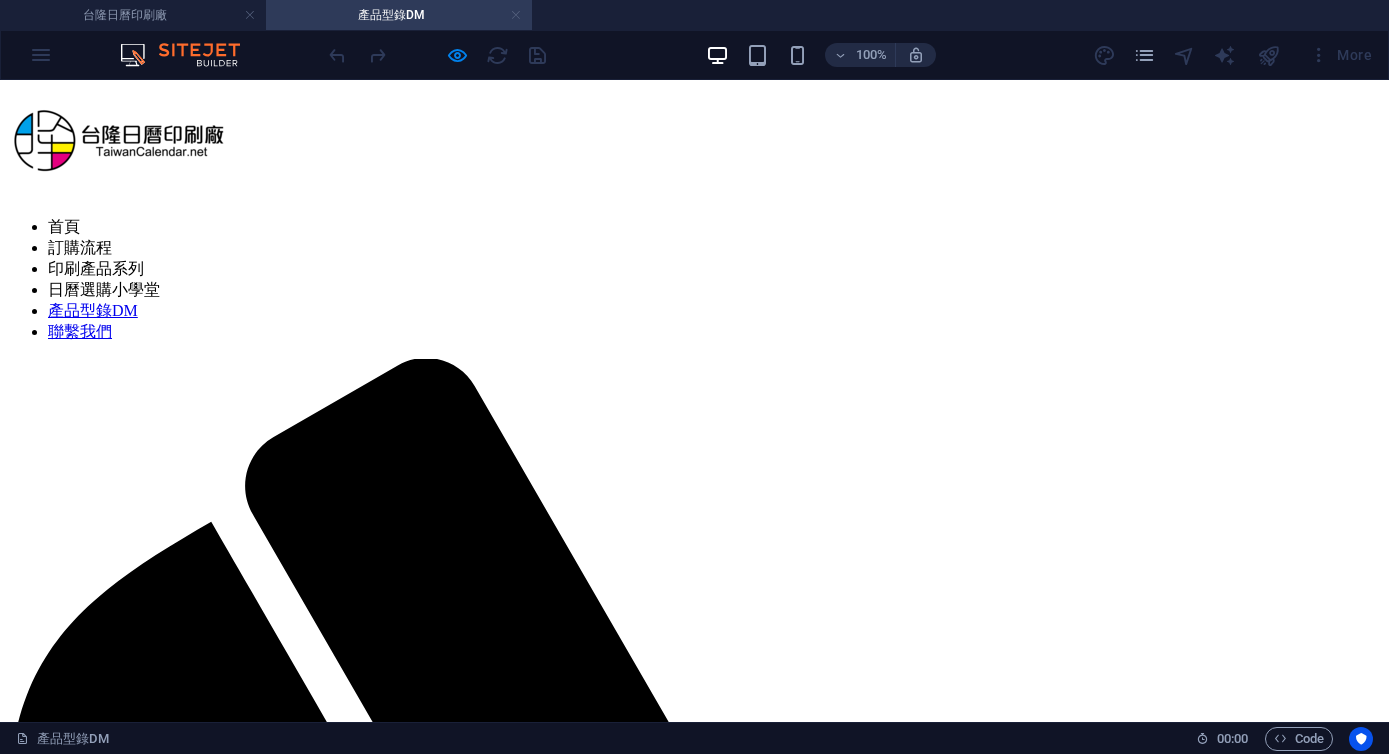 click at bounding box center (516, 15) 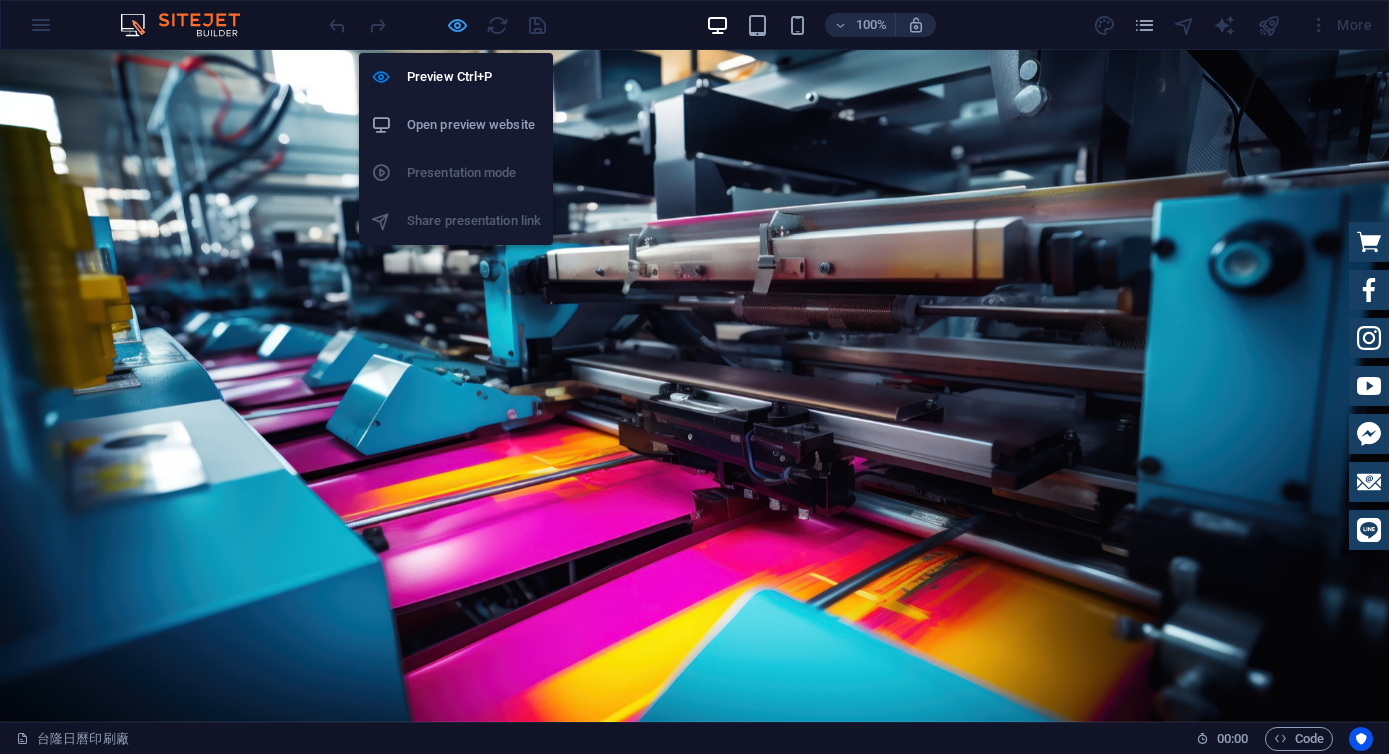 click at bounding box center (457, 25) 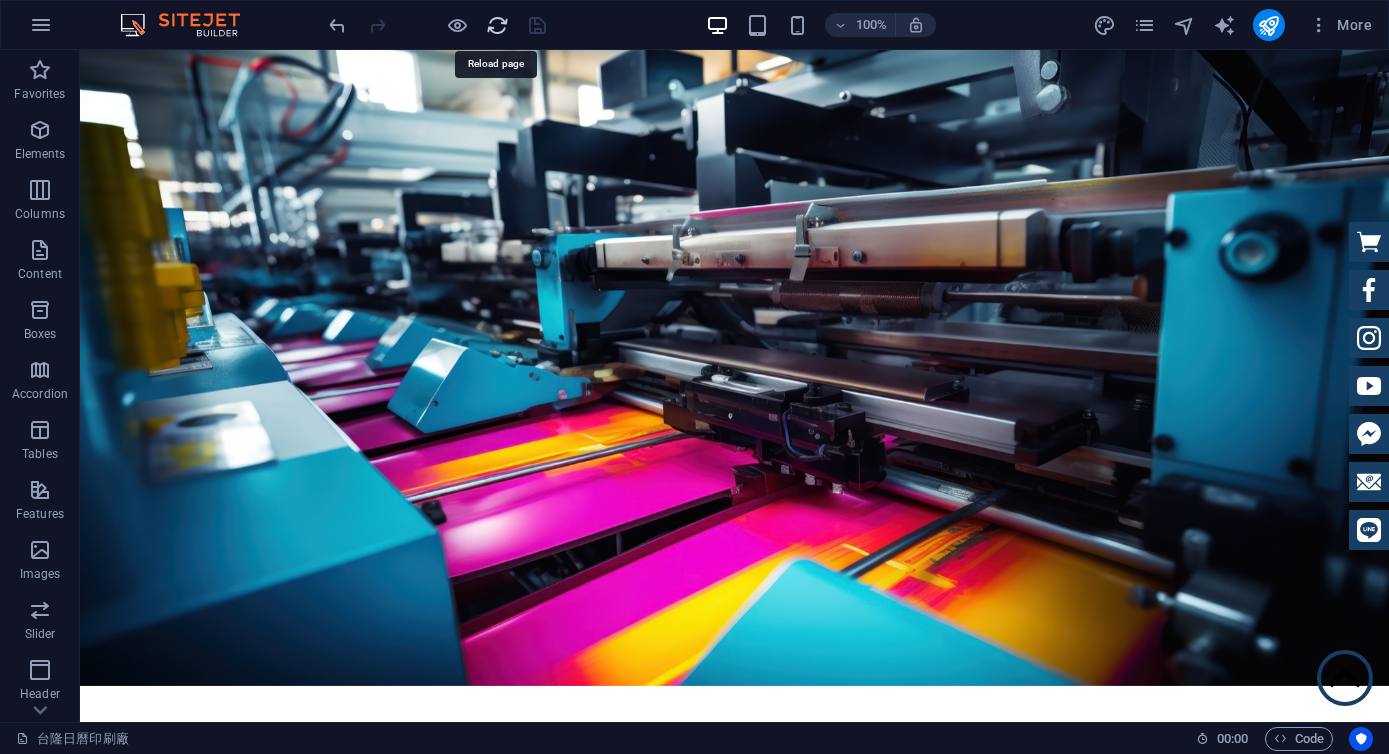 click at bounding box center [497, 25] 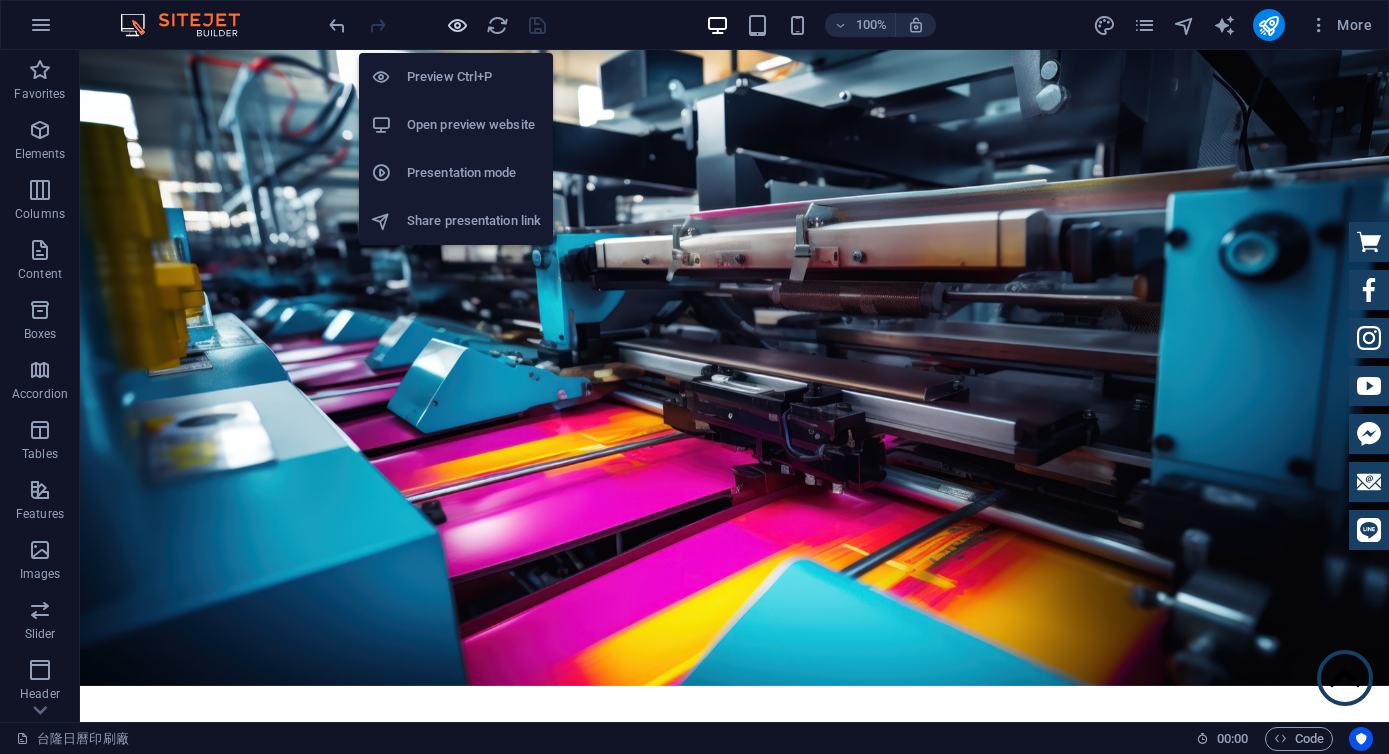 click at bounding box center (457, 25) 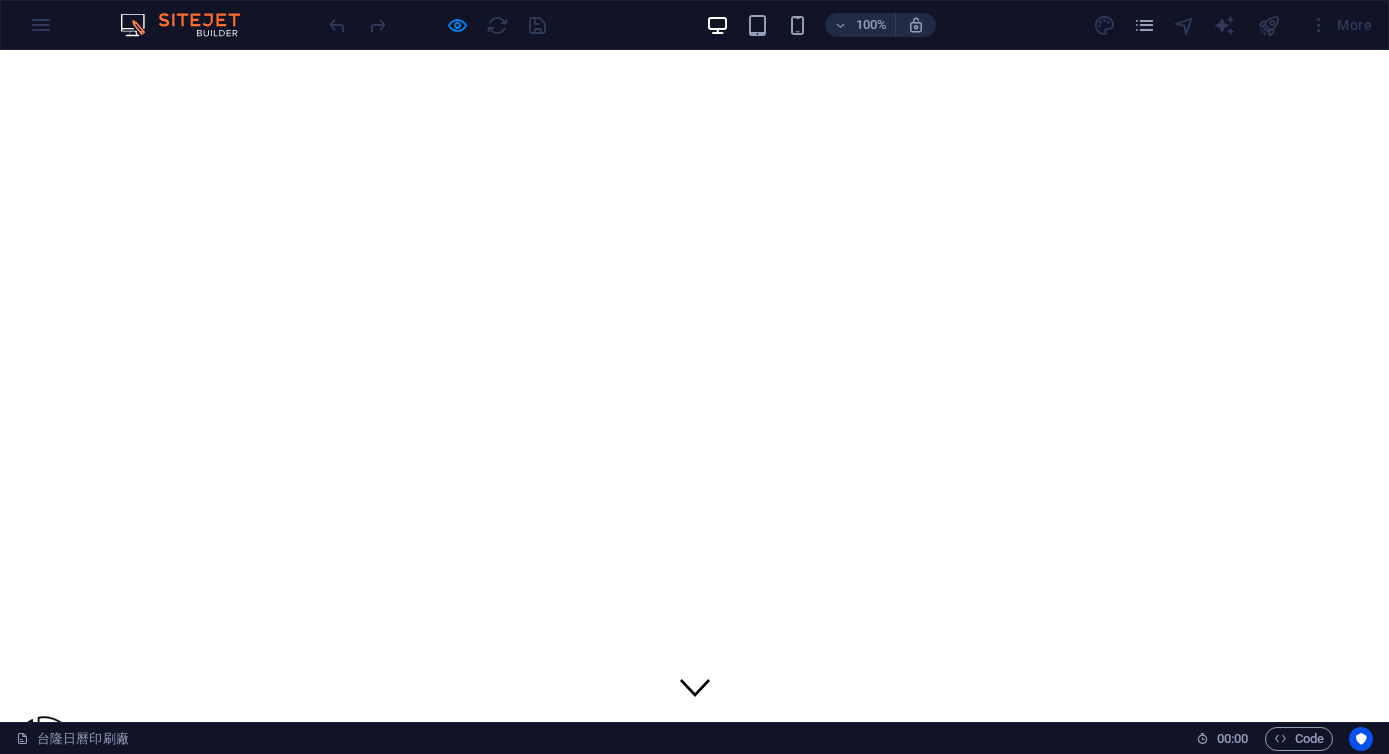 scroll, scrollTop: 0, scrollLeft: 0, axis: both 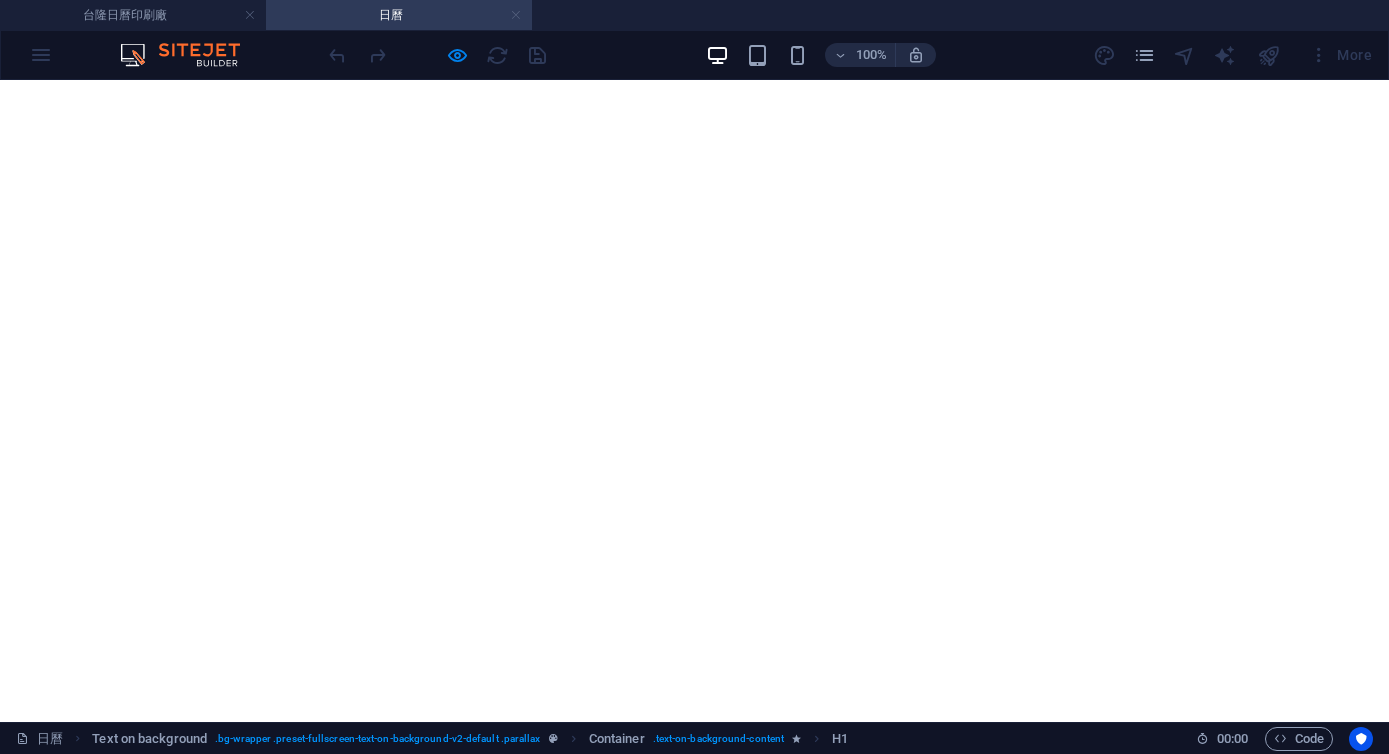 click at bounding box center [516, 15] 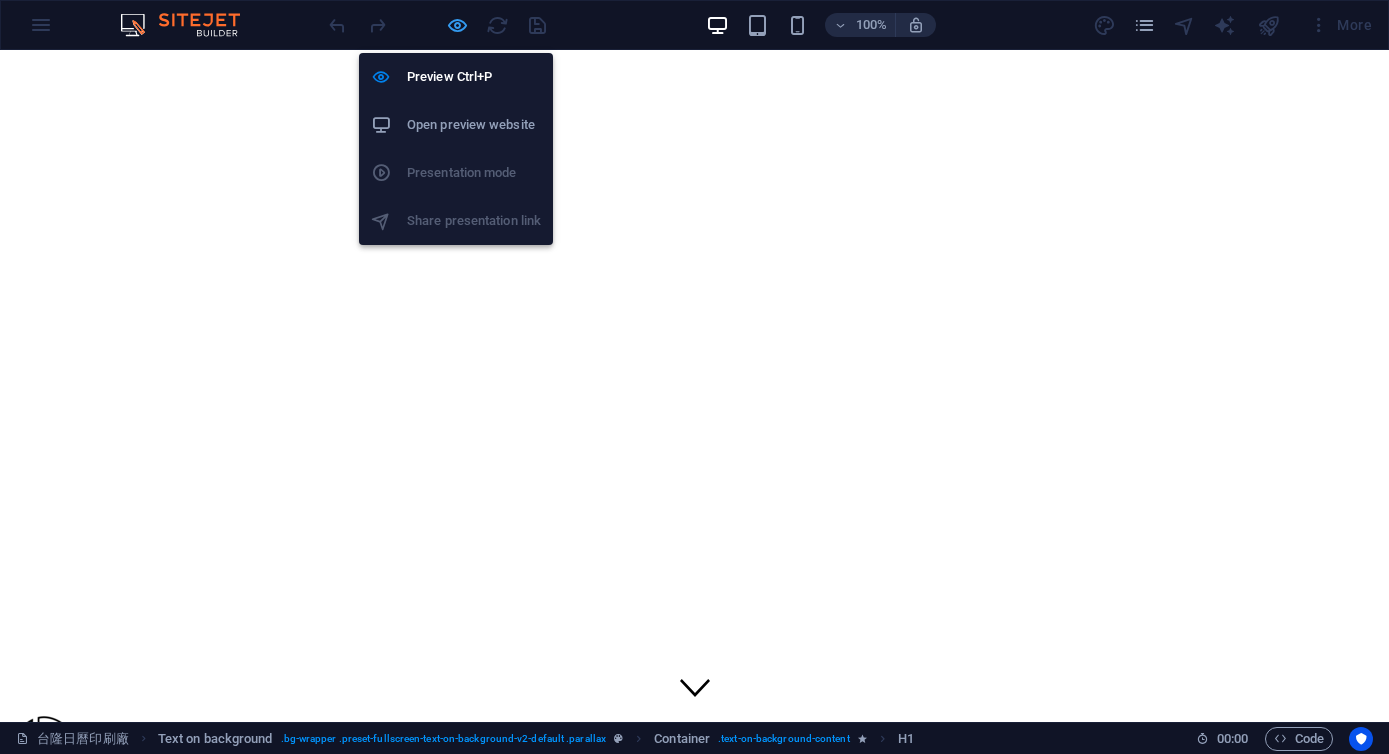 click at bounding box center (457, 25) 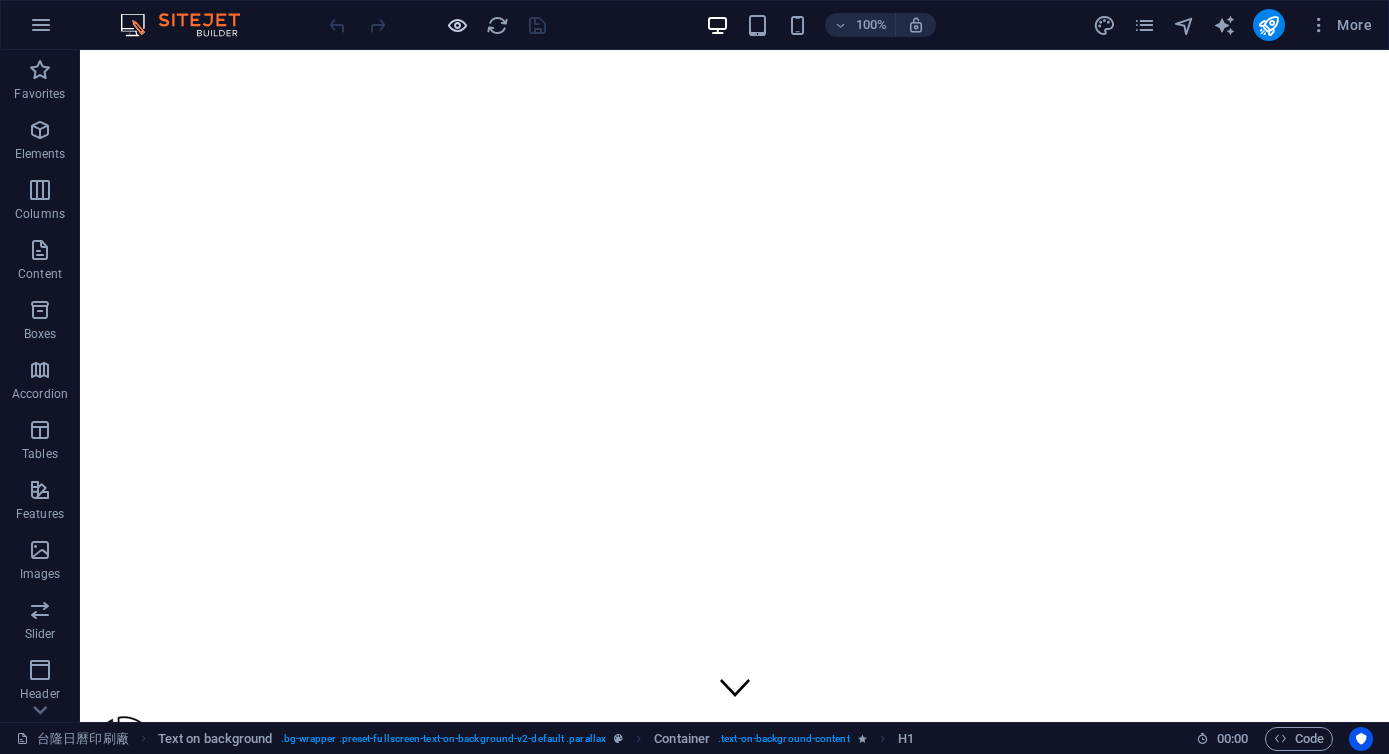 click at bounding box center (457, 25) 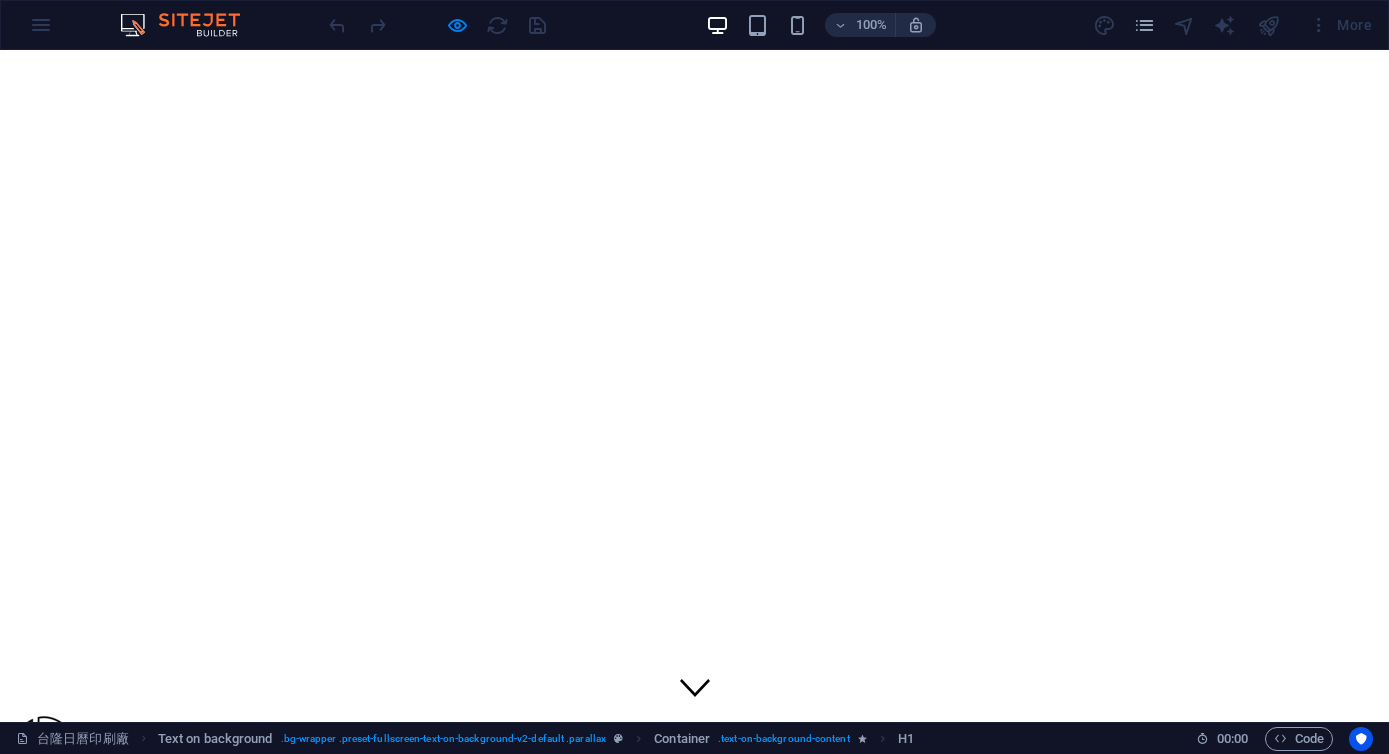 click on "印刷產品系列" at bounding box center (96, 874) 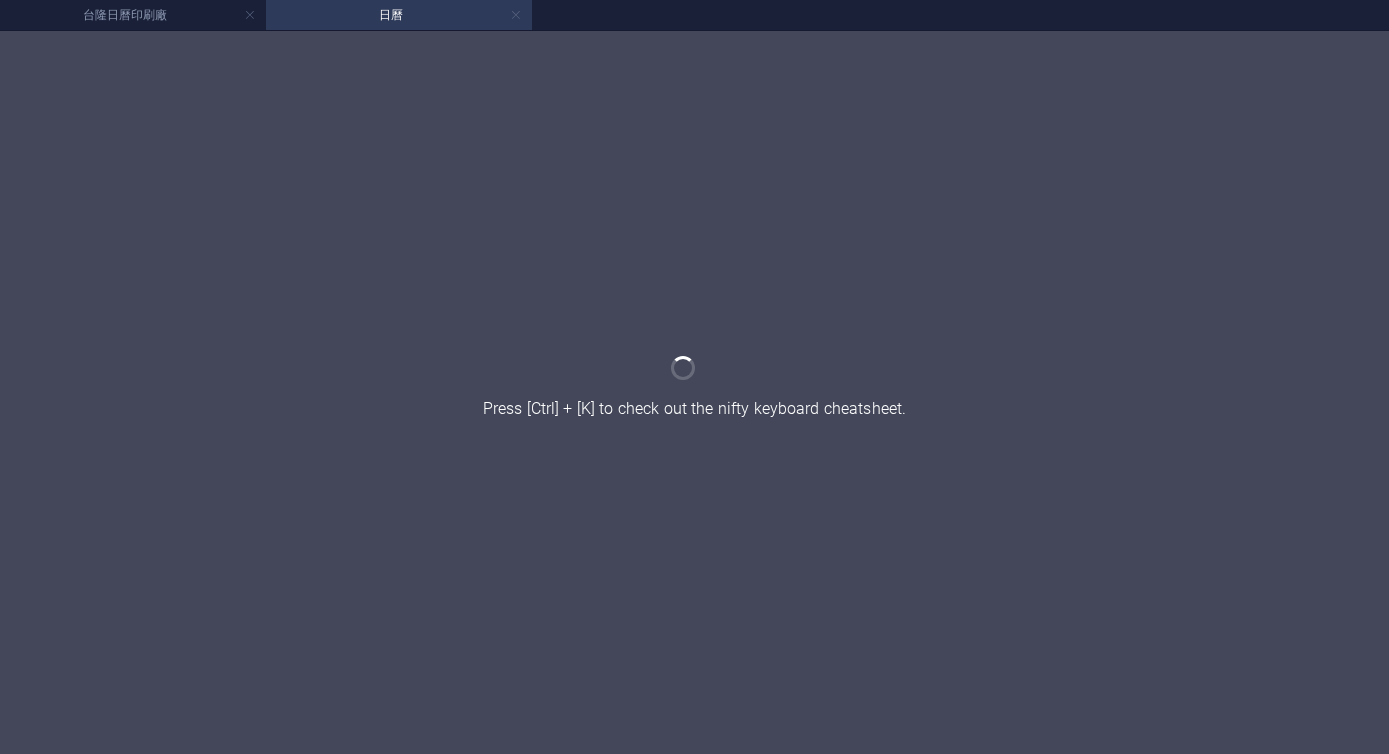 click at bounding box center [516, 15] 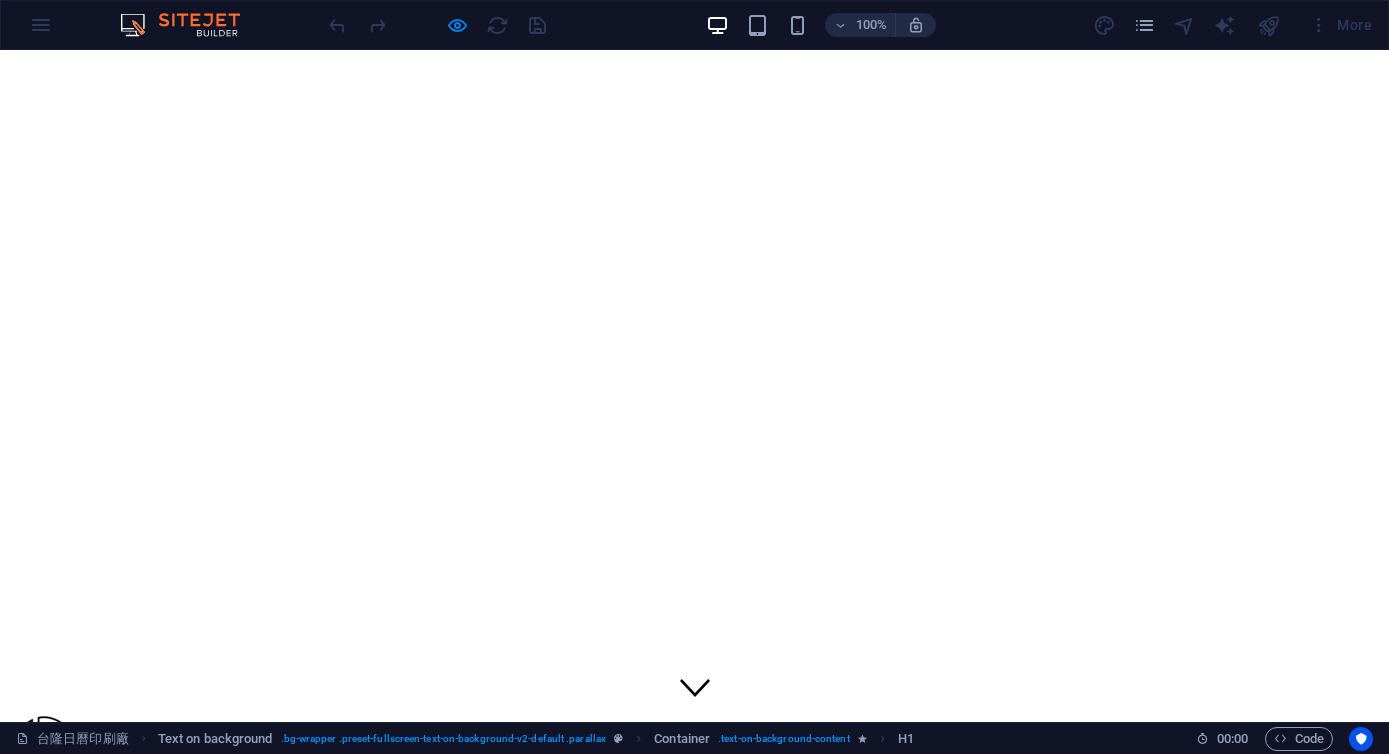 click on "訂購流程" at bounding box center (80, 853) 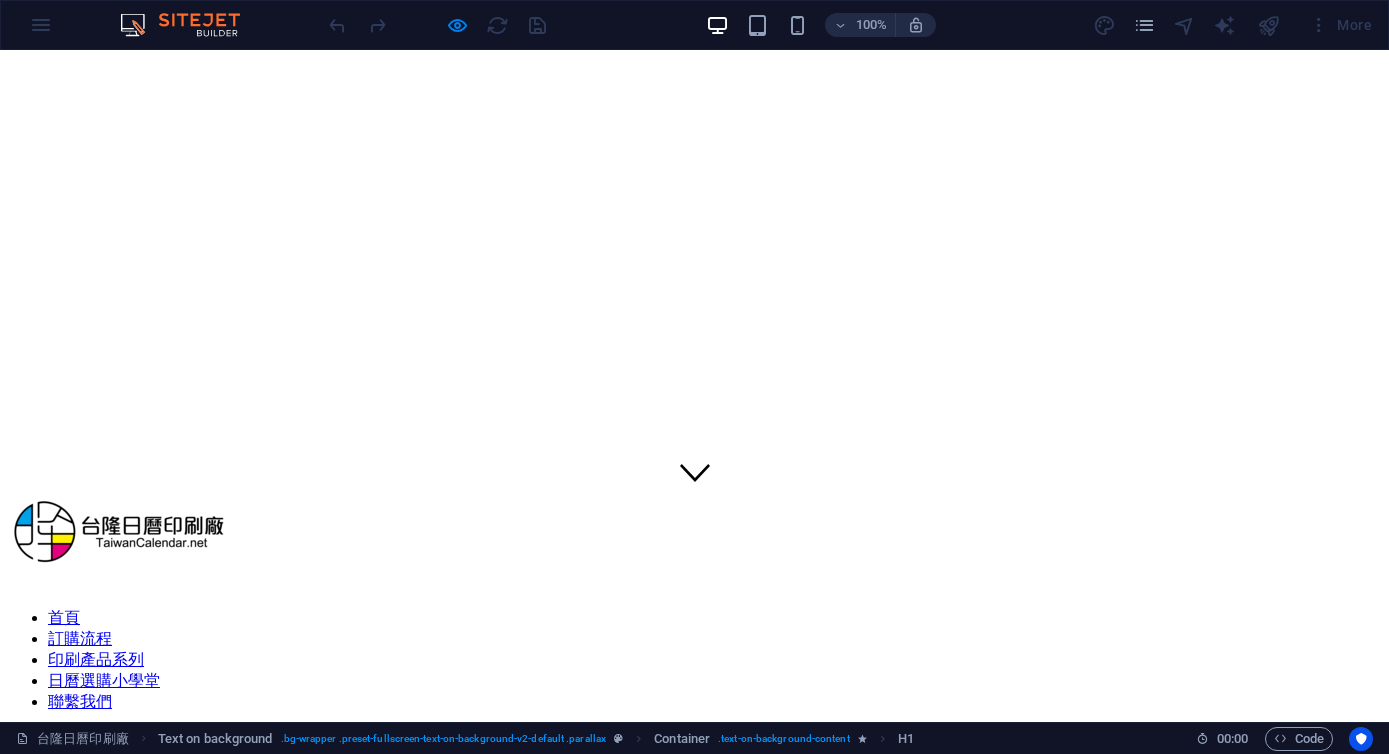 scroll, scrollTop: 0, scrollLeft: 0, axis: both 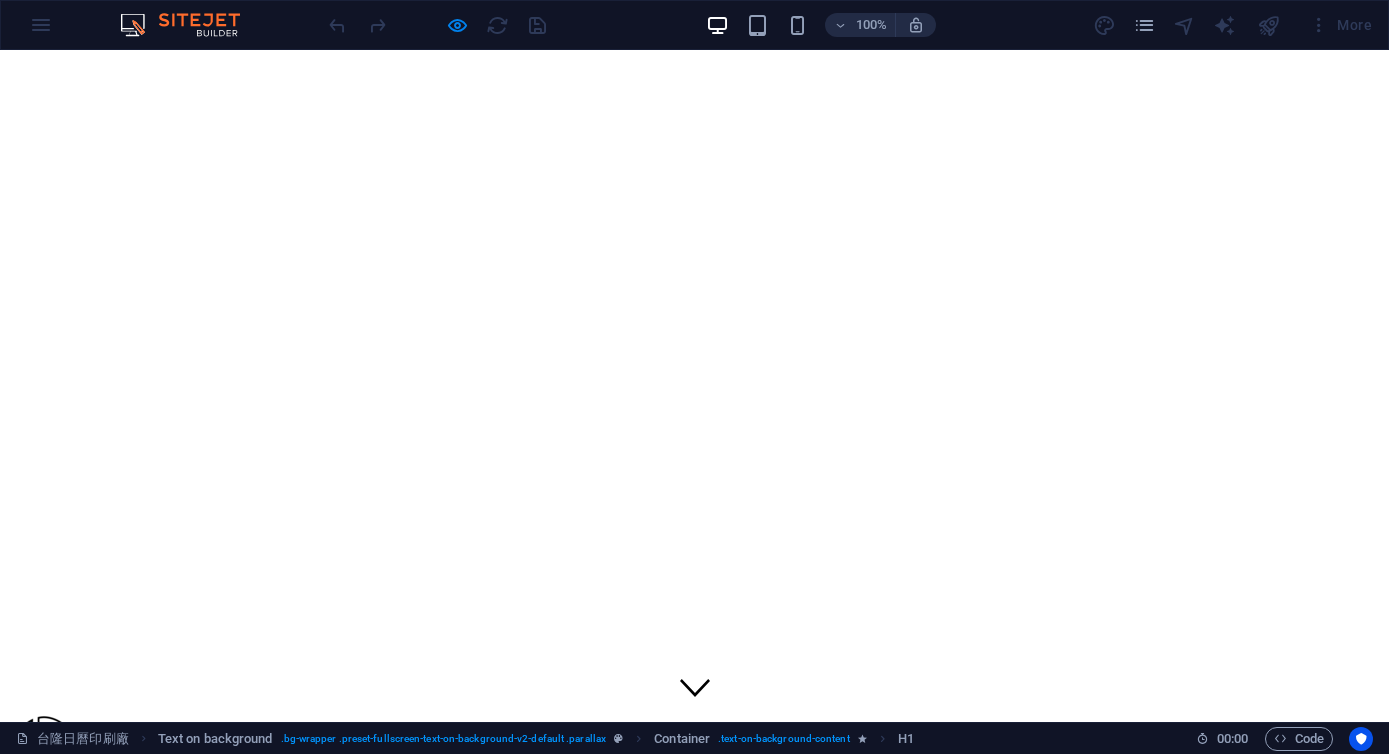 click on "日曆選購小學堂" at bounding box center [104, 895] 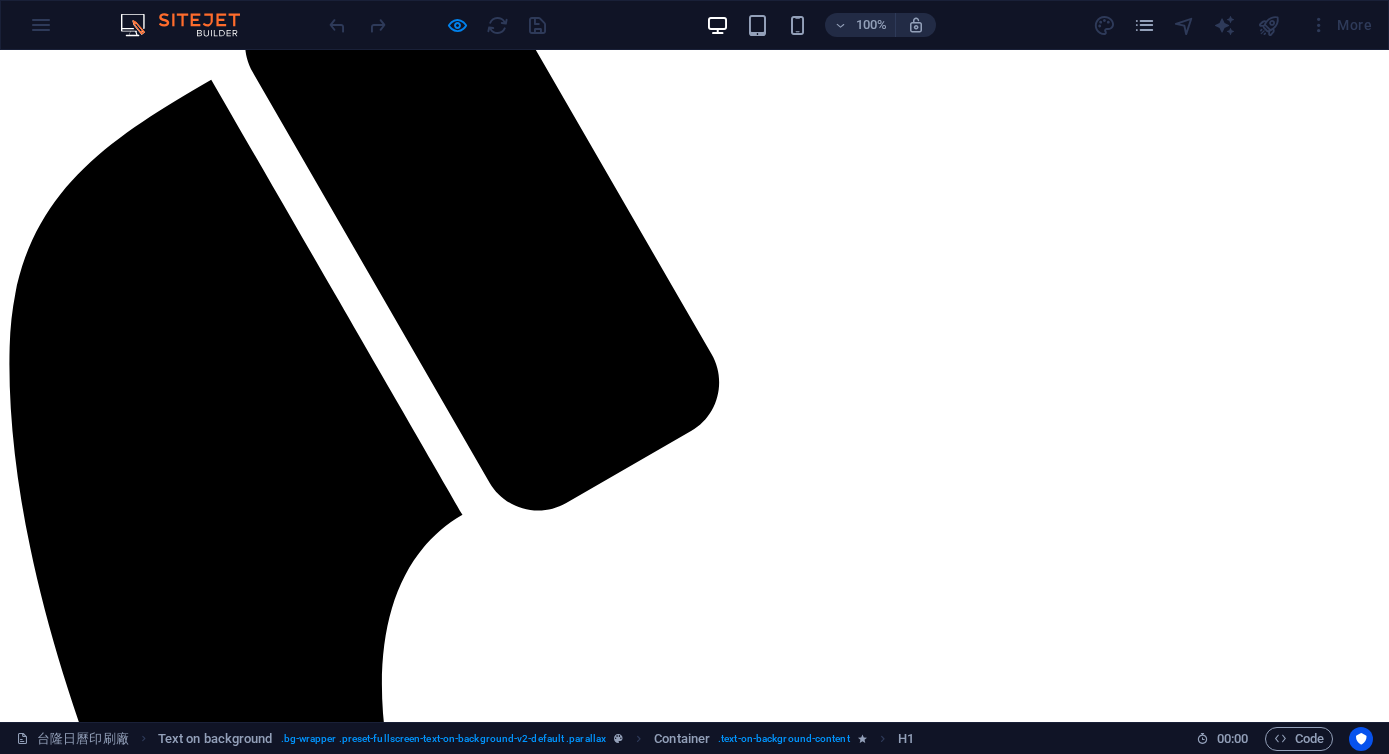 scroll, scrollTop: 0, scrollLeft: 0, axis: both 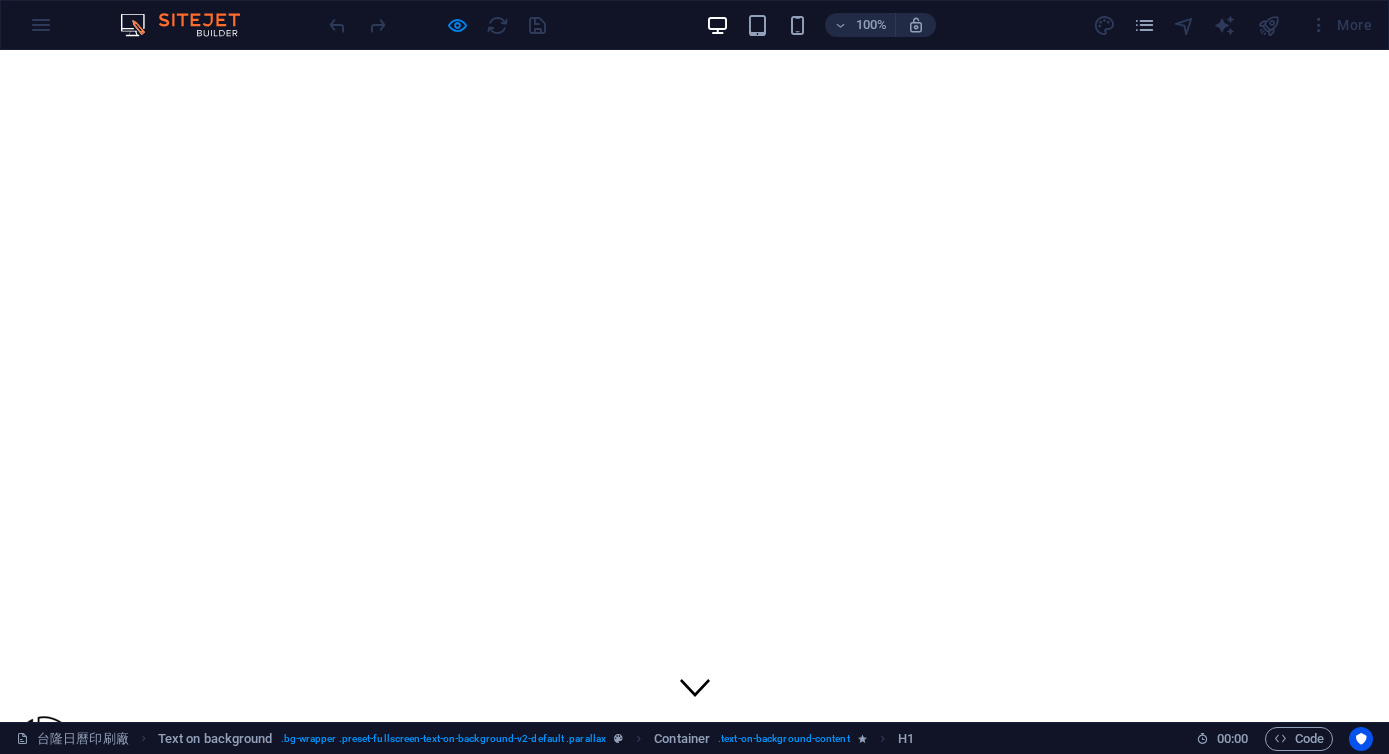 click at bounding box center [437, 25] 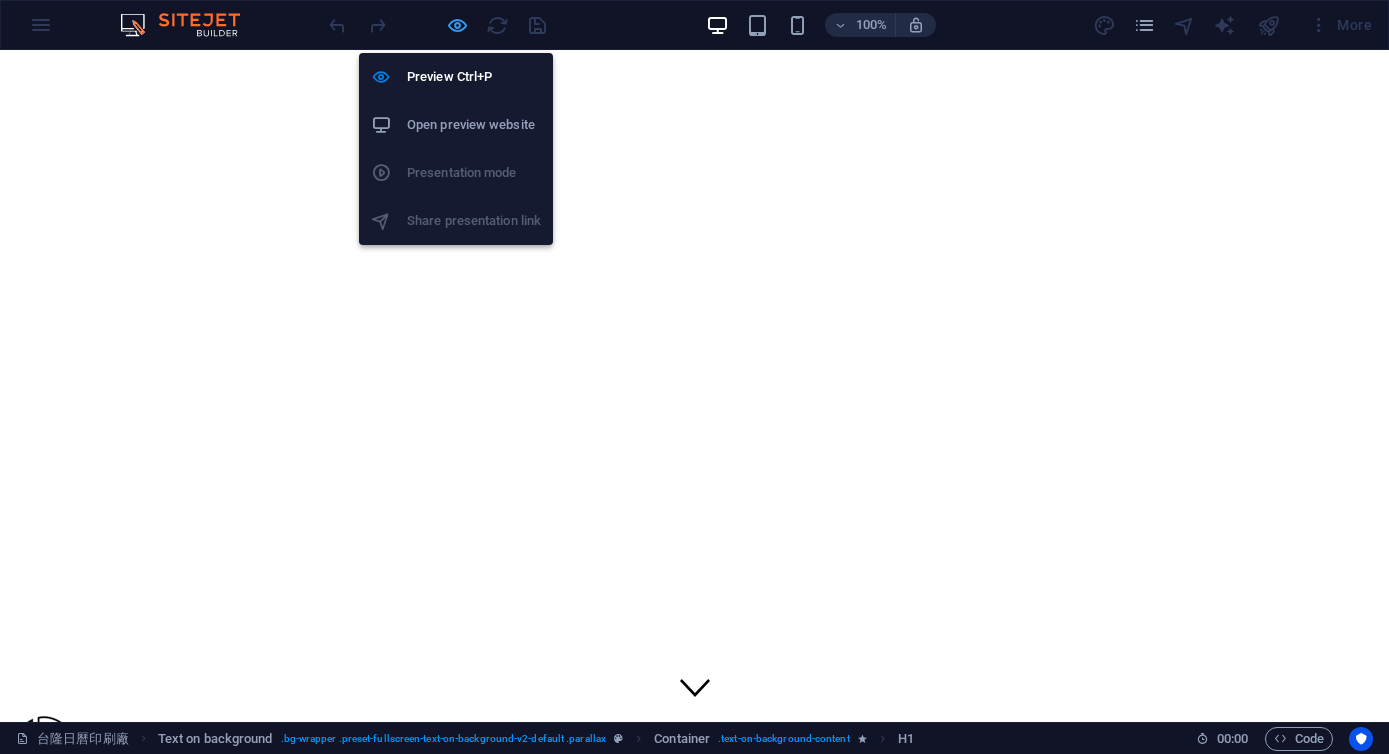 click at bounding box center (457, 25) 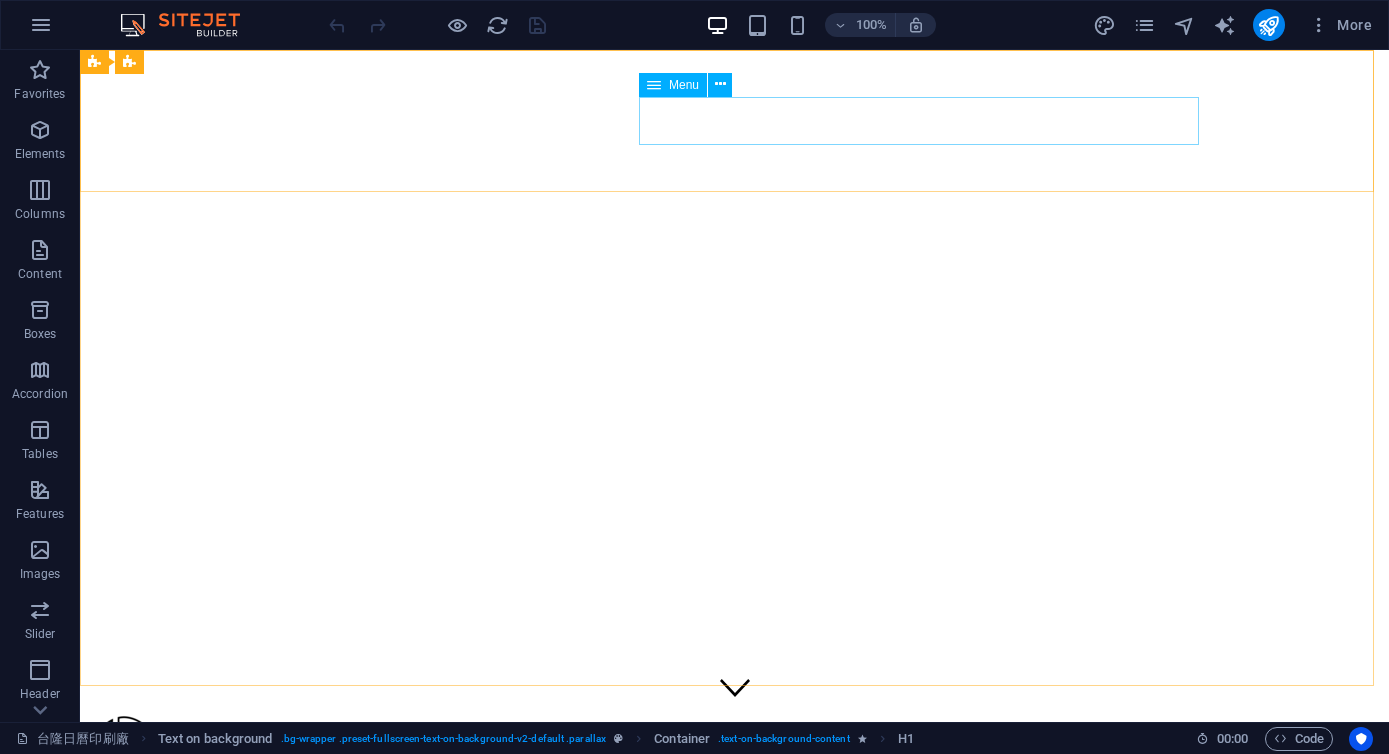 click on "Menu" at bounding box center [684, 85] 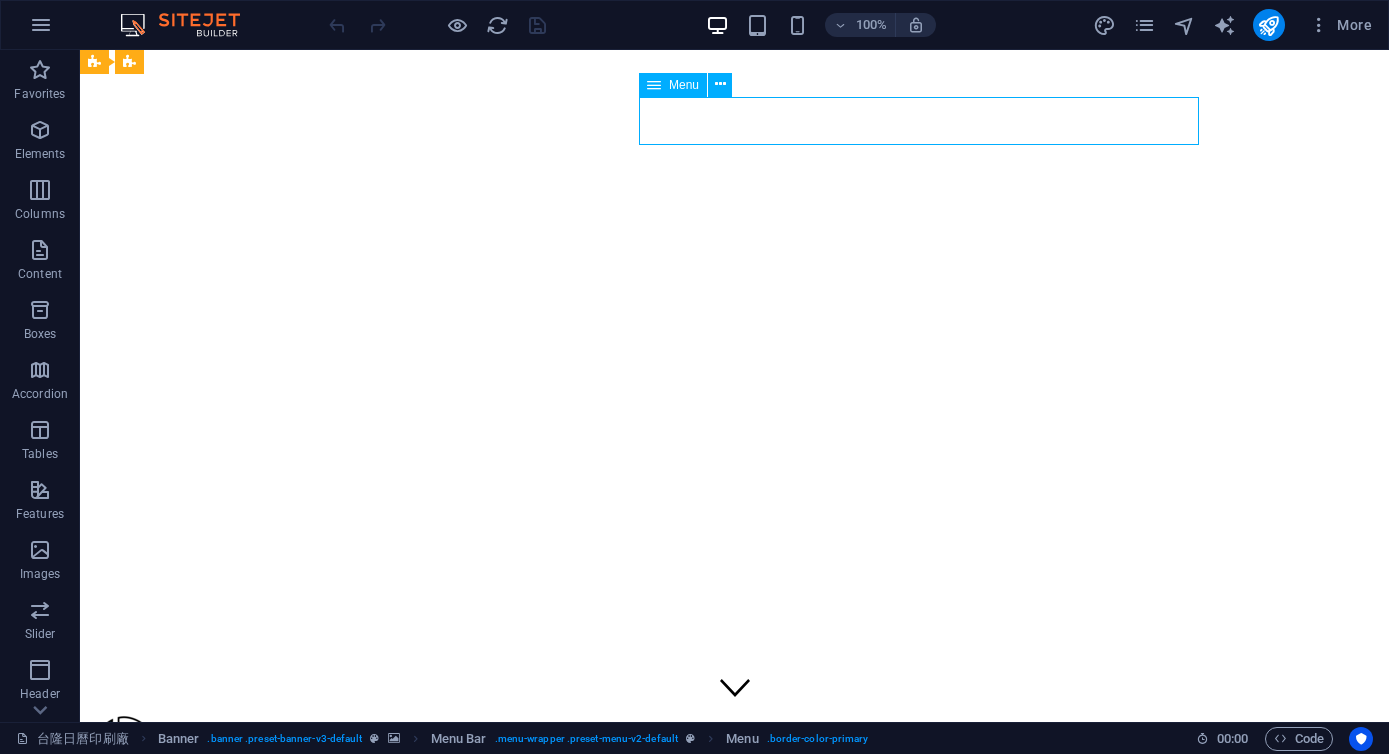 click on "Menu" at bounding box center (684, 85) 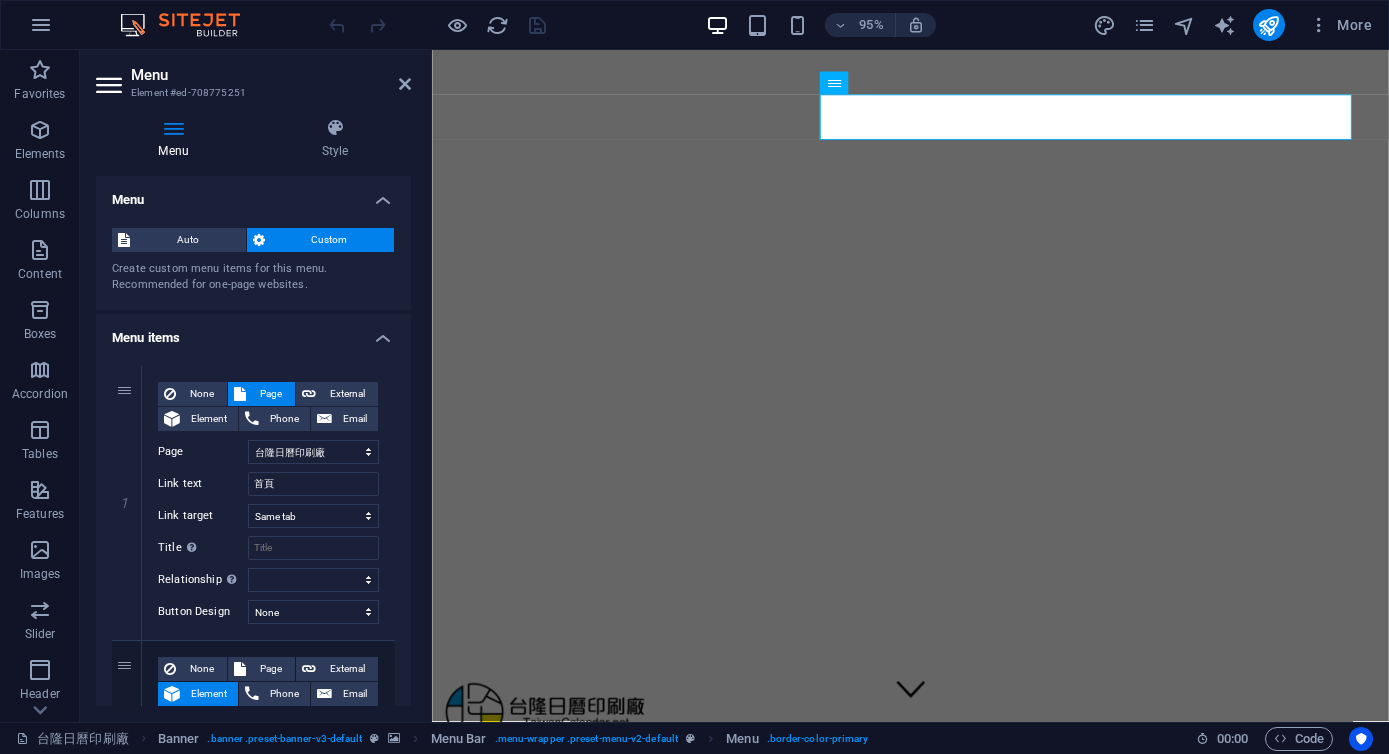 scroll, scrollTop: 1028, scrollLeft: 0, axis: vertical 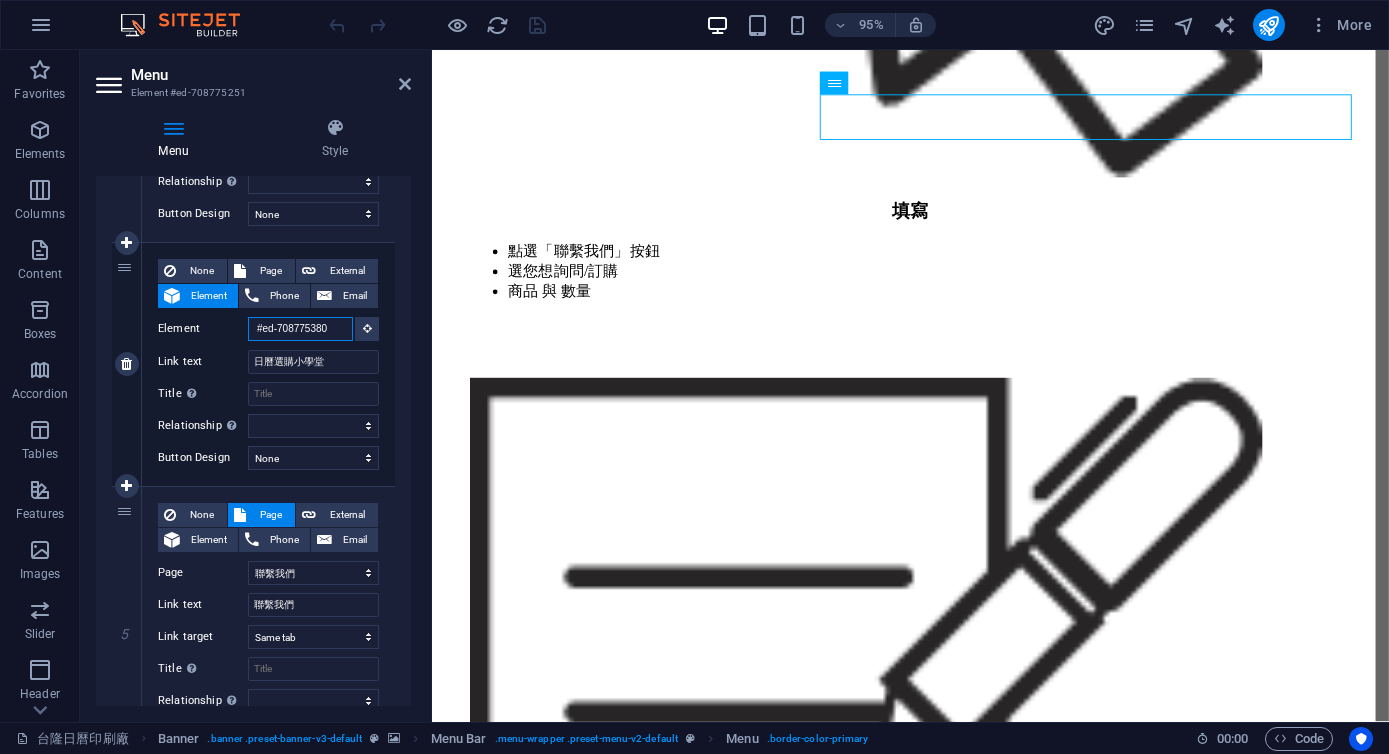 click on "#ed-708775380" at bounding box center [300, 329] 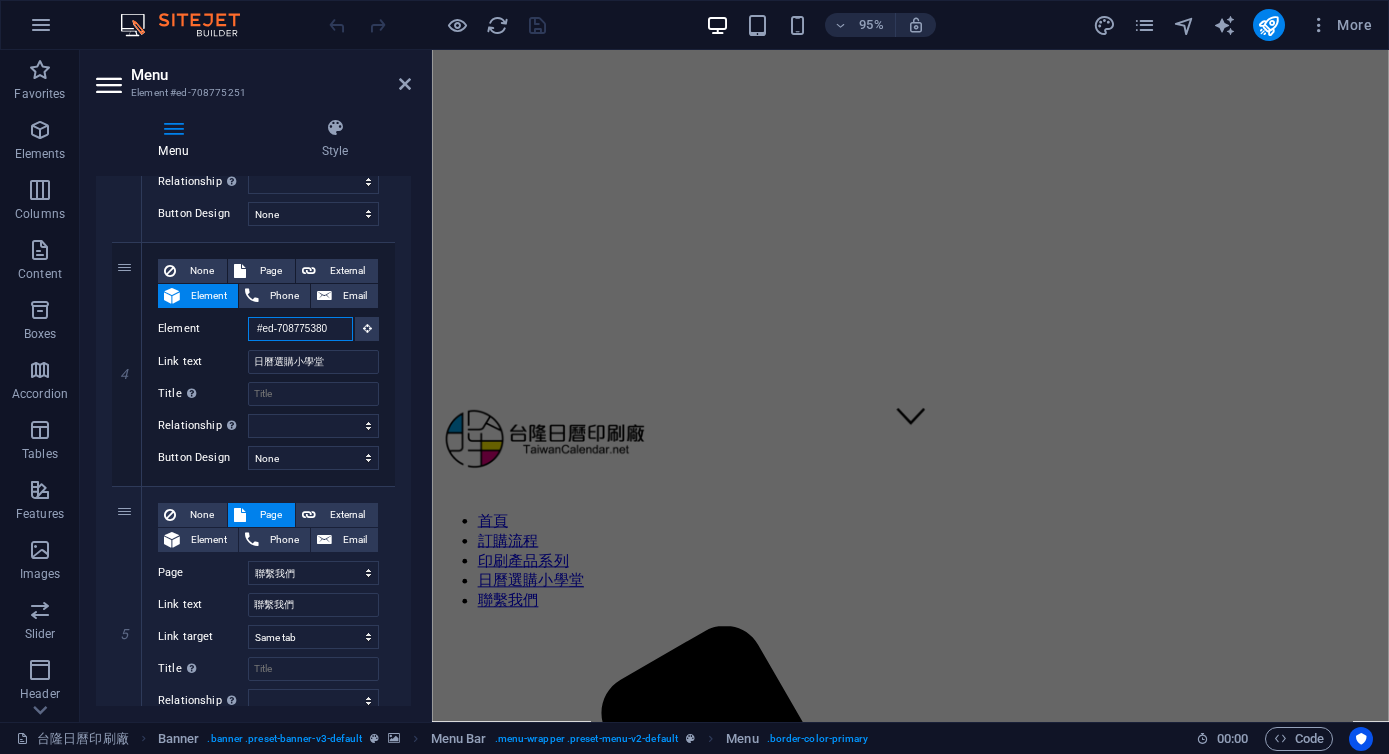 scroll, scrollTop: 0, scrollLeft: 0, axis: both 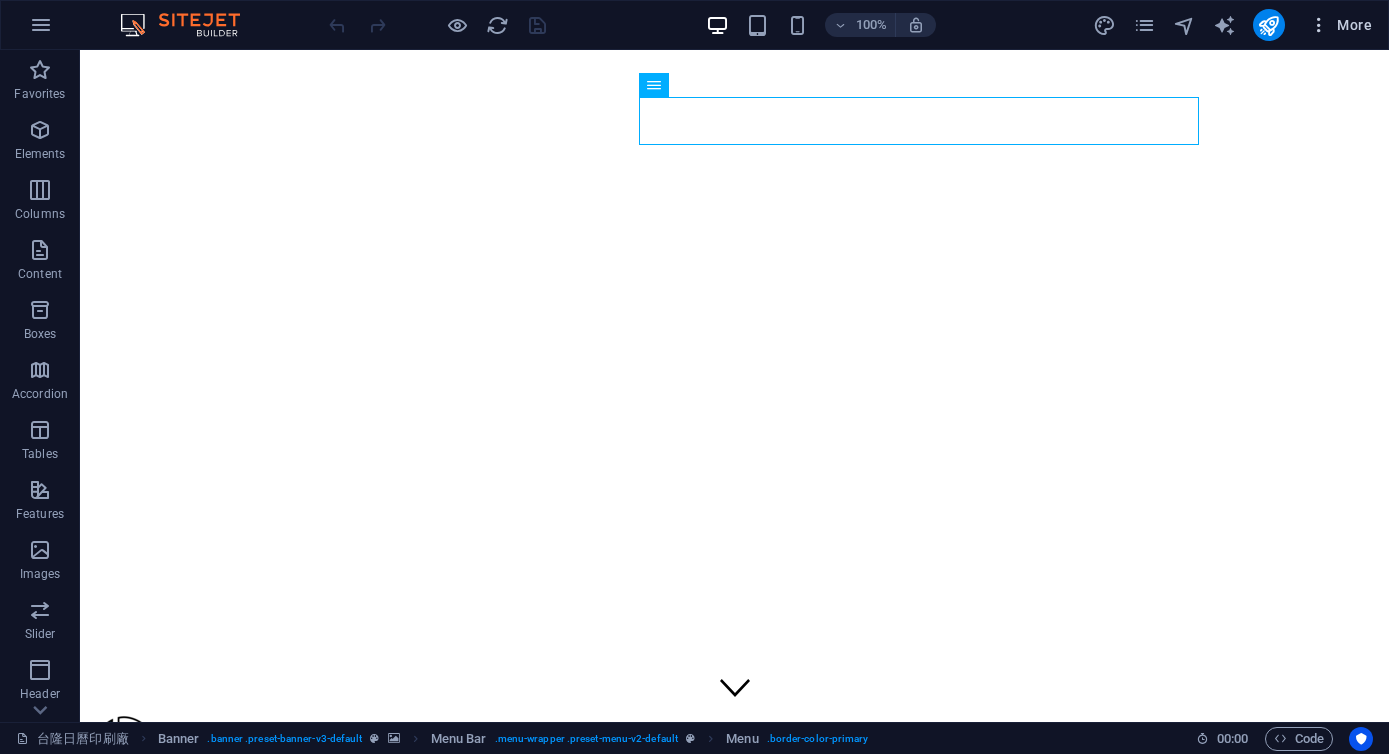 click at bounding box center [1319, 25] 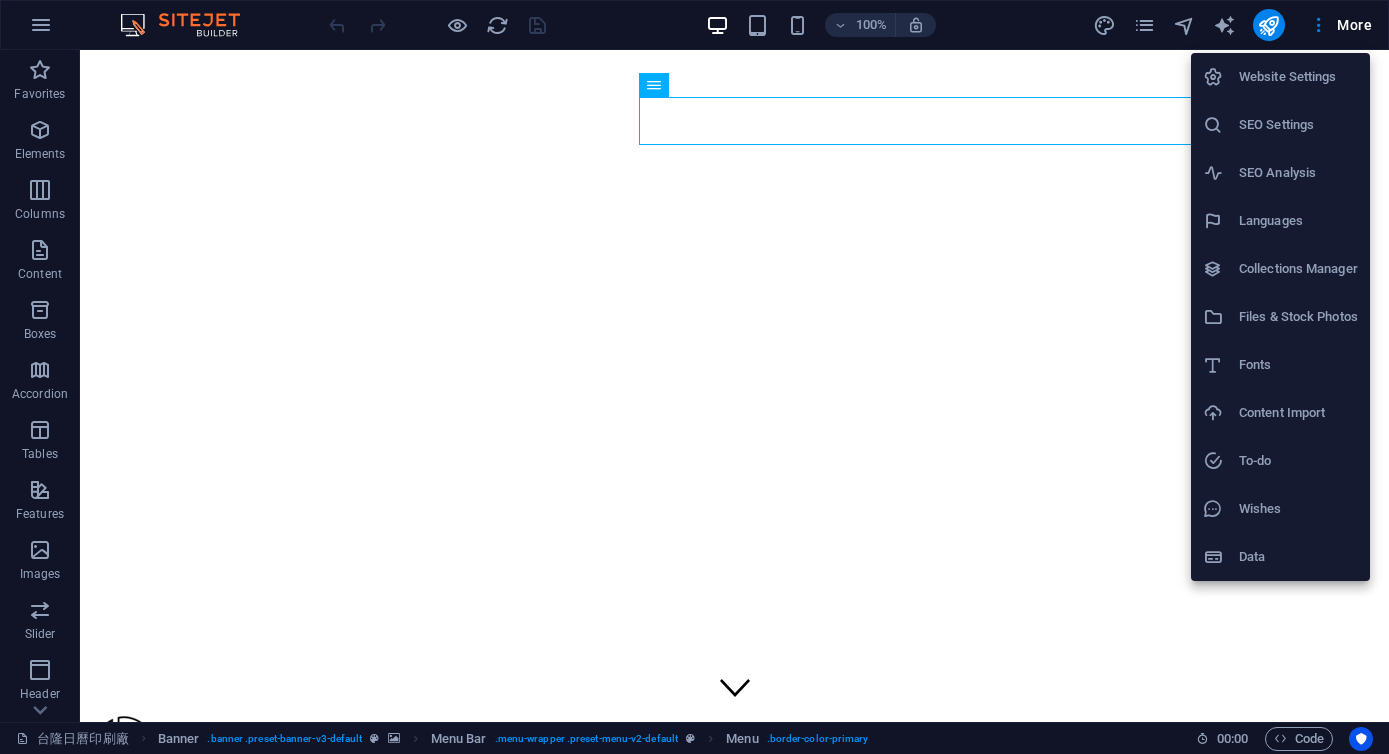 click at bounding box center [694, 377] 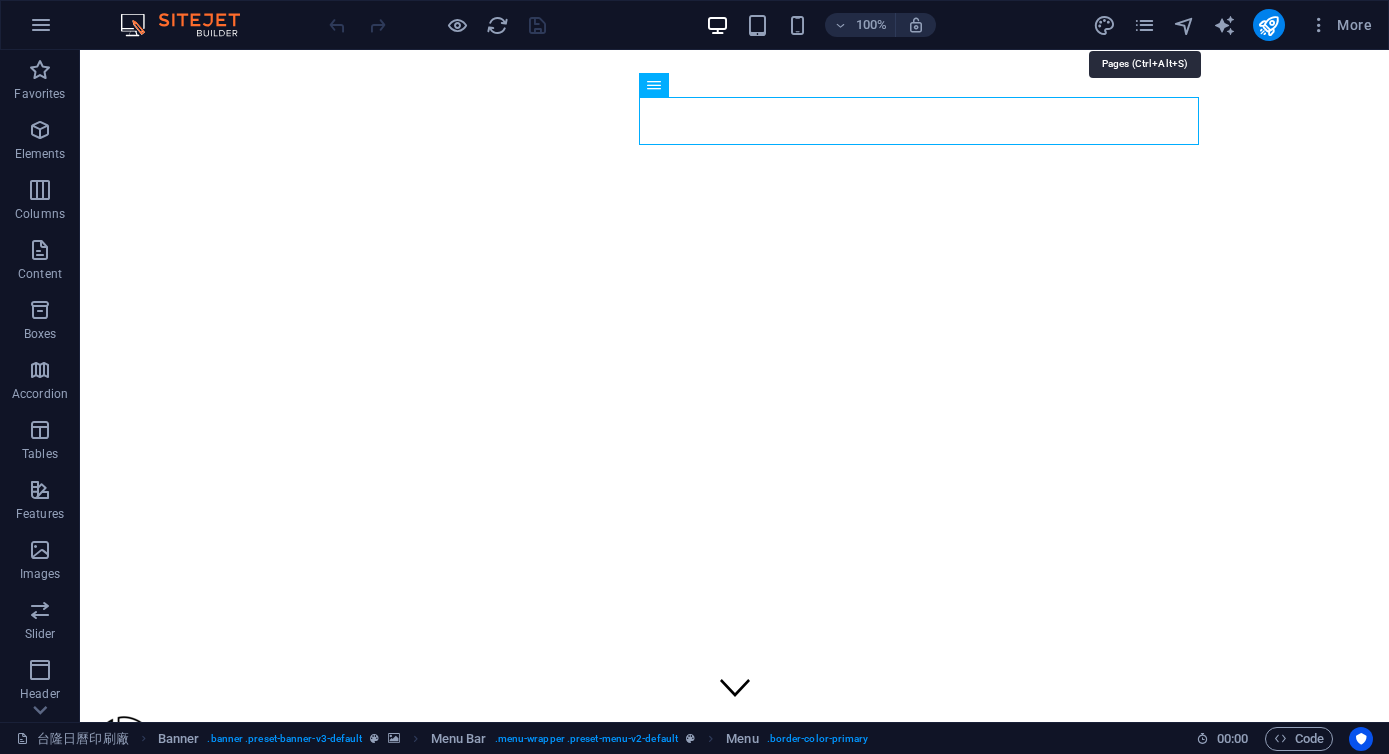 click at bounding box center (1144, 25) 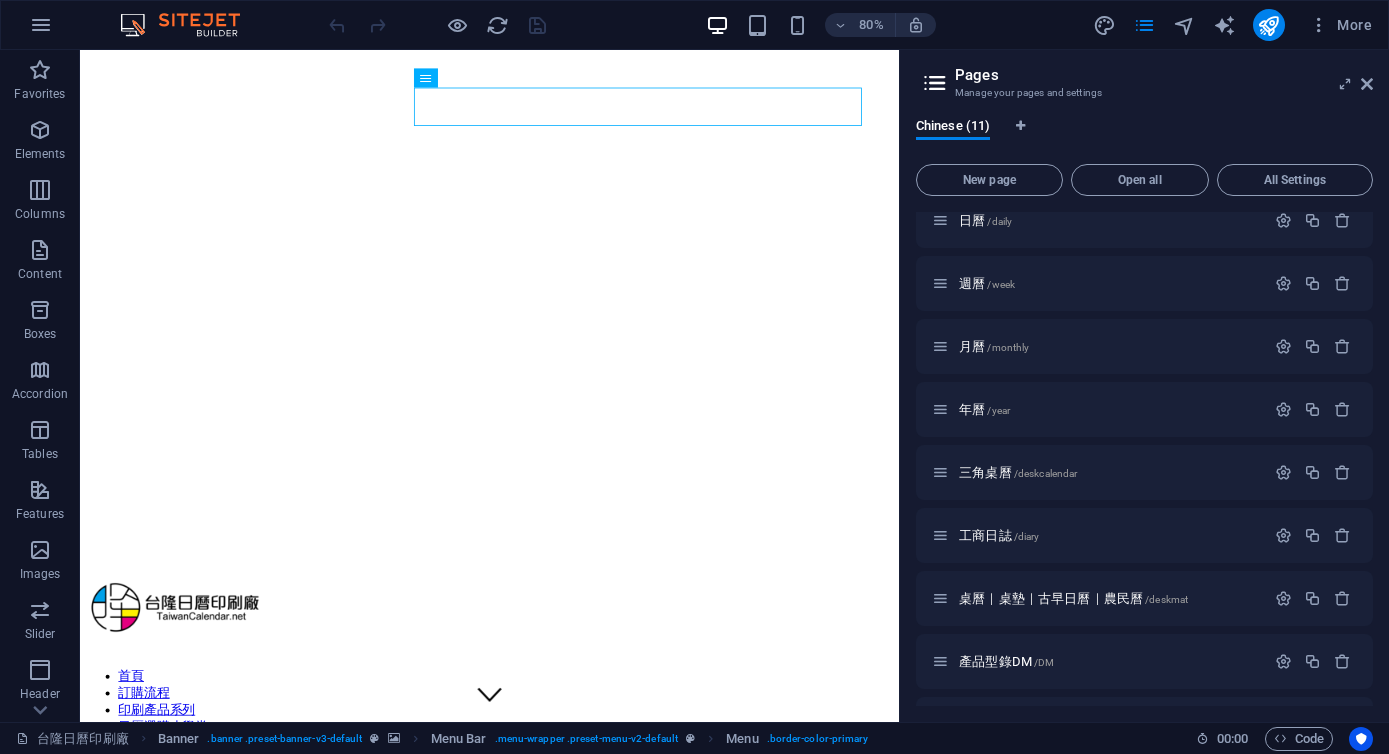 scroll, scrollTop: 199, scrollLeft: 0, axis: vertical 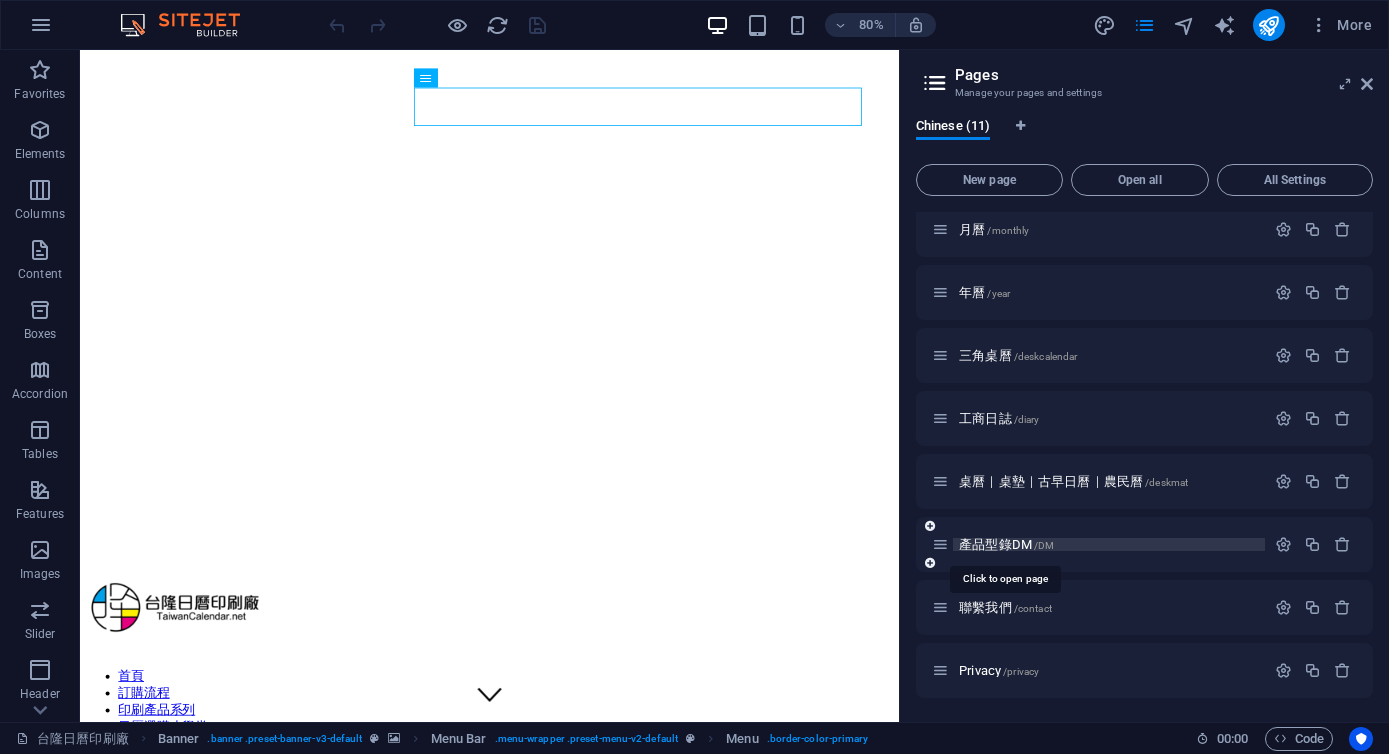 click on "產品型錄DM /DM" at bounding box center (1006, 544) 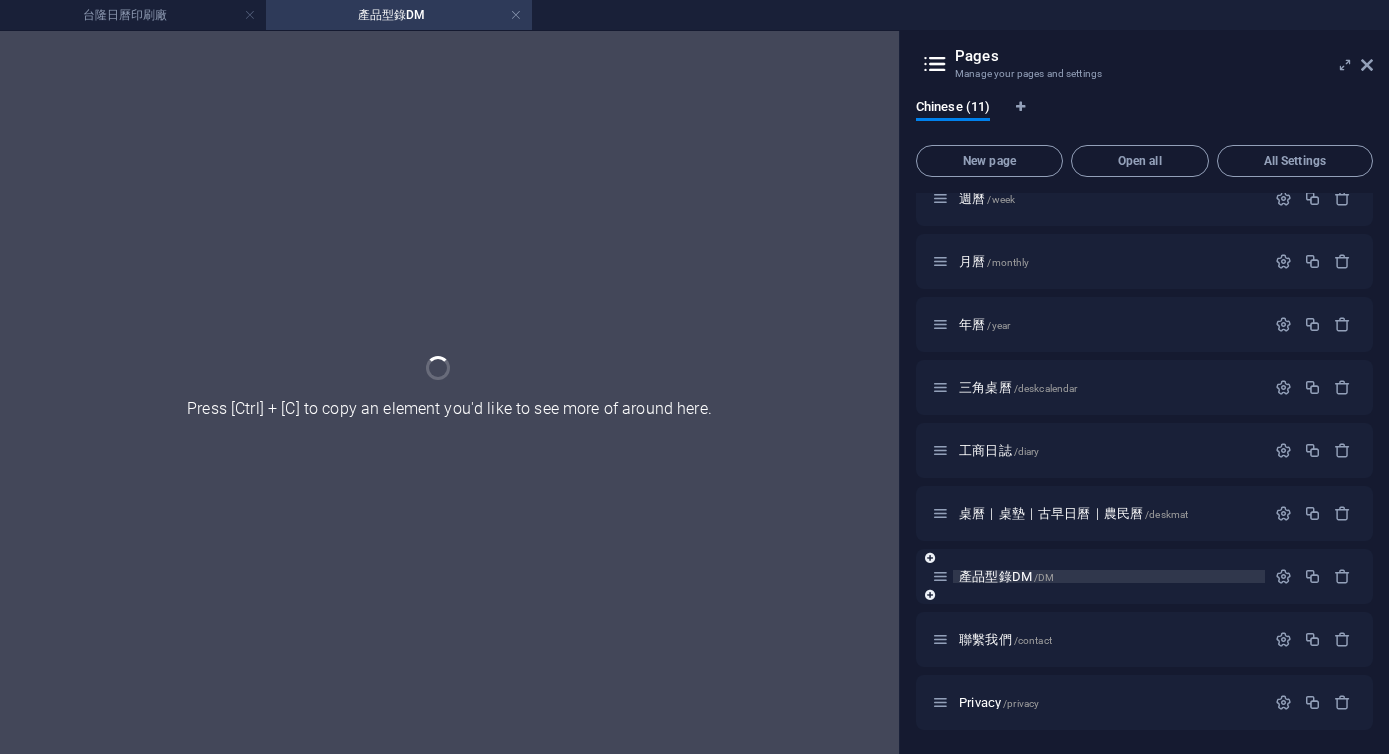 scroll, scrollTop: 148, scrollLeft: 0, axis: vertical 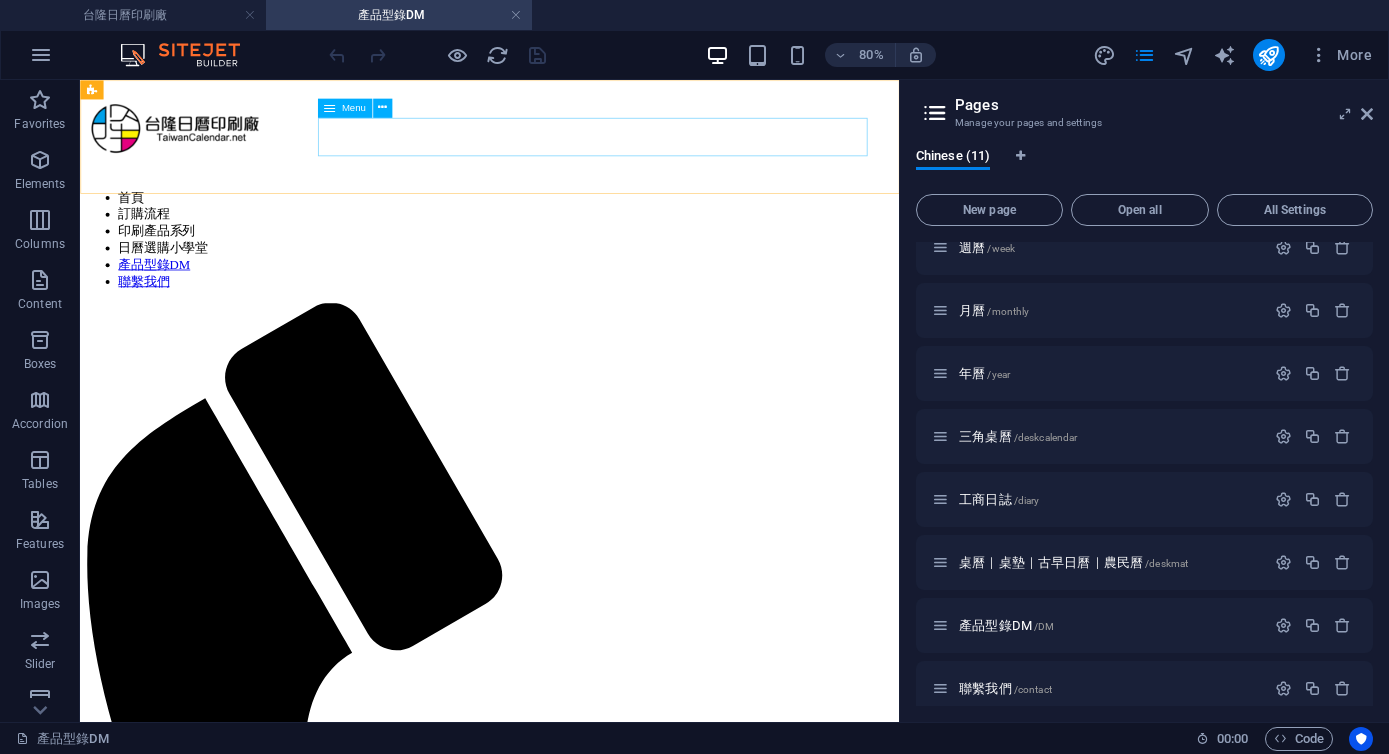 click at bounding box center [329, 107] 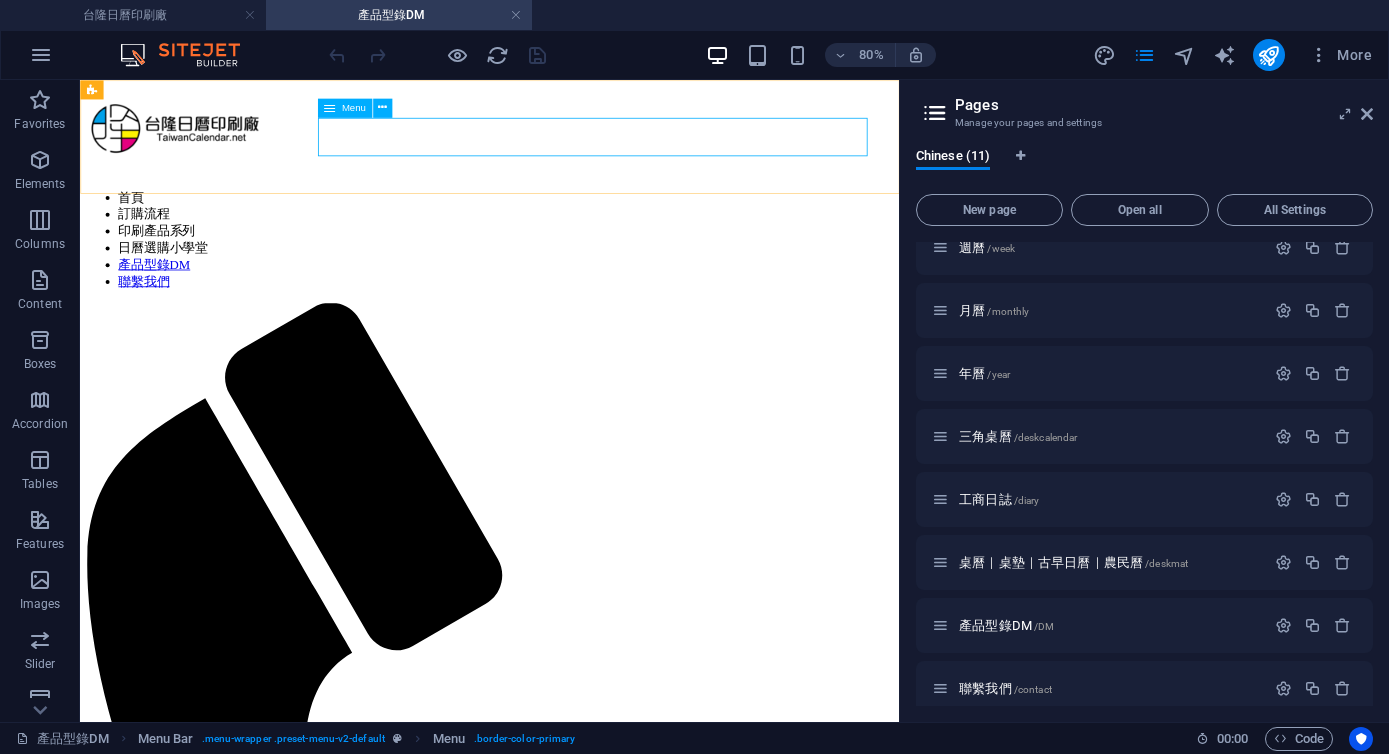 click on "Menu" at bounding box center (354, 108) 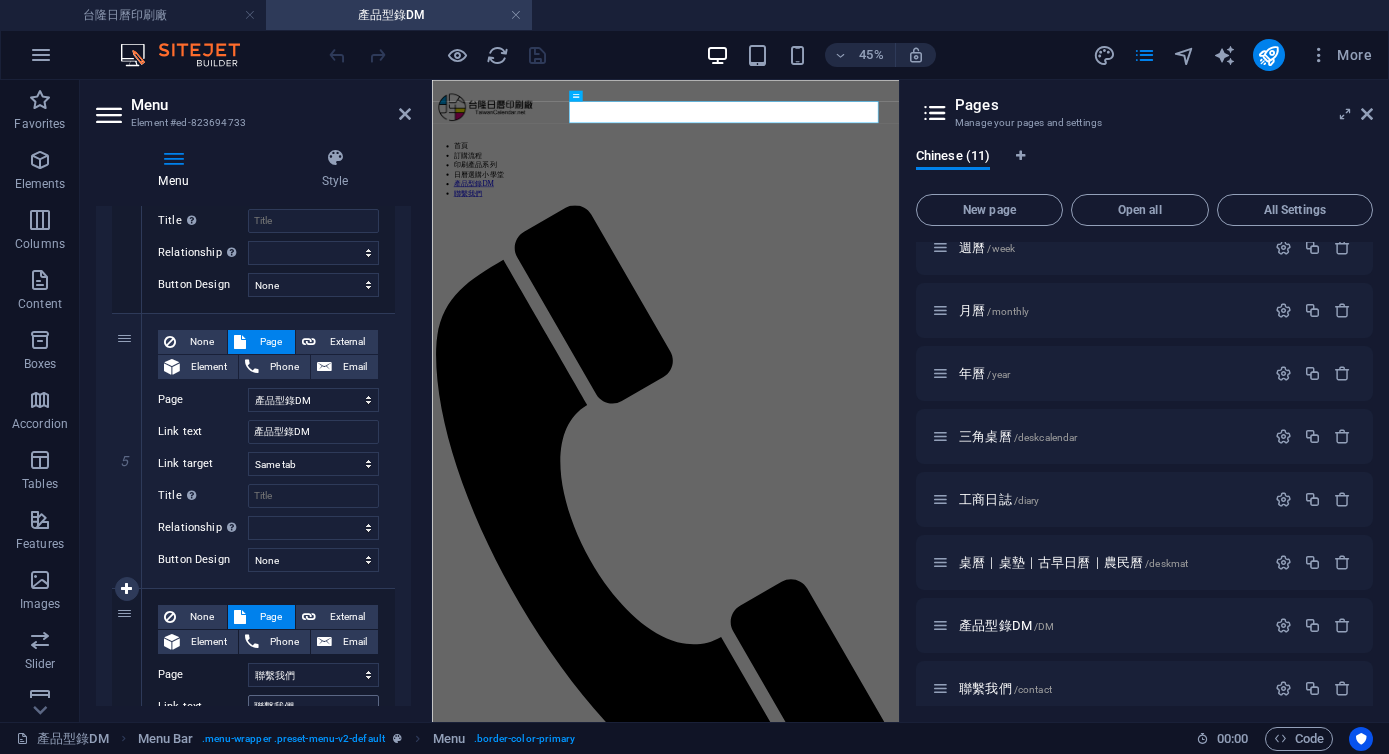 scroll, scrollTop: 1129, scrollLeft: 0, axis: vertical 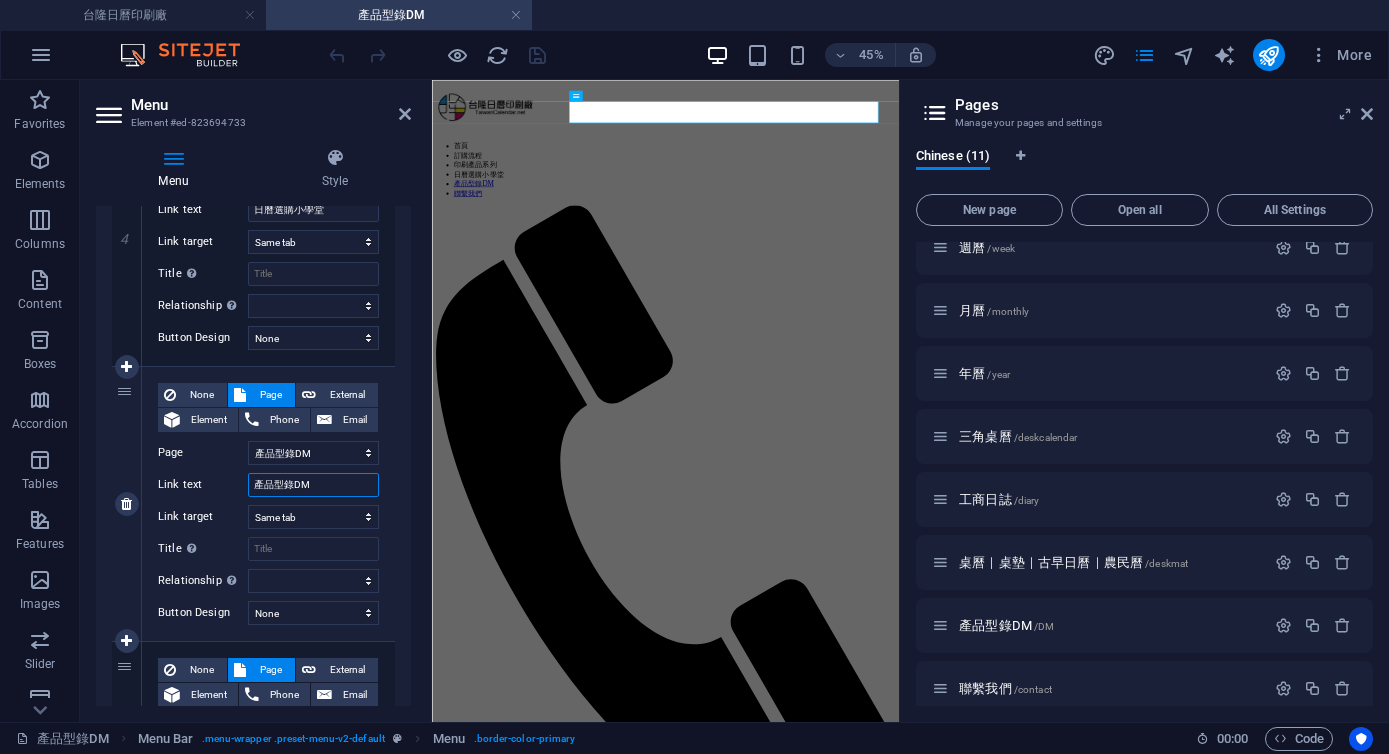 click on "產品型錄DM" at bounding box center (313, 485) 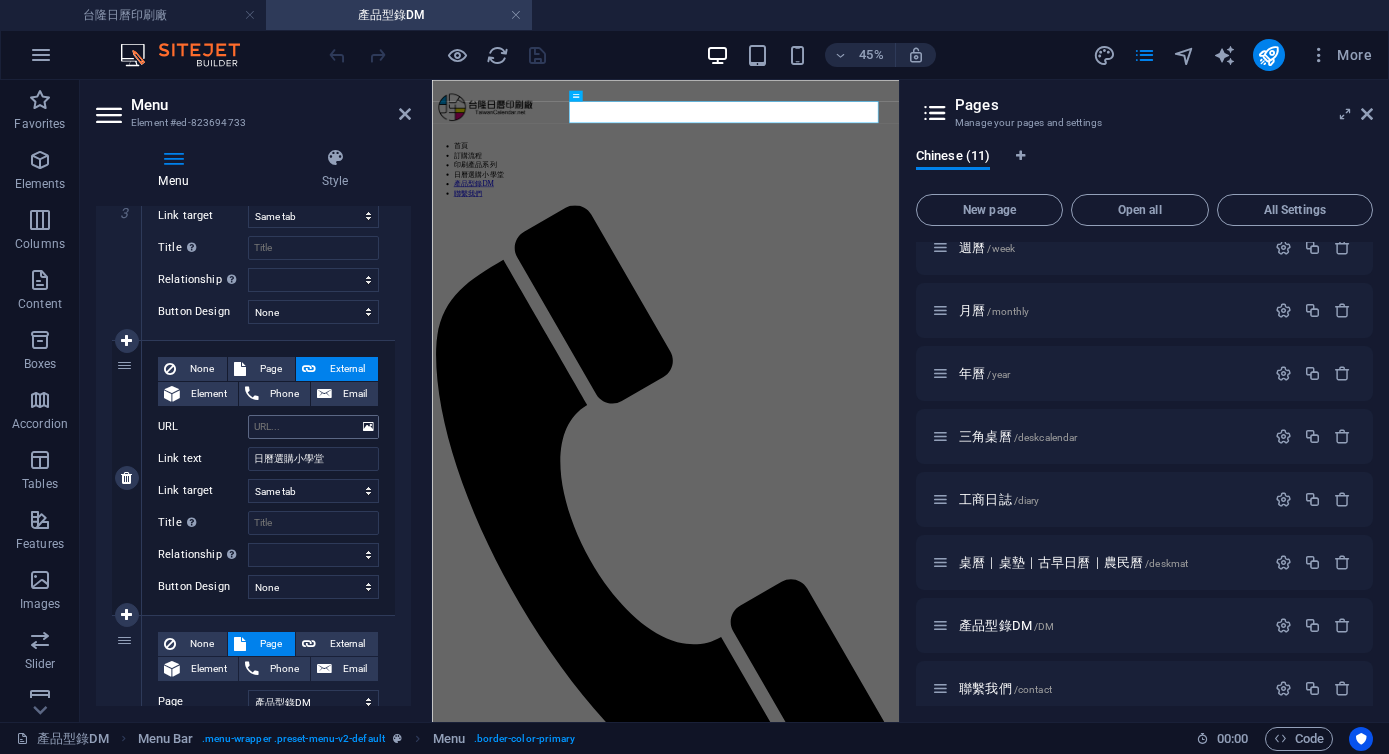 scroll, scrollTop: 825, scrollLeft: 0, axis: vertical 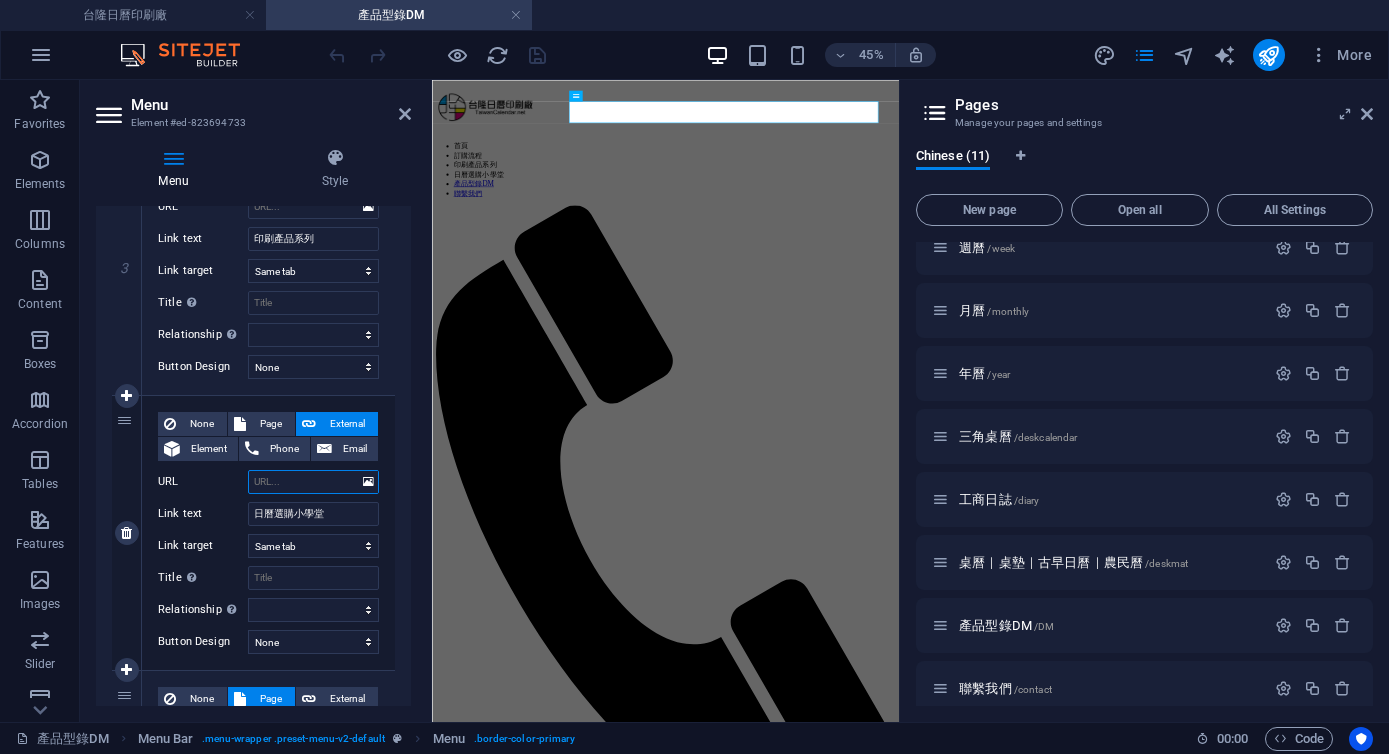 click on "URL" at bounding box center (313, 482) 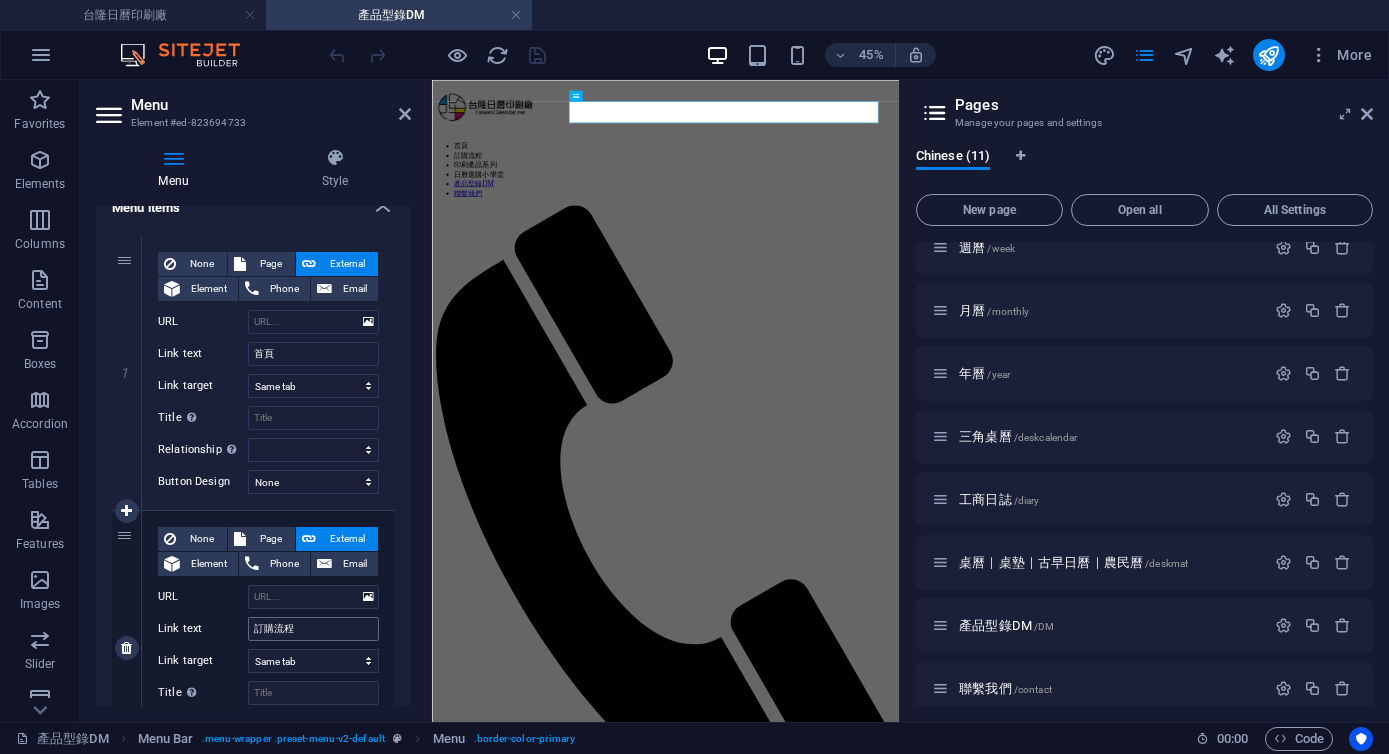 scroll, scrollTop: 0, scrollLeft: 0, axis: both 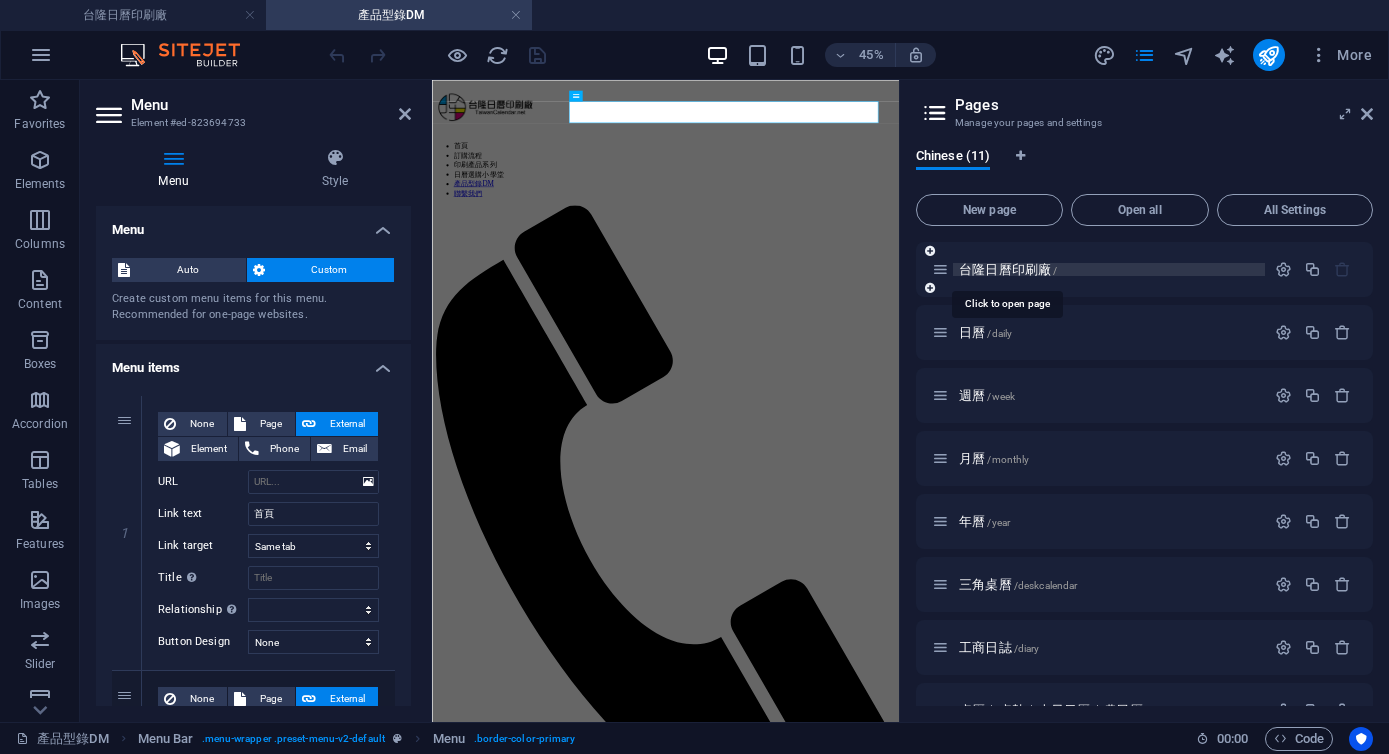 click on "台隆日曆印刷廠 /" at bounding box center (1008, 269) 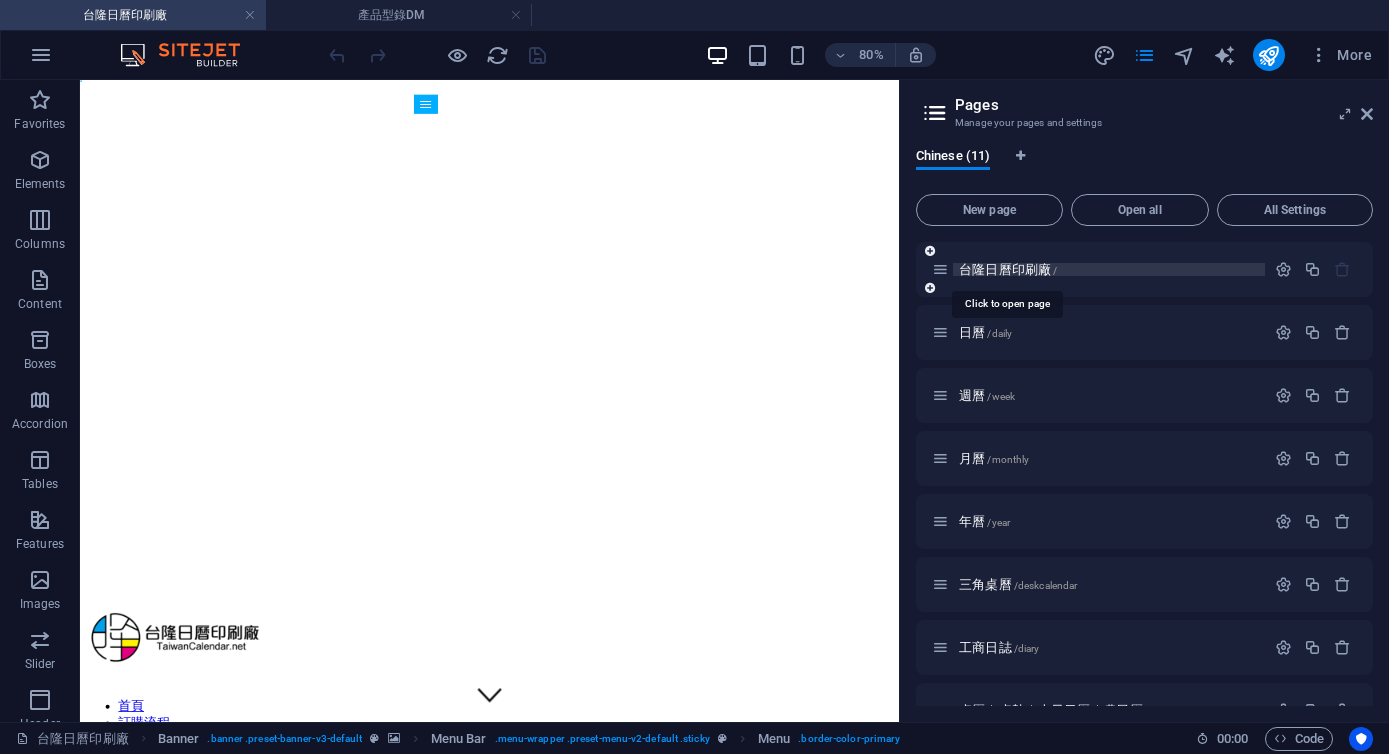 click on "台隆日曆印刷廠 /" at bounding box center (1008, 269) 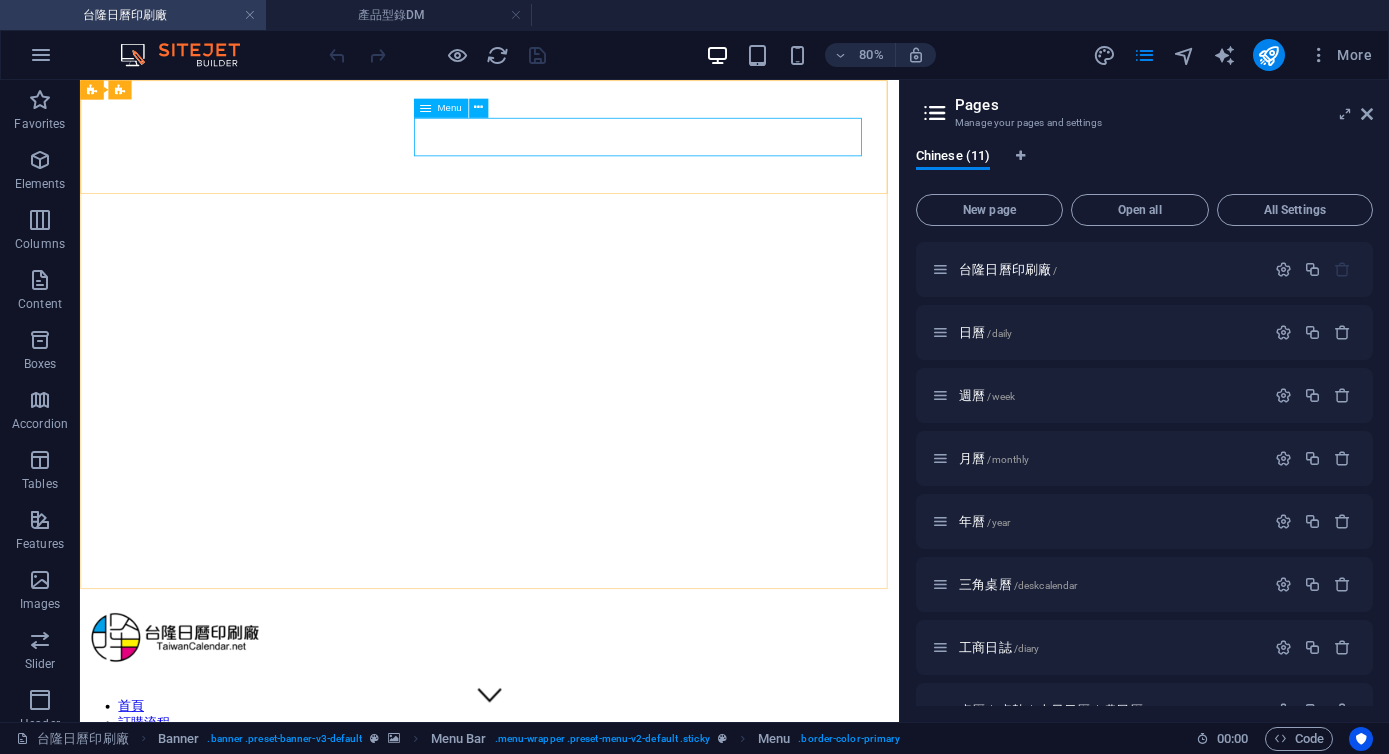 click on "Menu" at bounding box center [440, 107] 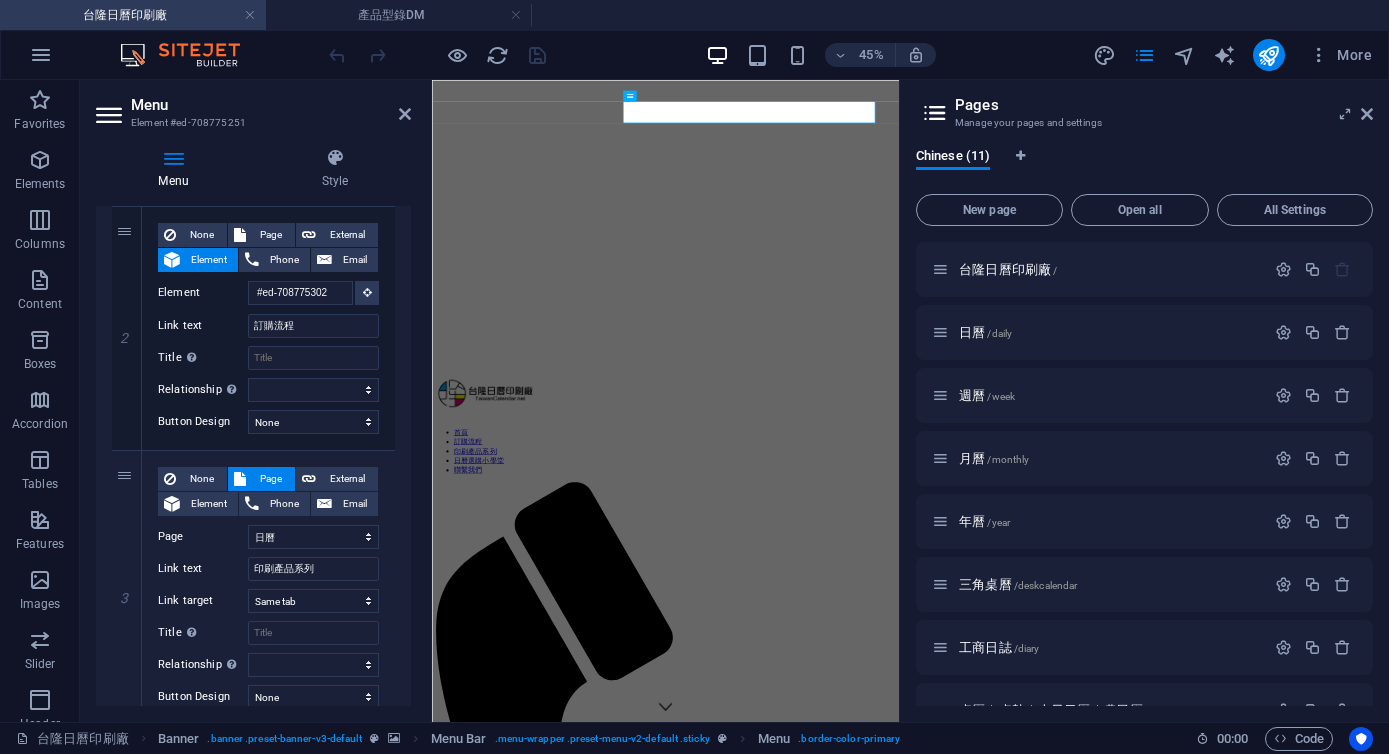 scroll, scrollTop: 1058, scrollLeft: 0, axis: vertical 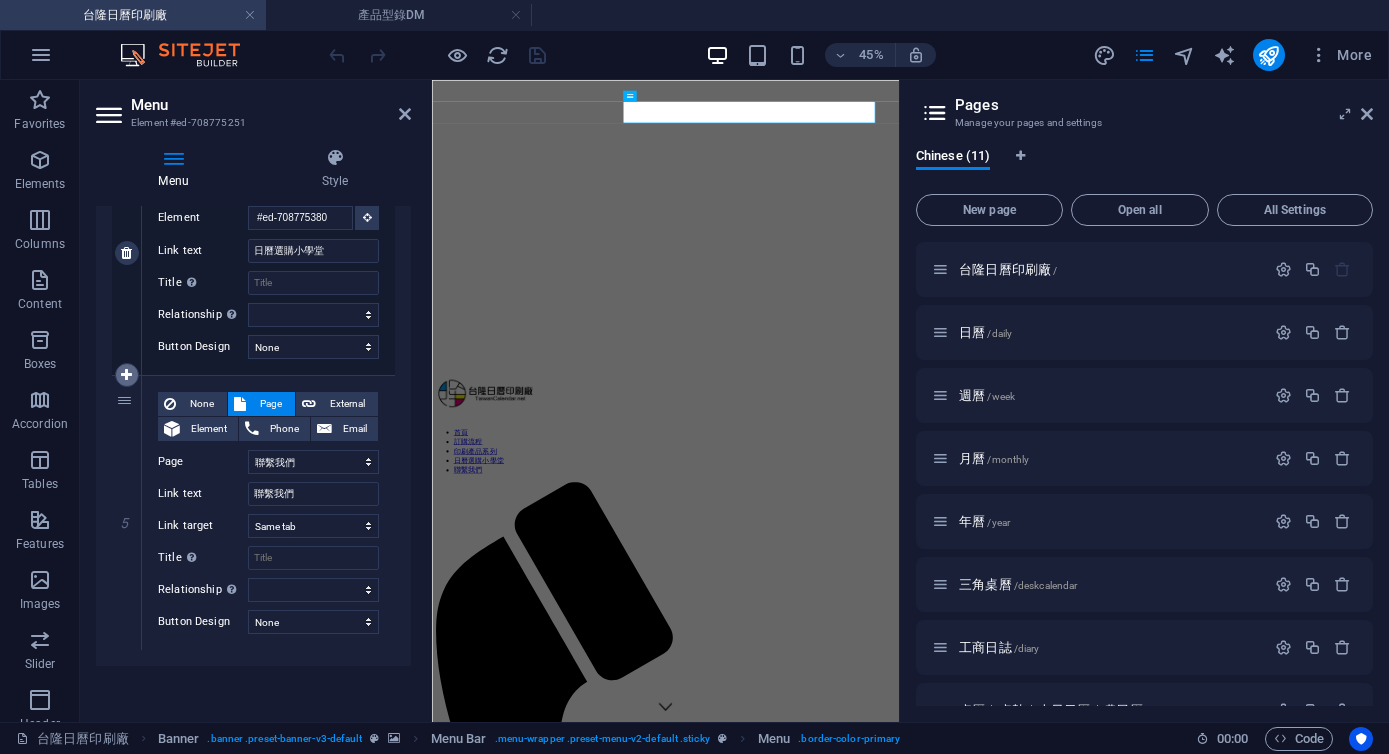 click at bounding box center [126, 375] 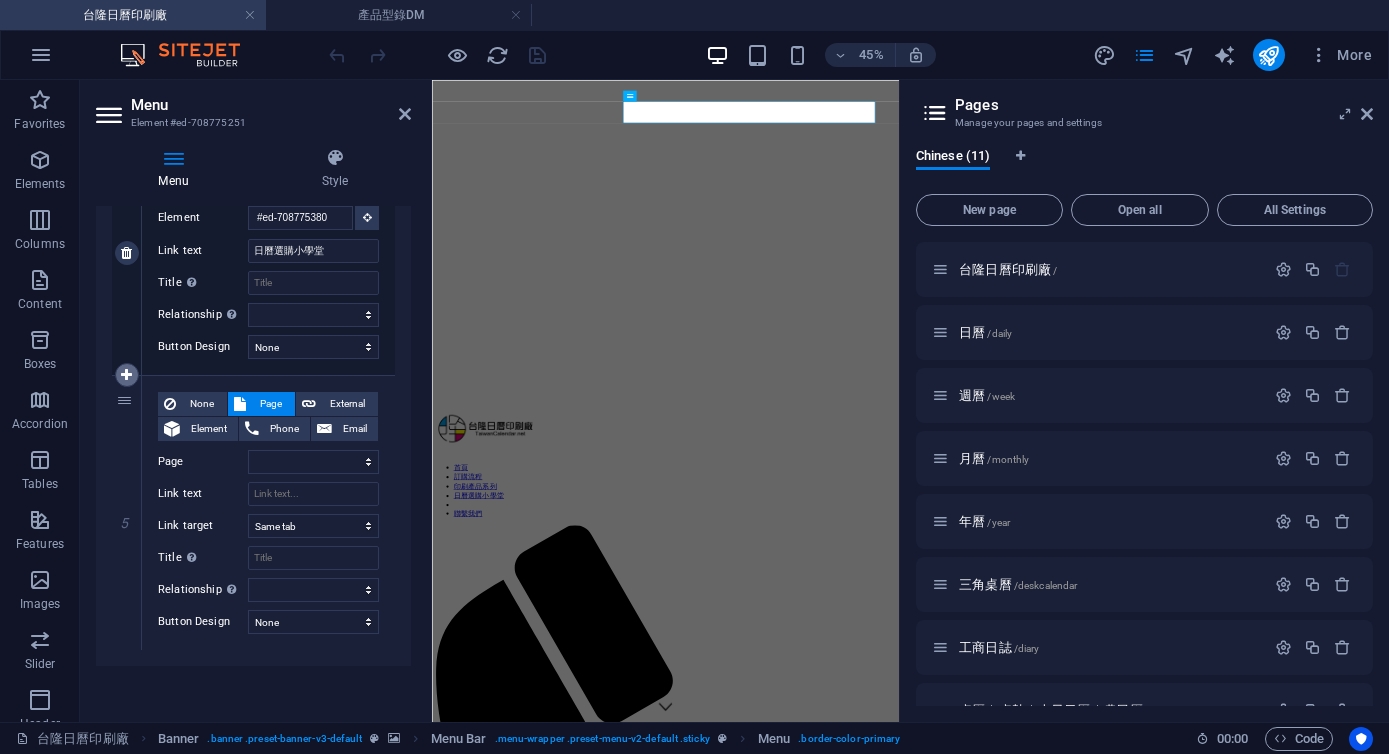 select on "9" 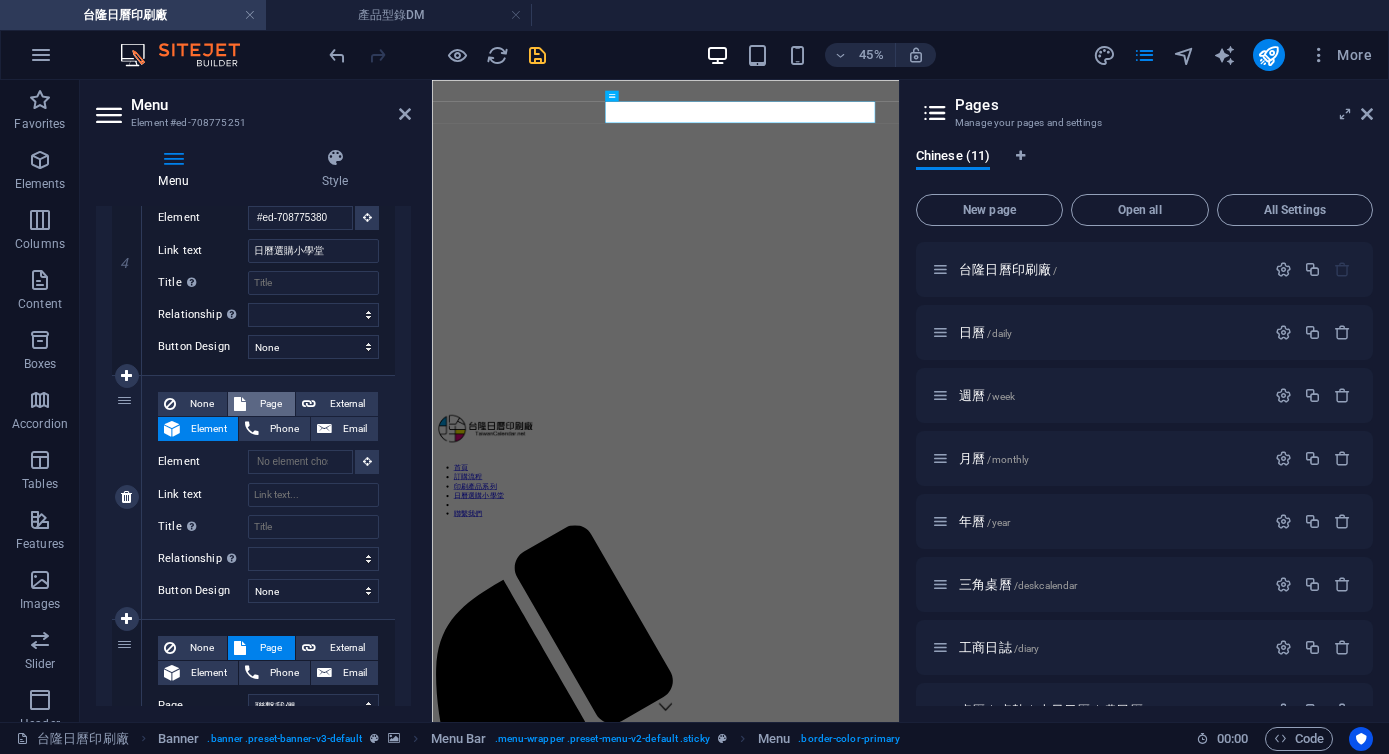 click on "Page" at bounding box center (270, 404) 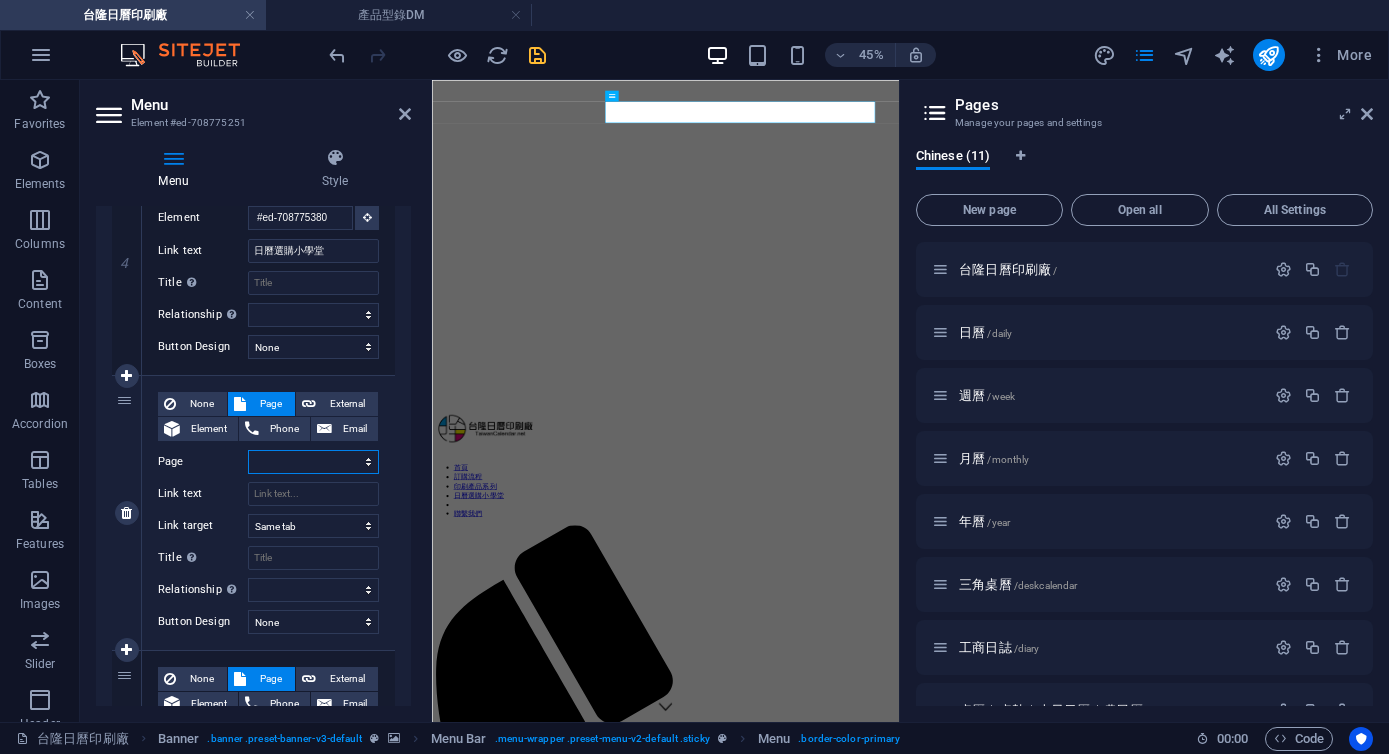 click on "[COMPANY] 日曆 週曆 月曆 年曆 三角桌曆 工商日誌 桌曆｜桌墊｜古早日曆｜農民曆 產品型錄DM 聯繫我們 Privacy" at bounding box center (313, 462) 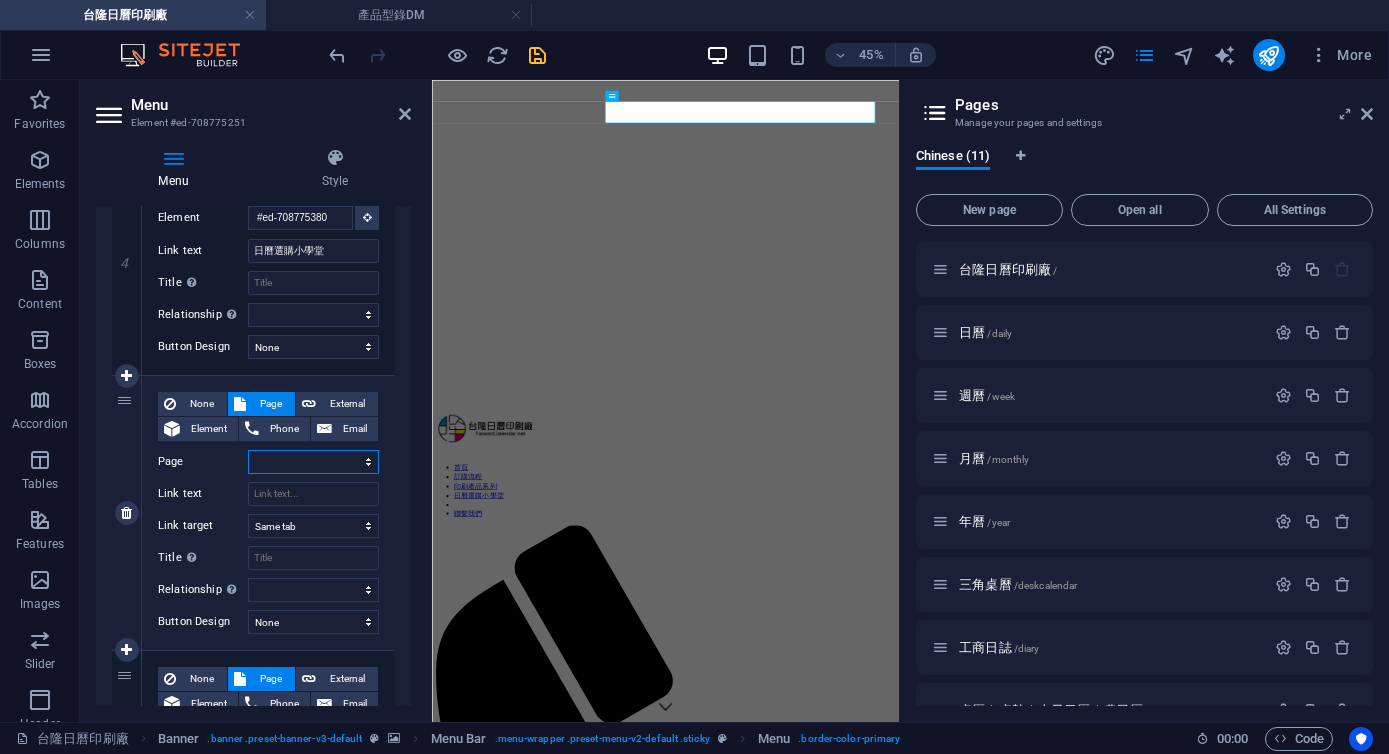 select on "8" 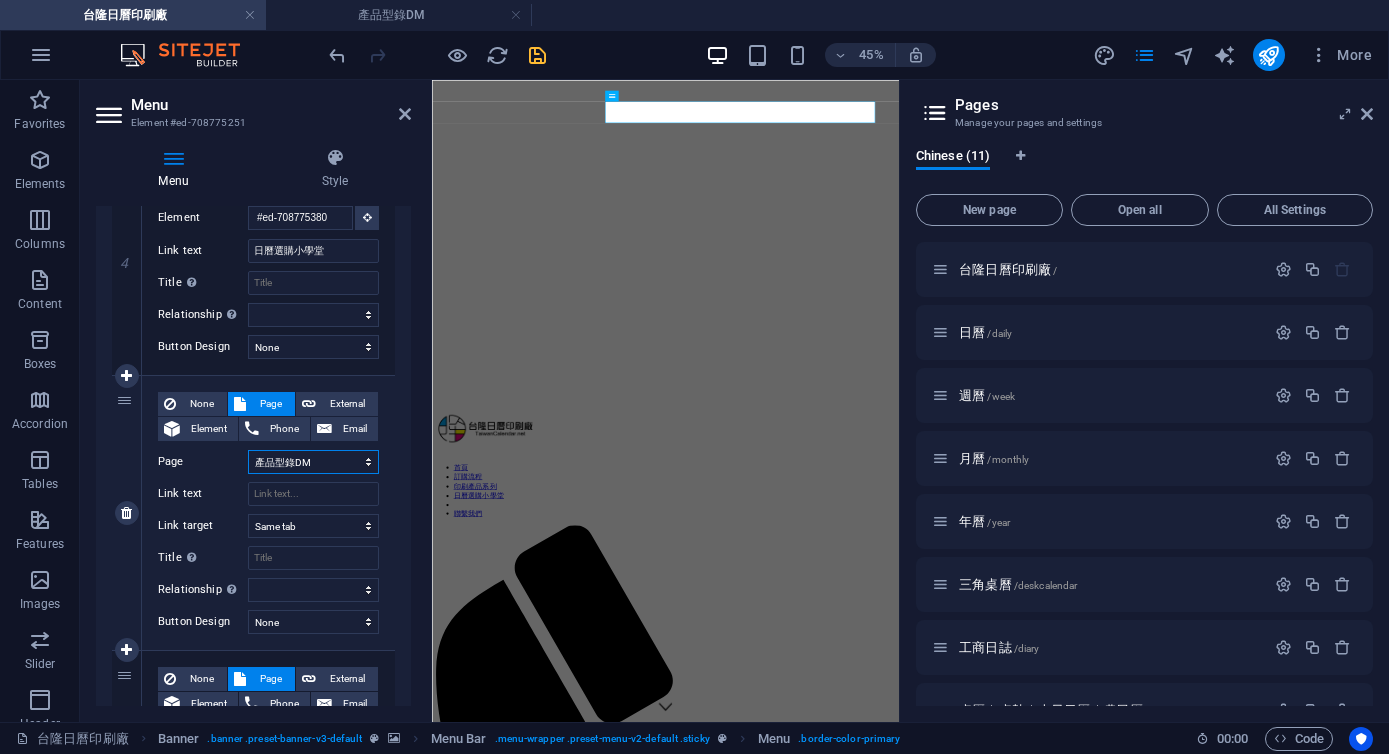 select 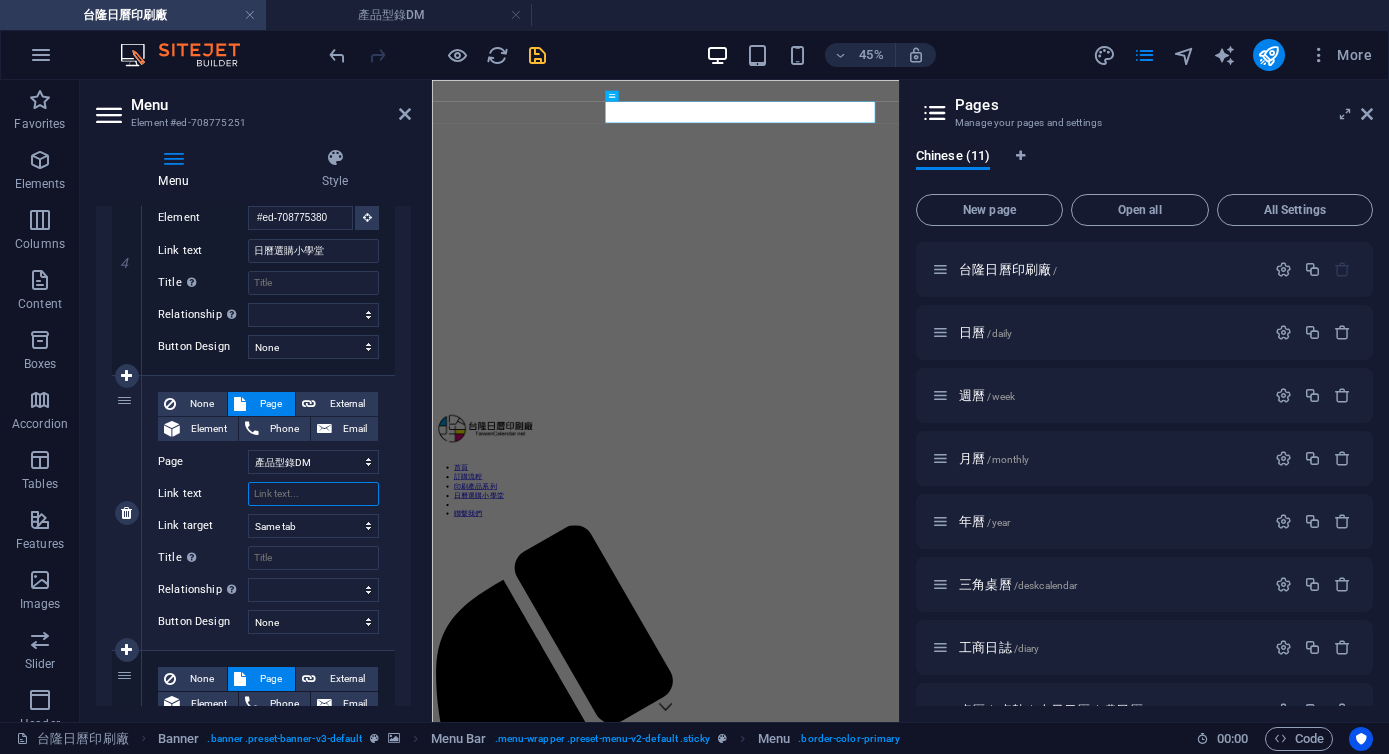click on "Link text" at bounding box center (313, 494) 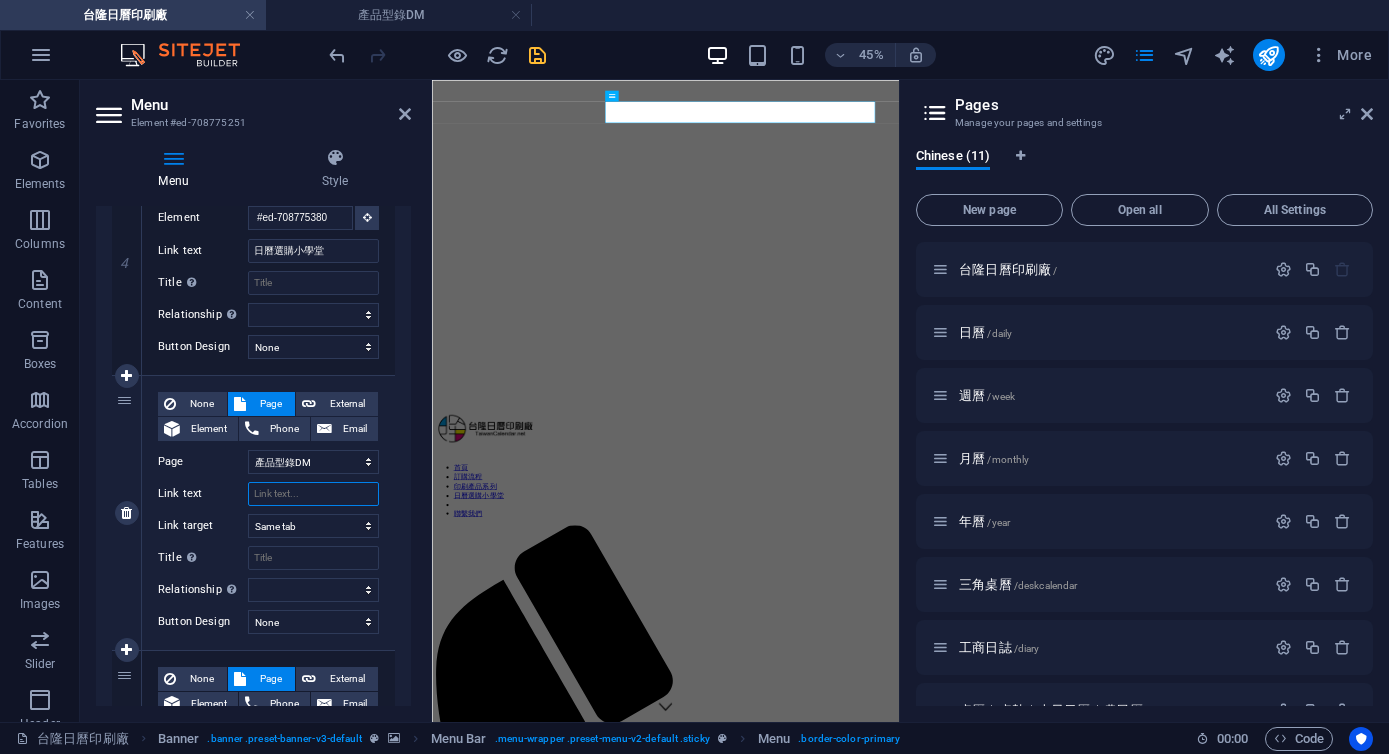 paste on "產品型錄DM" 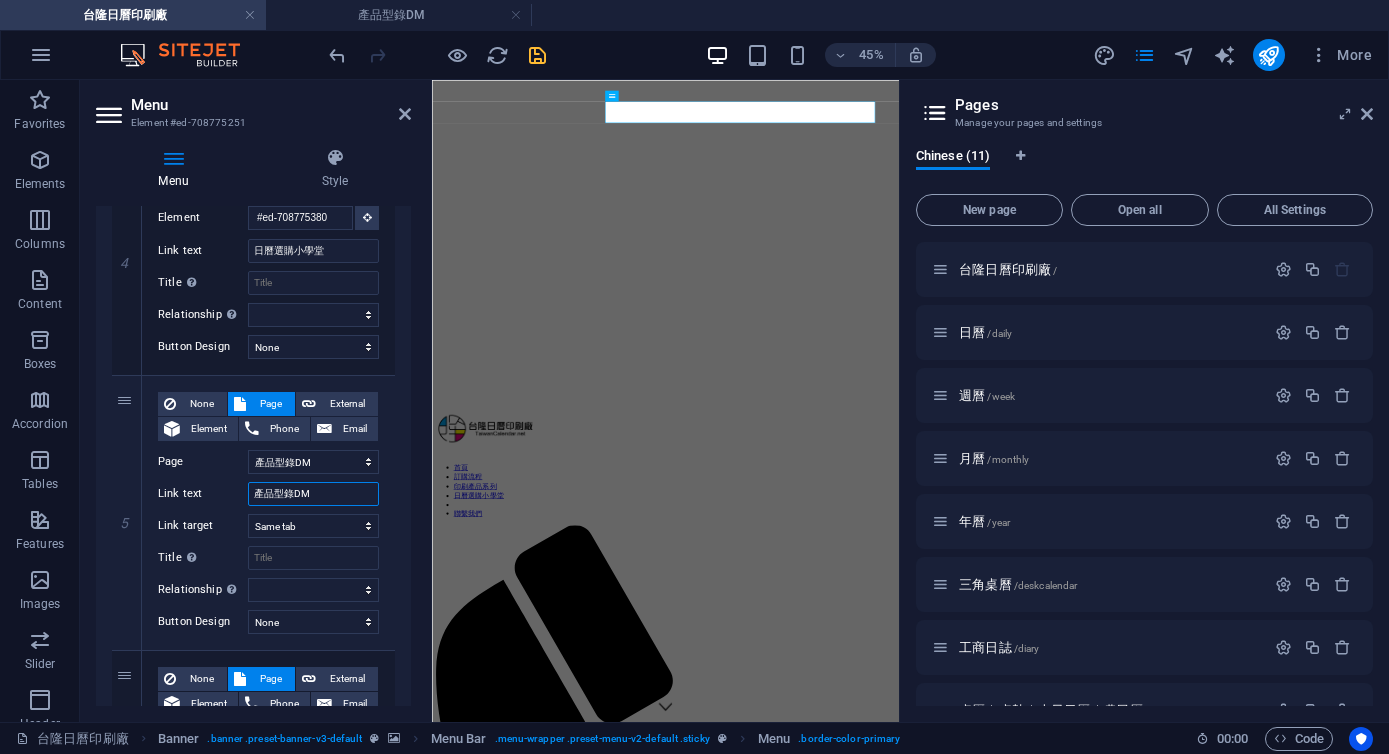 select 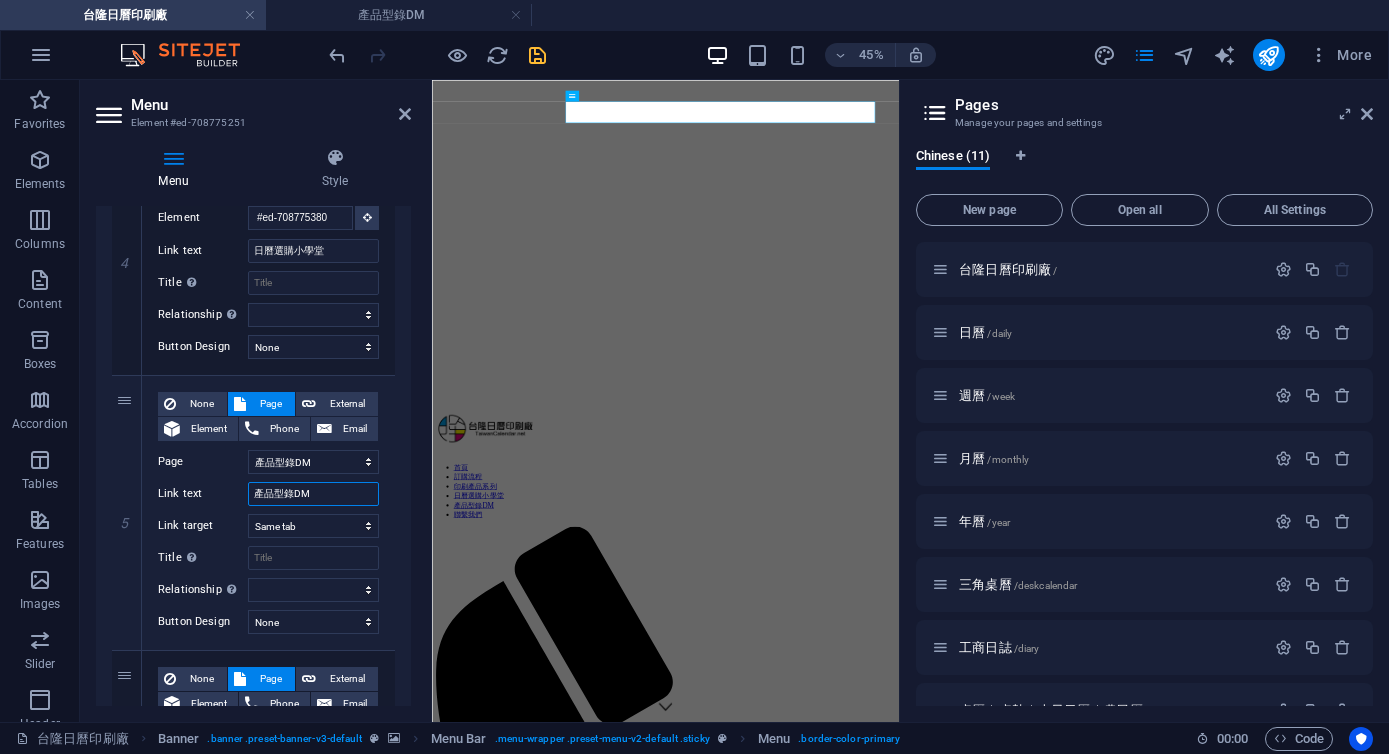type on "產品型錄DM" 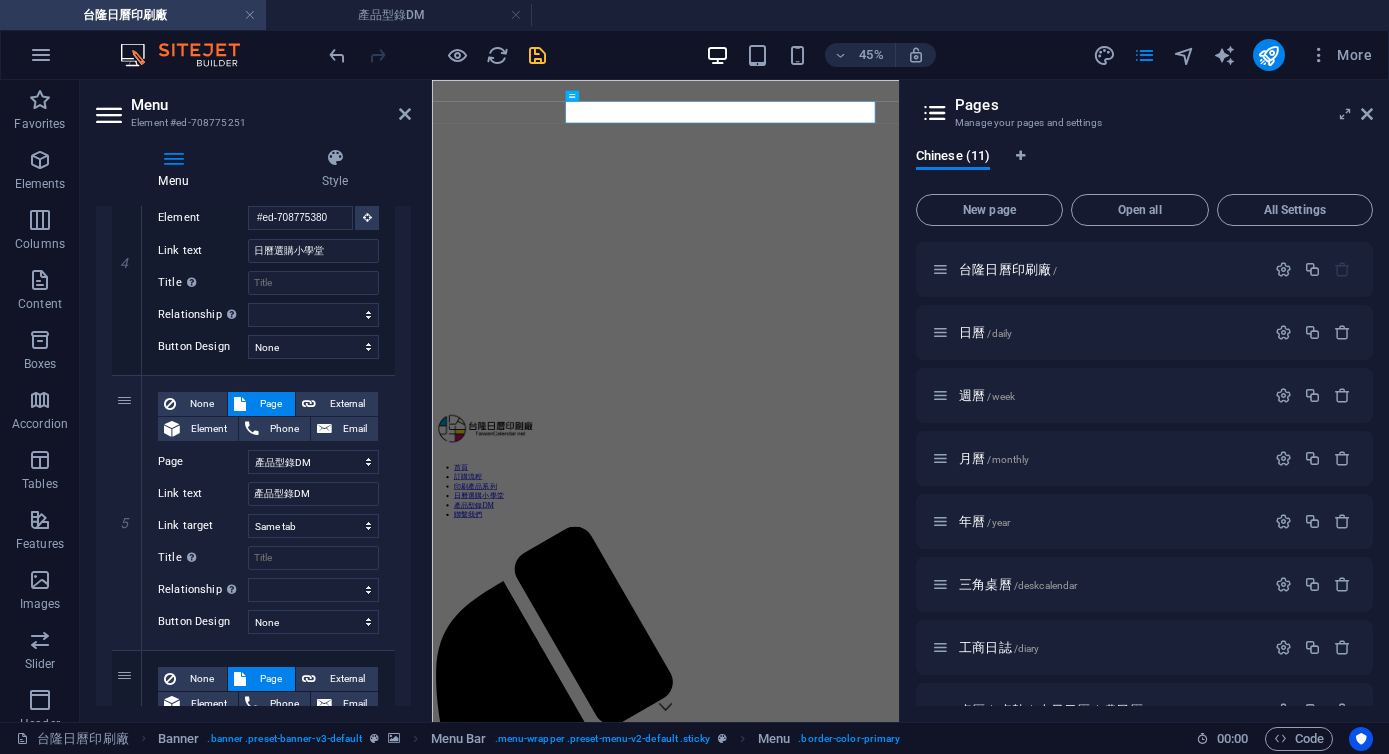 click at bounding box center [537, 55] 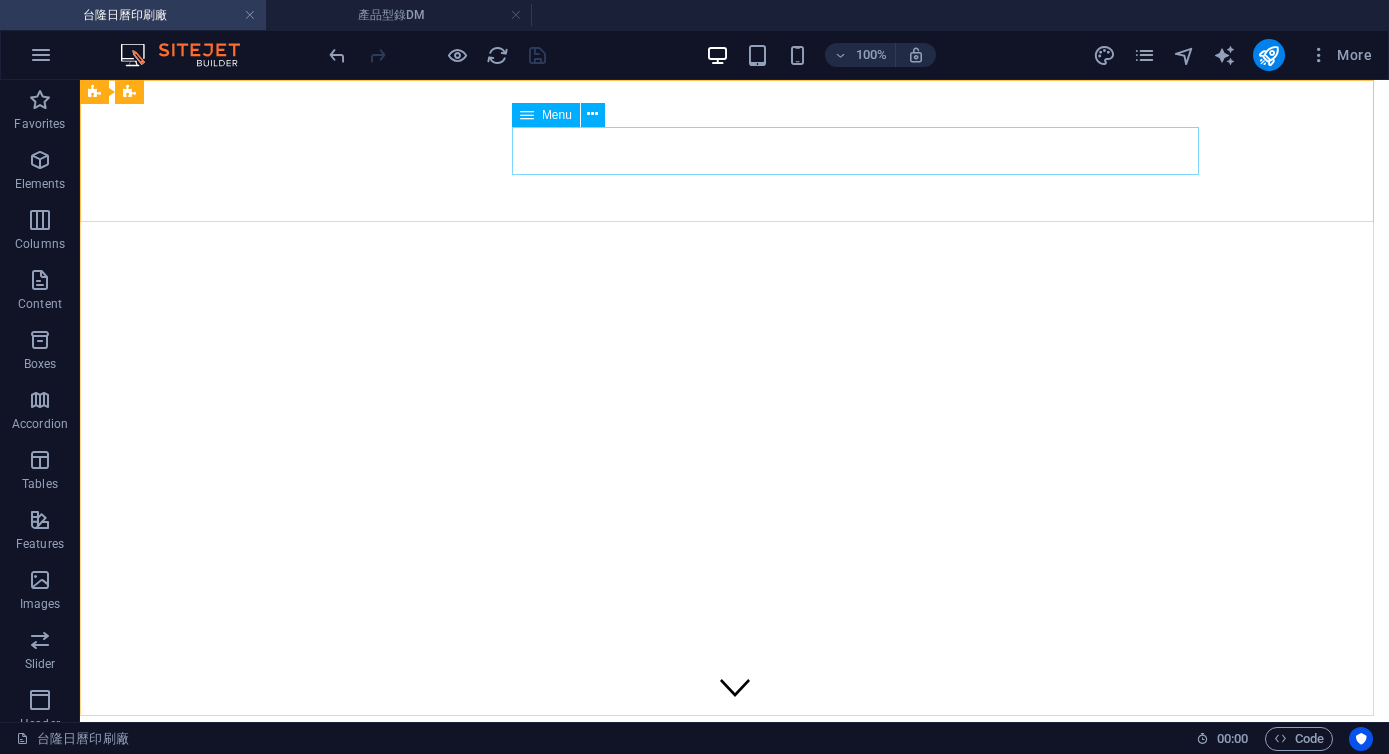 click on "Menu" at bounding box center (557, 115) 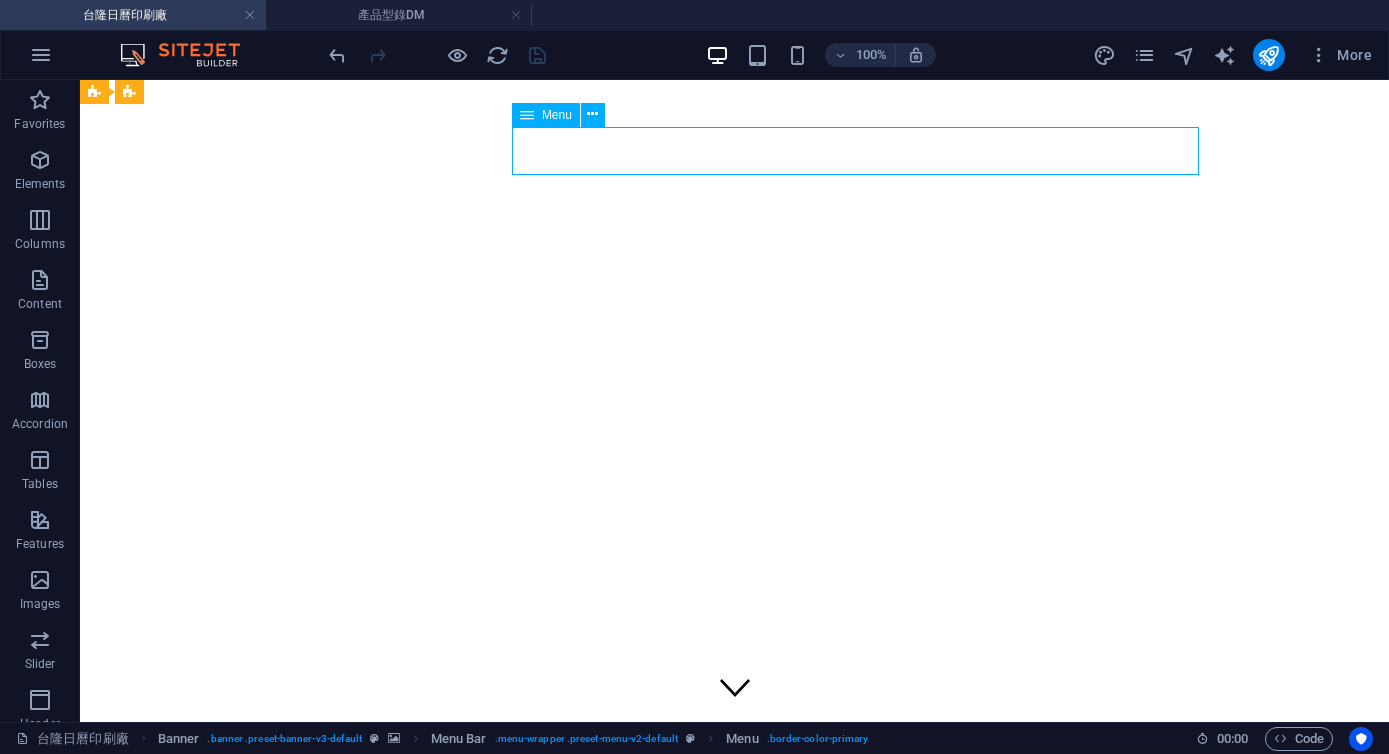 click on "Menu" at bounding box center (557, 115) 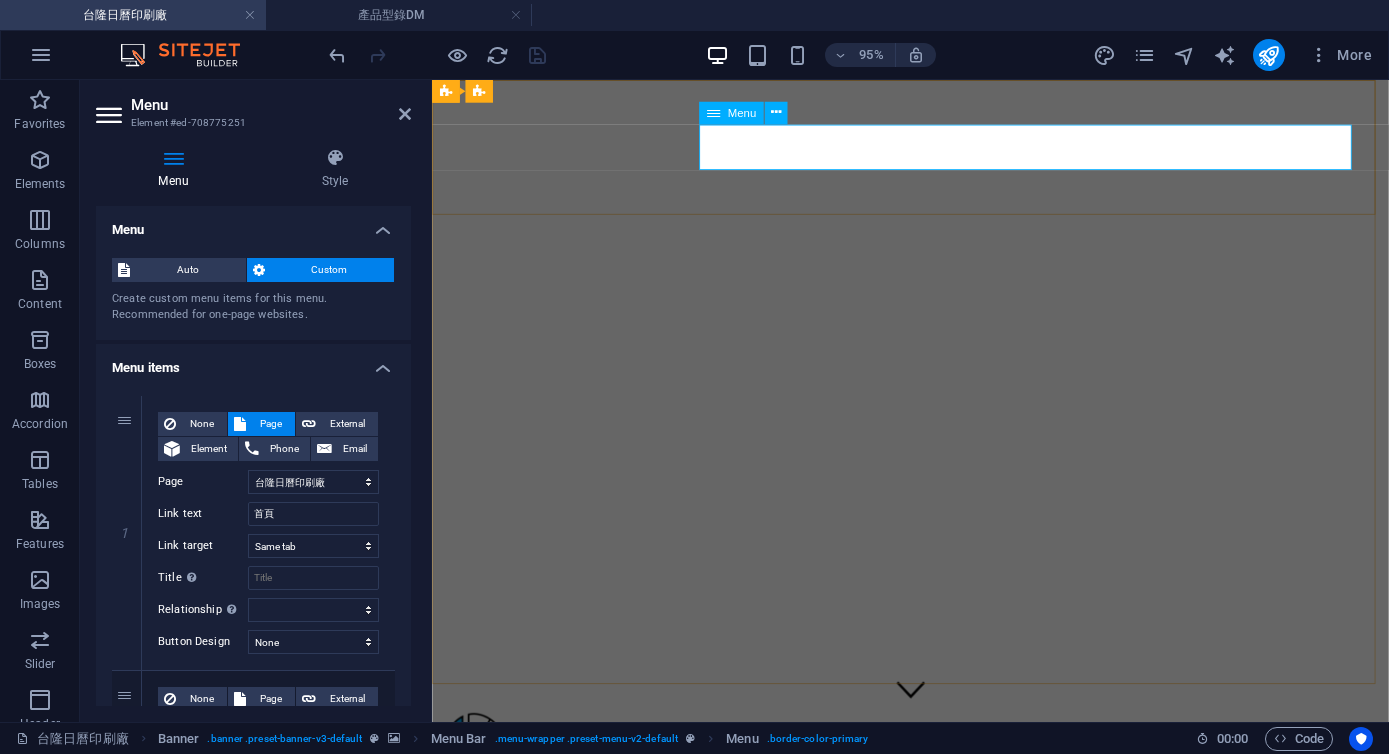 click on "Menu" at bounding box center (742, 112) 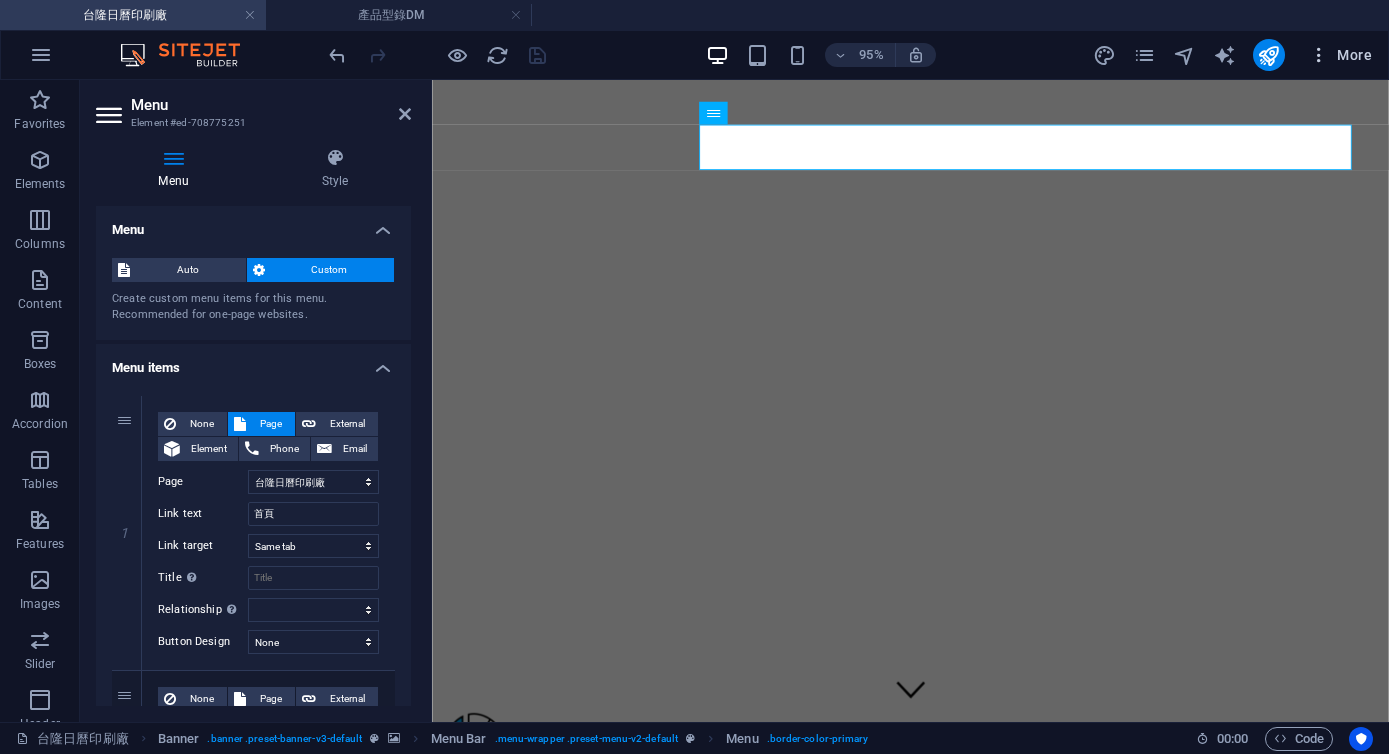 click at bounding box center [1319, 55] 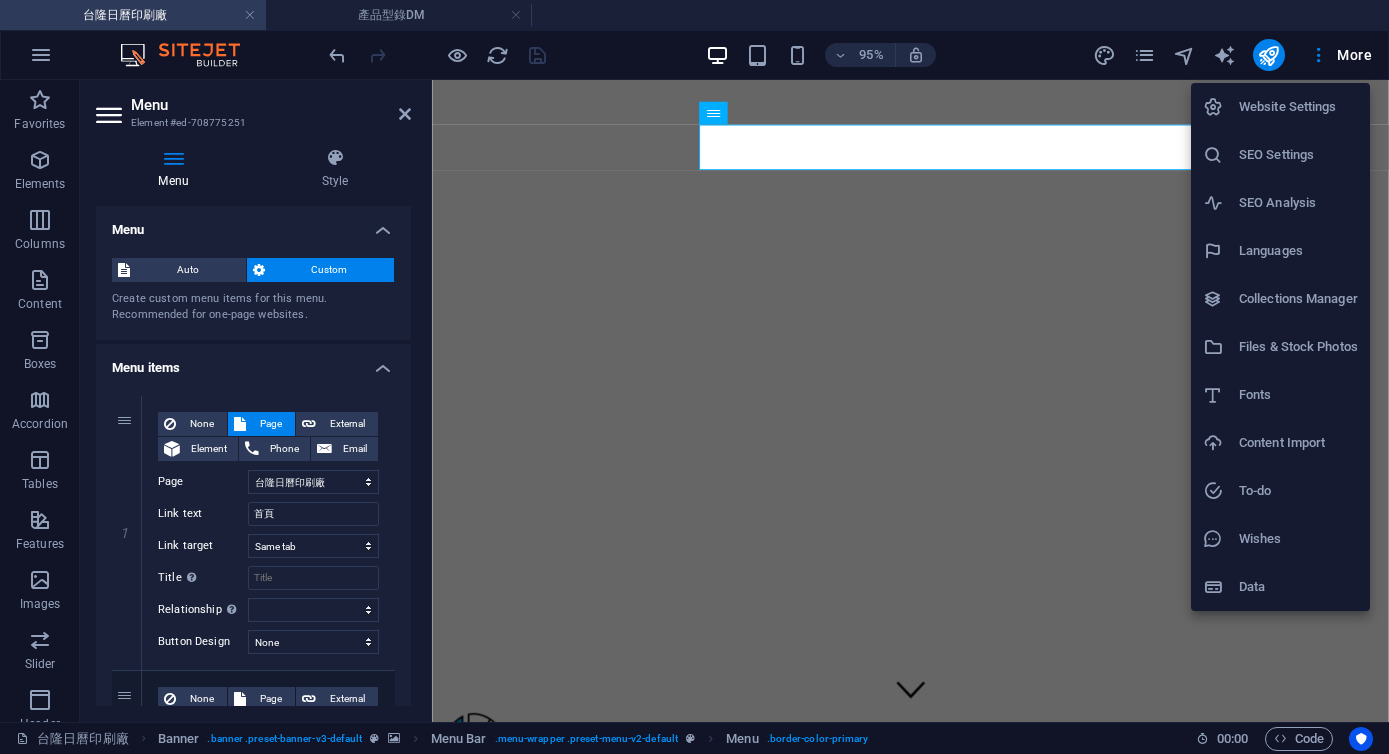click at bounding box center (694, 377) 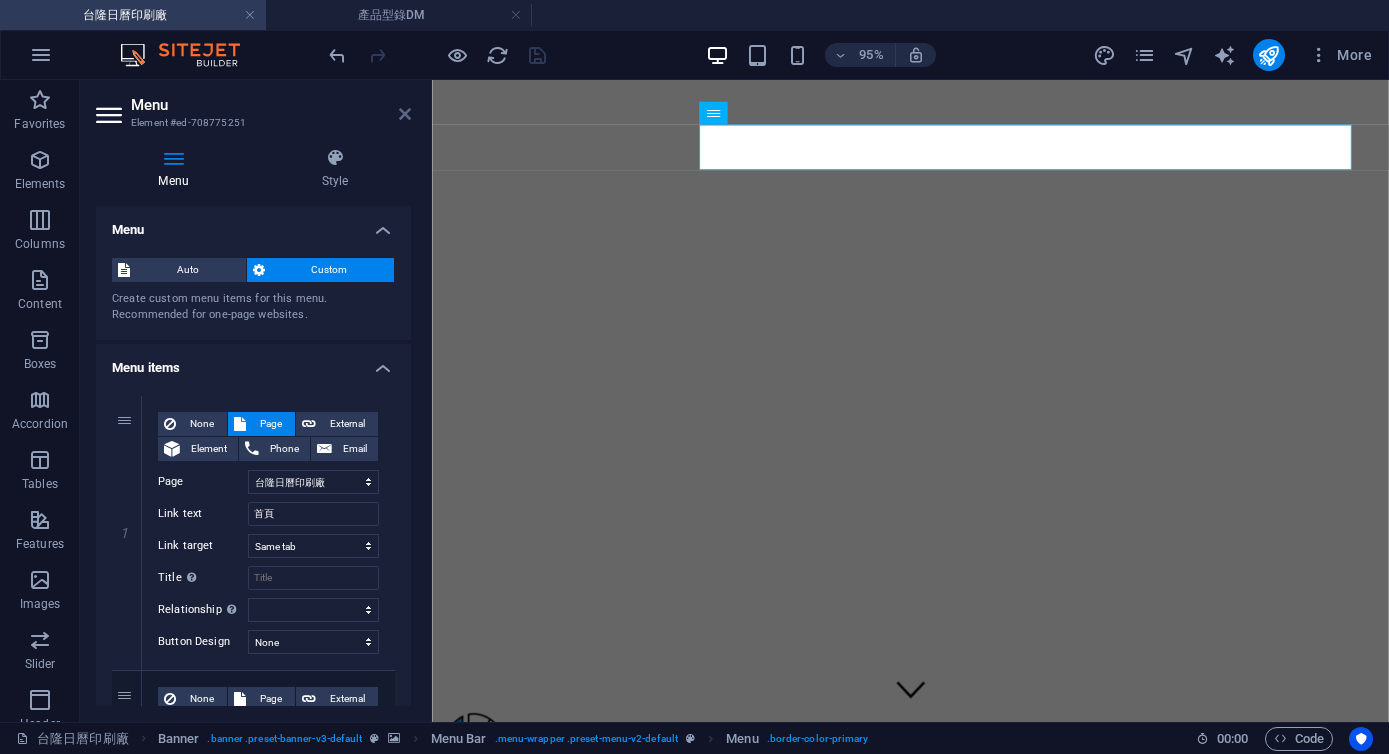 click at bounding box center [405, 114] 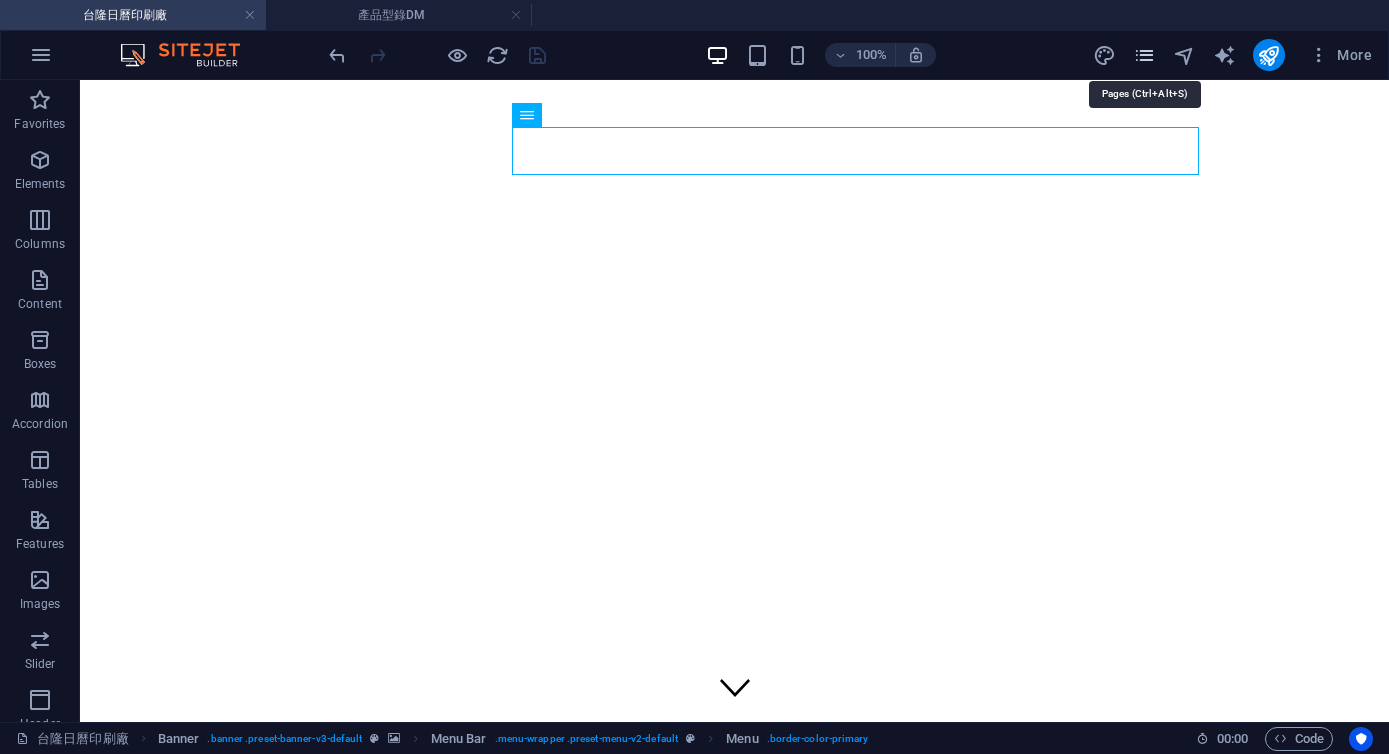 click at bounding box center [1144, 55] 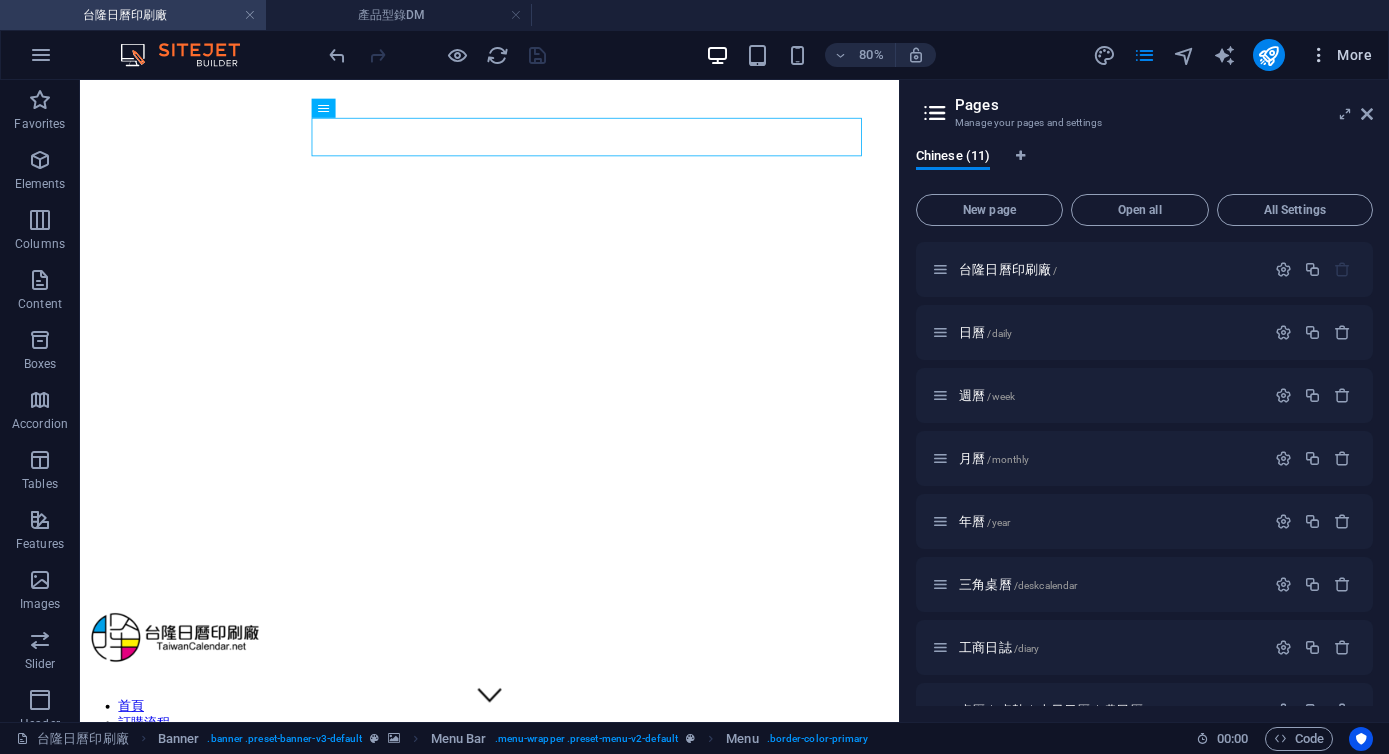 click at bounding box center (1319, 55) 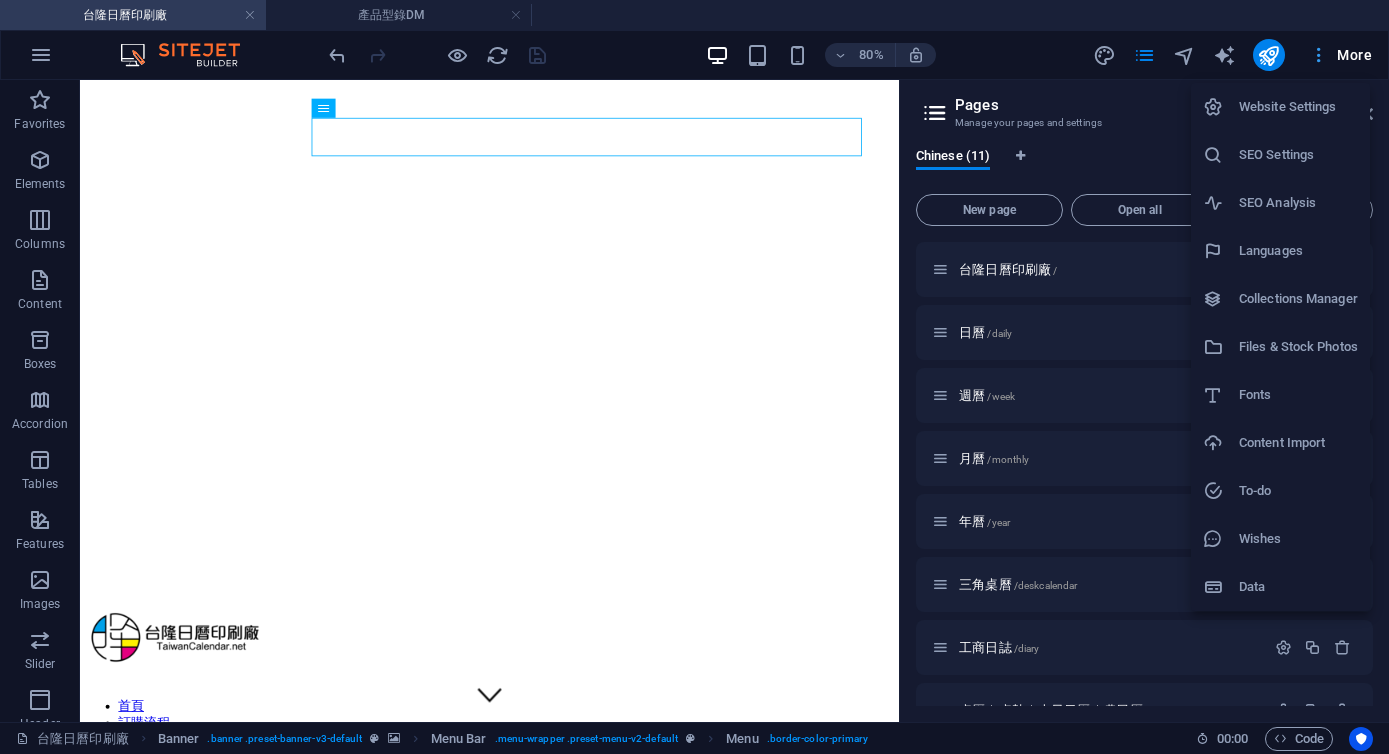 click at bounding box center [694, 377] 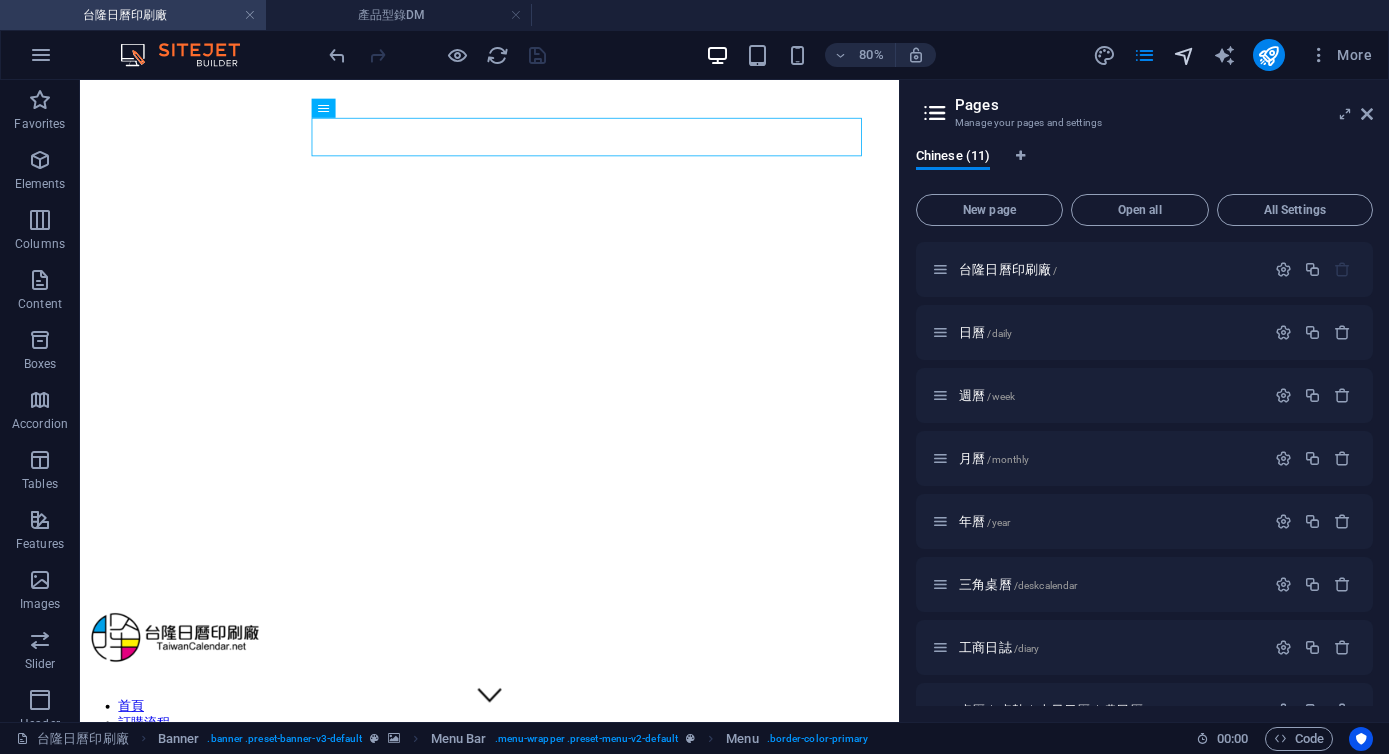 click at bounding box center (1184, 55) 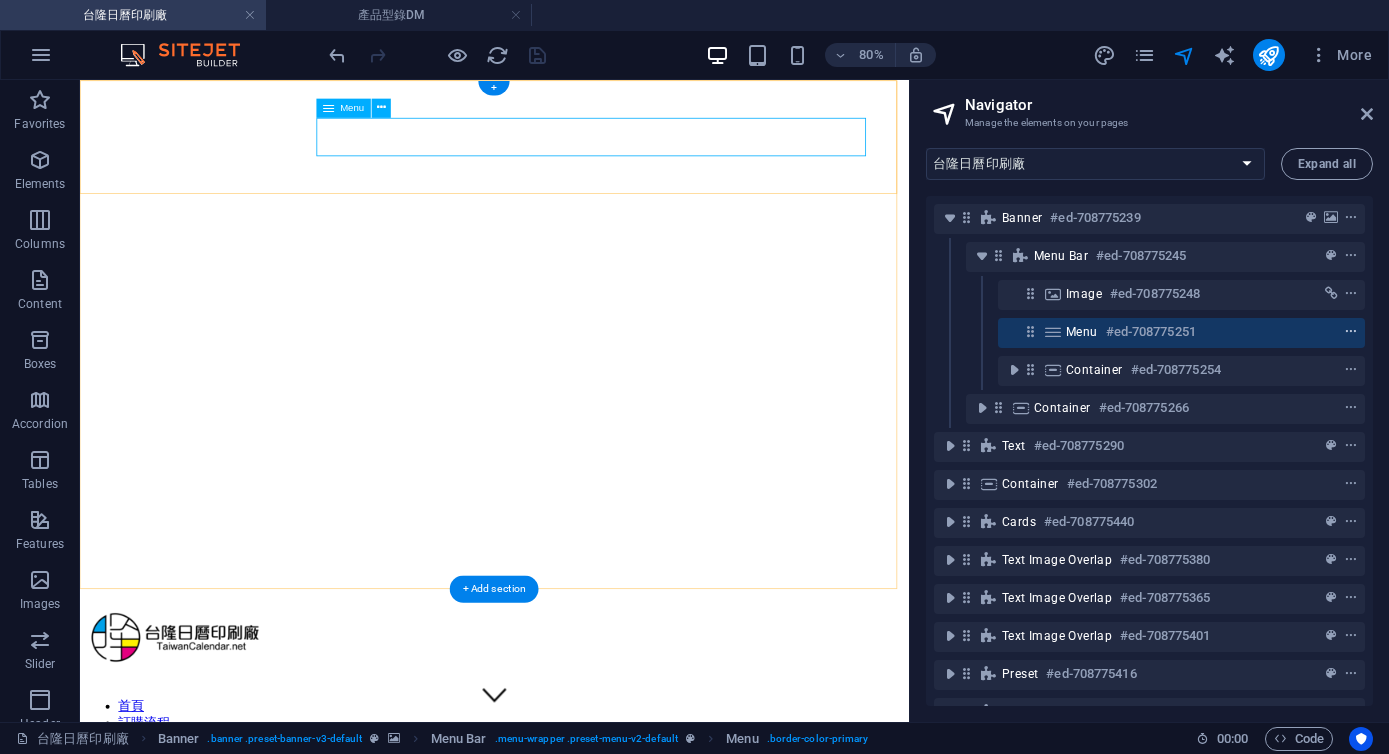 click at bounding box center [1351, 332] 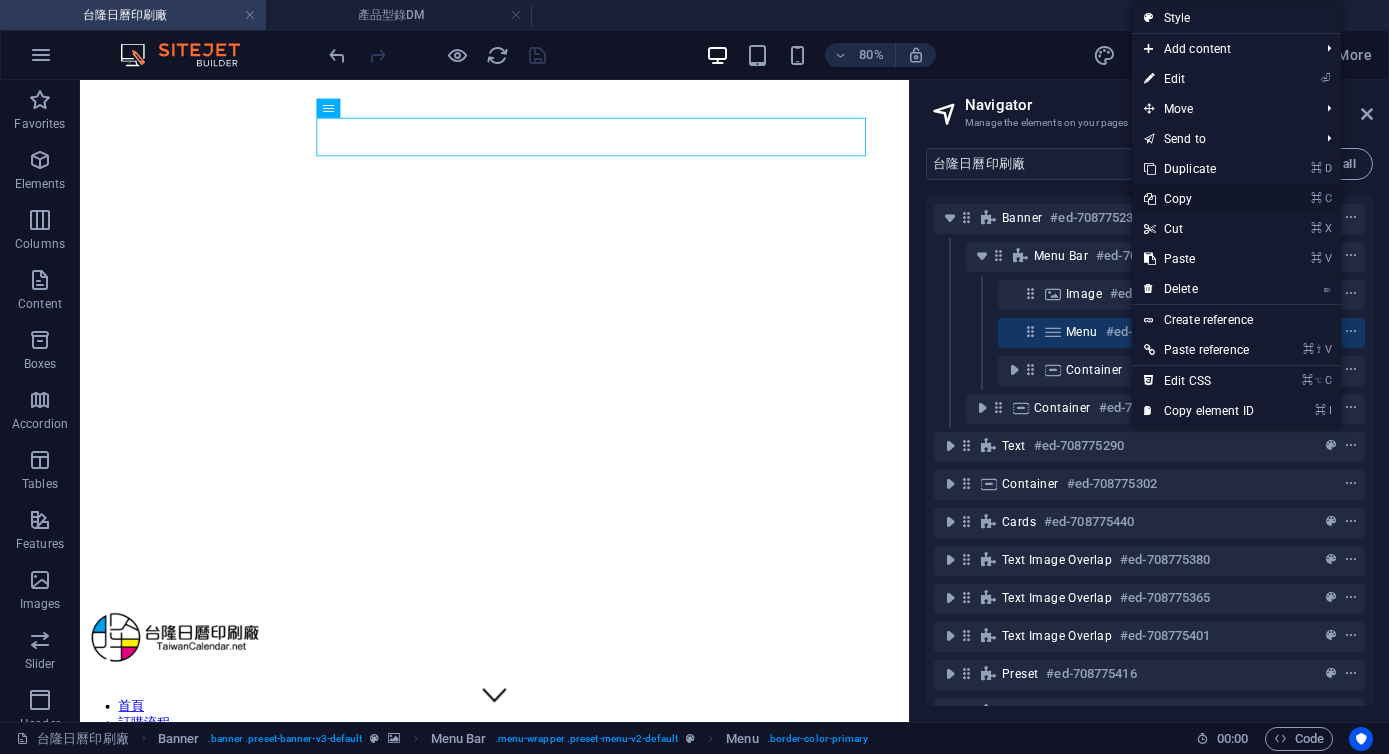 click on "⌘ C  Copy" at bounding box center (1199, 199) 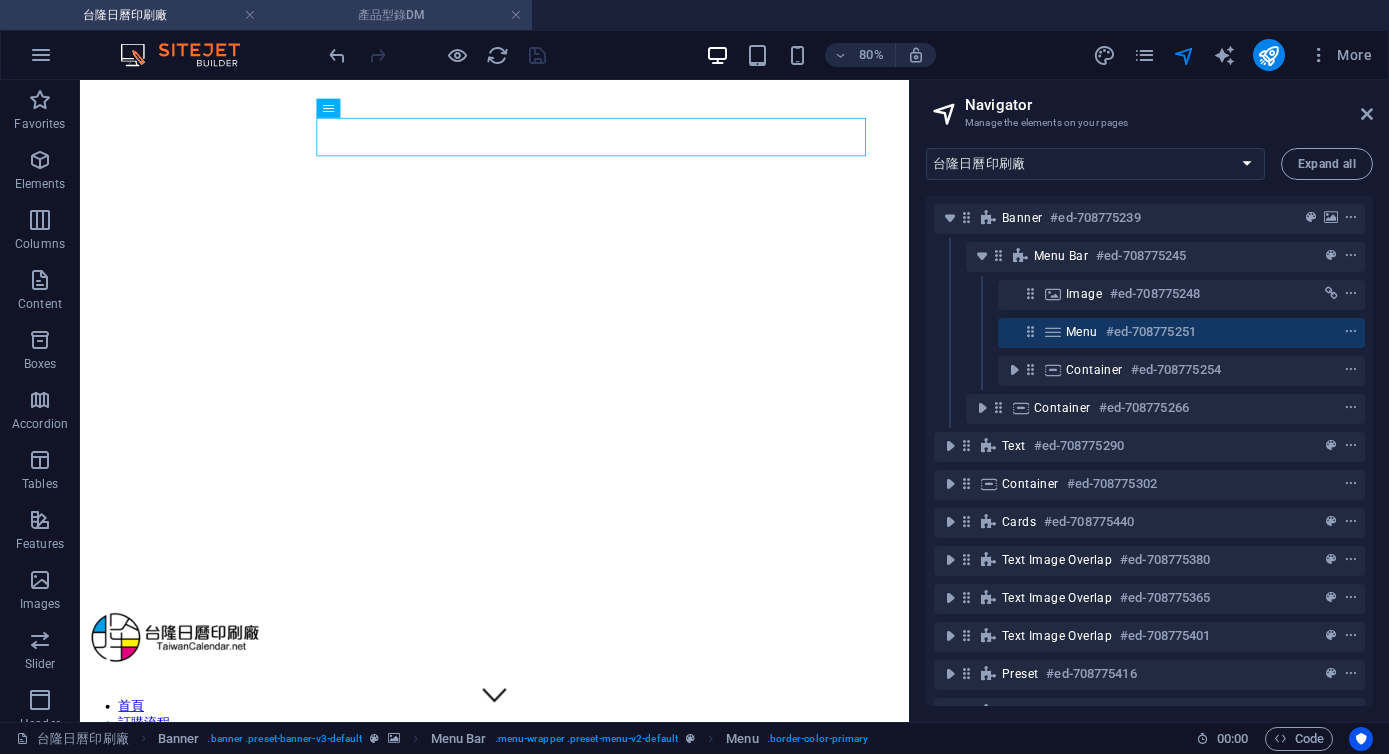 click on "產品型錄DM" at bounding box center [399, 15] 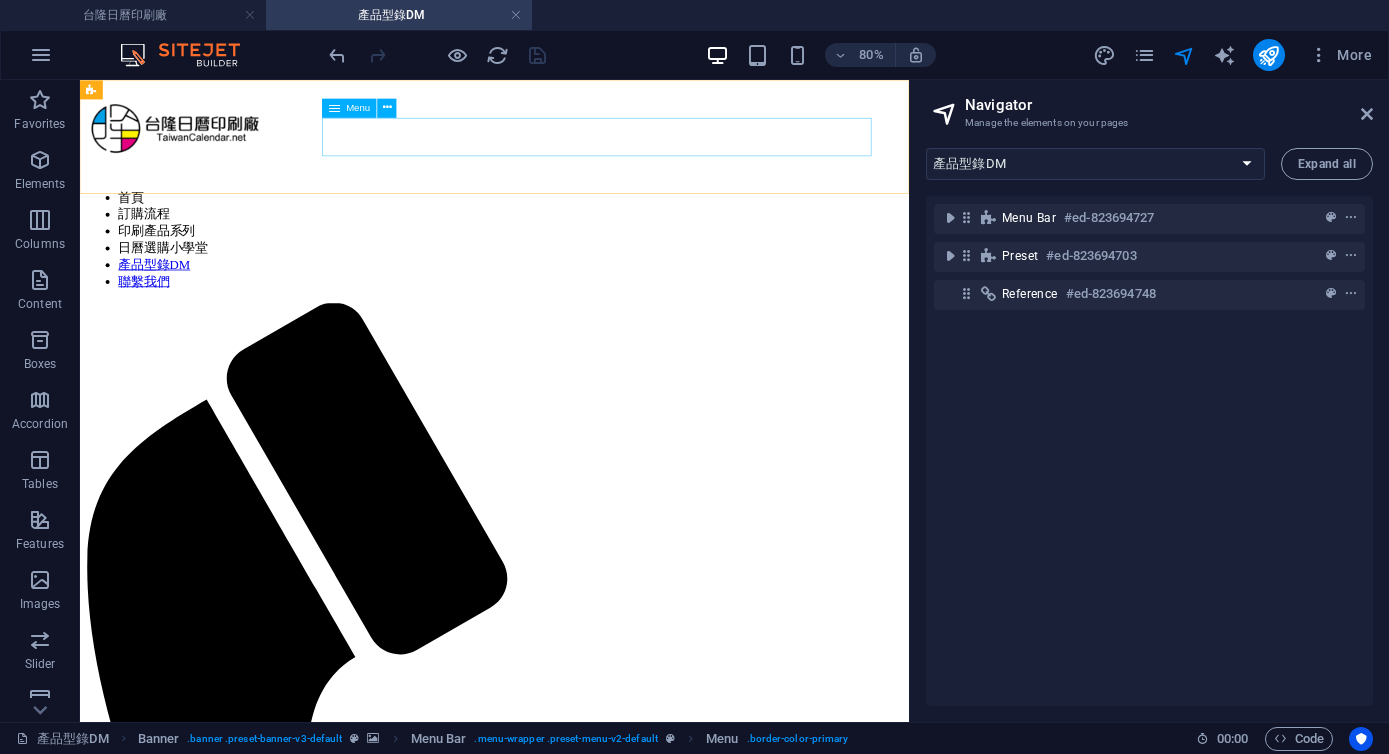 click on "Menu" at bounding box center (359, 108) 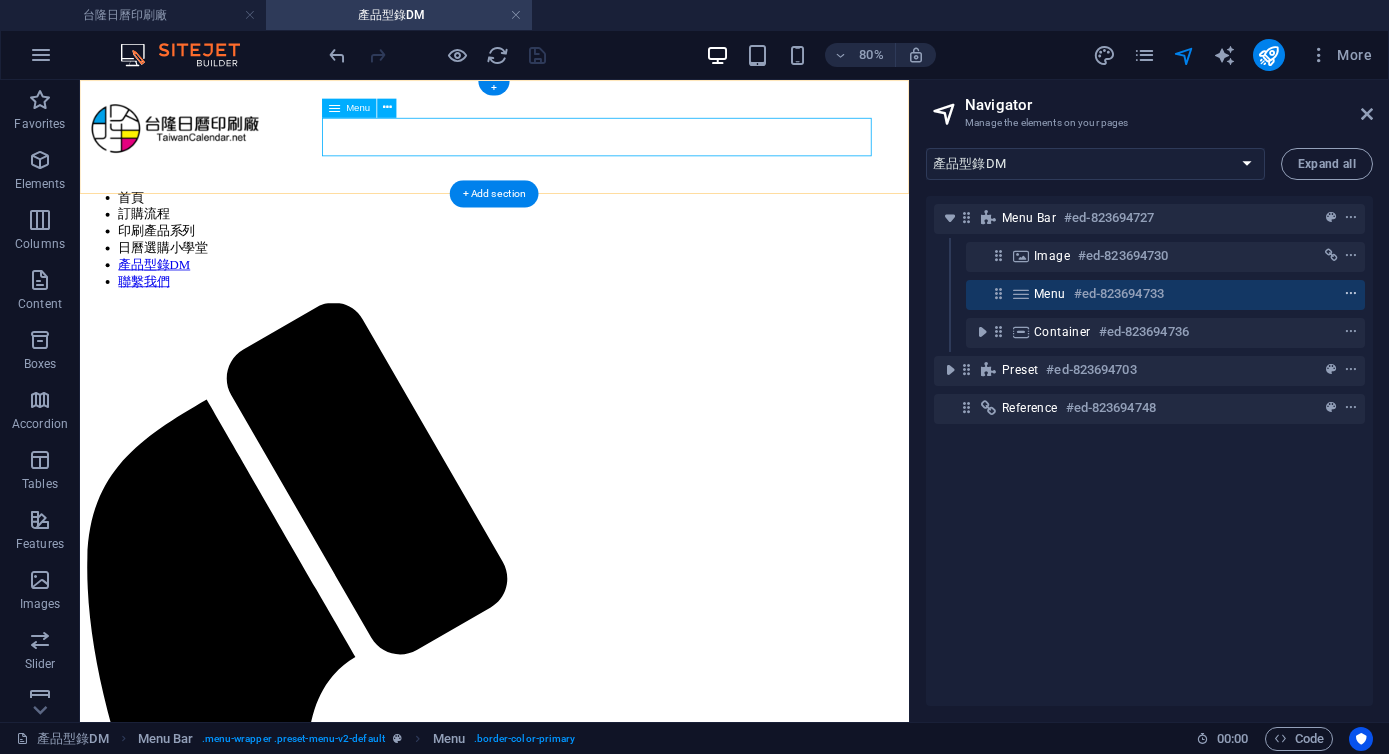 click at bounding box center (1351, 294) 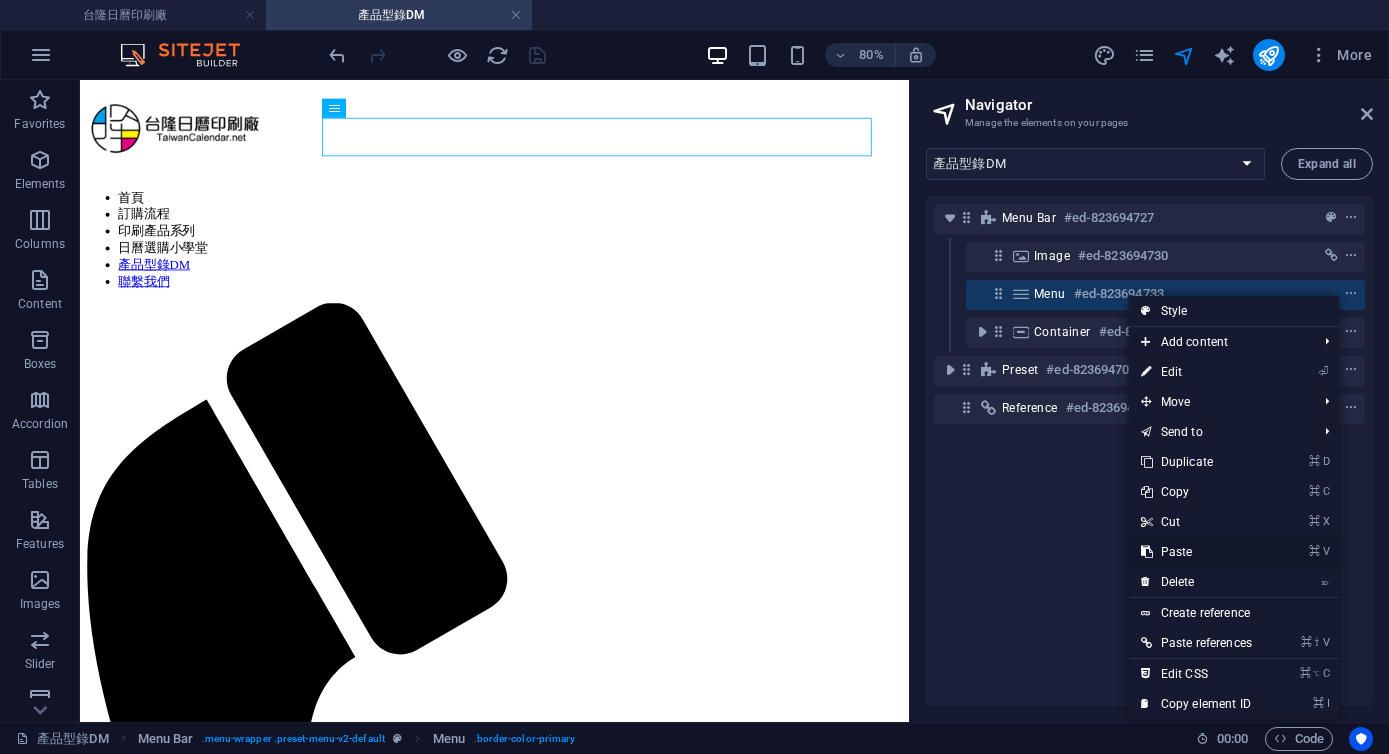 click on "⌘ V  Paste" at bounding box center [1196, 552] 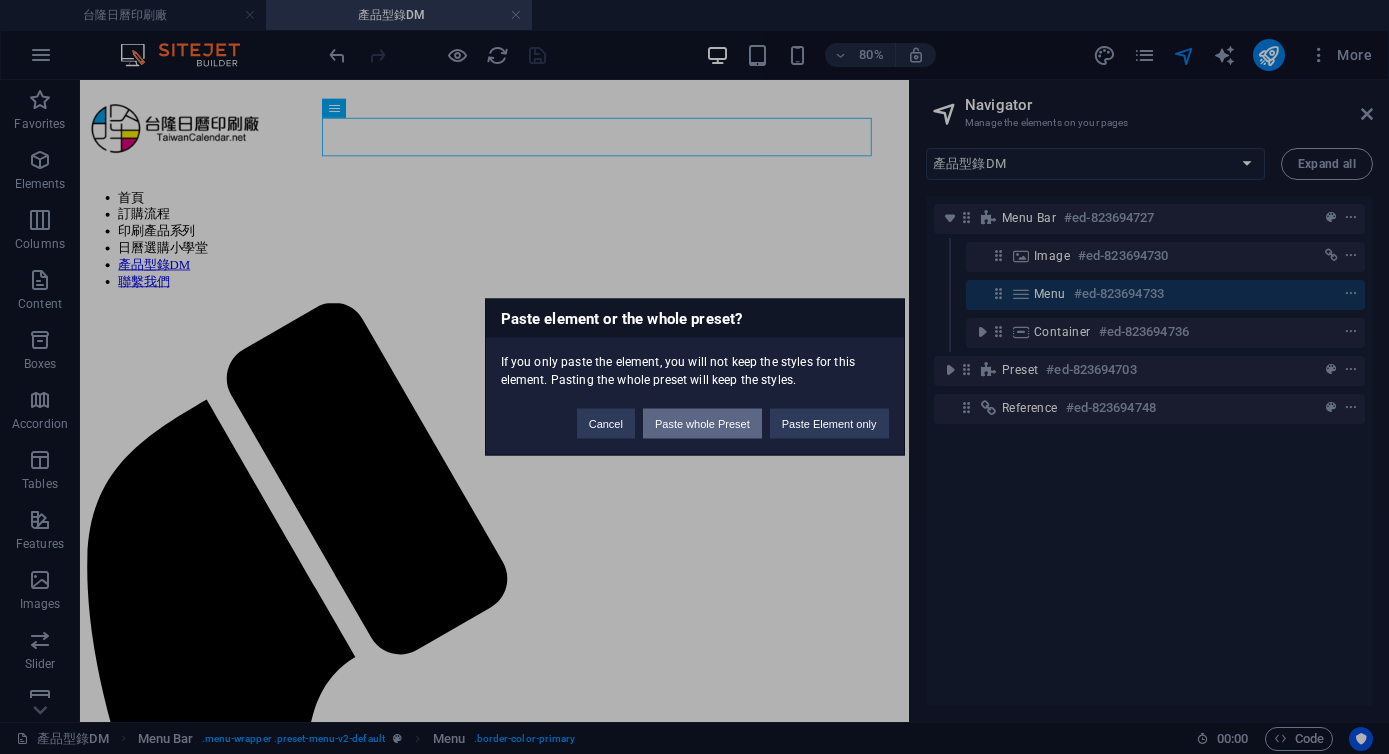 click on "Paste whole Preset" at bounding box center (702, 424) 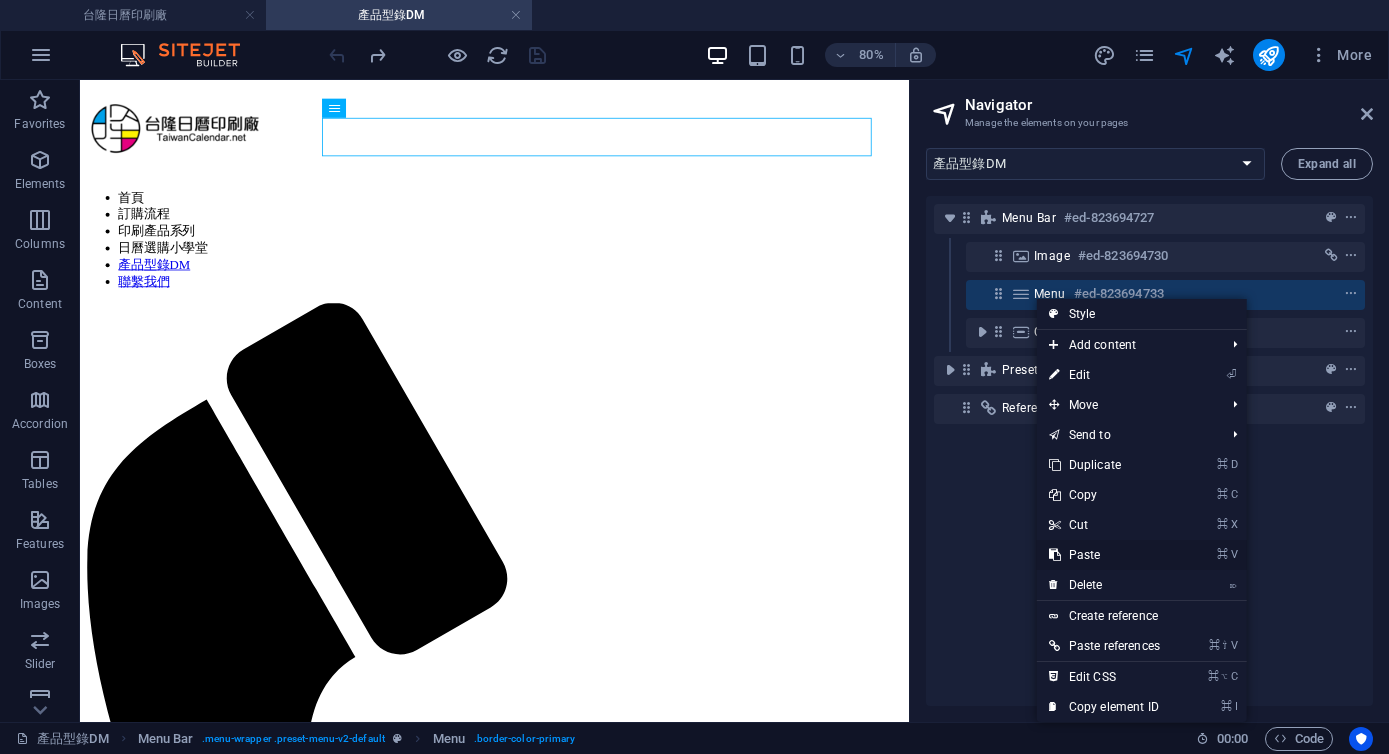 click on "⌘ V  Paste" at bounding box center [1142, 555] 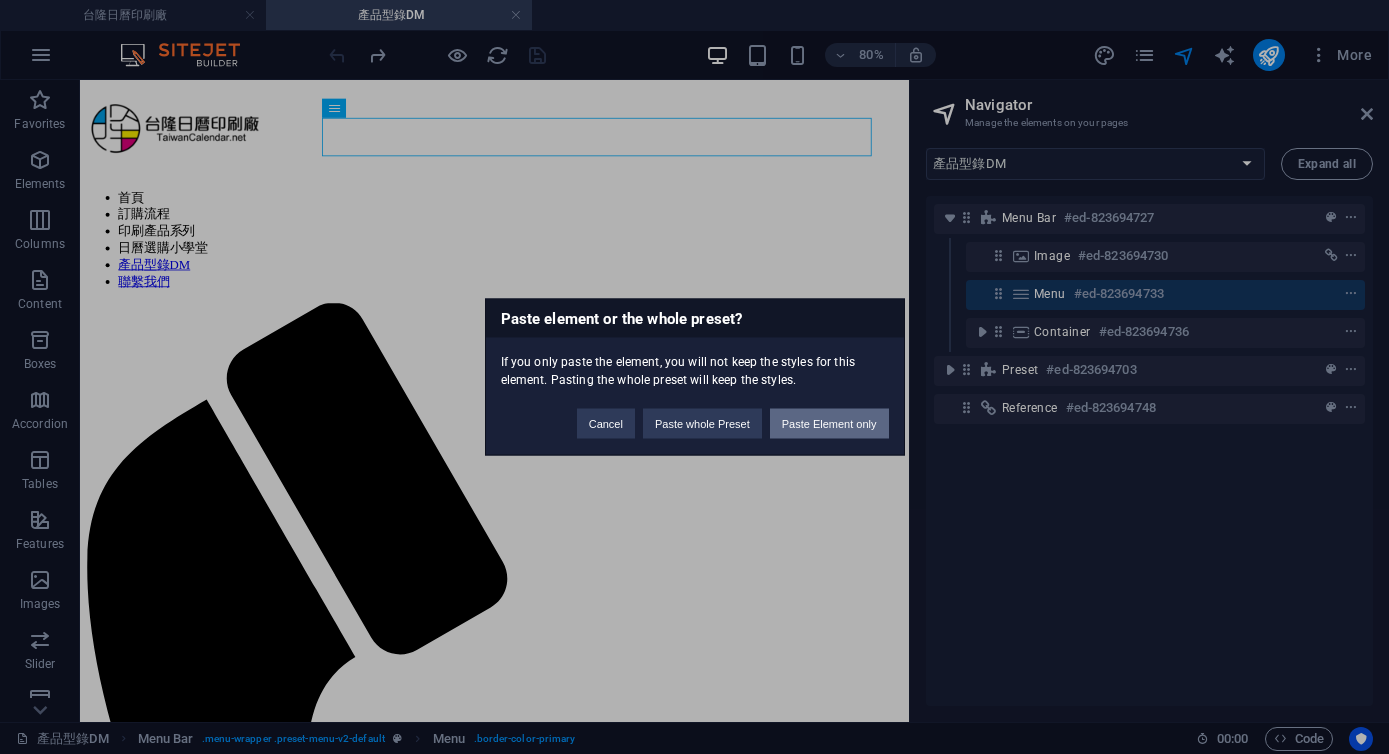 click on "Paste Element only" at bounding box center [829, 424] 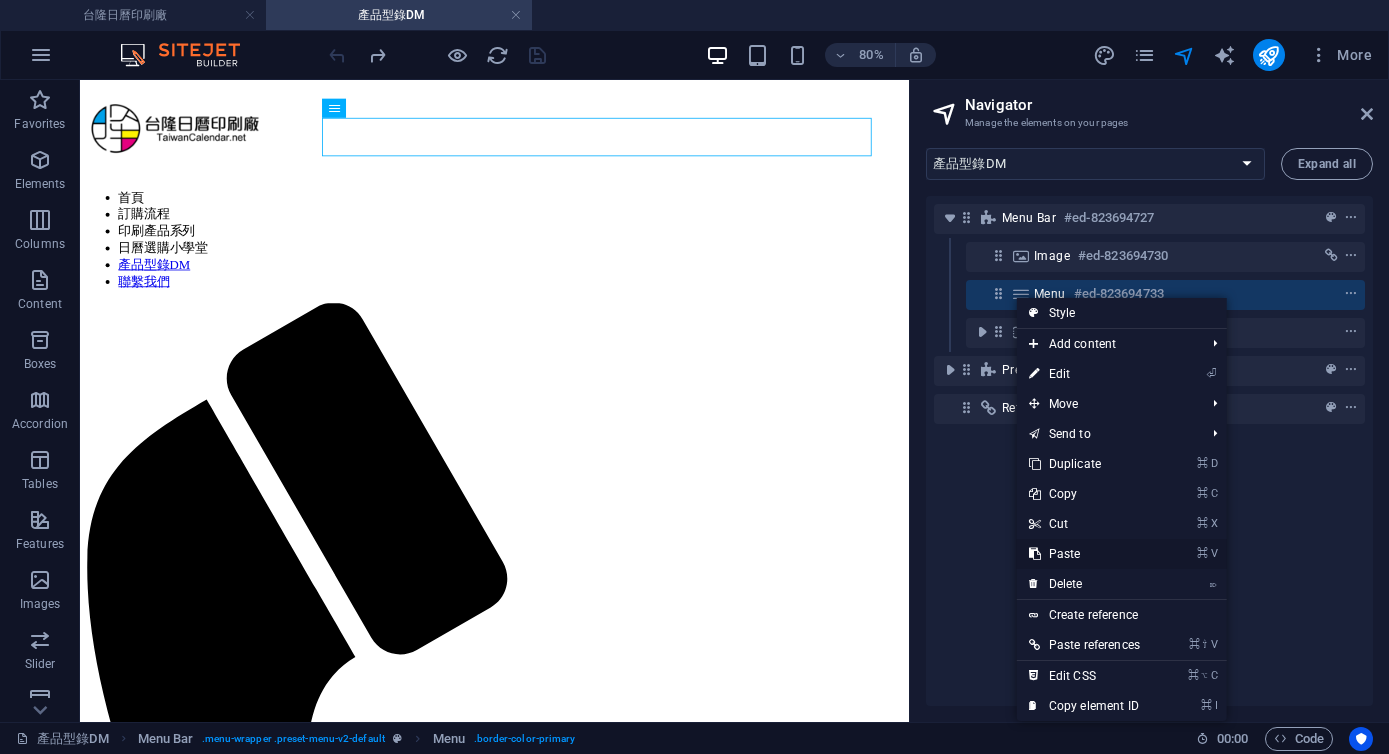 click on "⌘ V  Paste" at bounding box center [1122, 554] 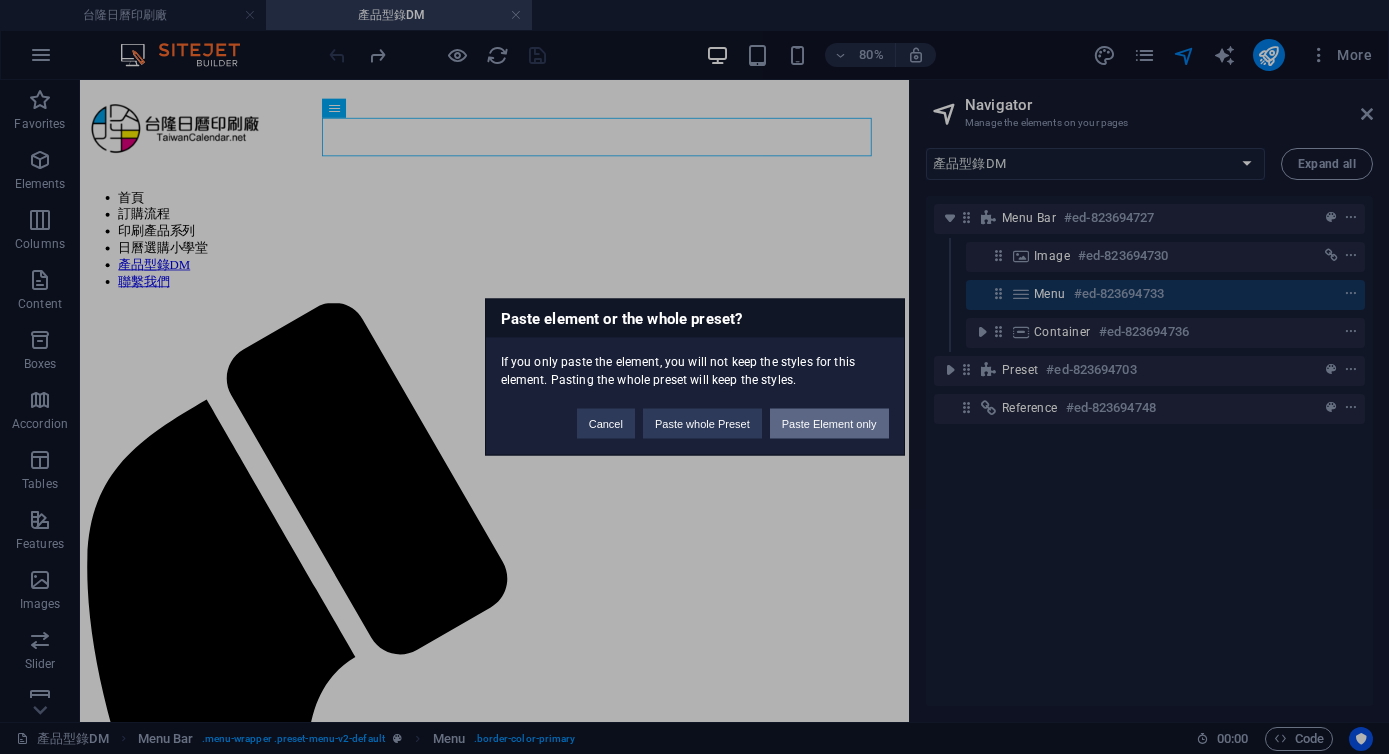click on "Paste Element only" at bounding box center (829, 424) 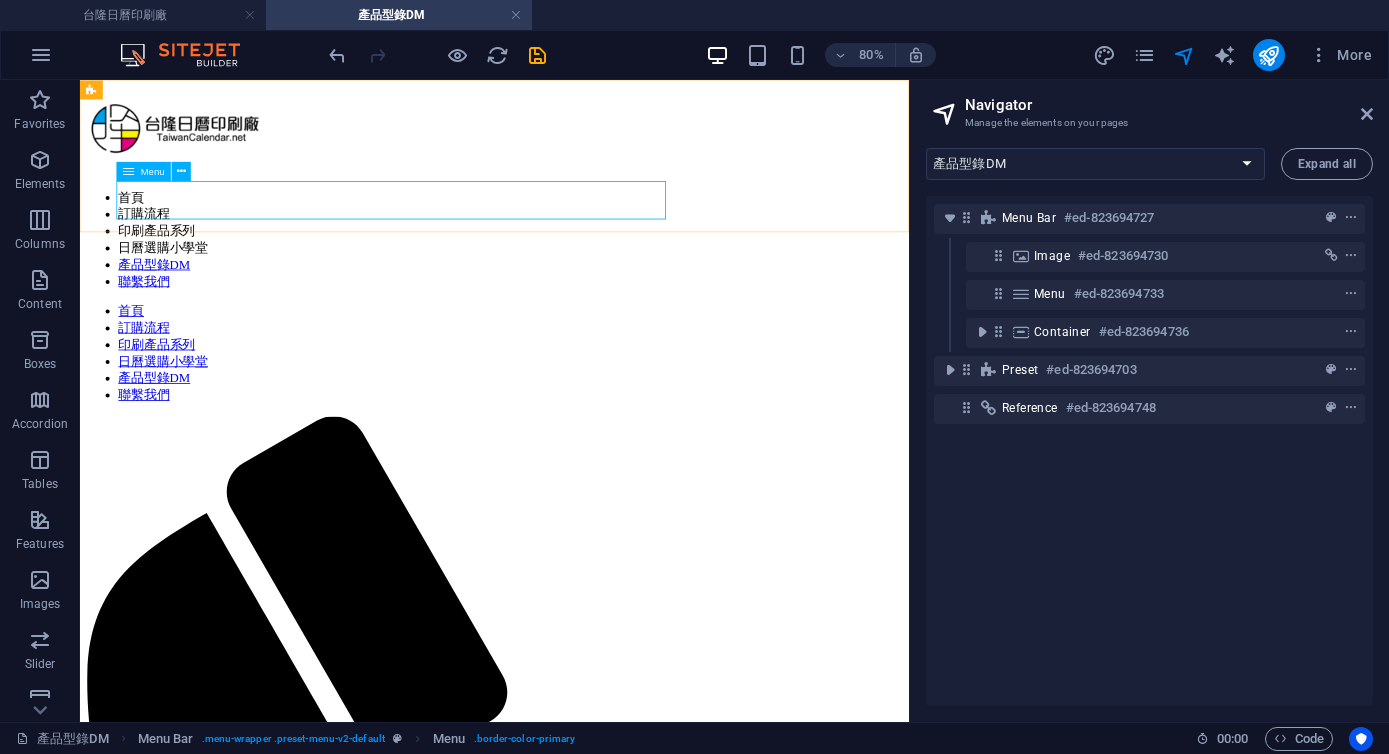 click on "Menu" at bounding box center [153, 171] 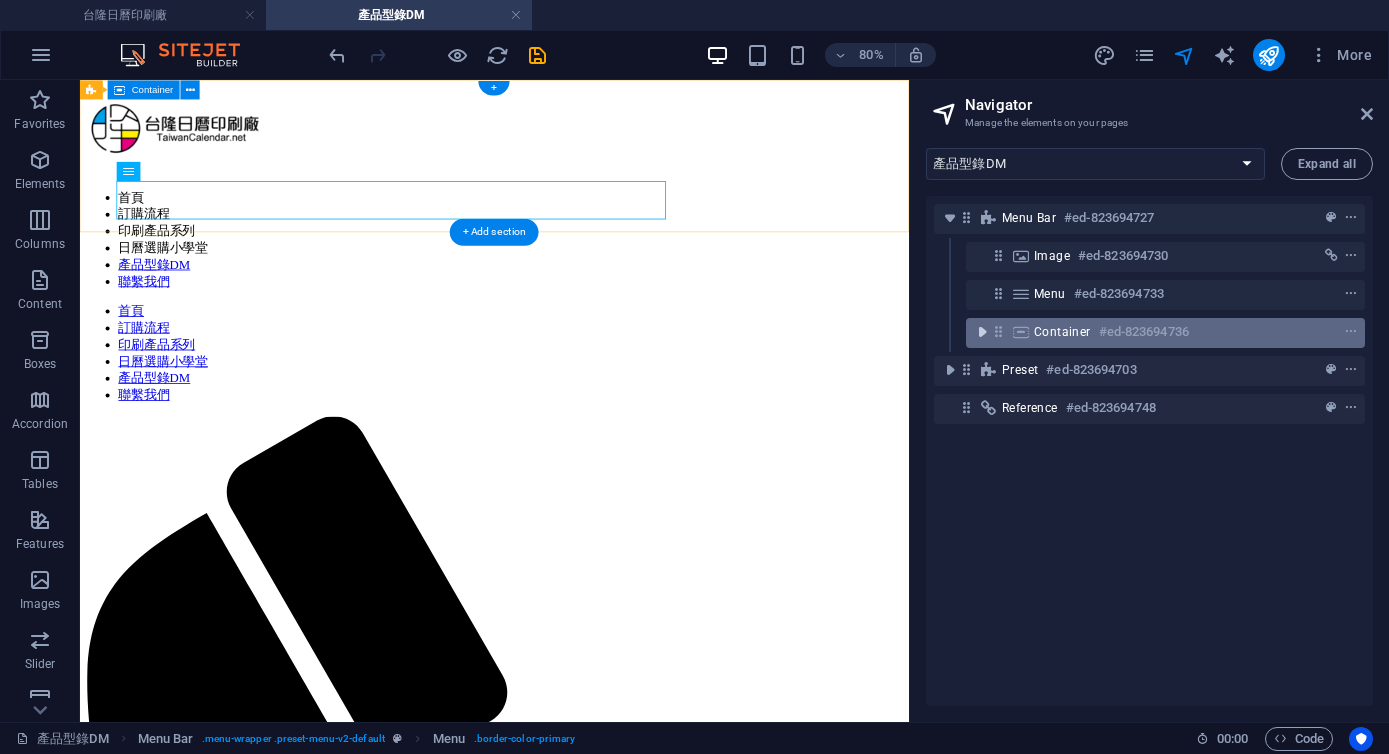 click at bounding box center [982, 332] 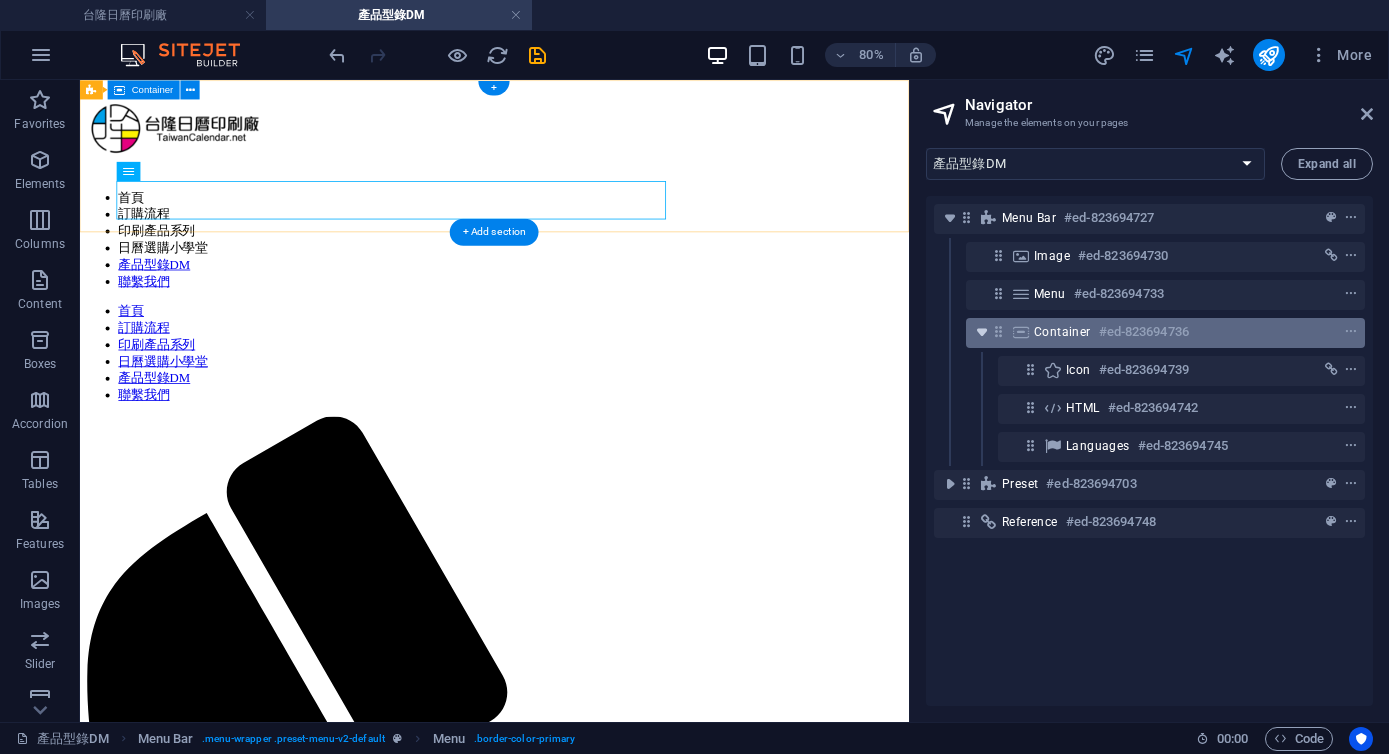 click at bounding box center (982, 332) 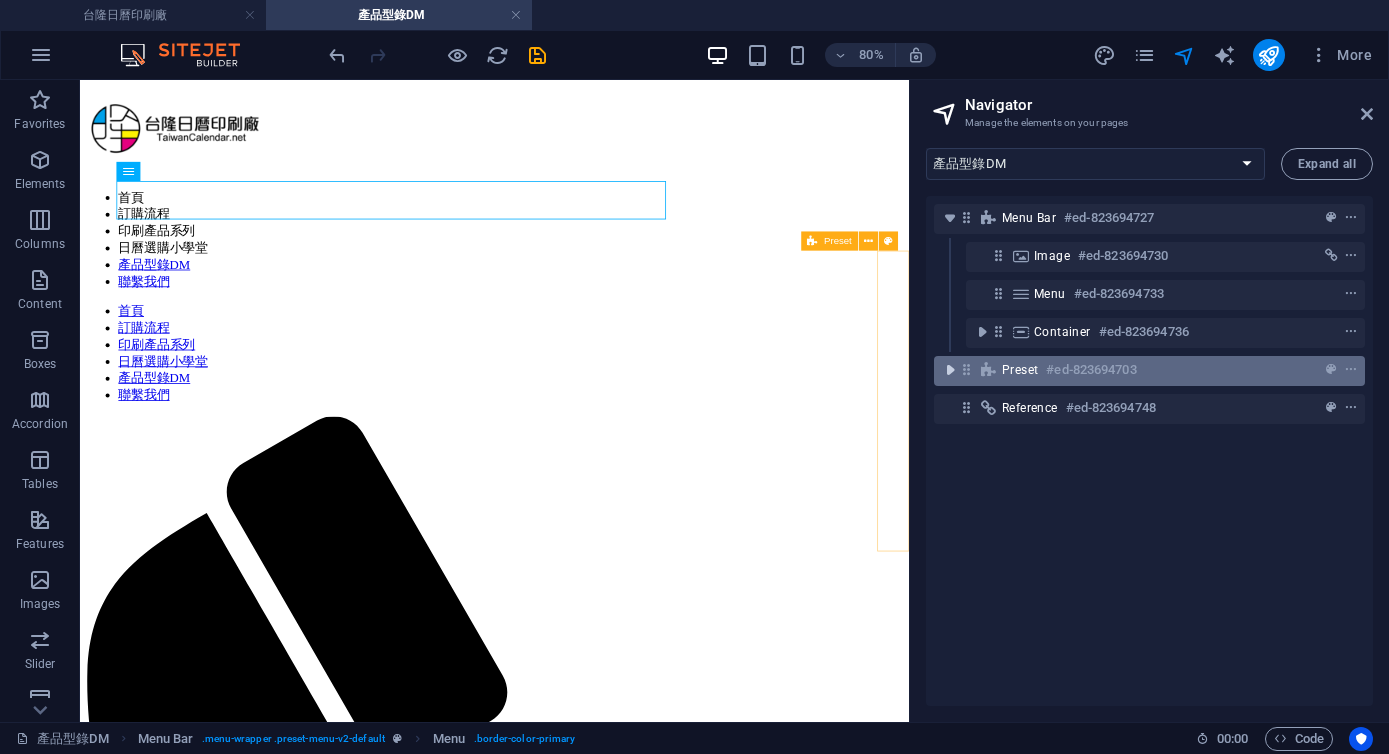 click at bounding box center [950, 370] 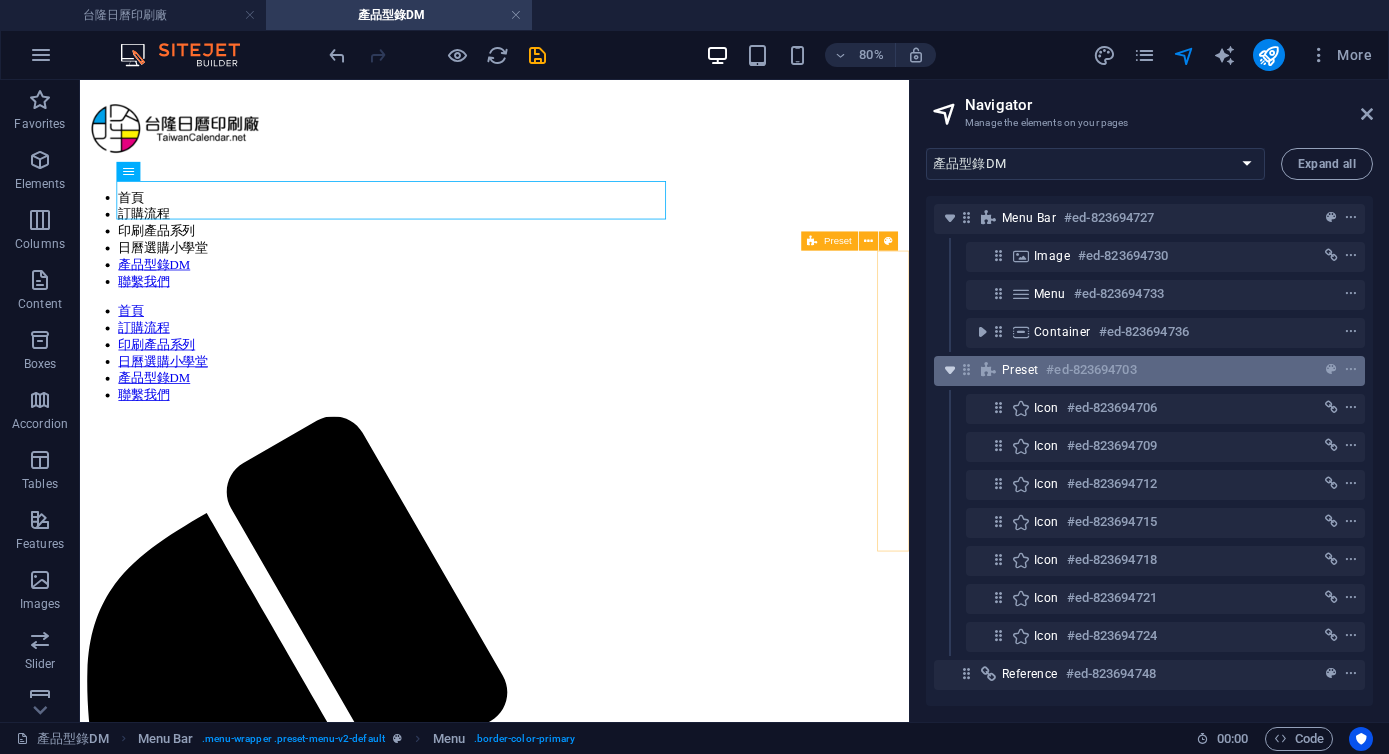 click at bounding box center [950, 370] 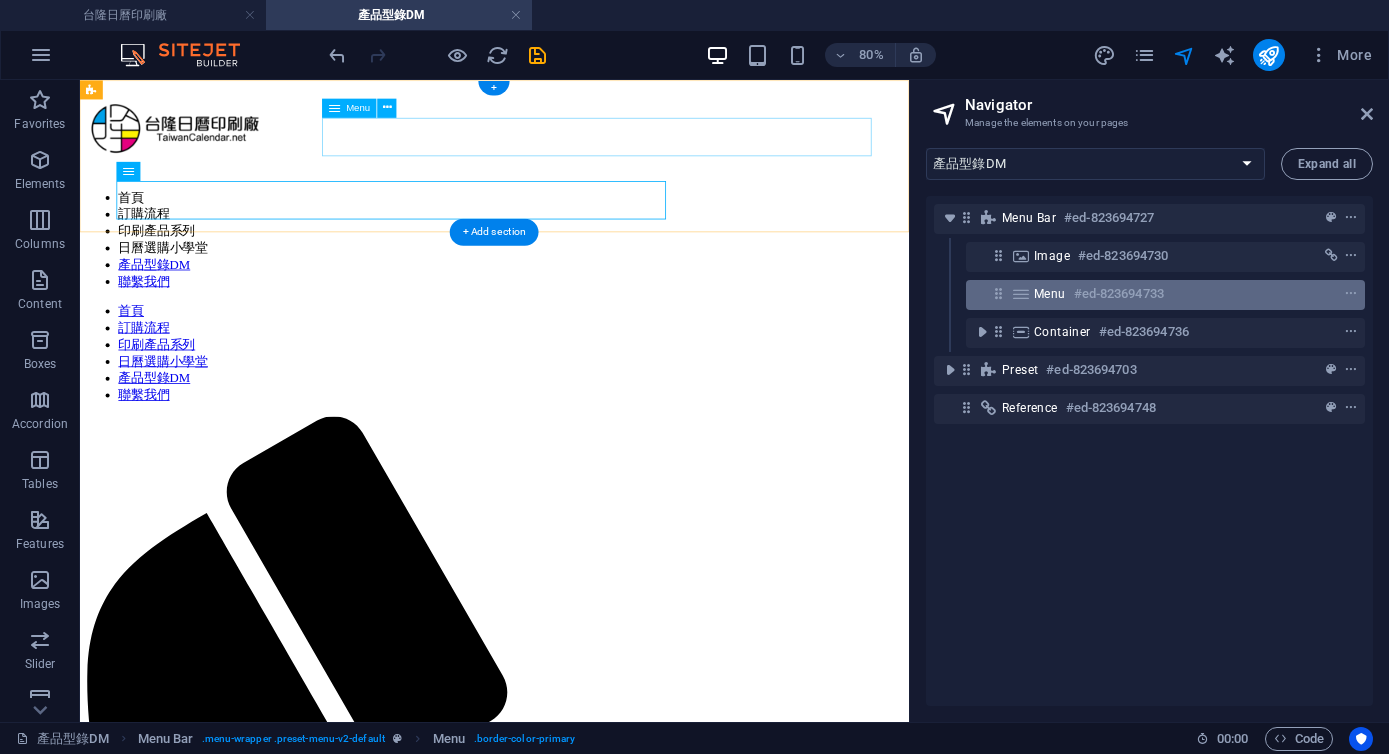 click on "Menu #ed-823694733" at bounding box center (1165, 295) 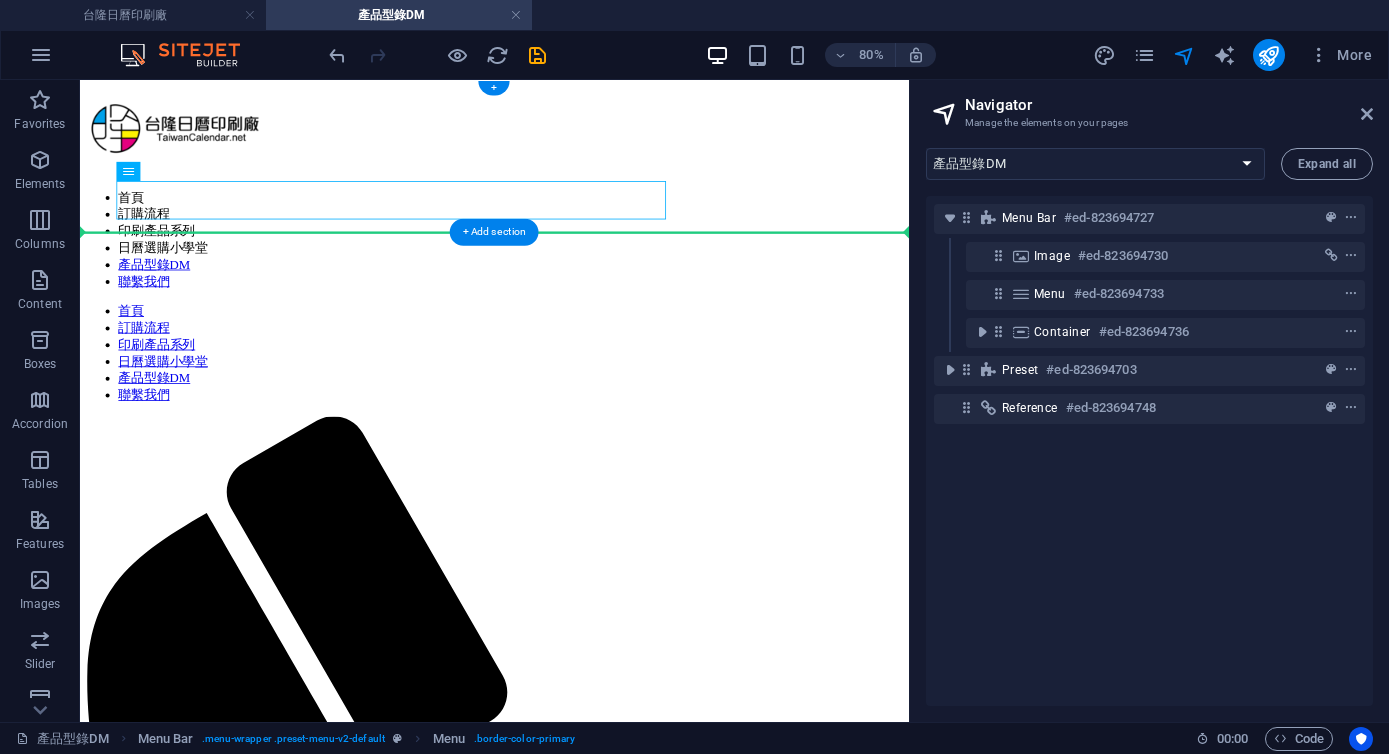 drag, startPoint x: 221, startPoint y: 254, endPoint x: 515, endPoint y: 185, distance: 301.9884 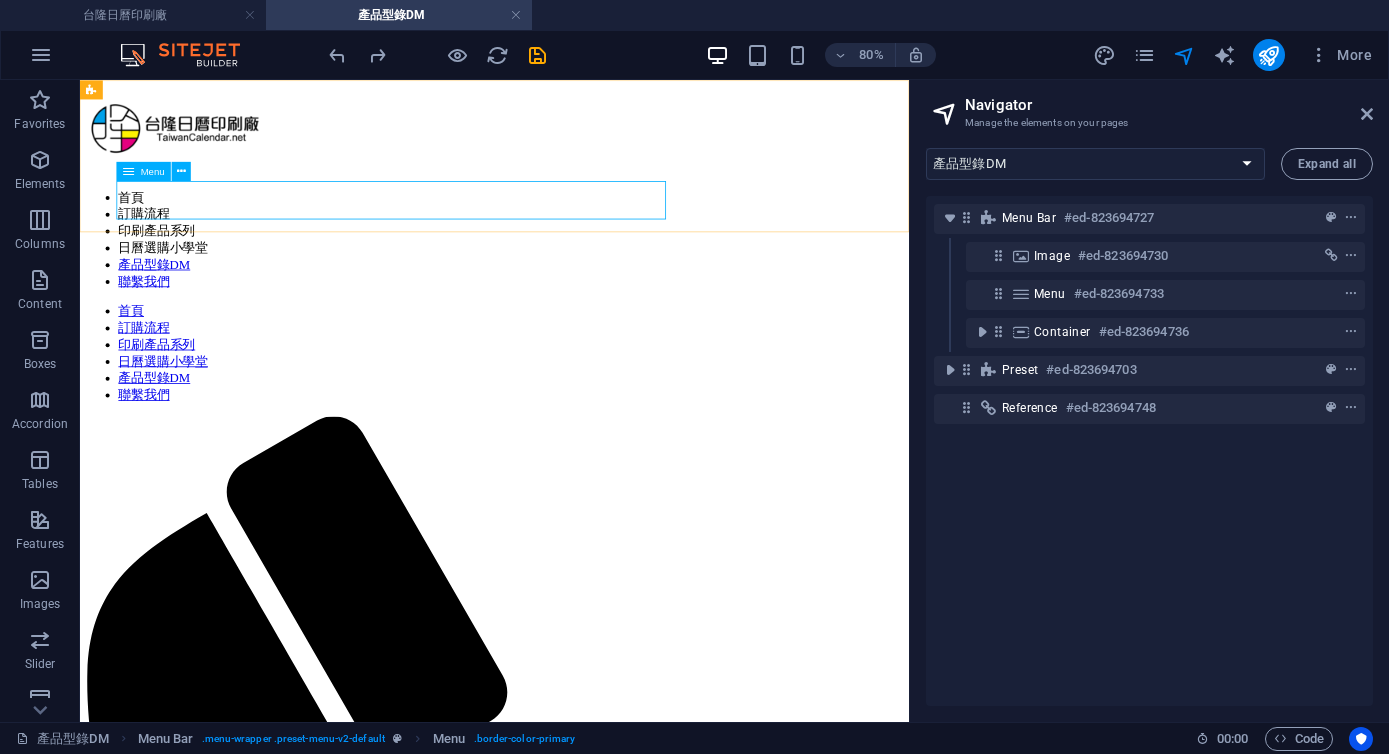 click on "Menu" at bounding box center [144, 170] 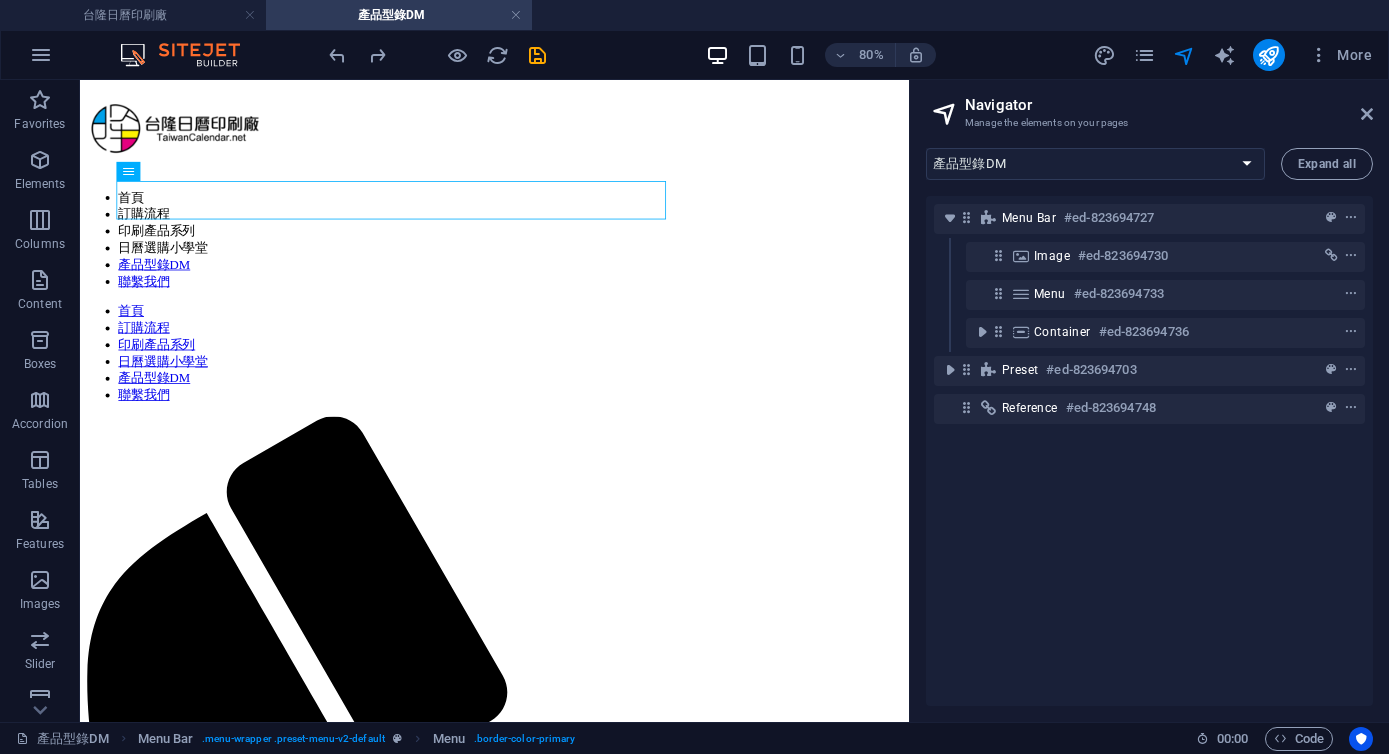click on "Menu Bar #ed-823694727 Image #ed-823694730 Menu #ed-823694733 Container #ed-823694736 Preset #ed-823694703 Reference #ed-823694748" at bounding box center (1149, 451) 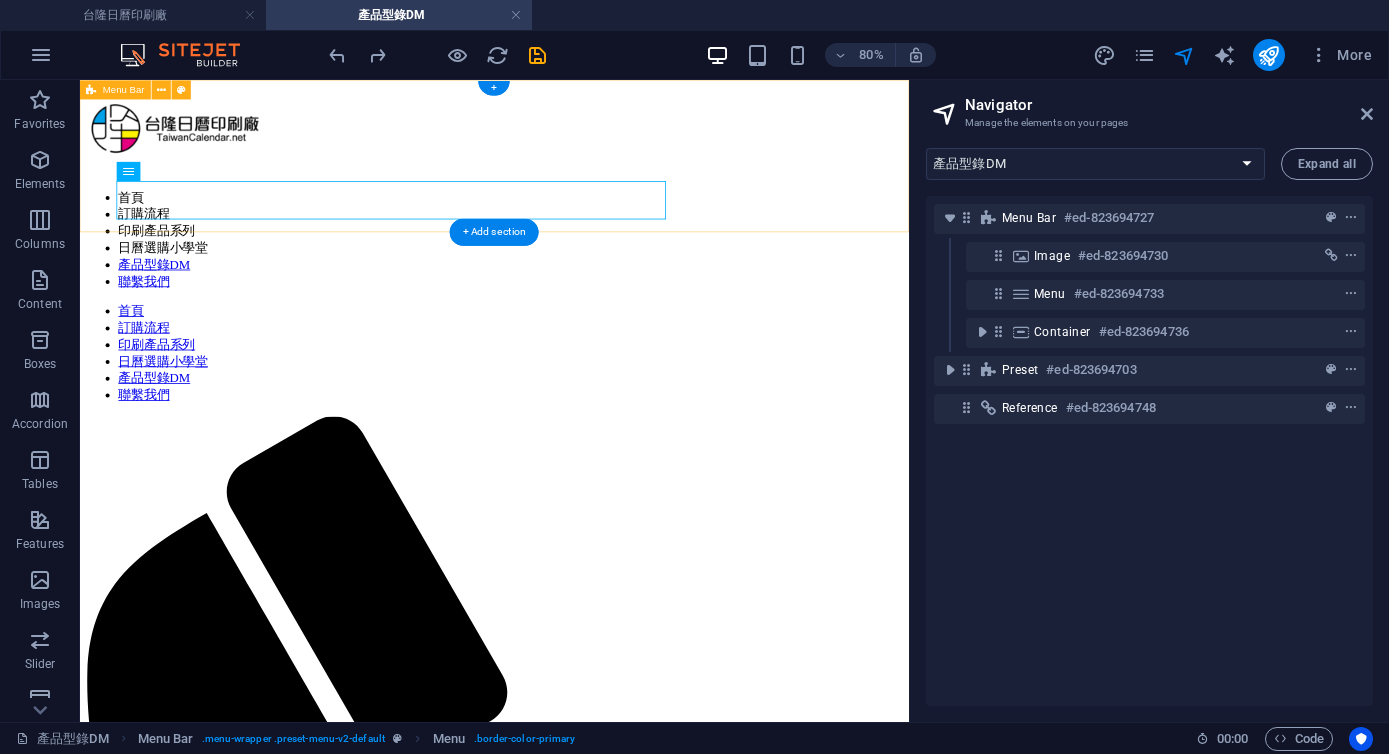 click on "首頁 訂購流程 印刷產品系列 日曆選購小學堂 產品型錄DM 聯繫我們 首頁 訂購流程 印刷產品系列 日曆選購小學堂 產品型錄DM 聯繫我們" at bounding box center (598, 963) 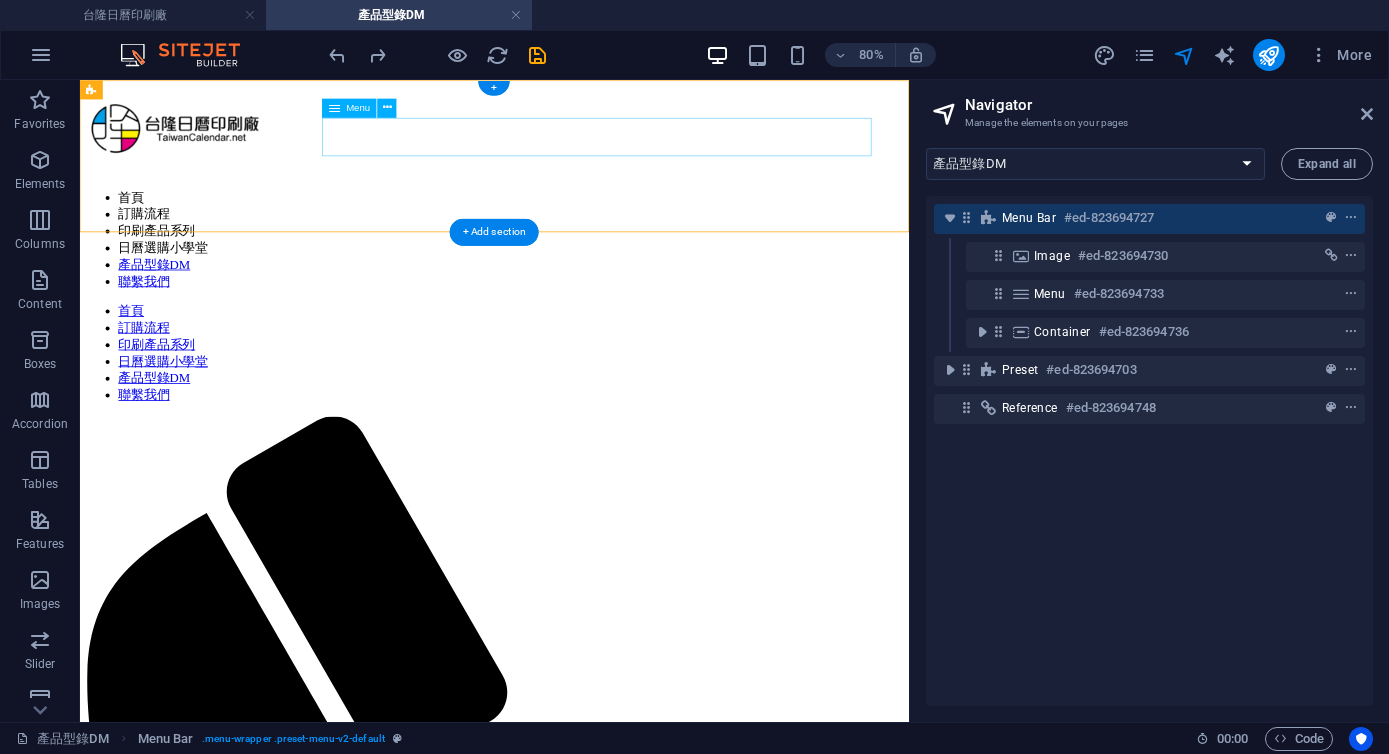 click on "首頁 訂購流程 印刷產品系列 日曆選購小學堂 產品型錄DM 聯繫我們" at bounding box center (598, 280) 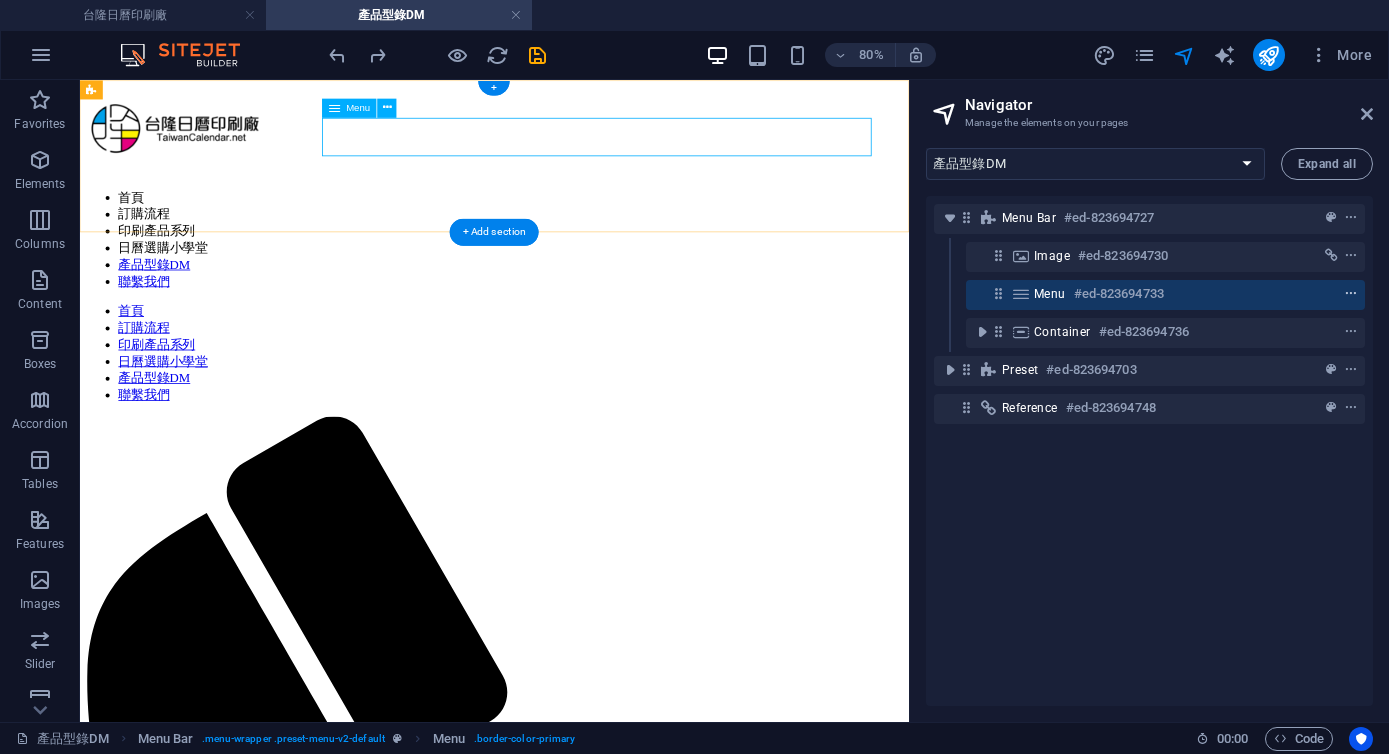 click at bounding box center [1351, 294] 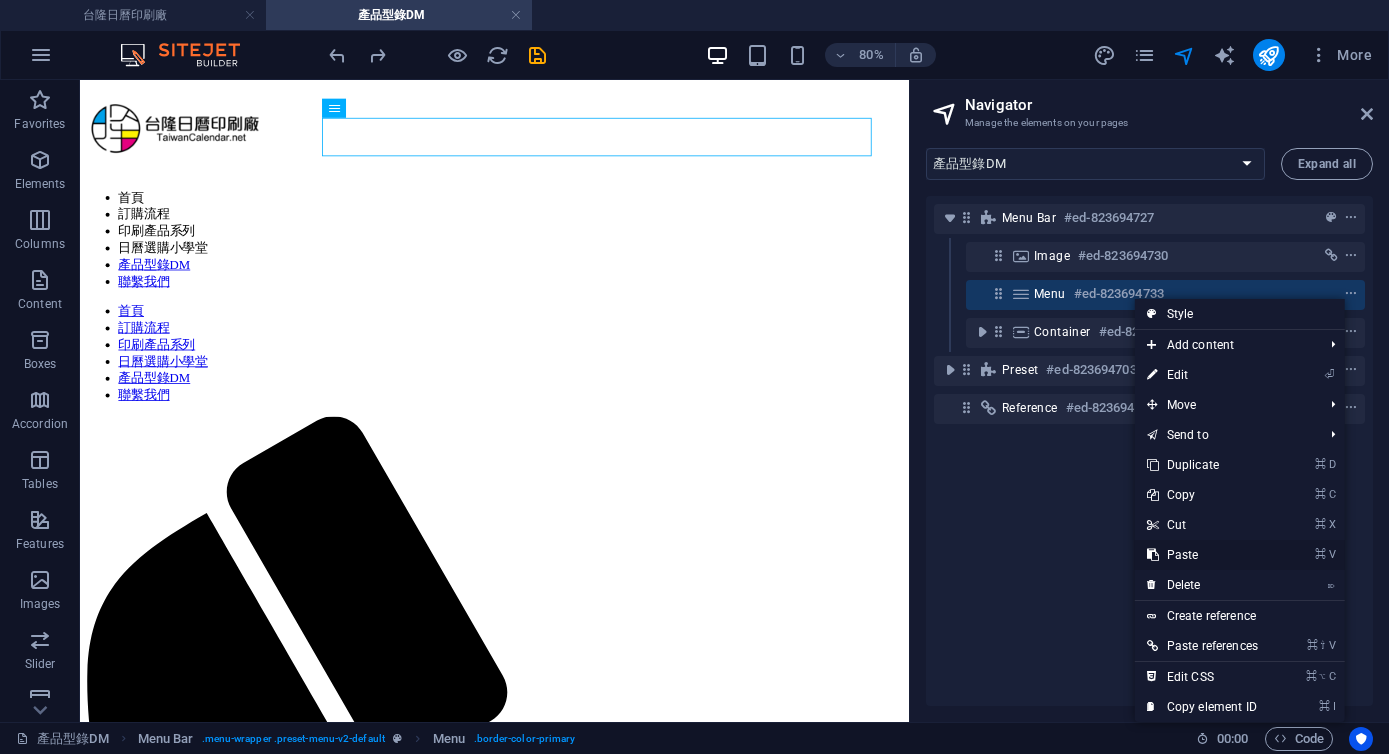 click on "⌘ V  Paste" at bounding box center (1240, 555) 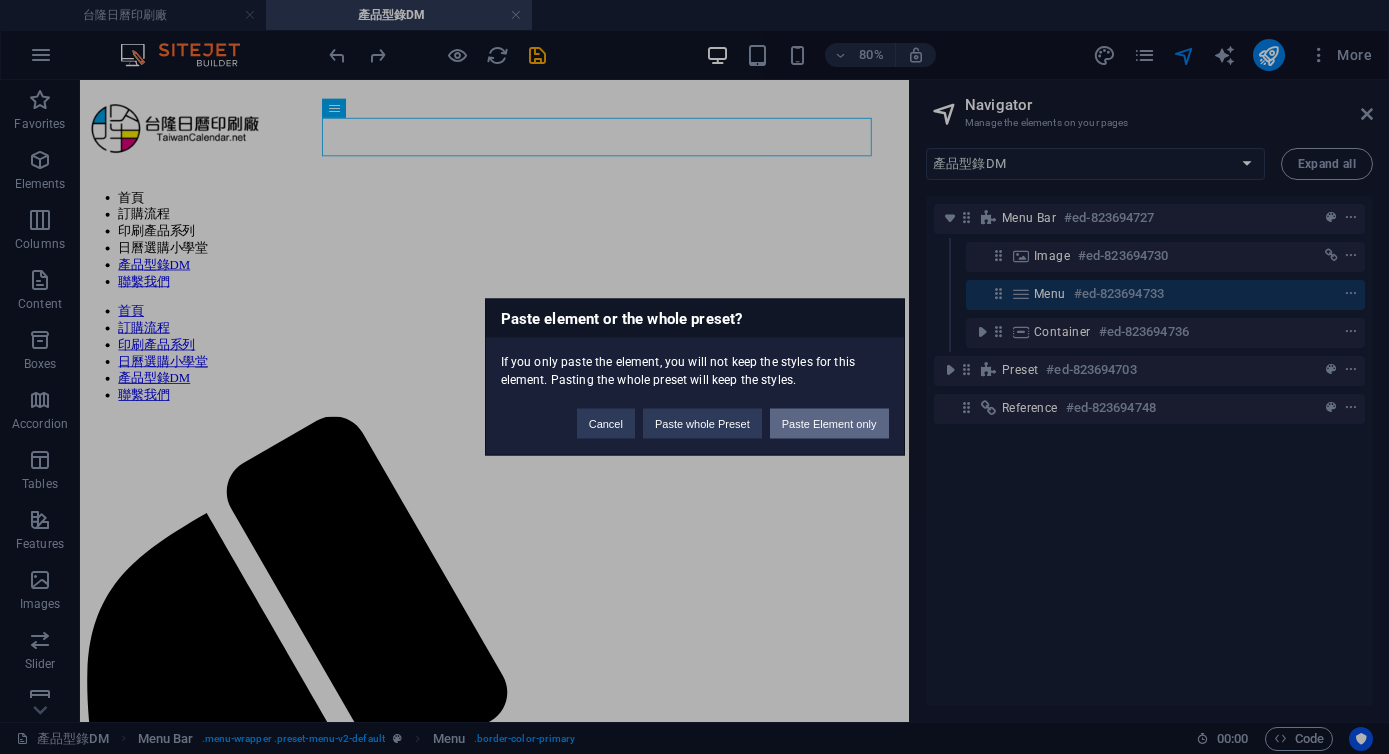 click on "Paste Element only" at bounding box center [829, 424] 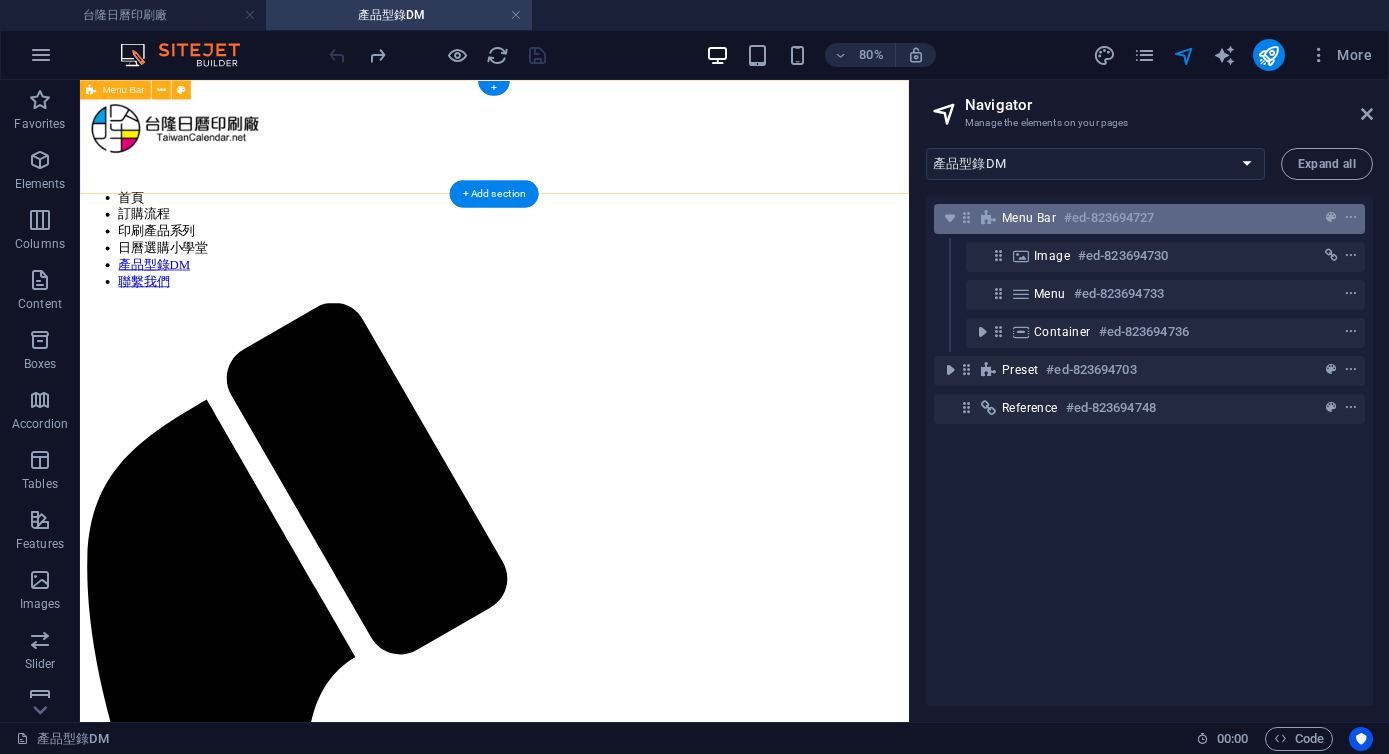 click on "Menu Bar #ed-823694727" at bounding box center (1133, 218) 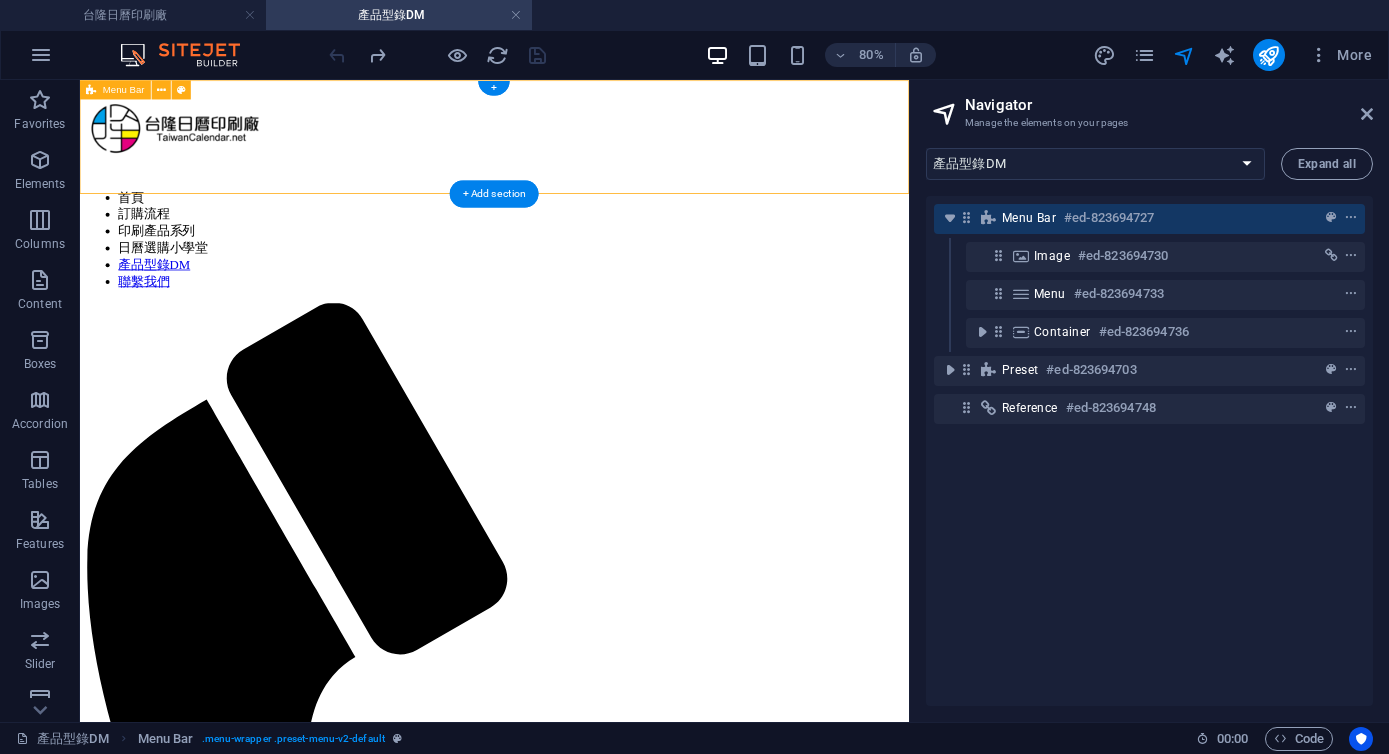 click on "Menu Bar #ed-823694727" at bounding box center (1133, 218) 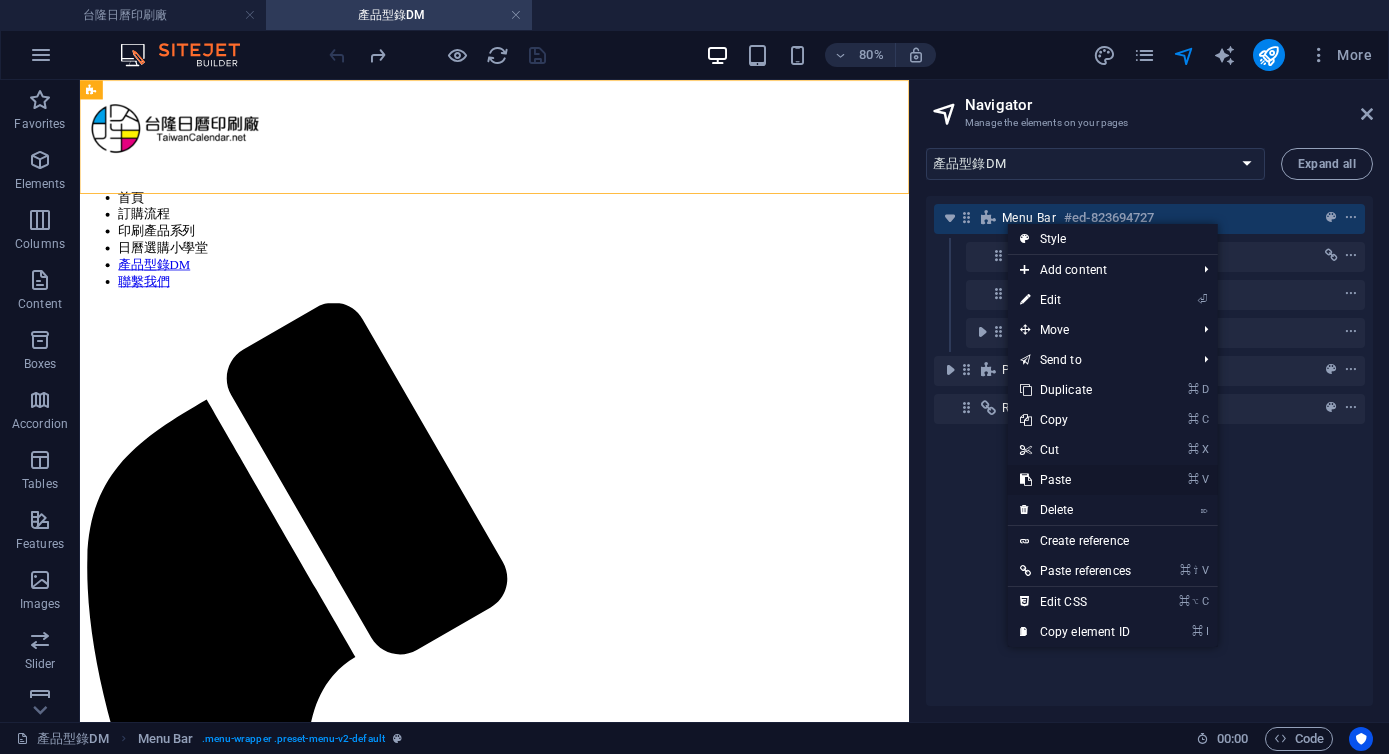 click on "⌘ V  Paste" at bounding box center (1075, 480) 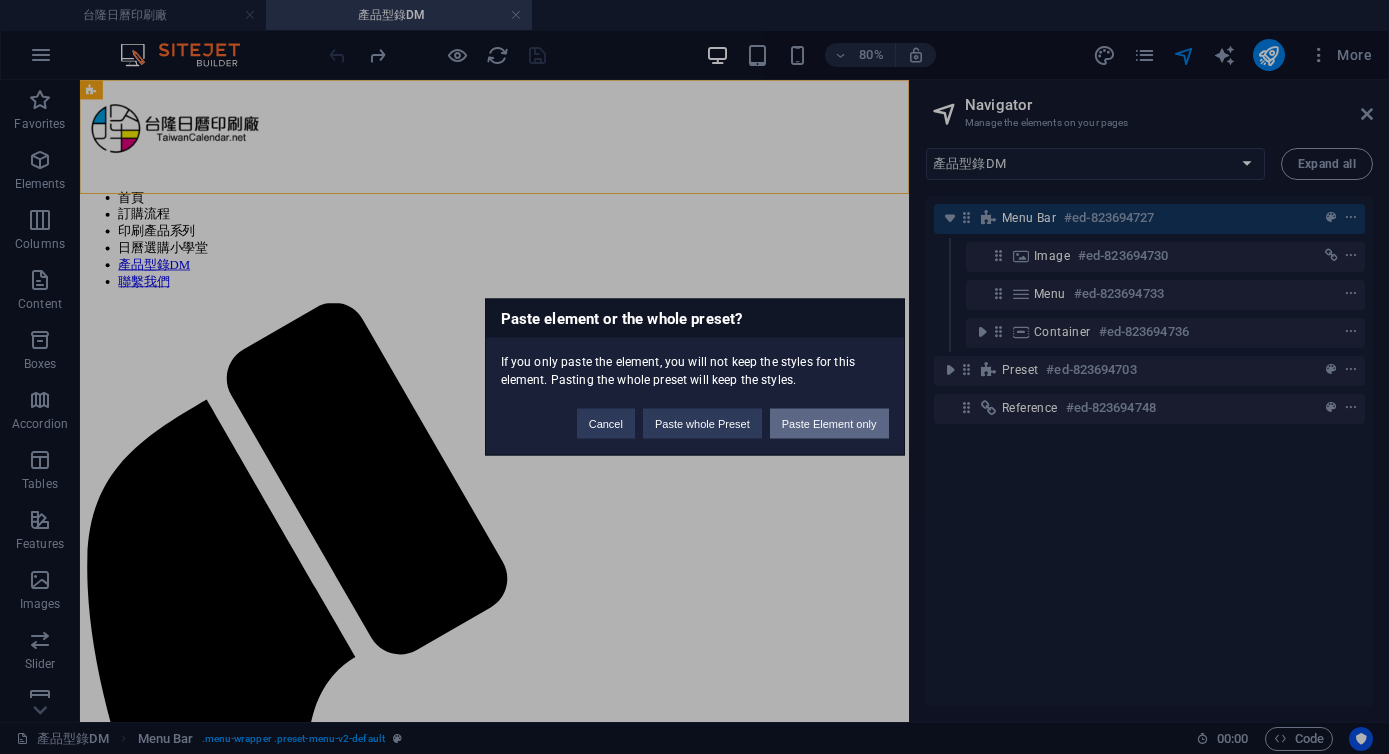click on "Paste Element only" at bounding box center (829, 424) 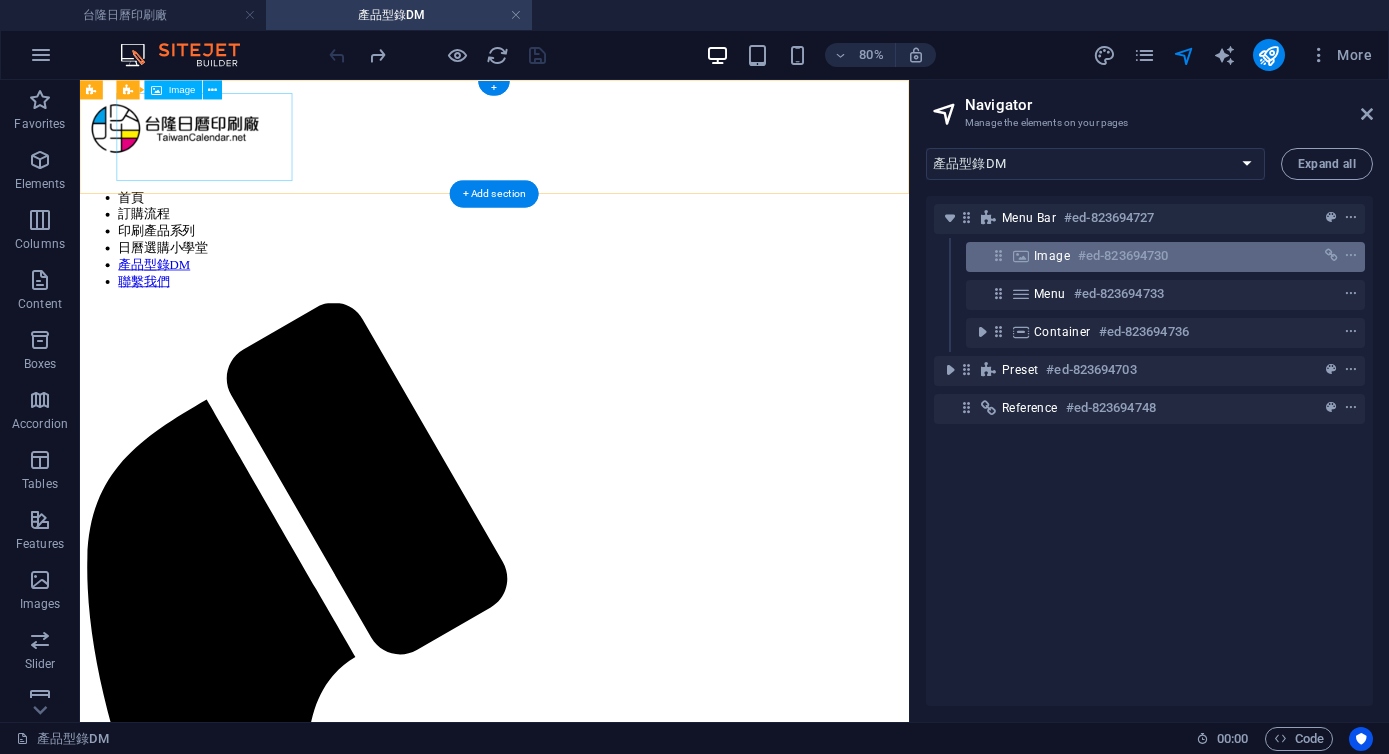 click on "#ed-823694730" at bounding box center [1123, 256] 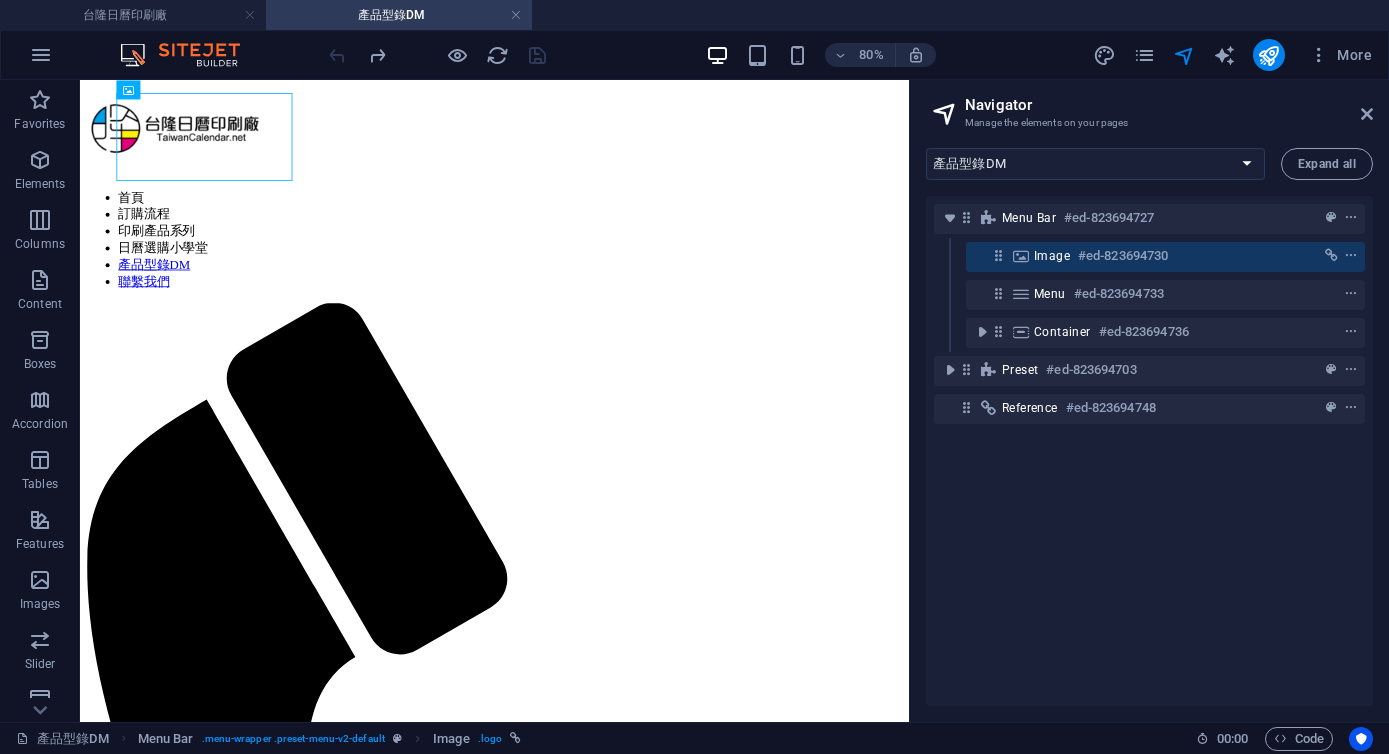 click on "Menu #ed-823694733" at bounding box center (1149, 295) 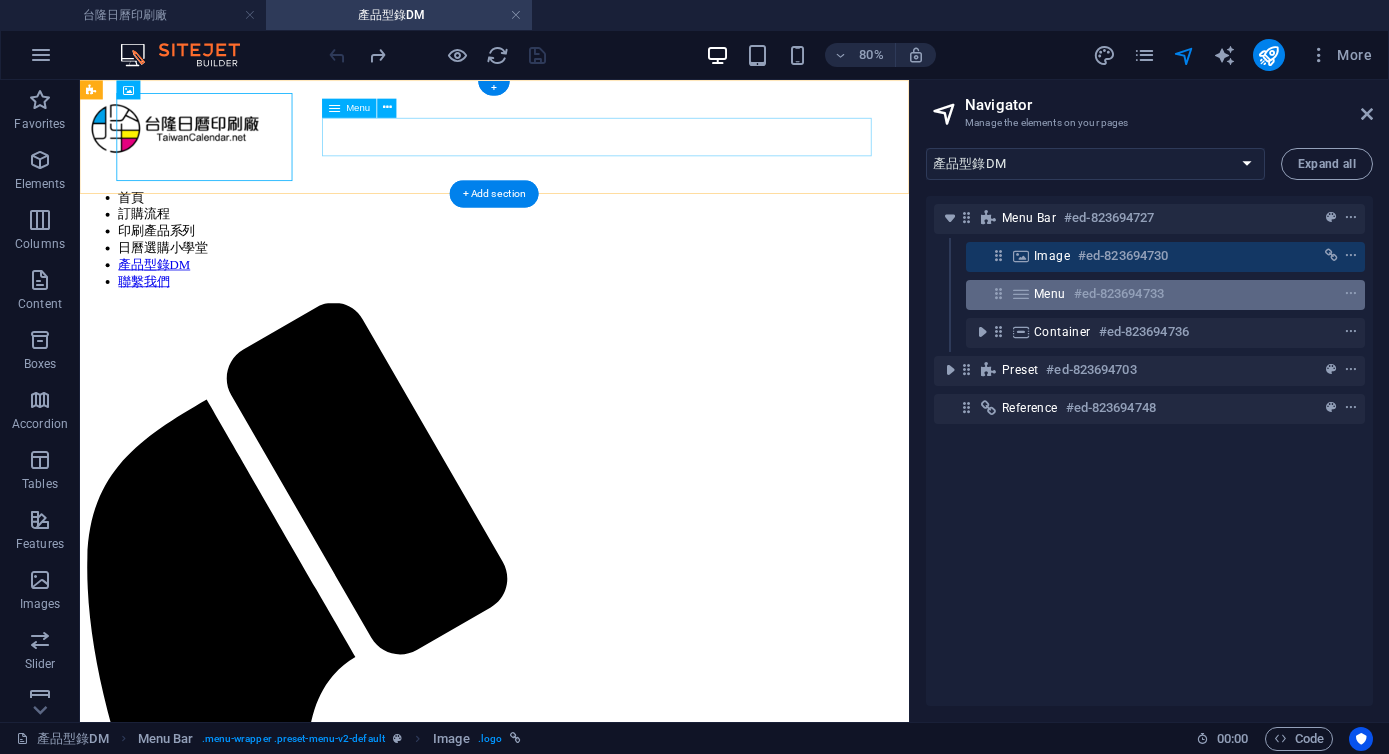 click on "#ed-823694733" at bounding box center [1119, 294] 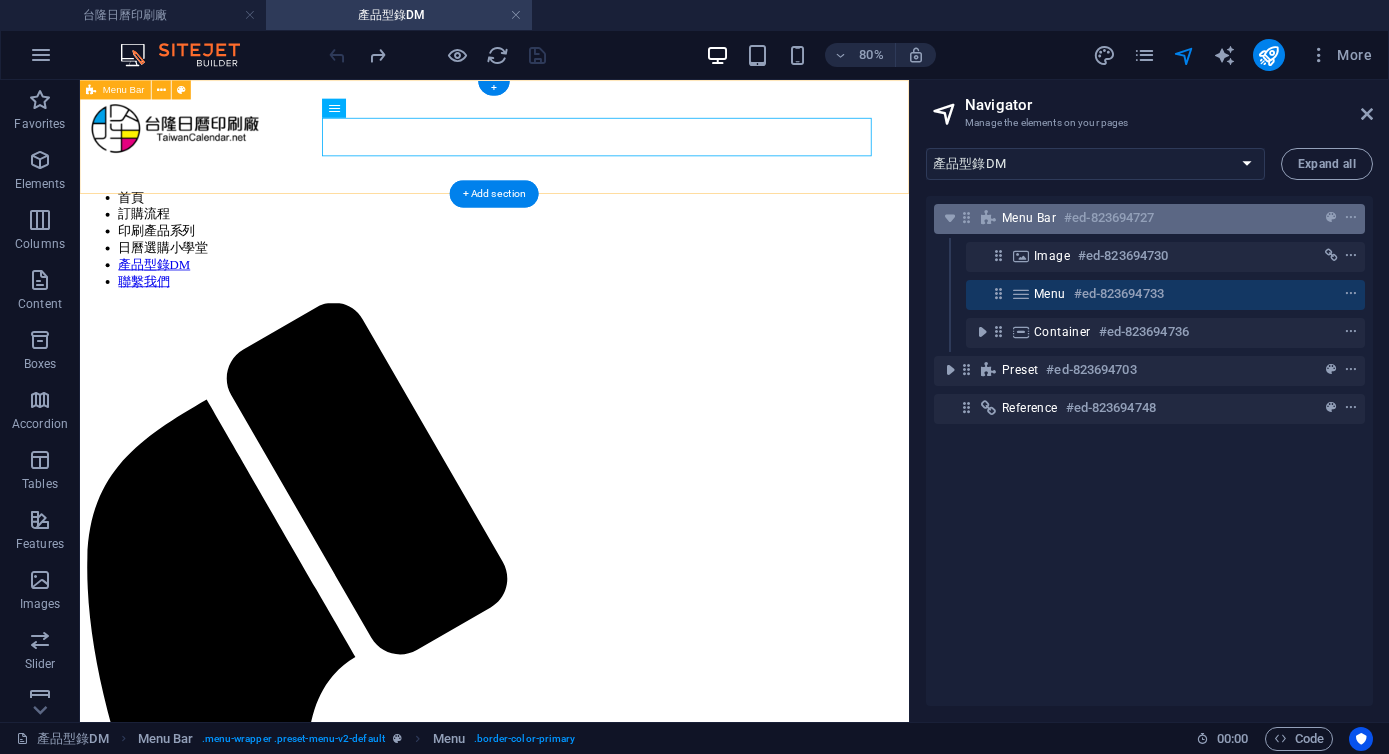 click on "Menu Bar" at bounding box center (1029, 218) 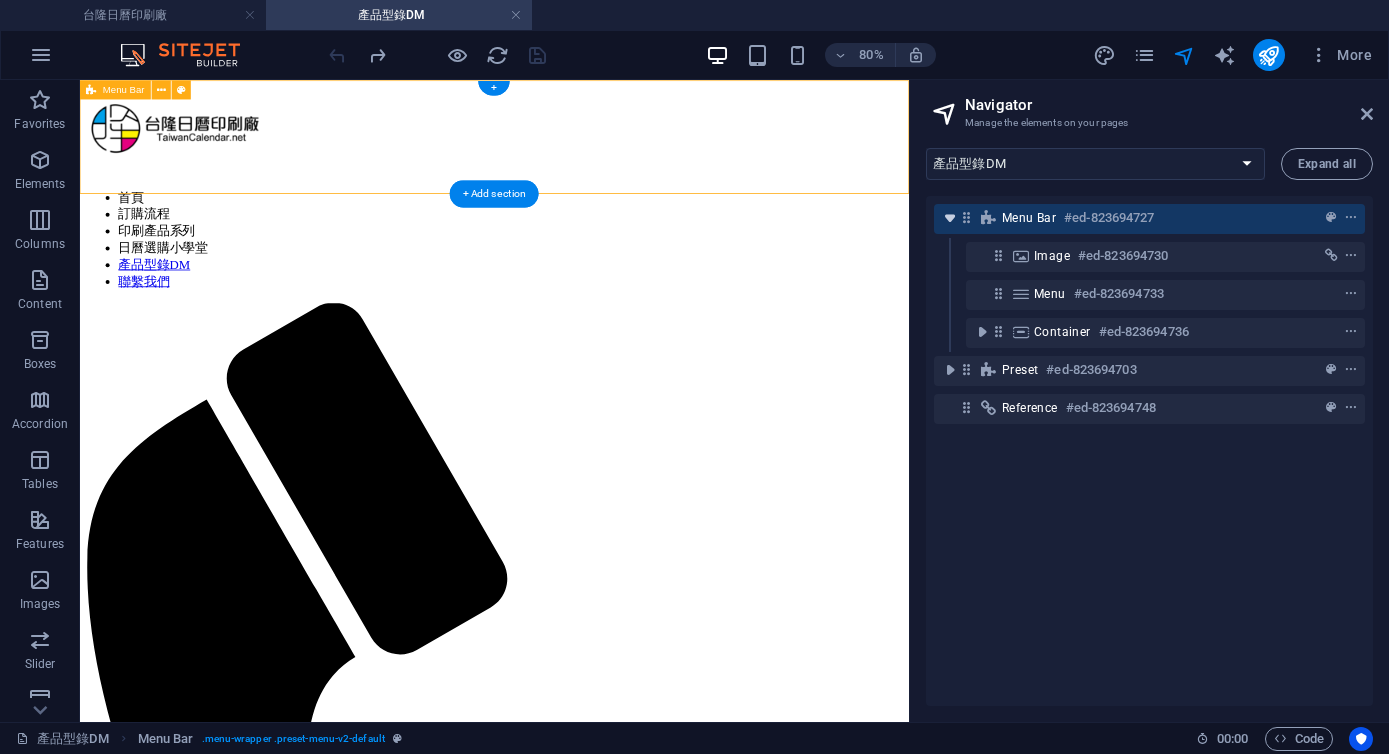 click at bounding box center (950, 218) 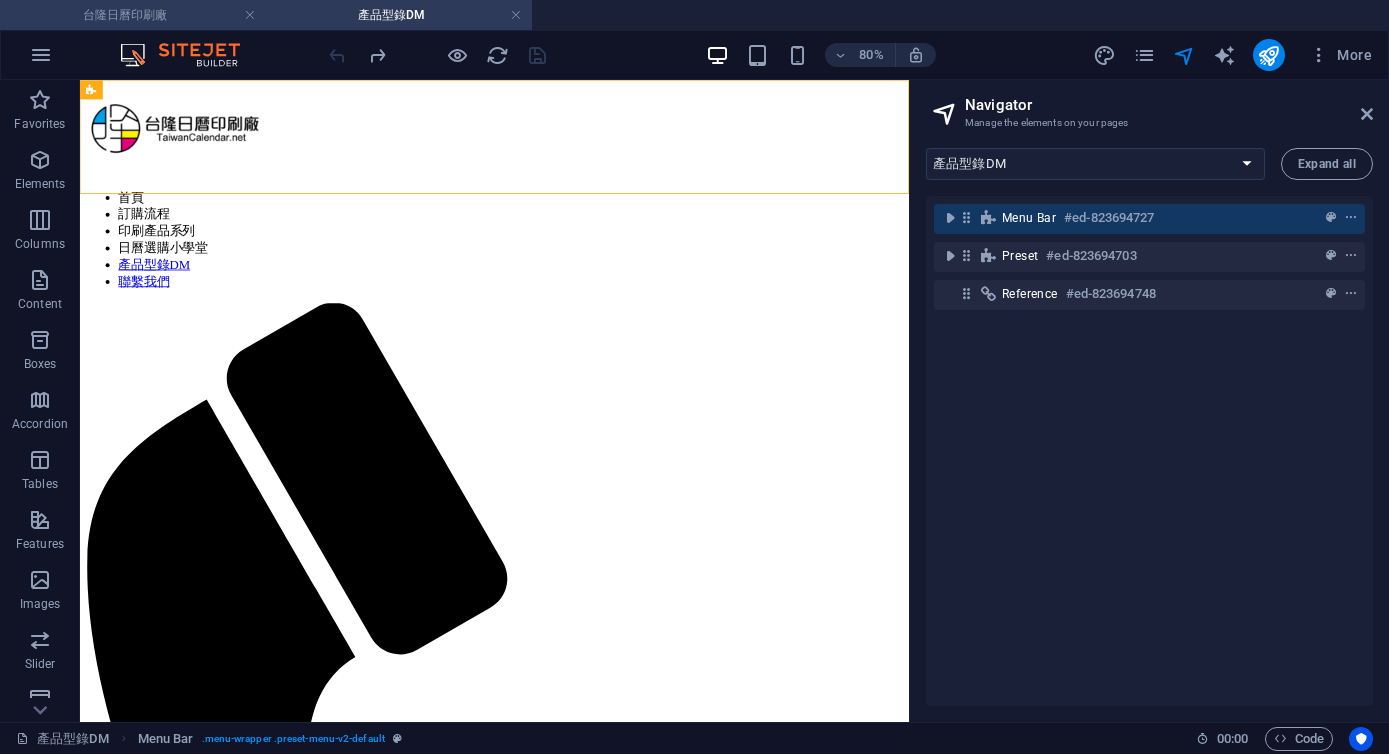 click on "台隆日曆印刷廠" at bounding box center [133, 15] 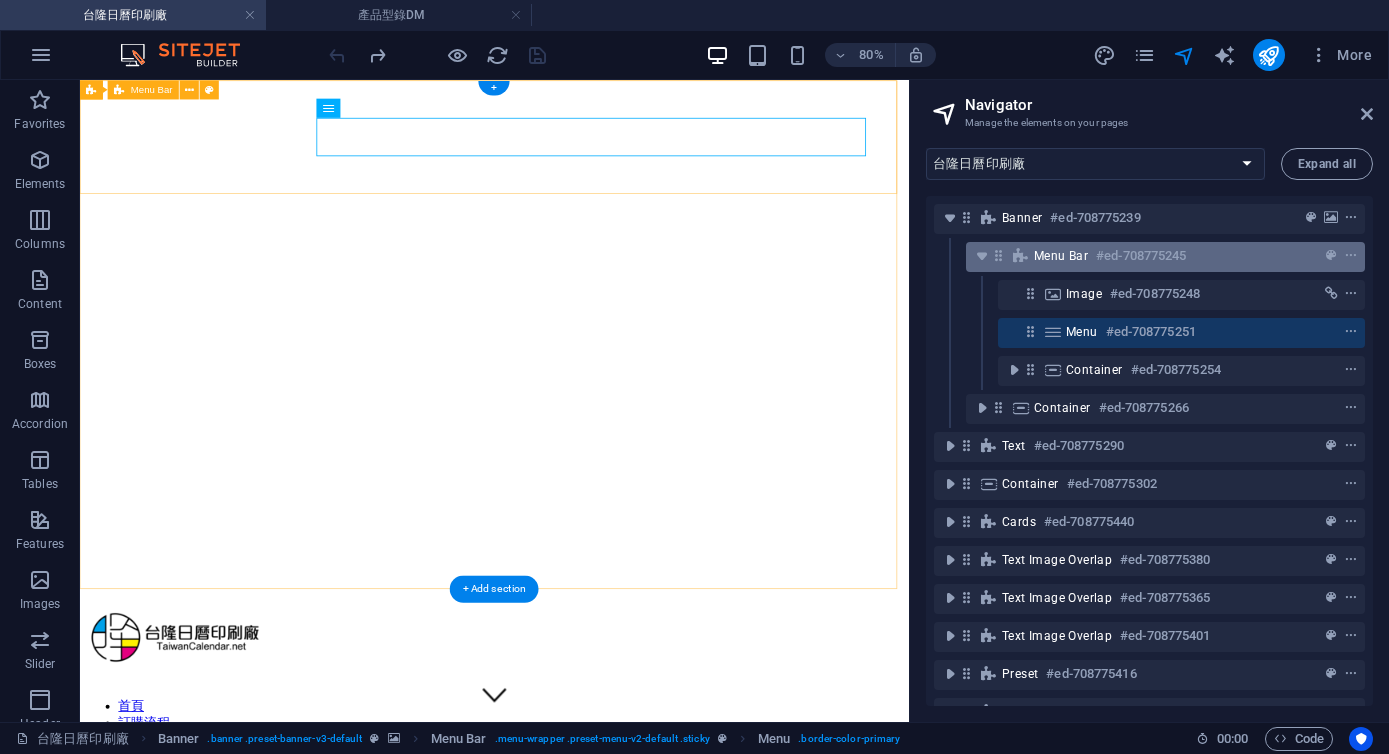 click on "#ed-708775245" at bounding box center (1141, 256) 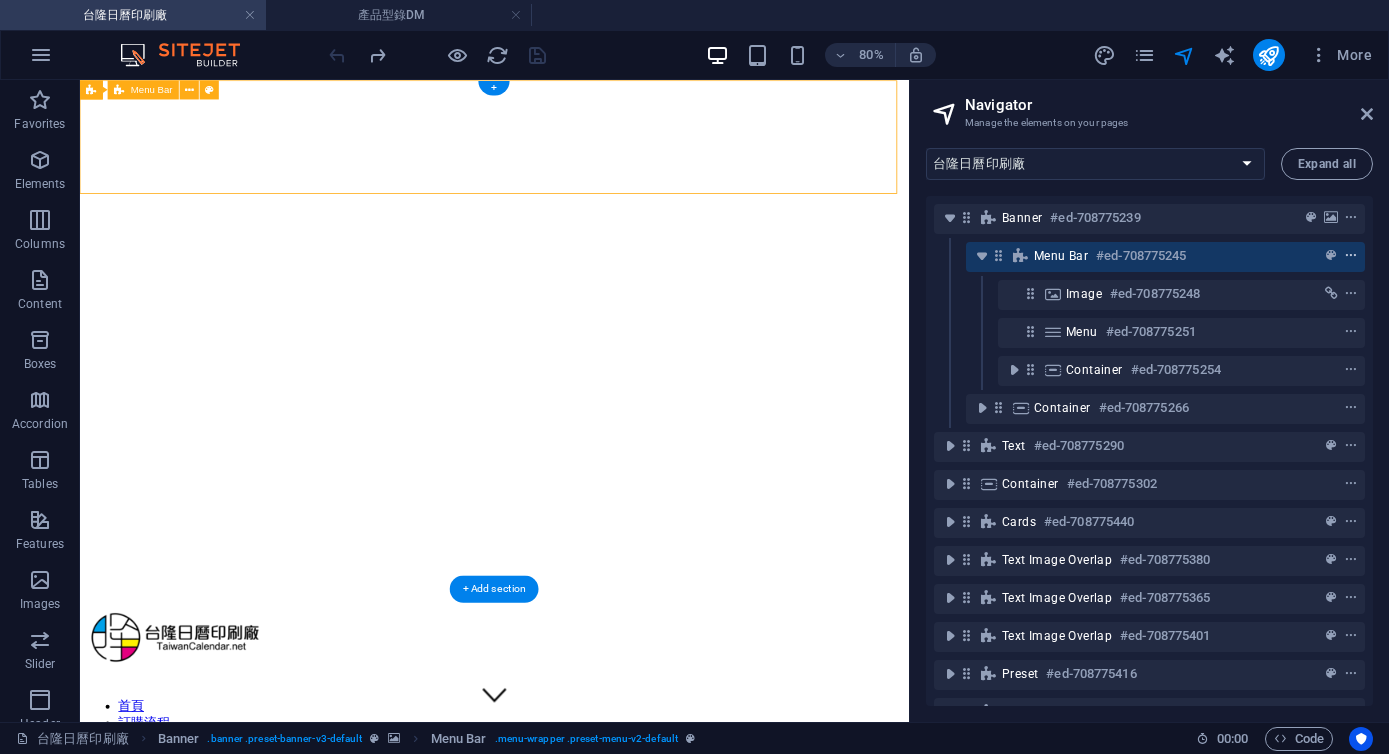 click at bounding box center (1351, 256) 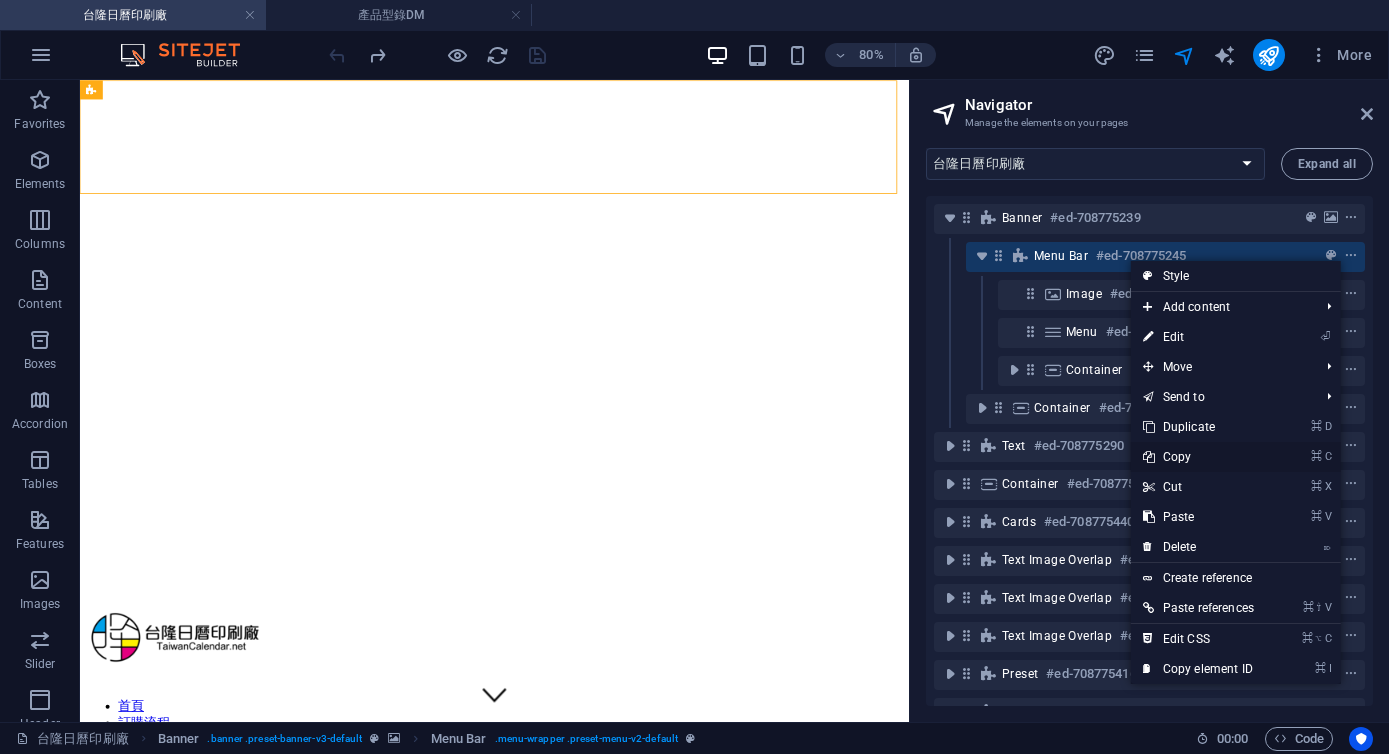 click on "⌘ C  Copy" at bounding box center [1198, 457] 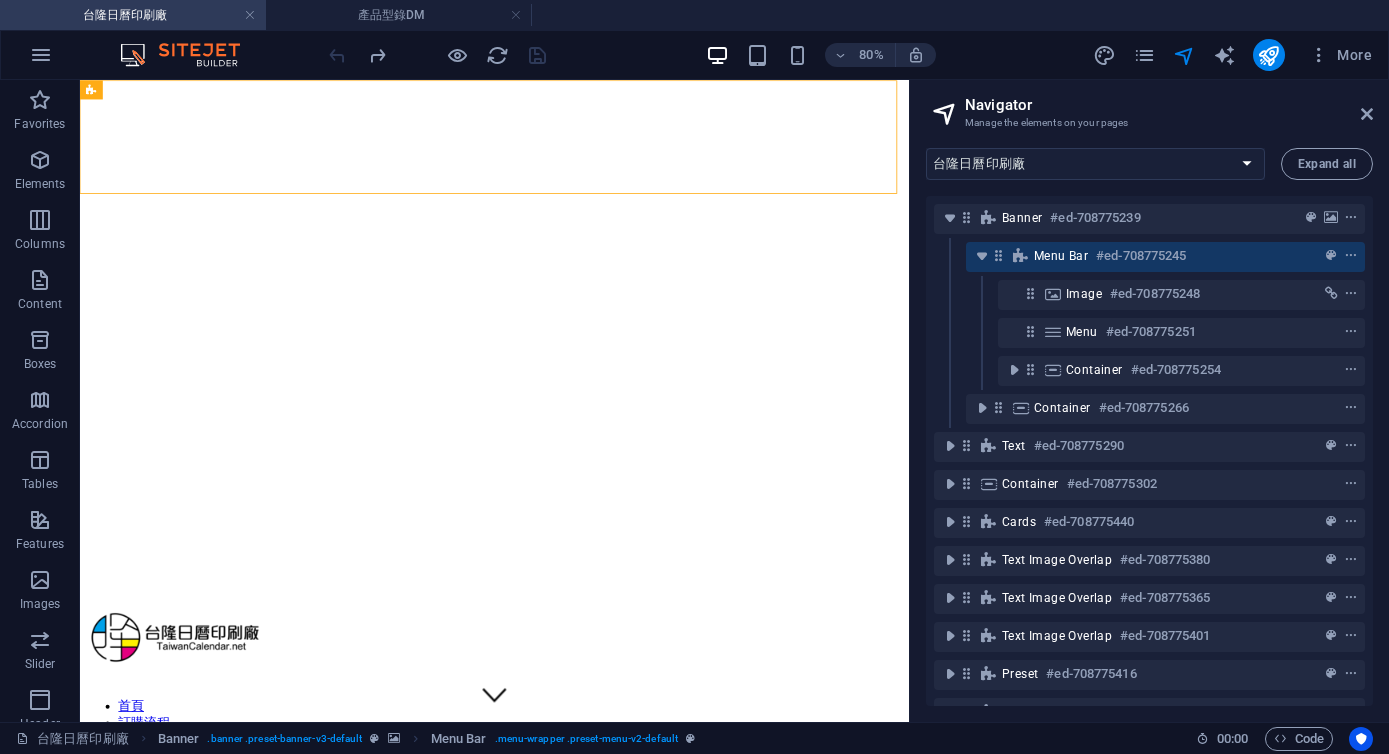 drag, startPoint x: 378, startPoint y: 11, endPoint x: 442, endPoint y: 31, distance: 67.052216 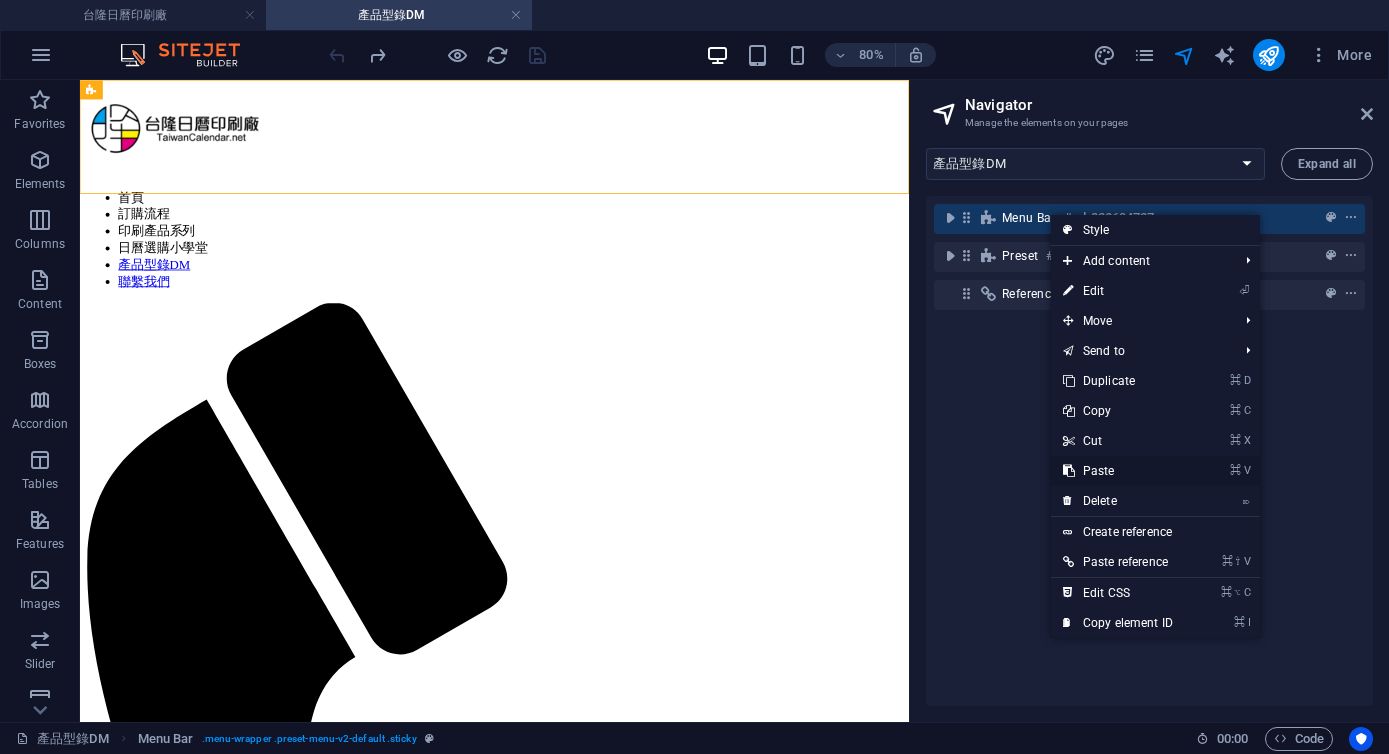 click on "⌘ V  Paste" at bounding box center (1118, 471) 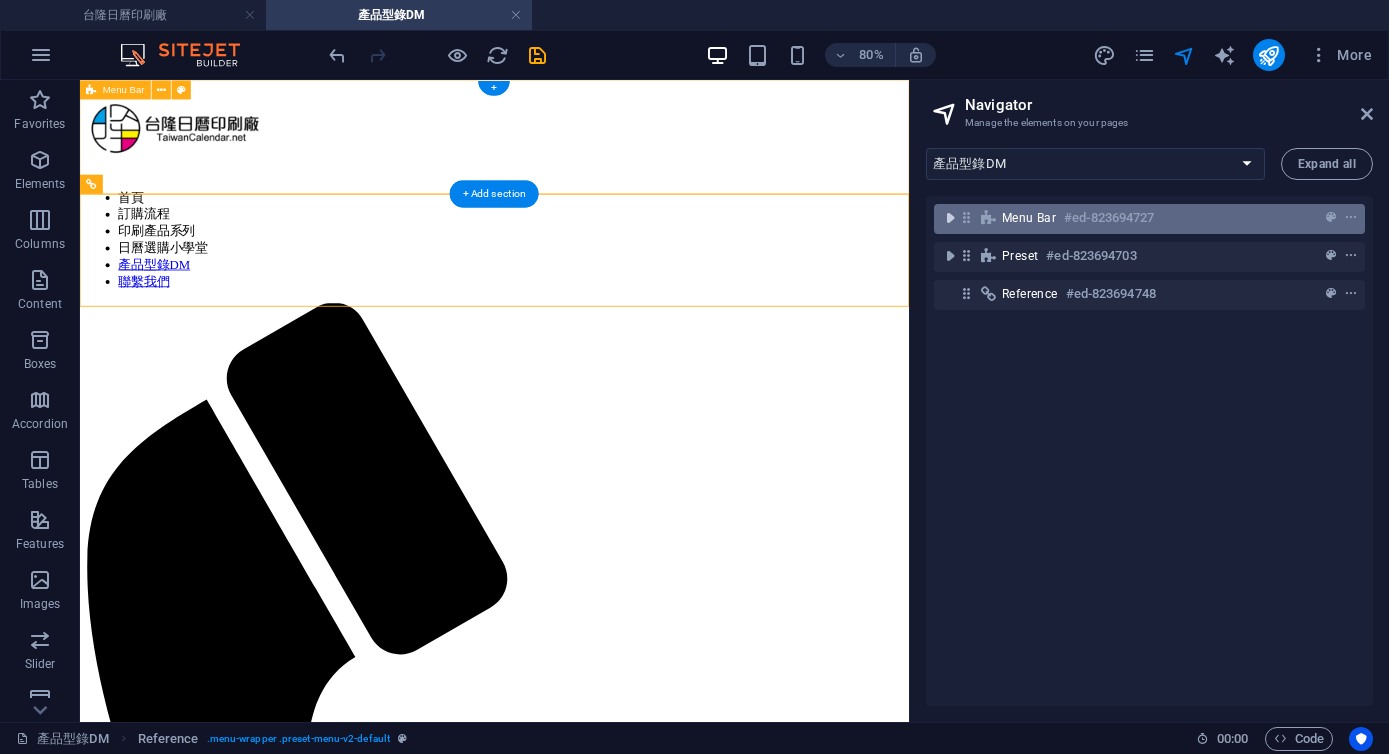 click at bounding box center [950, 218] 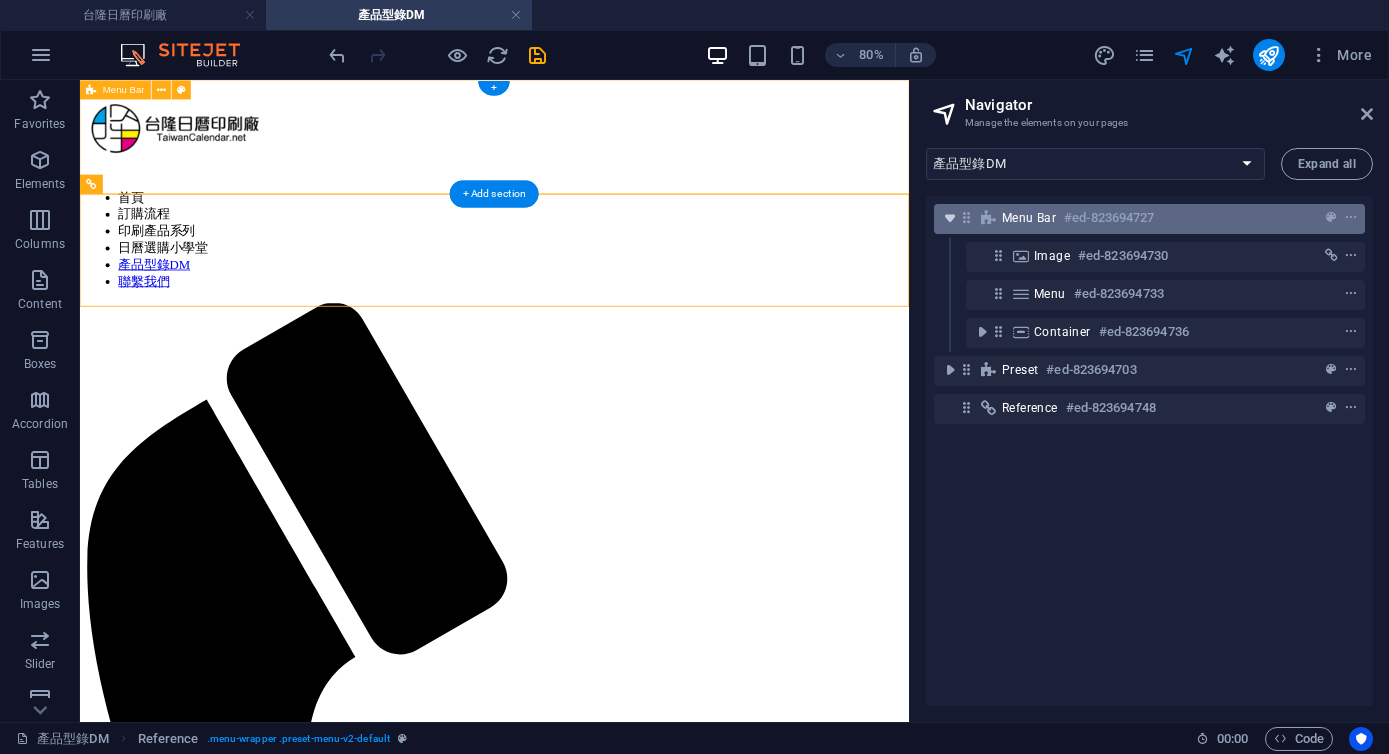 click at bounding box center (950, 218) 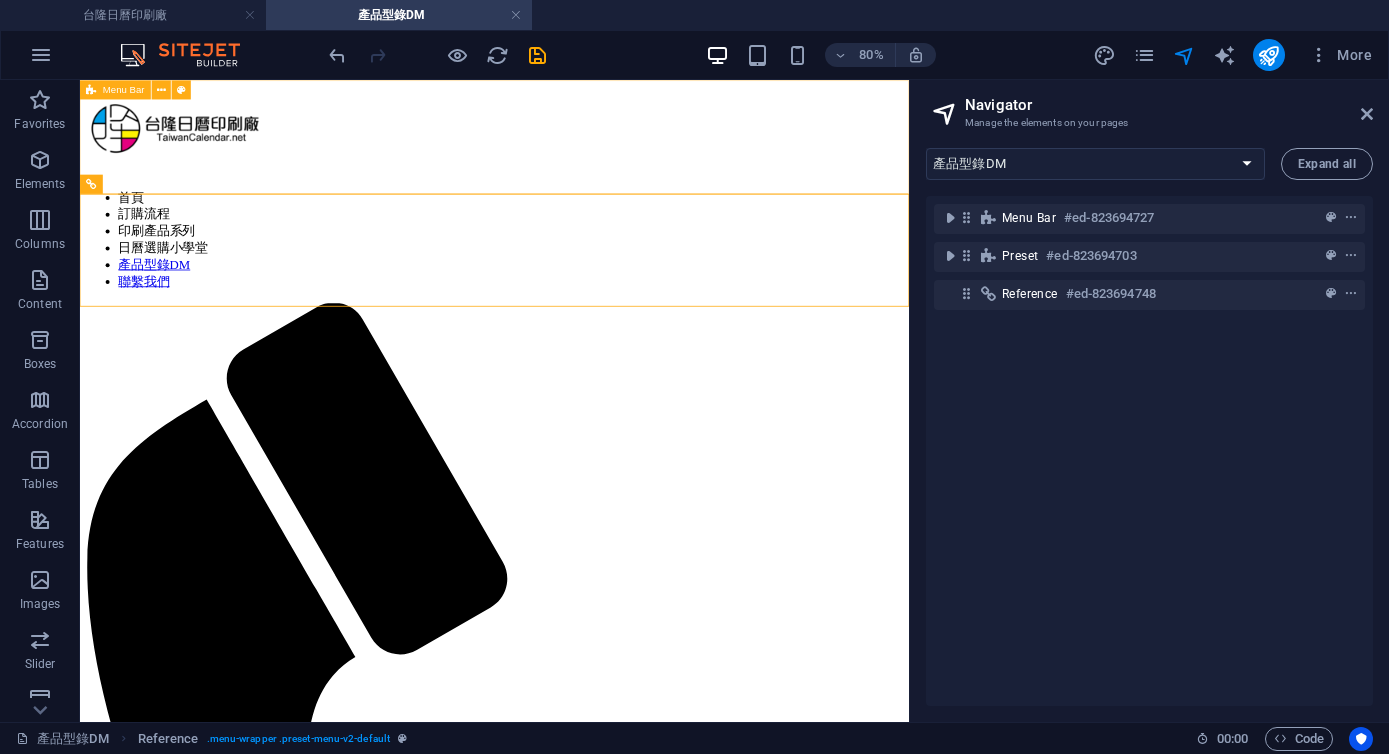 click on "Menu Bar" at bounding box center (124, 90) 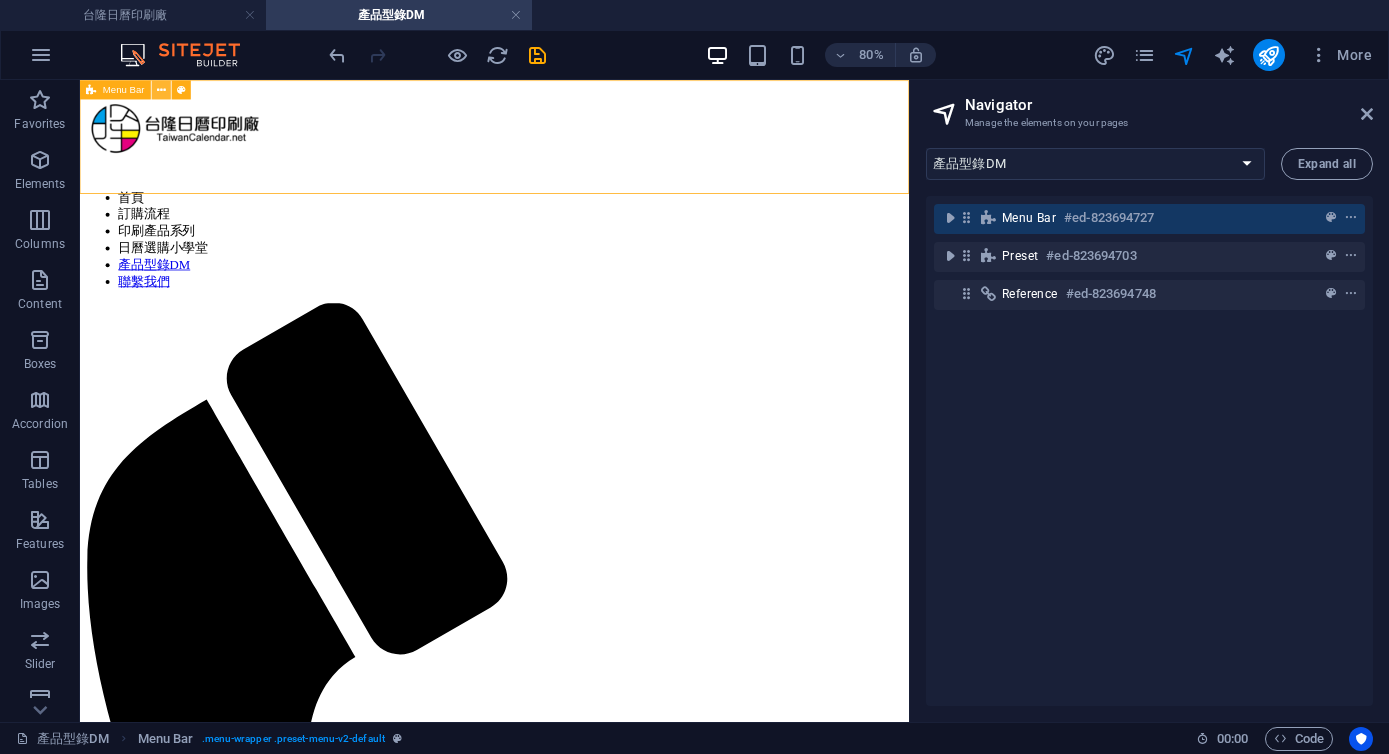 click at bounding box center [161, 89] 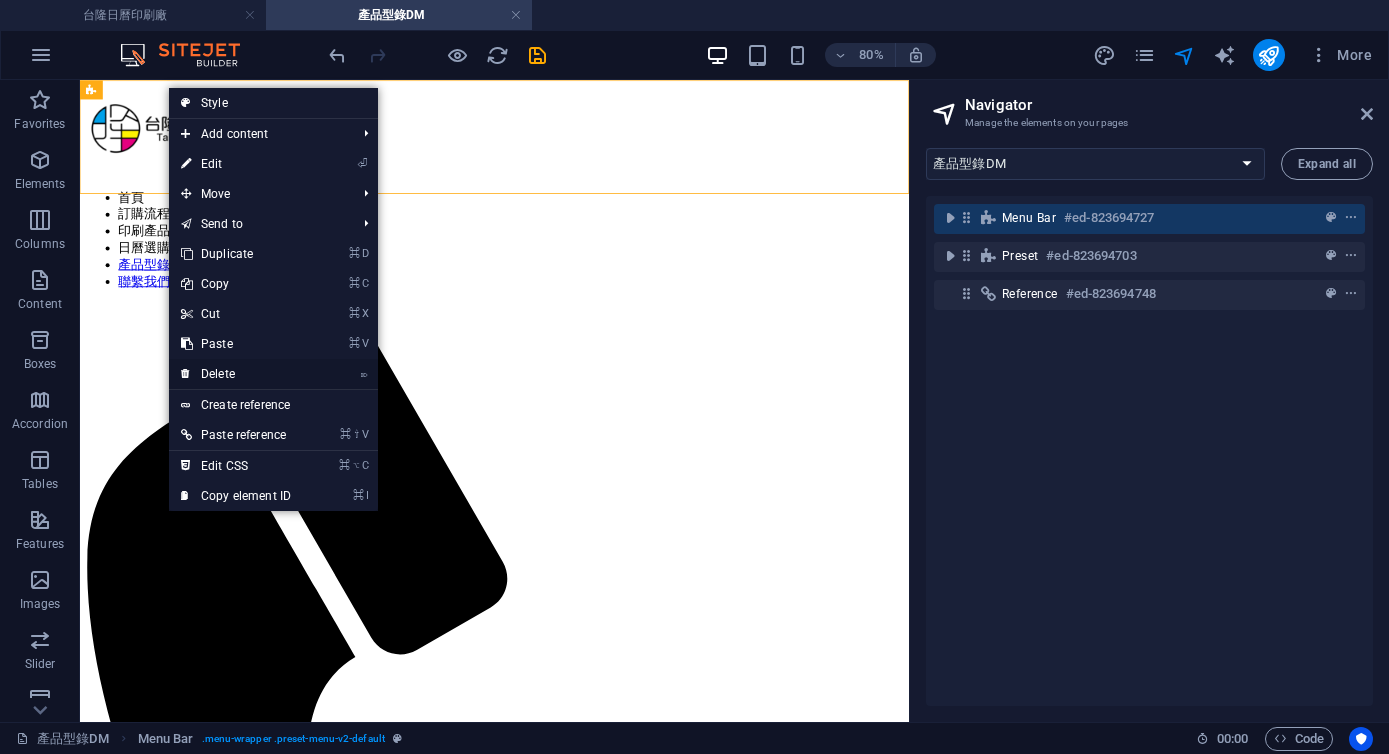 click on "⌦  Delete" at bounding box center [236, 374] 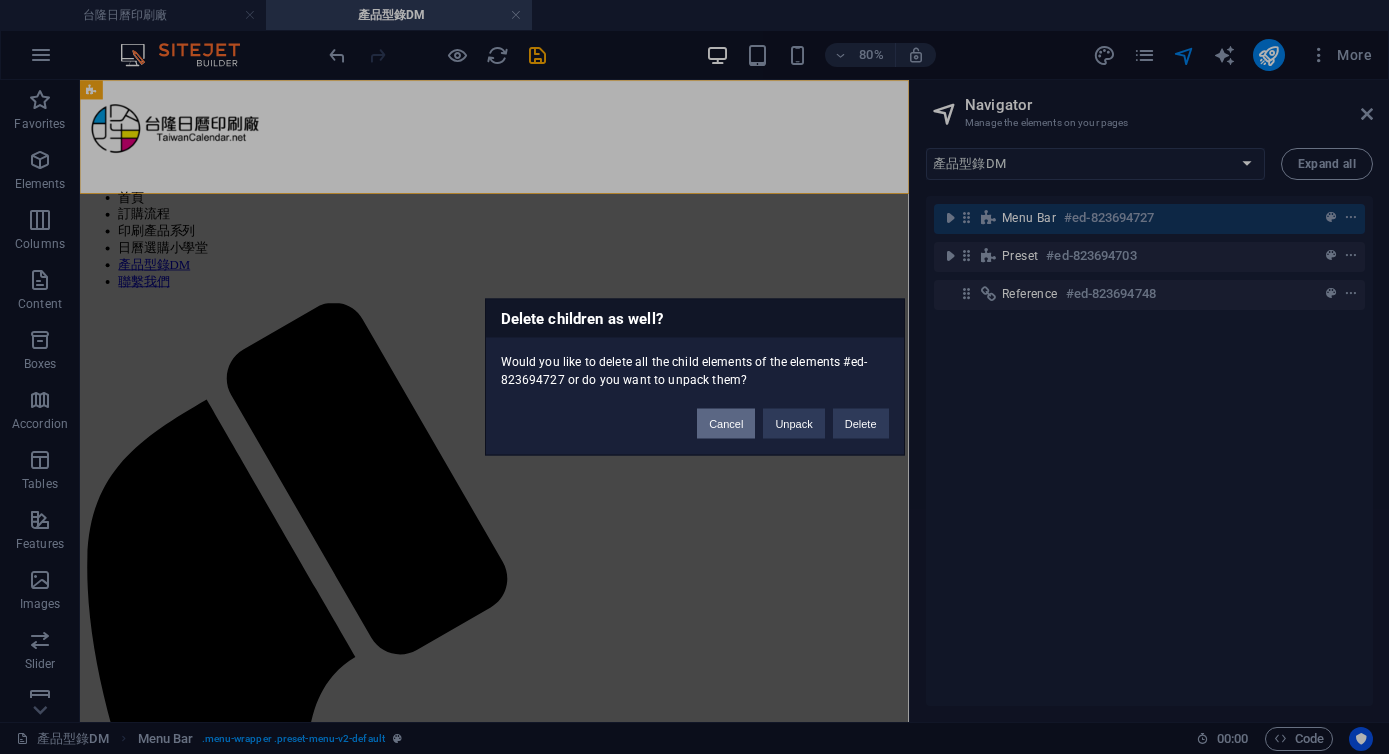 click on "Cancel" at bounding box center [726, 424] 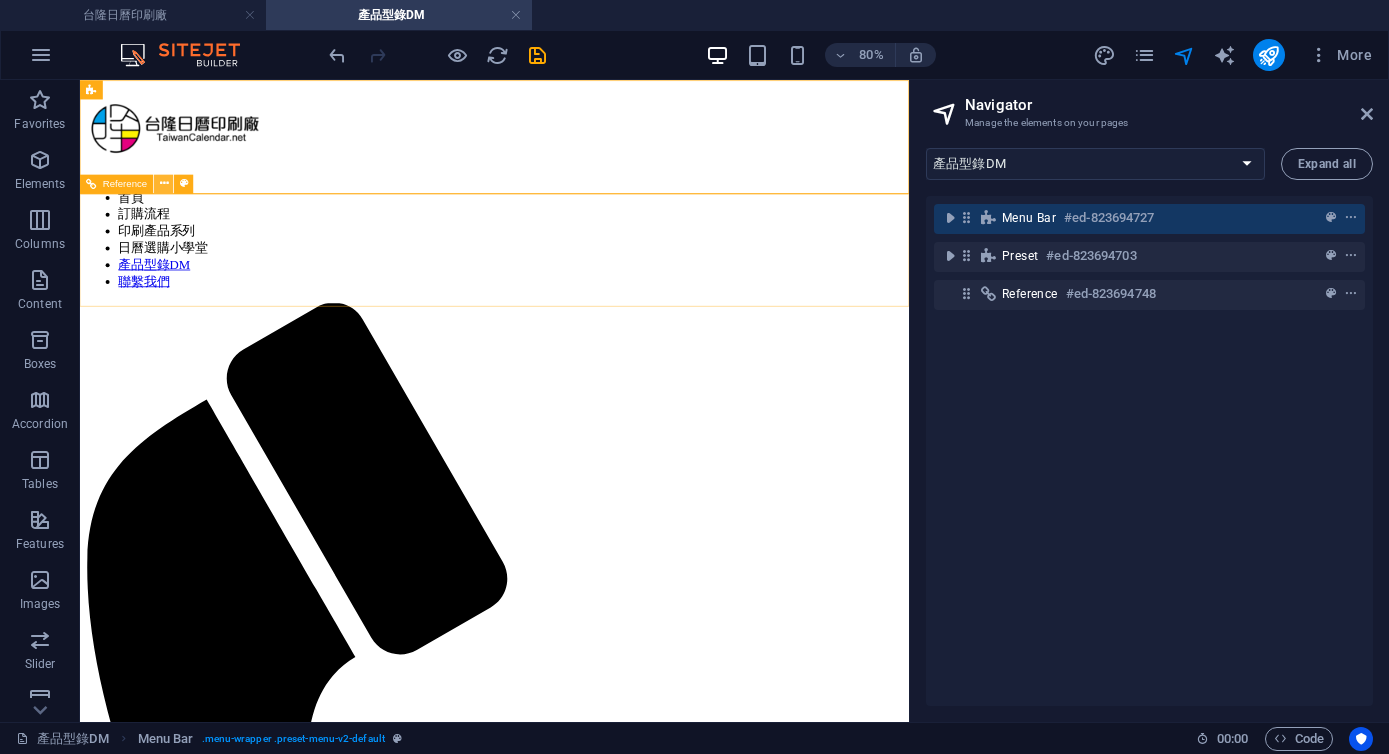 click at bounding box center [164, 183] 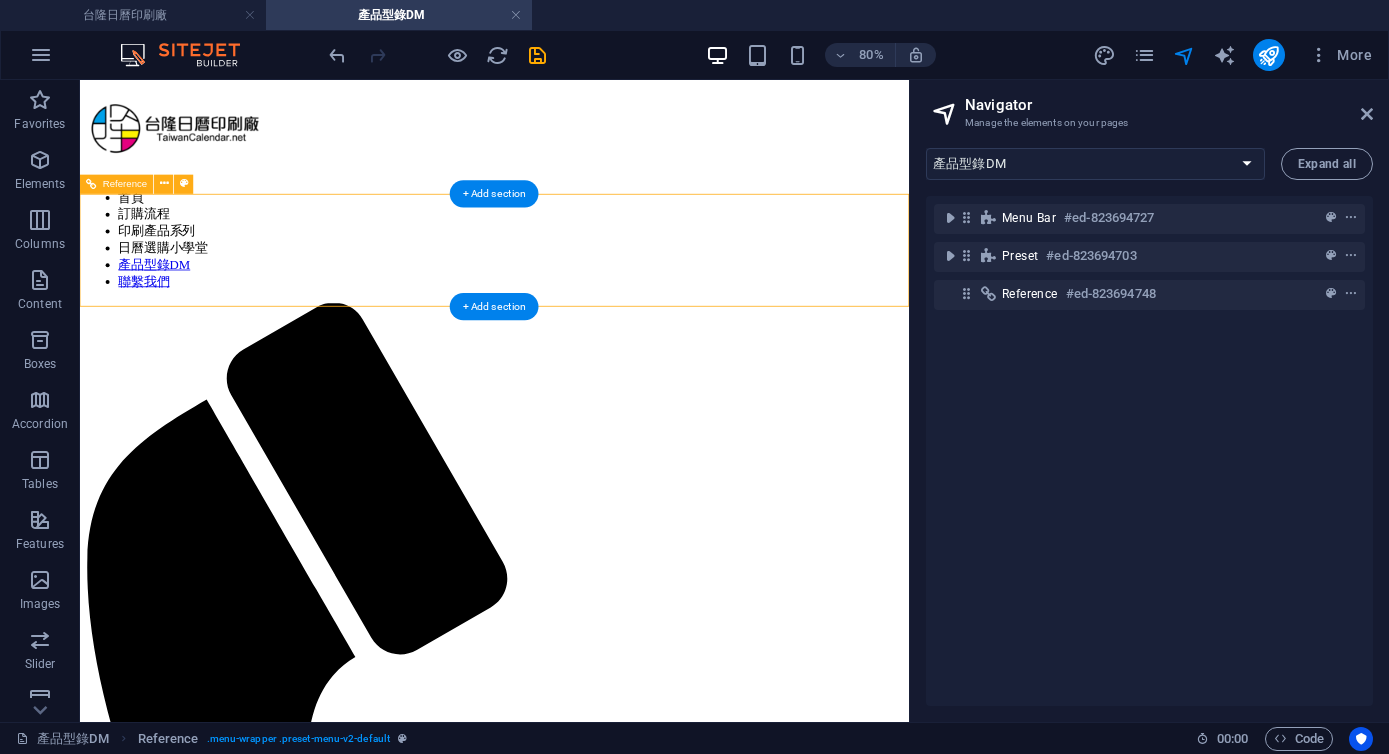 click on "首頁 訂購流程 印刷產品系列 日曆選購小學堂 產品型錄DM 聯繫我們" at bounding box center (598, 1888) 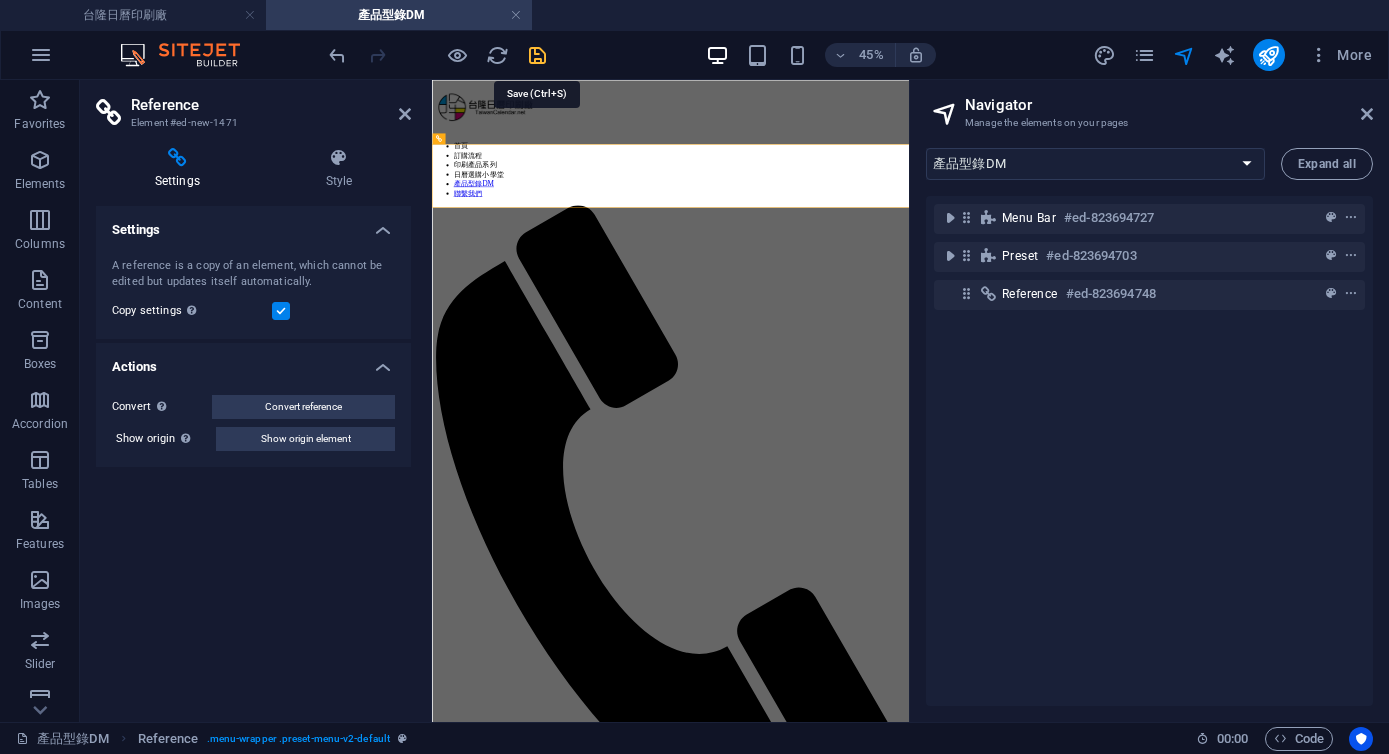 click at bounding box center (537, 55) 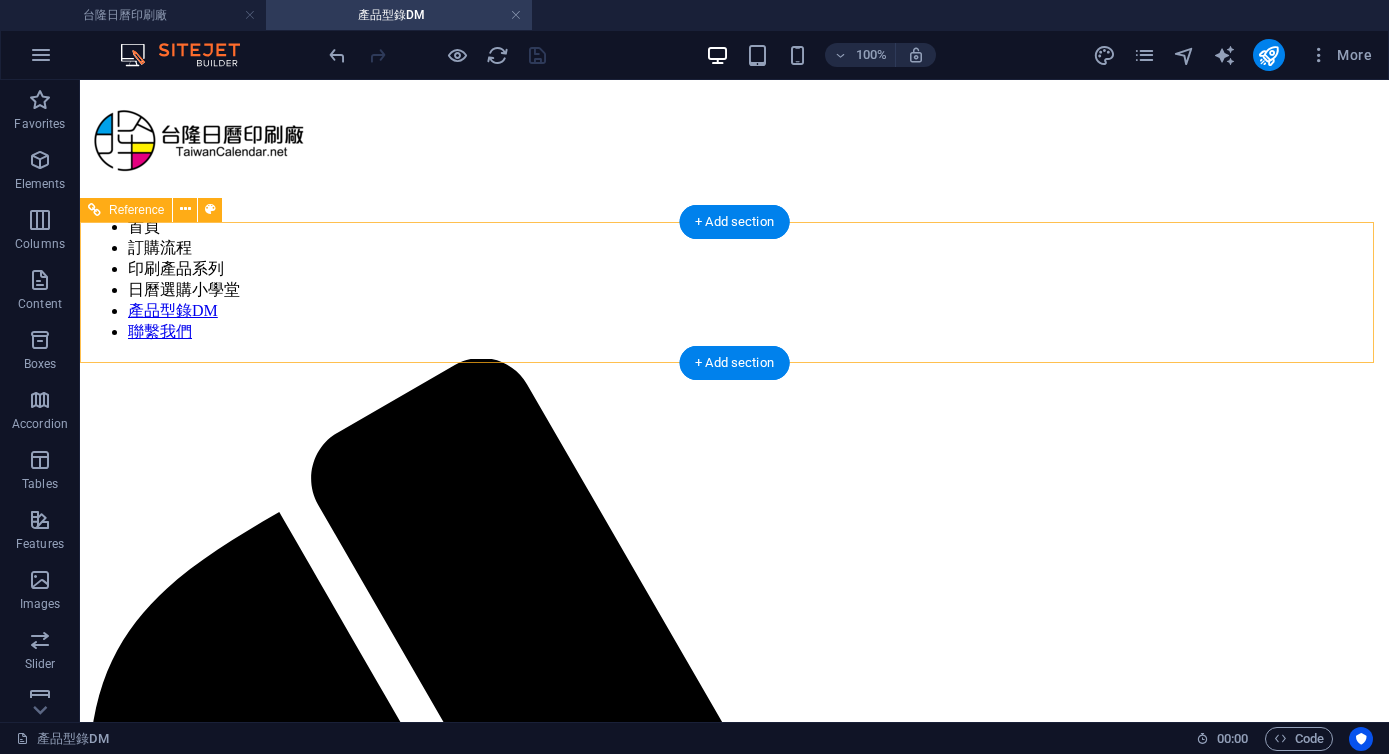 click on "首頁 訂購流程 印刷產品系列 日曆選購小學堂 產品型錄DM 聯繫我們" at bounding box center (734, 2251) 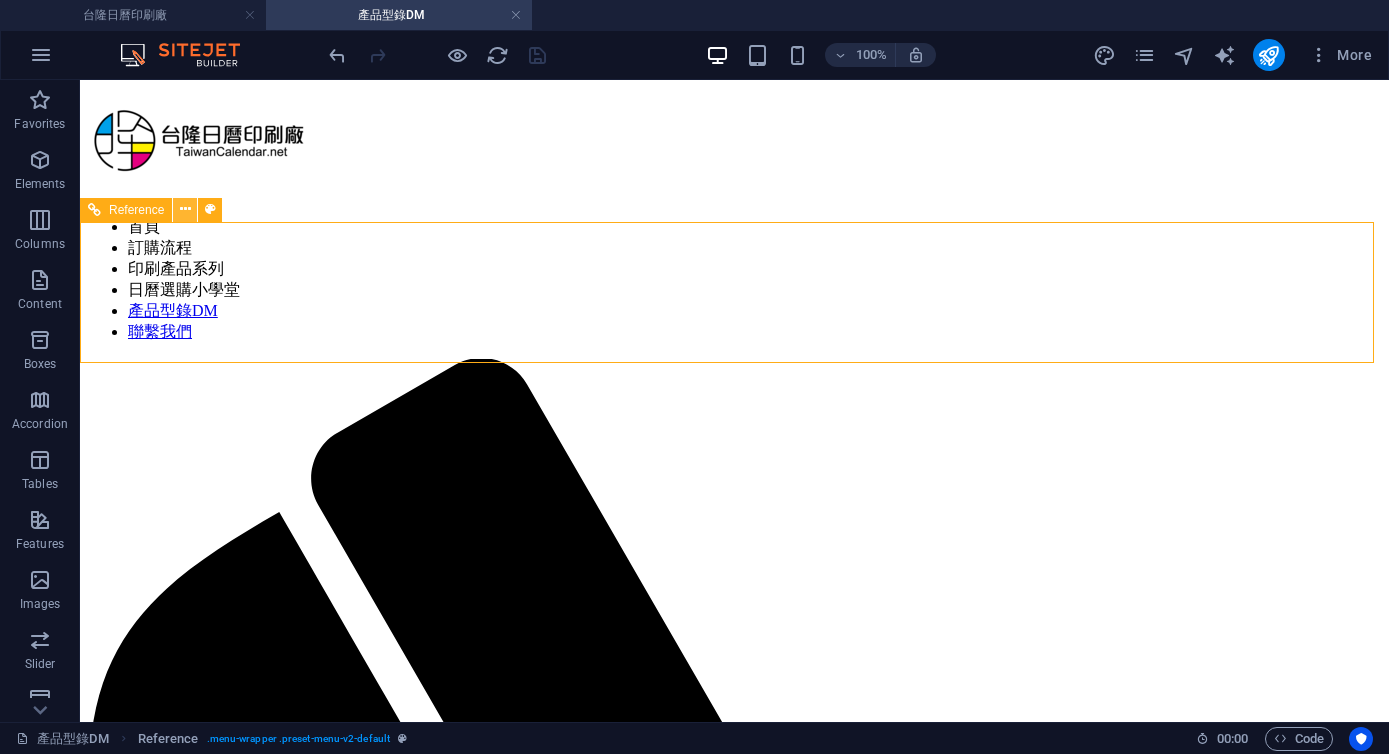 click at bounding box center (185, 209) 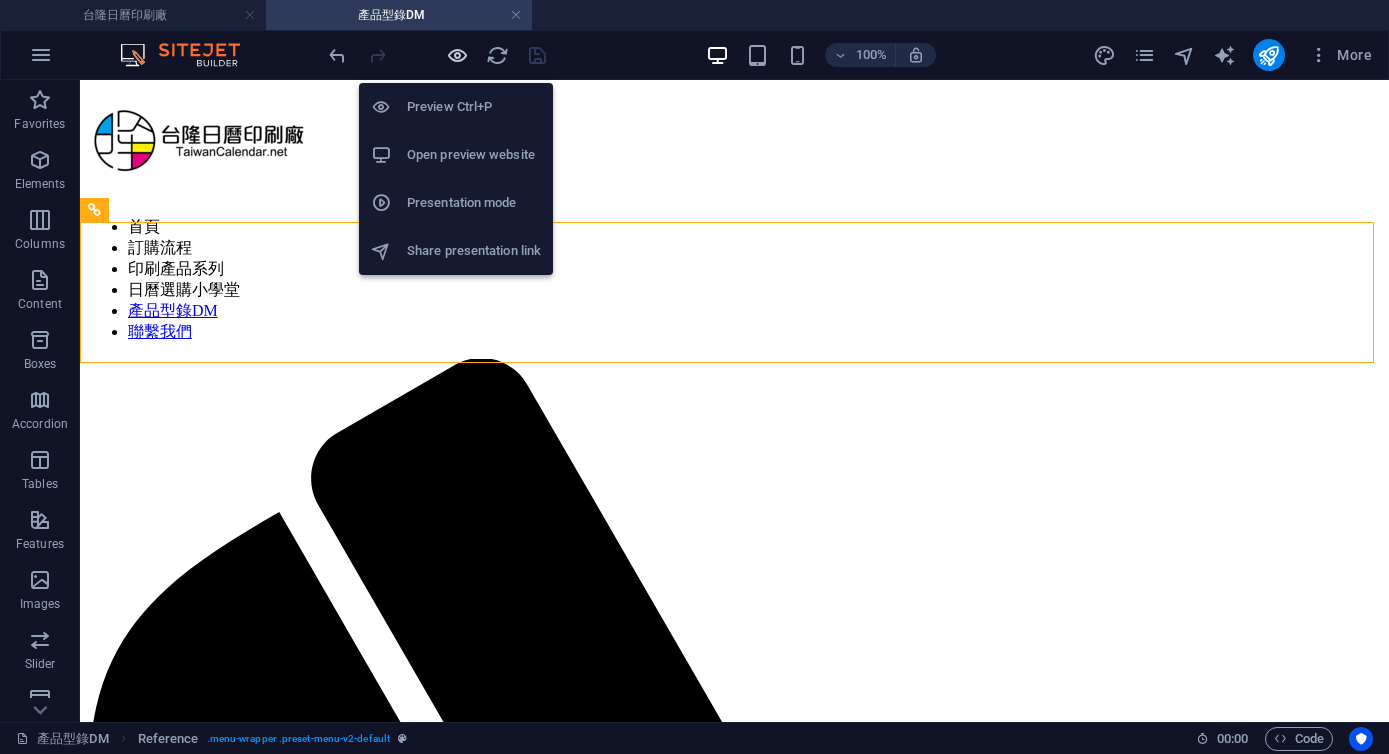 click at bounding box center [457, 55] 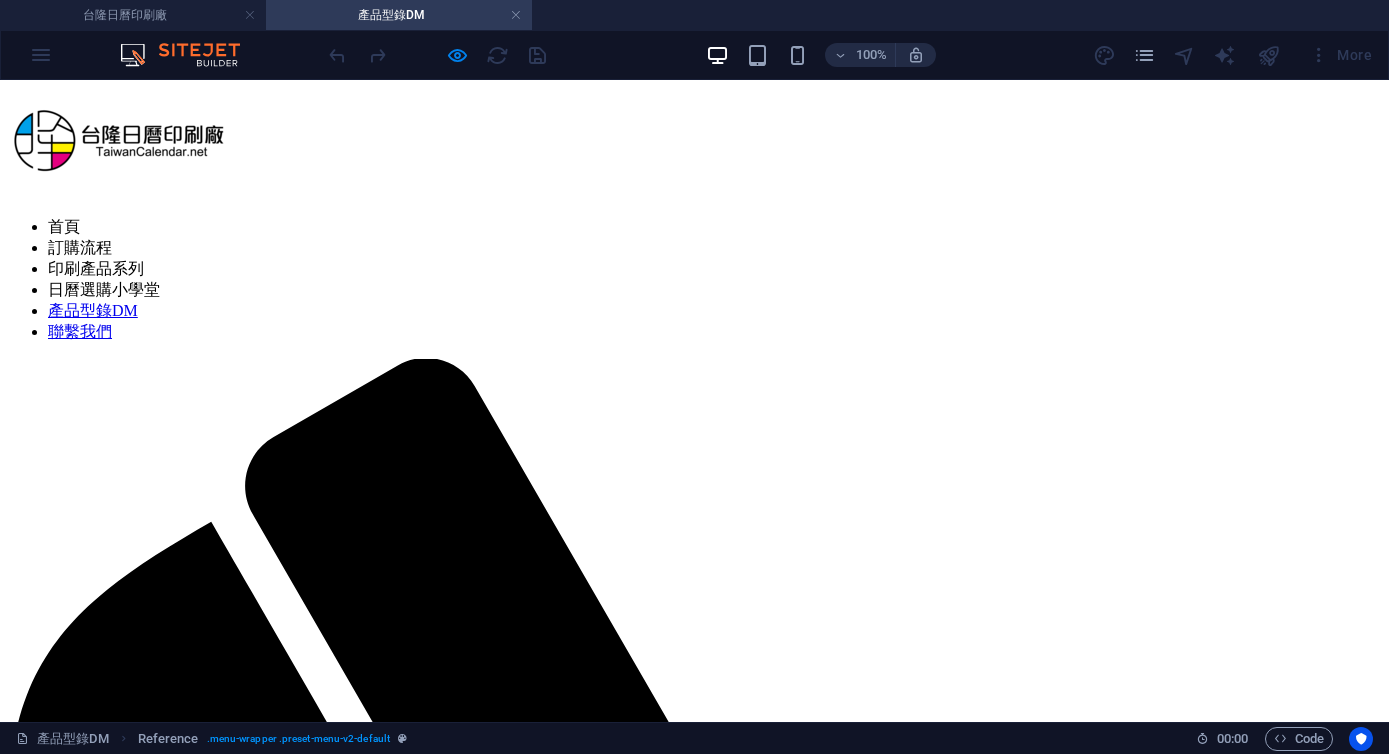 click on "訂購流程" at bounding box center [80, 2324] 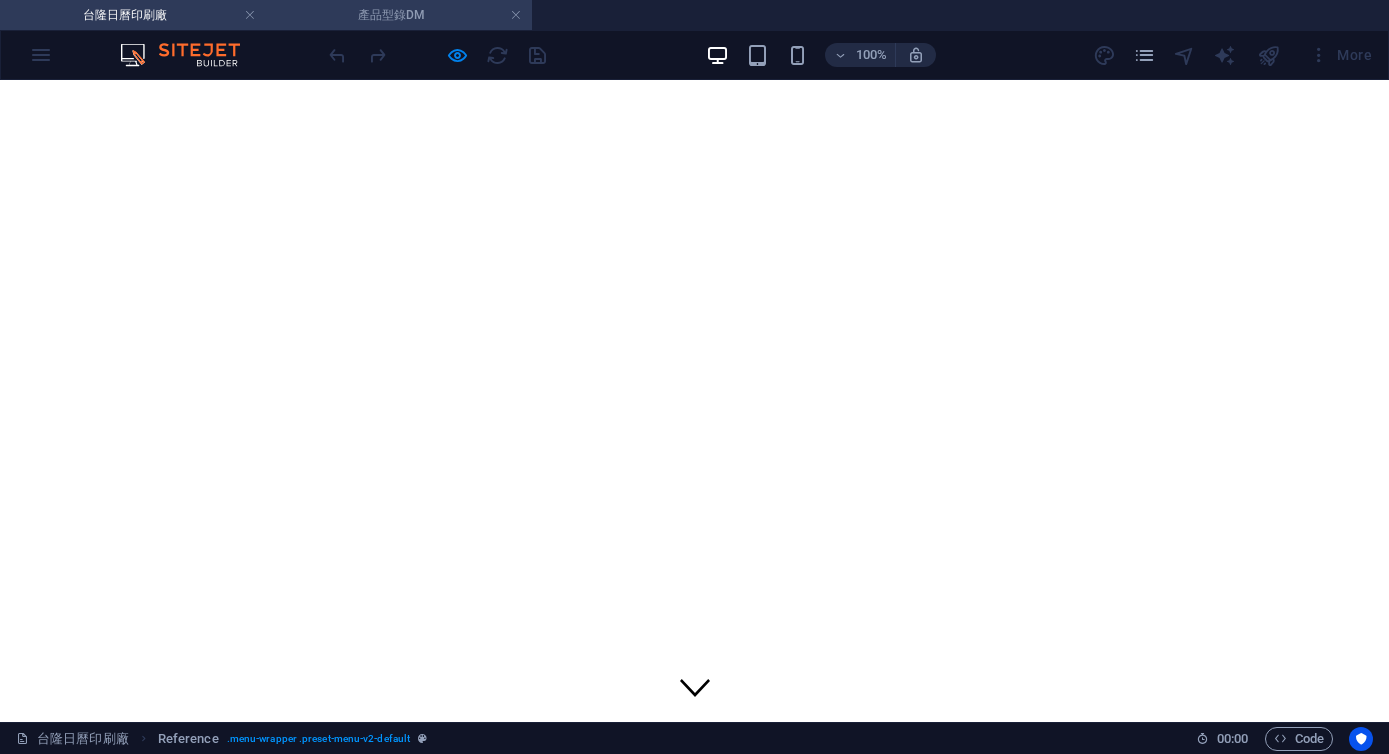 click on "產品型錄DM" at bounding box center [399, 15] 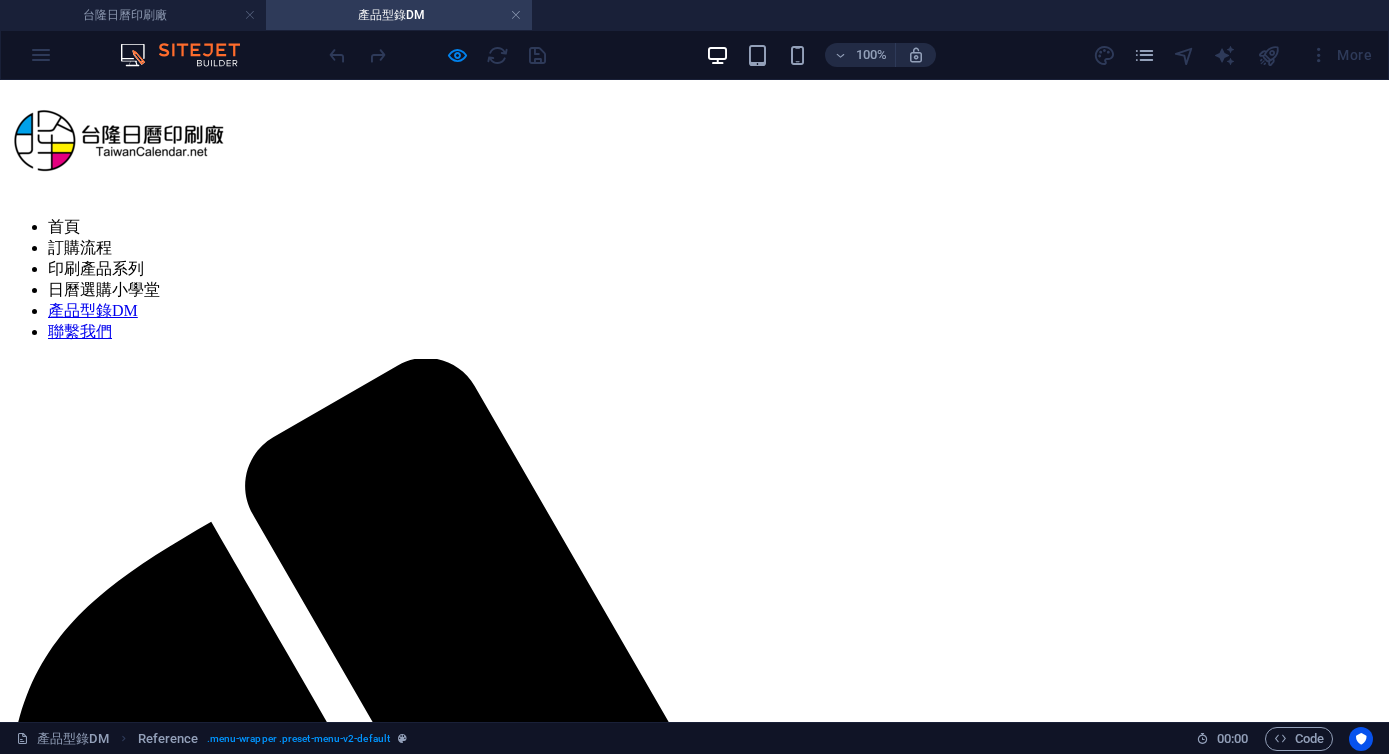 click on "訂購流程" at bounding box center (80, 247) 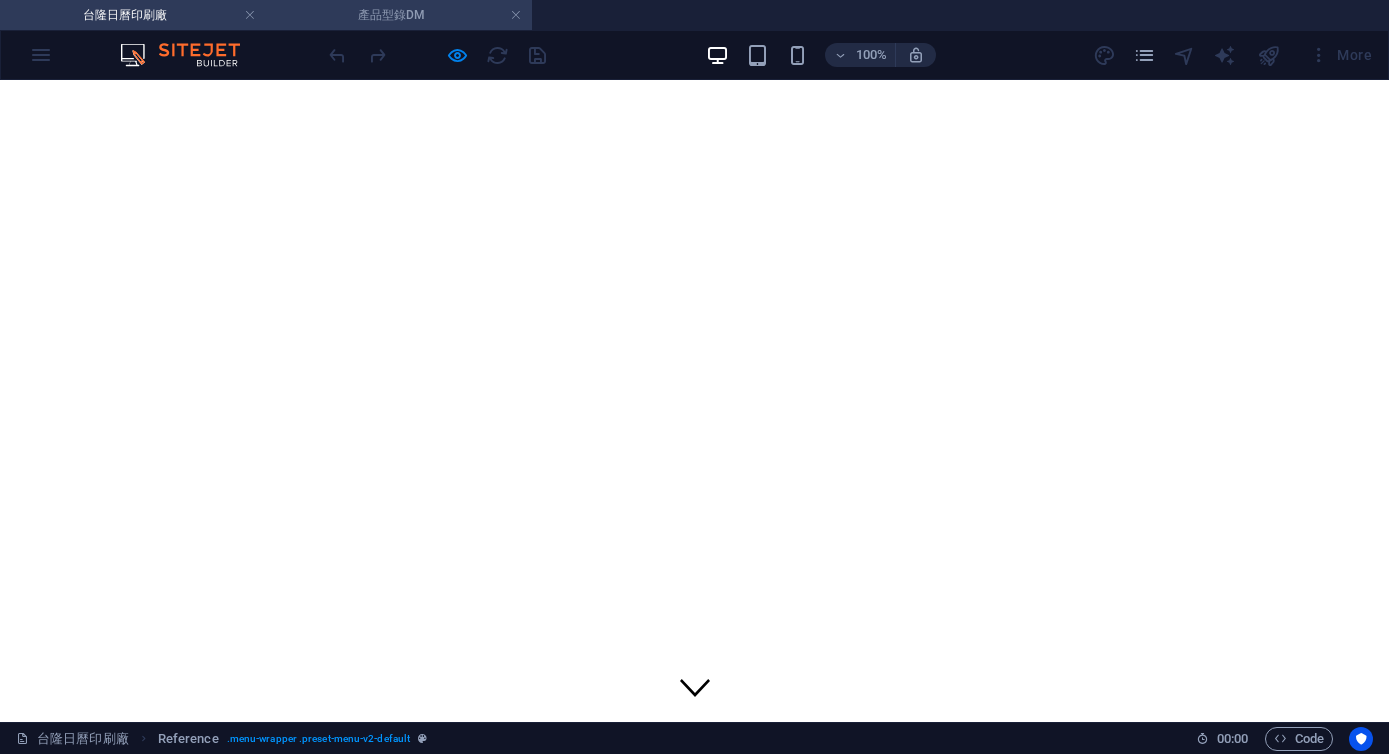 click on "產品型錄DM" at bounding box center (399, 15) 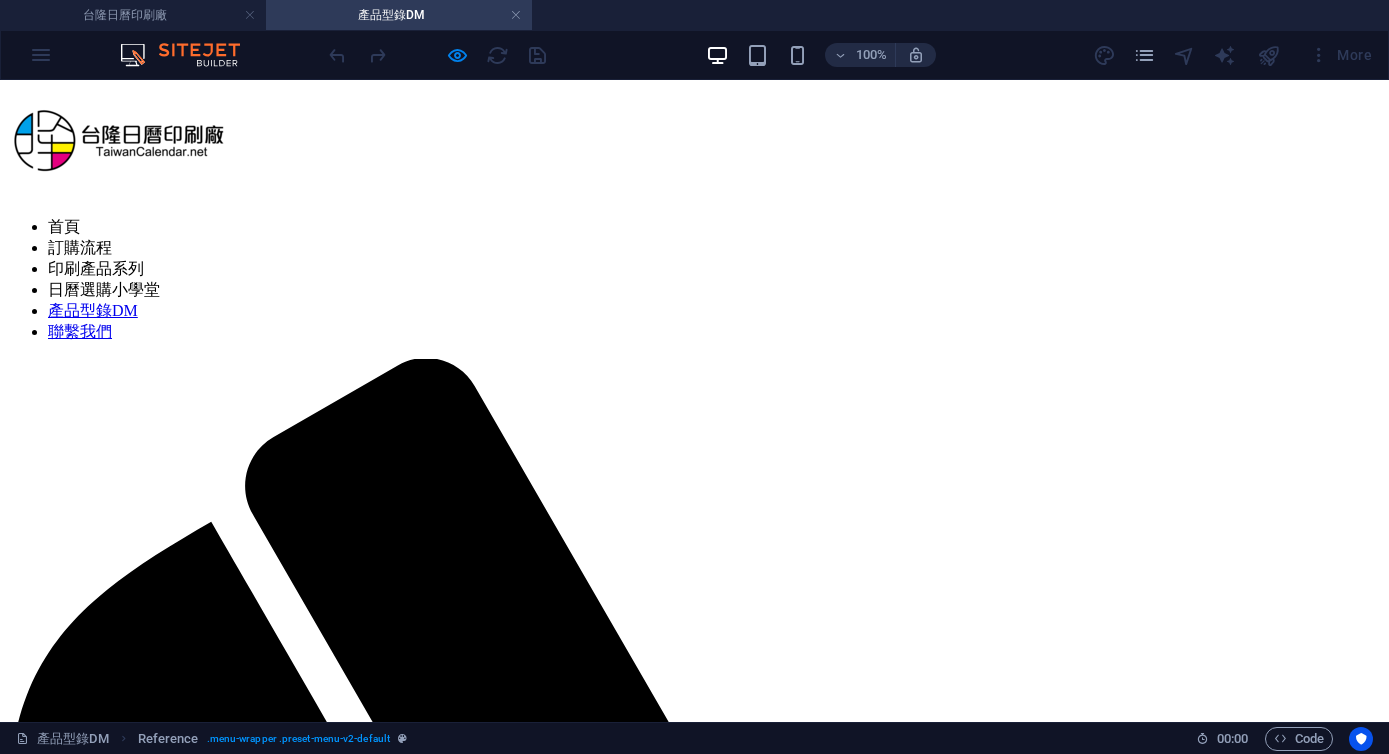 click at bounding box center (118, 142) 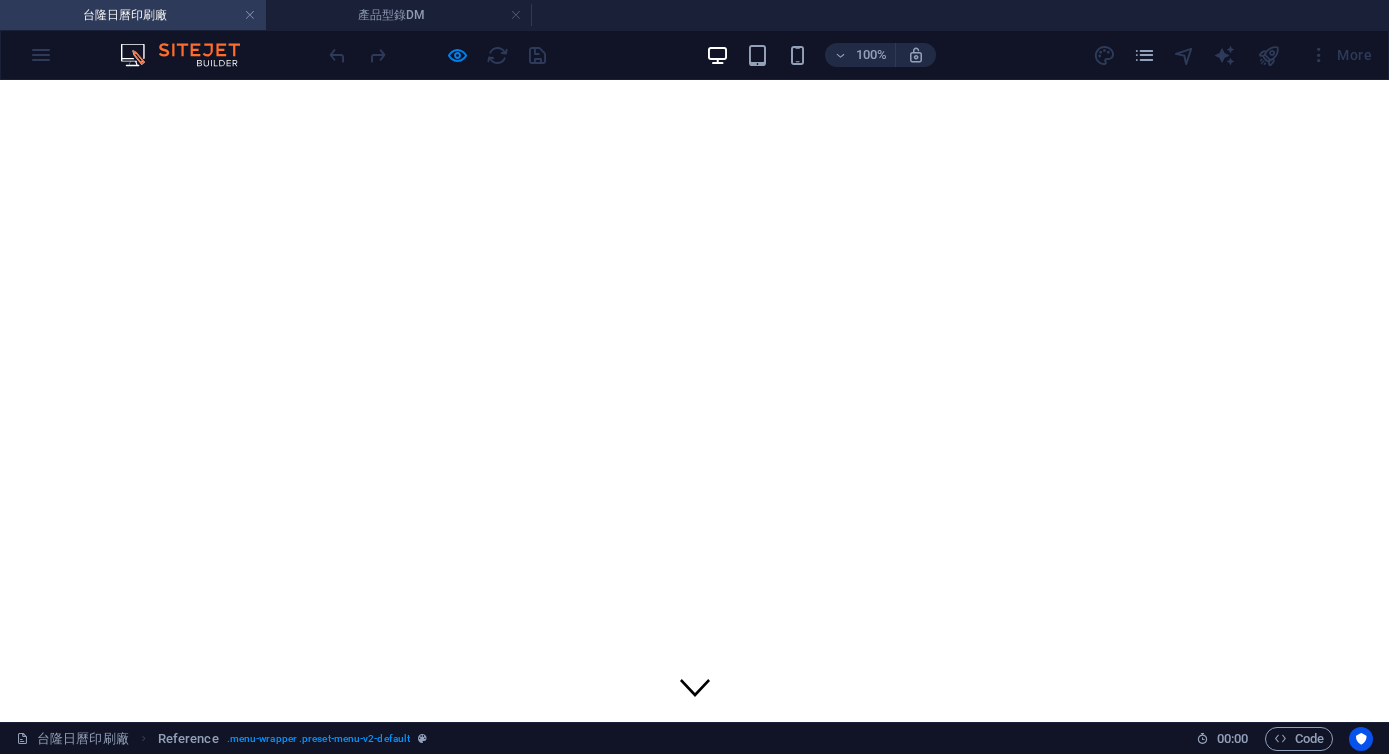 click at bounding box center (437, 55) 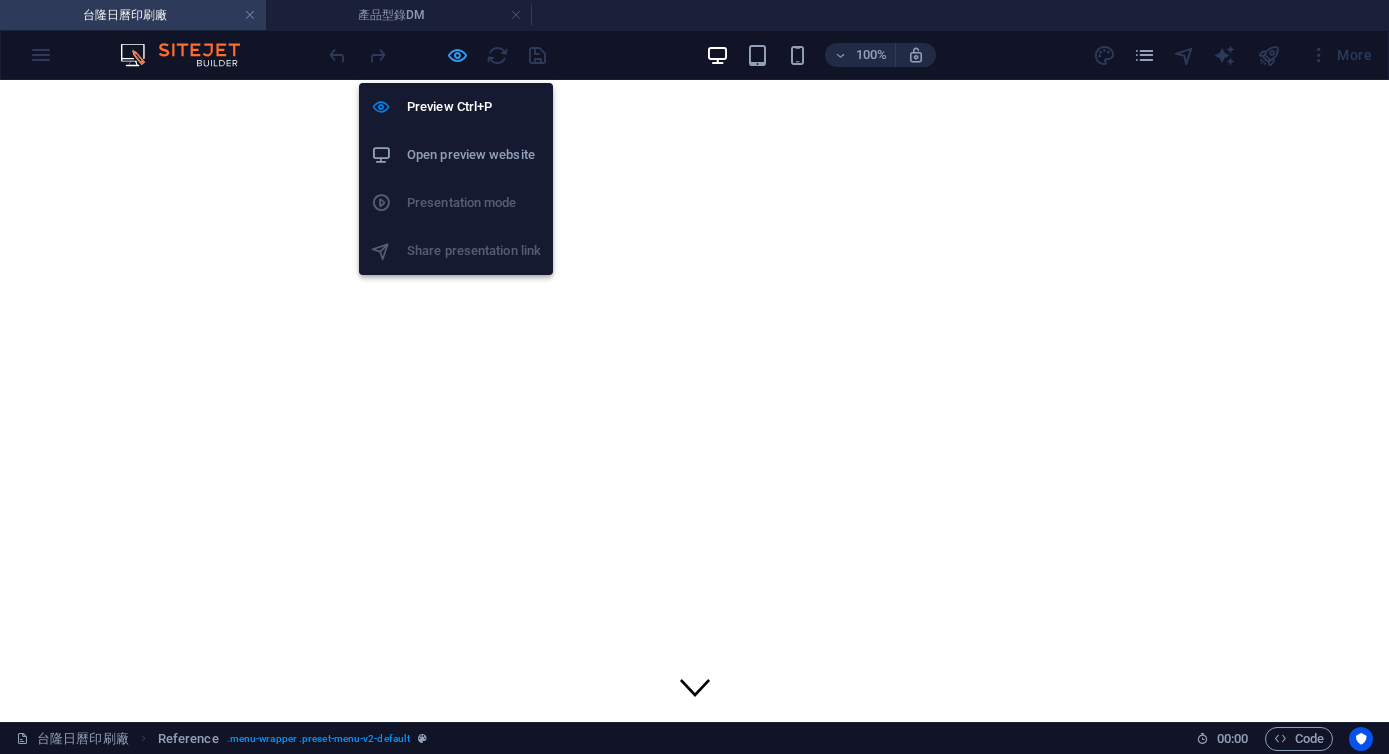 click at bounding box center [457, 55] 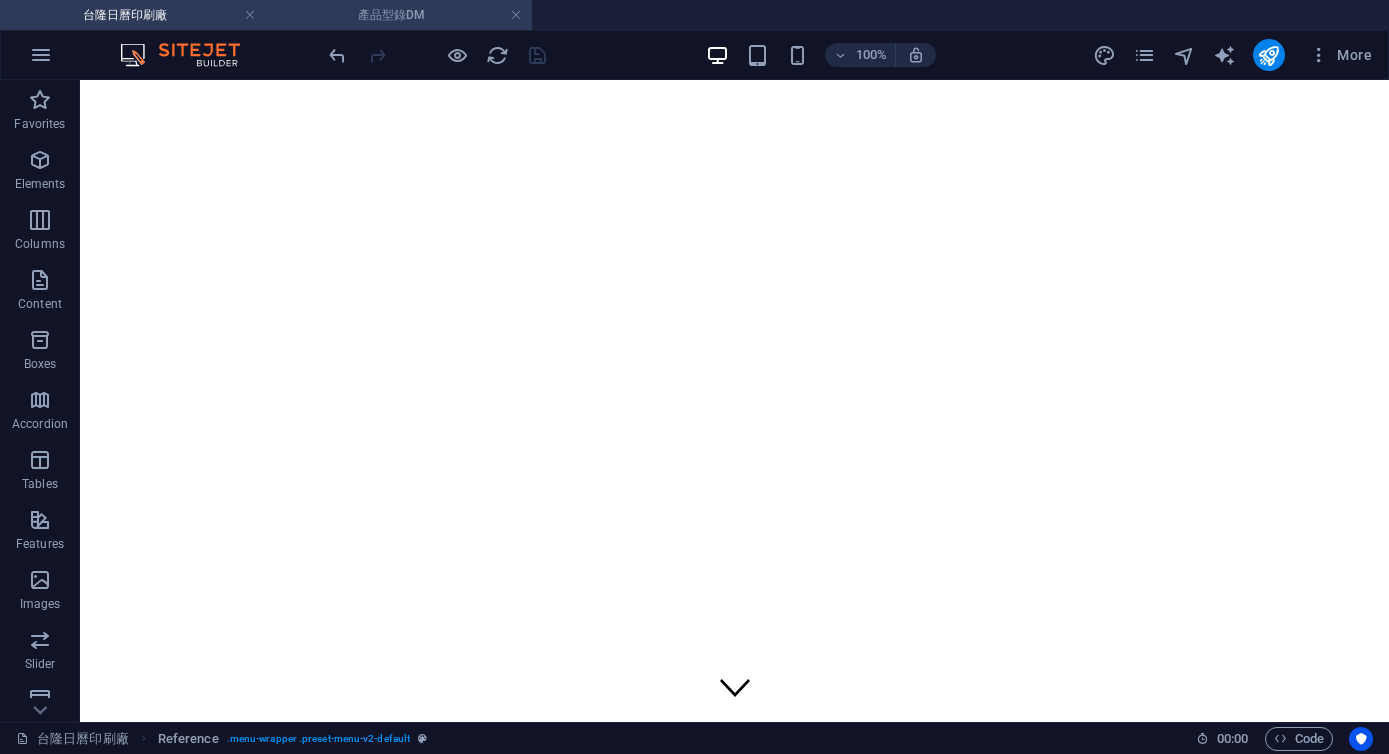 click on "產品型錄DM" at bounding box center (399, 15) 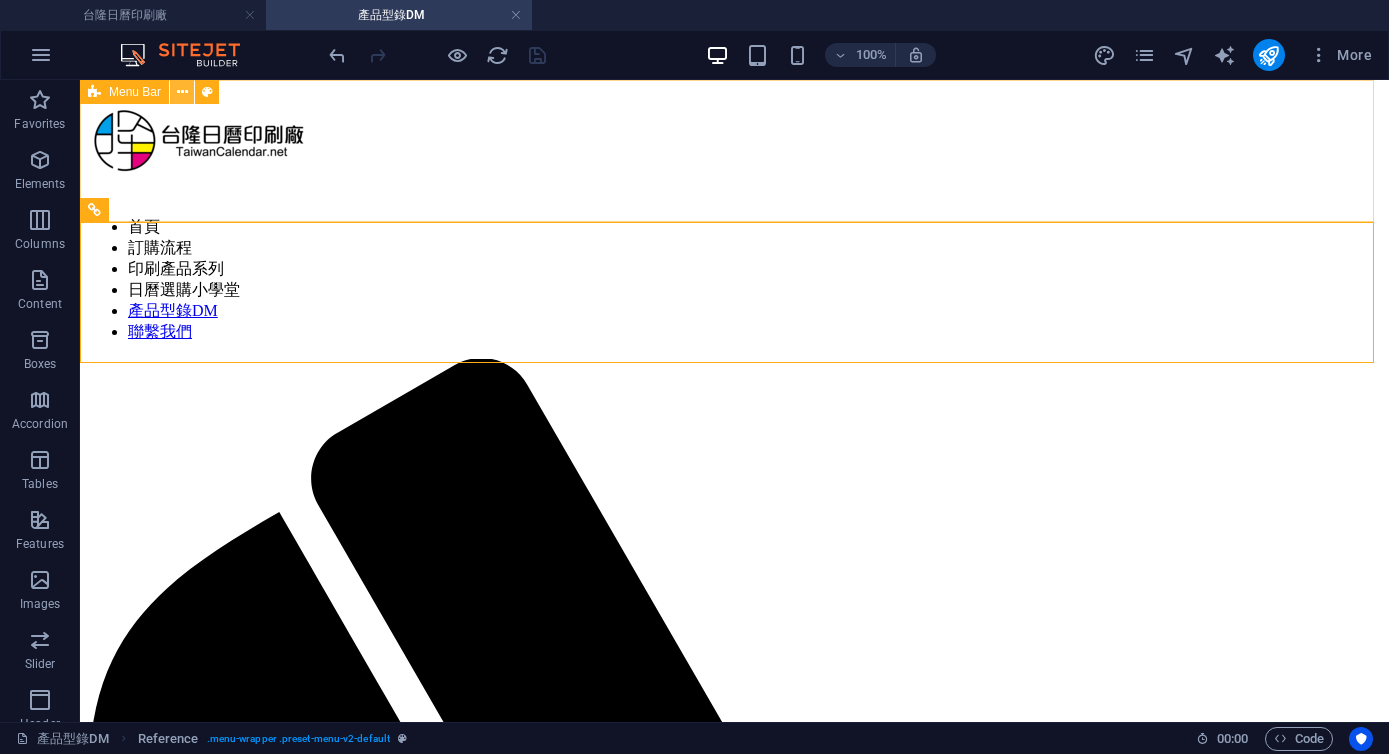 click at bounding box center (182, 92) 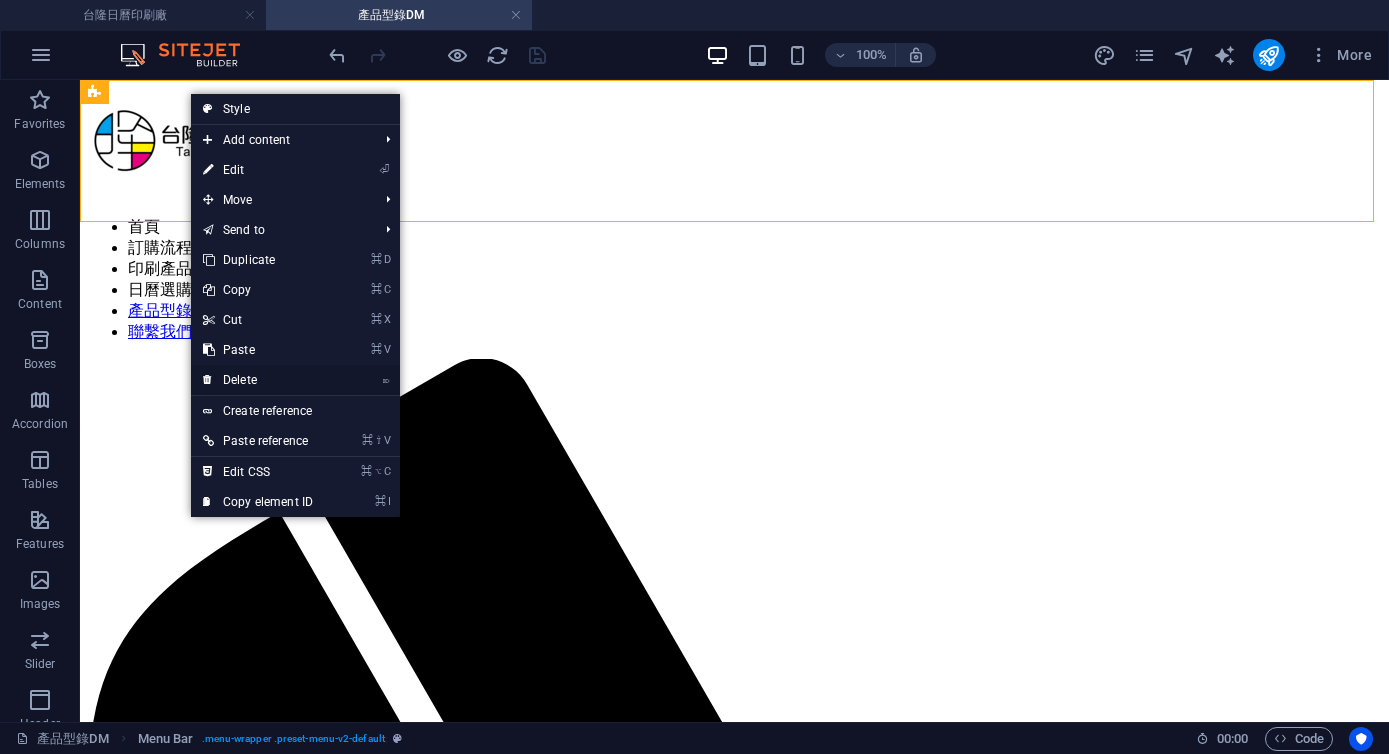 click on "⌦  Delete" at bounding box center [258, 380] 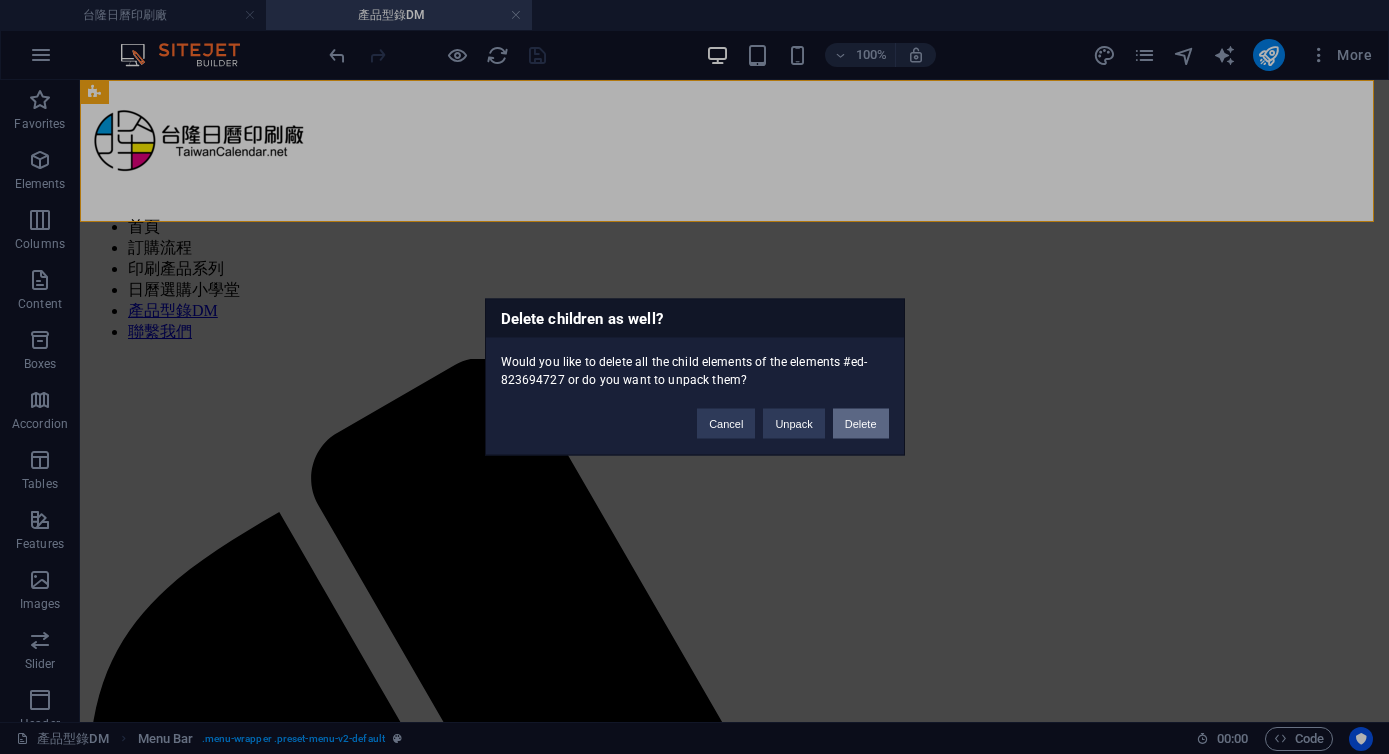 click on "Delete" at bounding box center [861, 424] 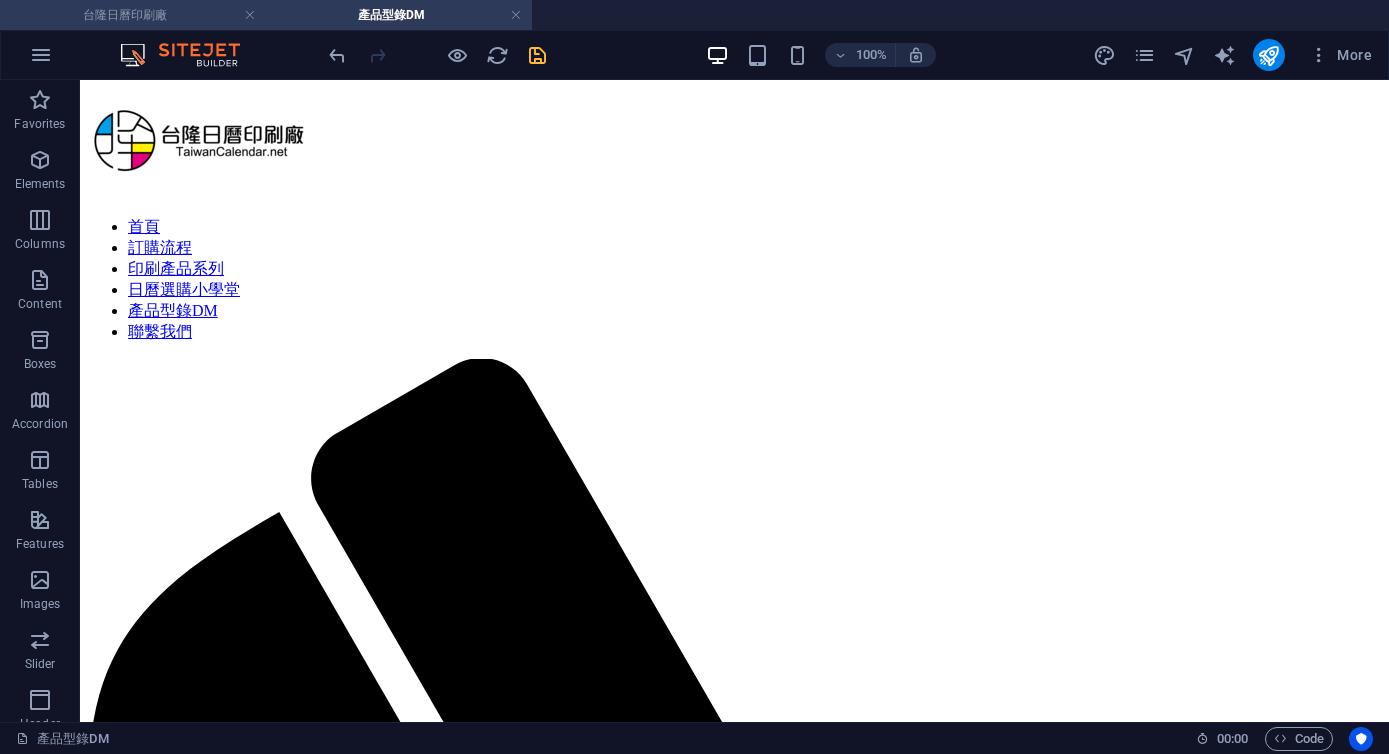 click on "台隆日曆印刷廠" at bounding box center (133, 15) 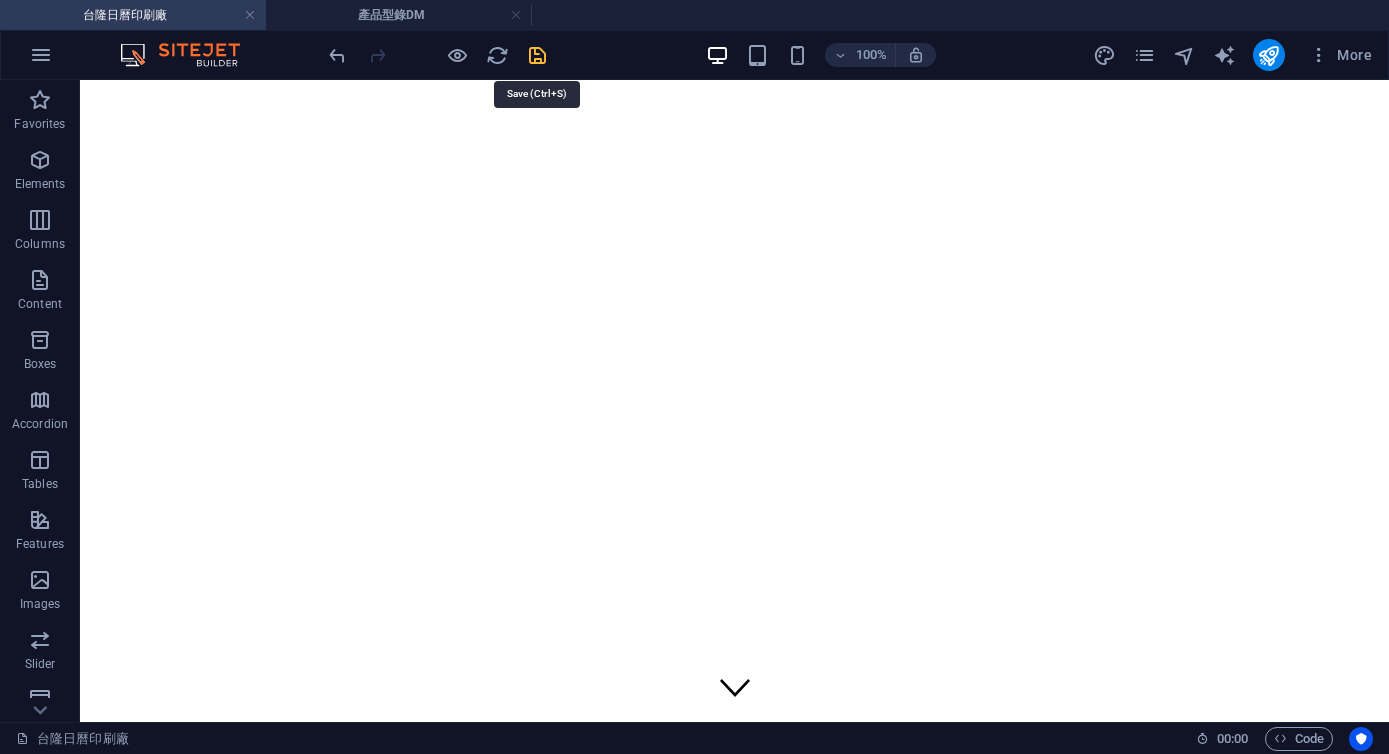 click at bounding box center [537, 55] 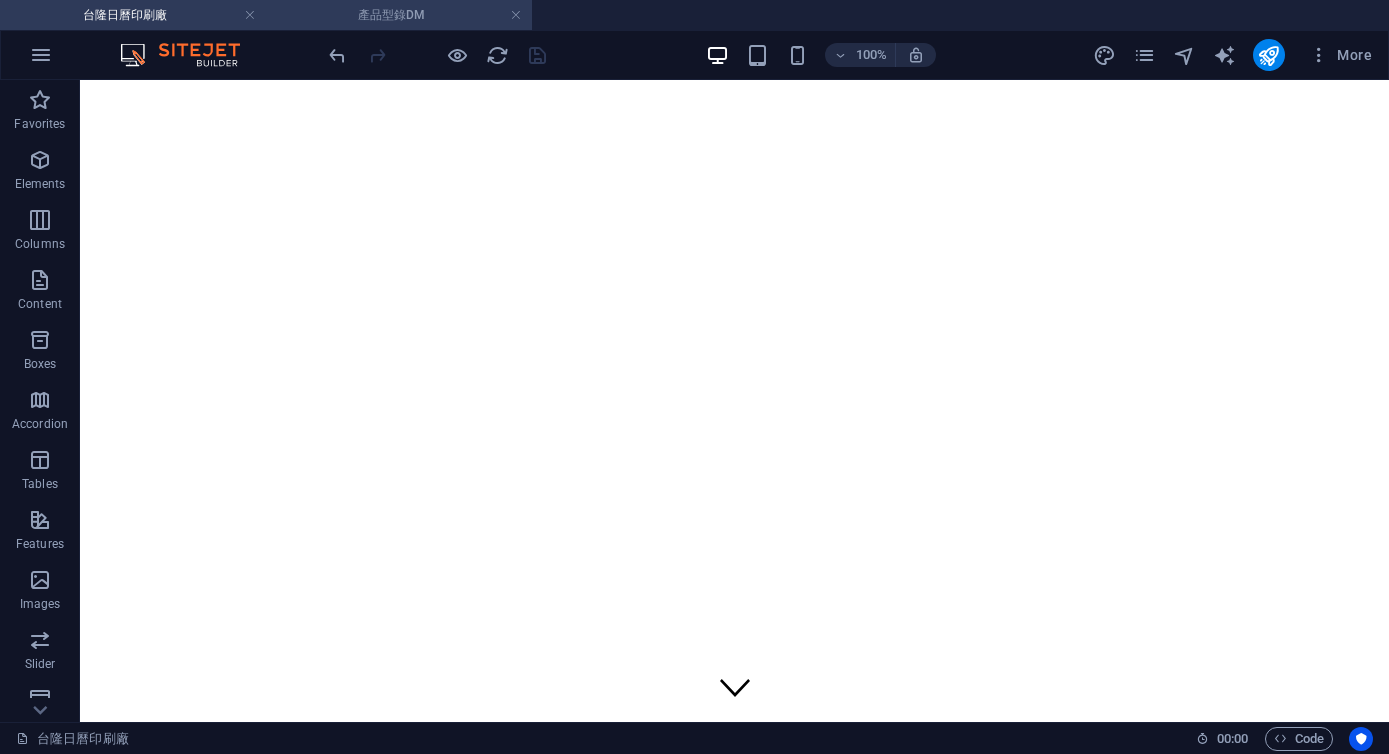 click on "產品型錄DM" at bounding box center (399, 15) 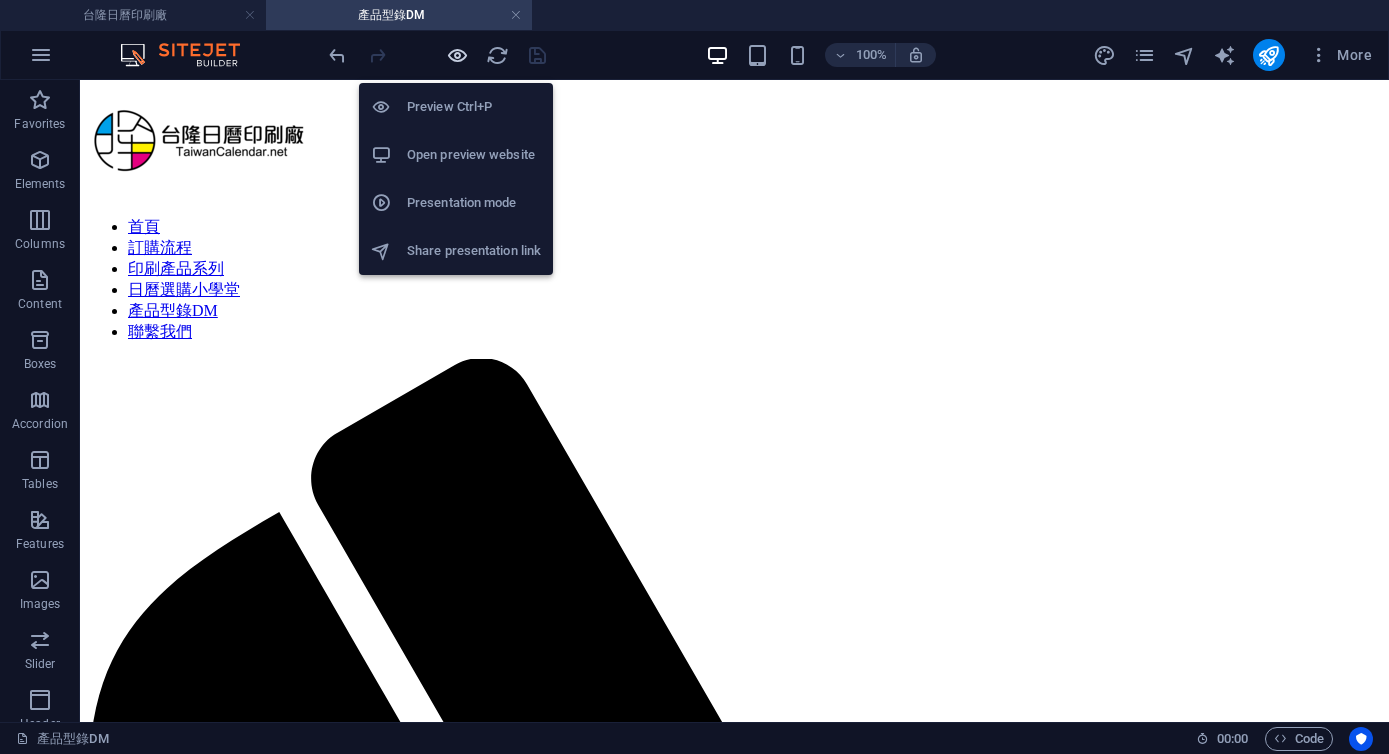 click at bounding box center [457, 55] 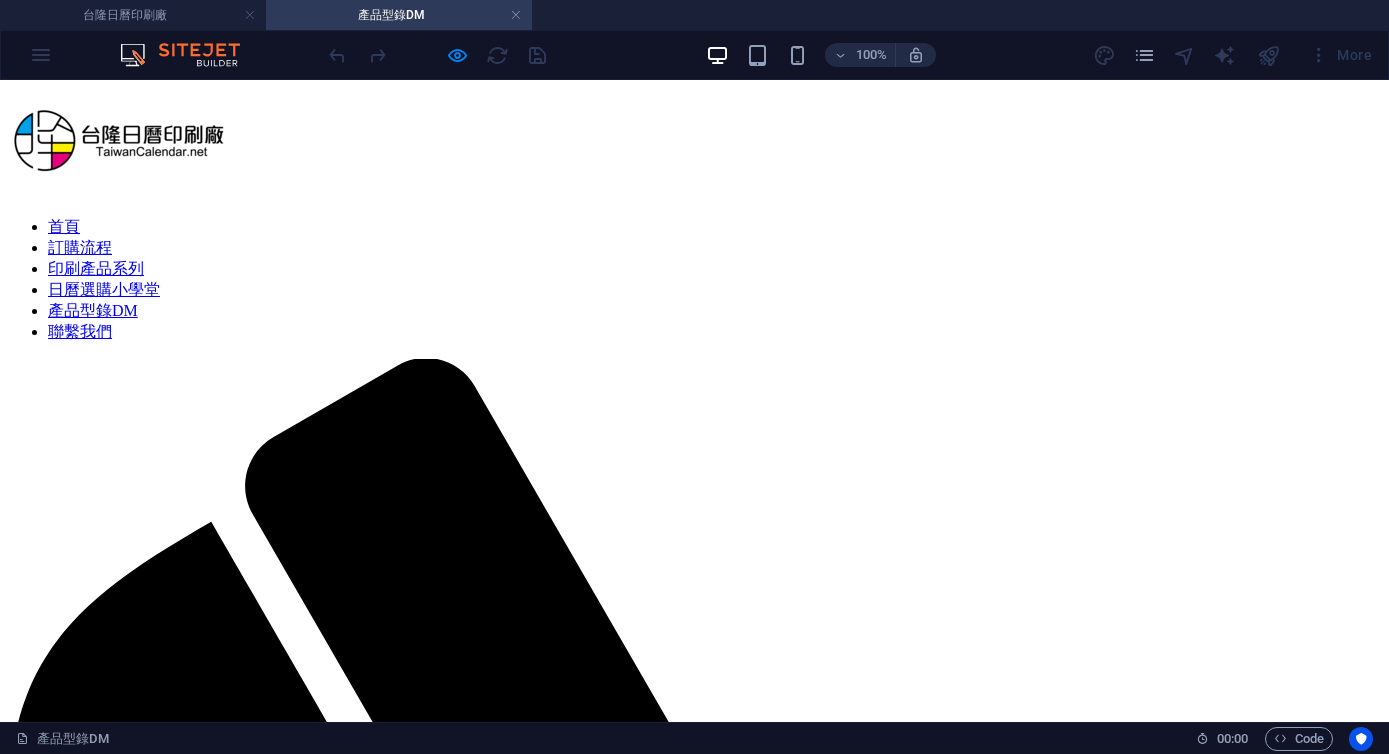 click on "印刷產品系列" at bounding box center [96, 268] 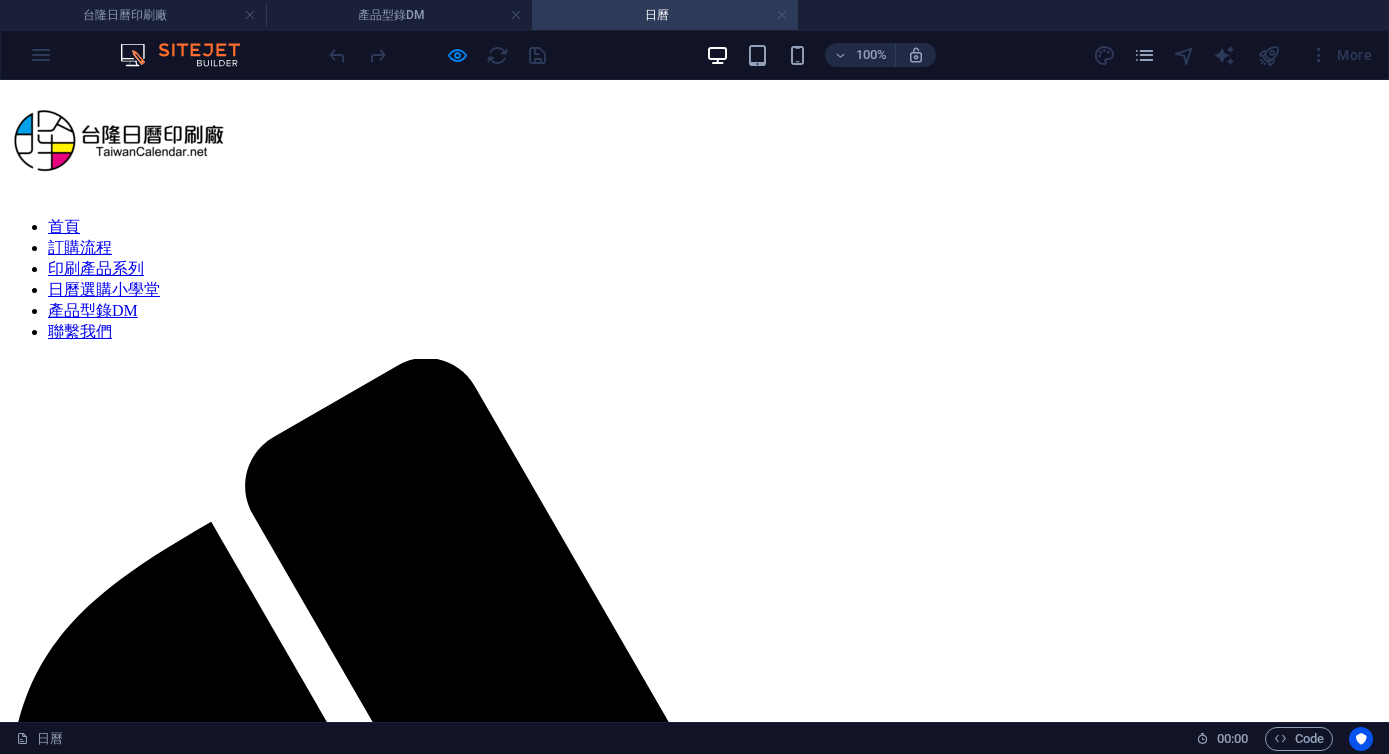 scroll, scrollTop: 0, scrollLeft: 0, axis: both 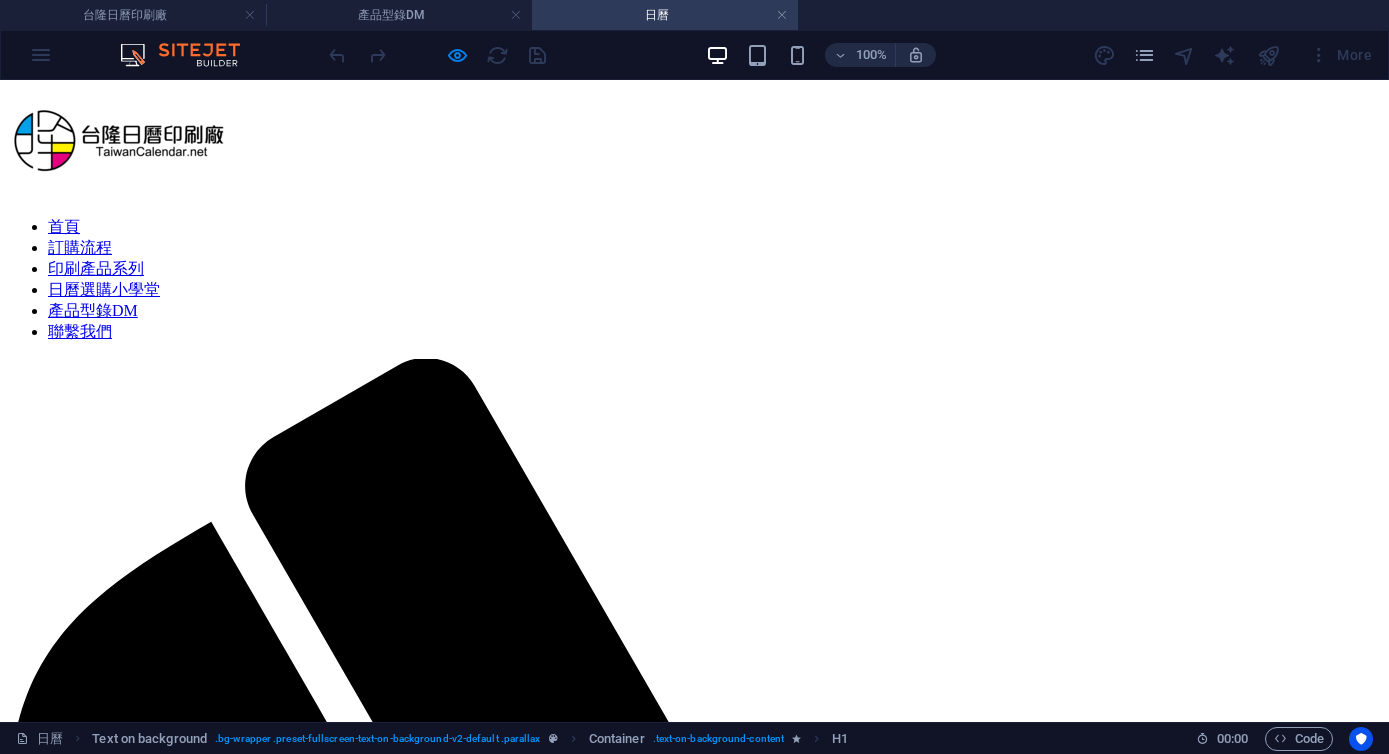 click at bounding box center [782, 15] 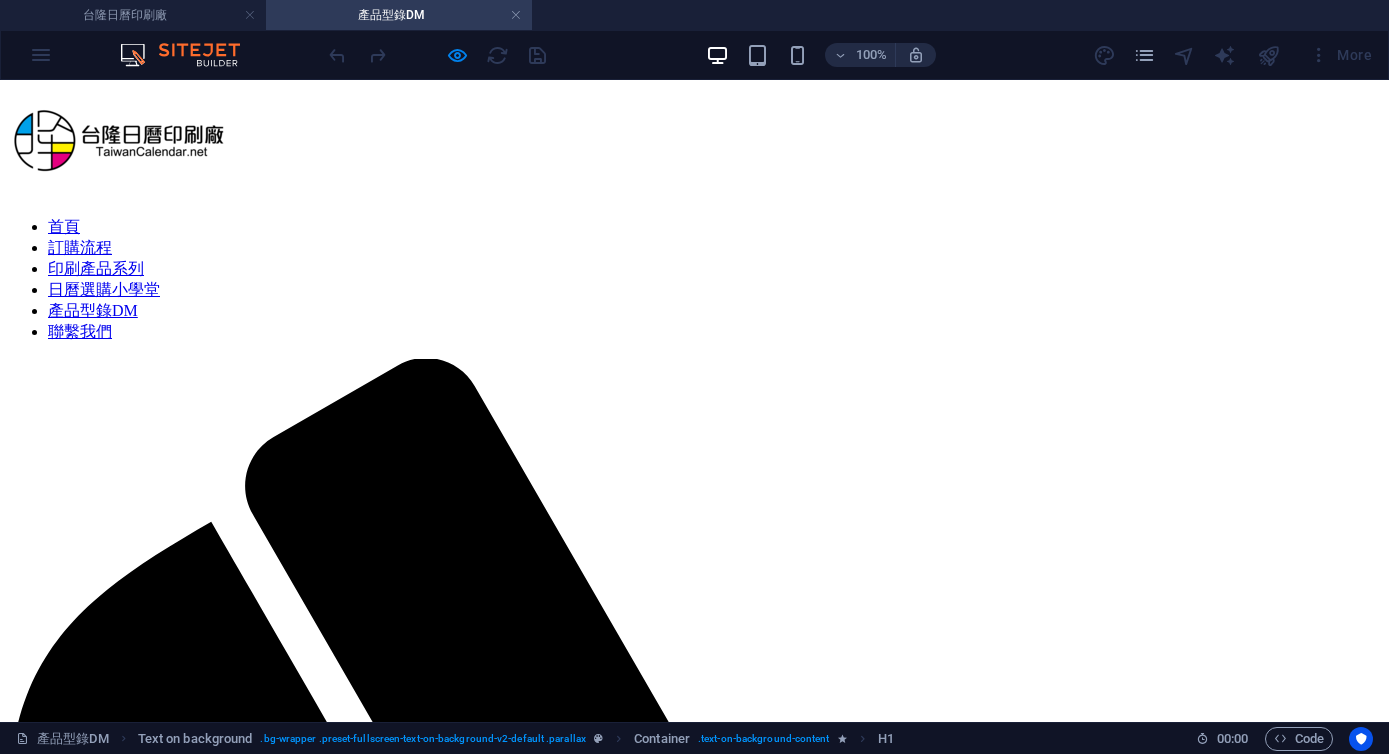 click on "[COMPANY] 產品型錄DM" at bounding box center [694, 15] 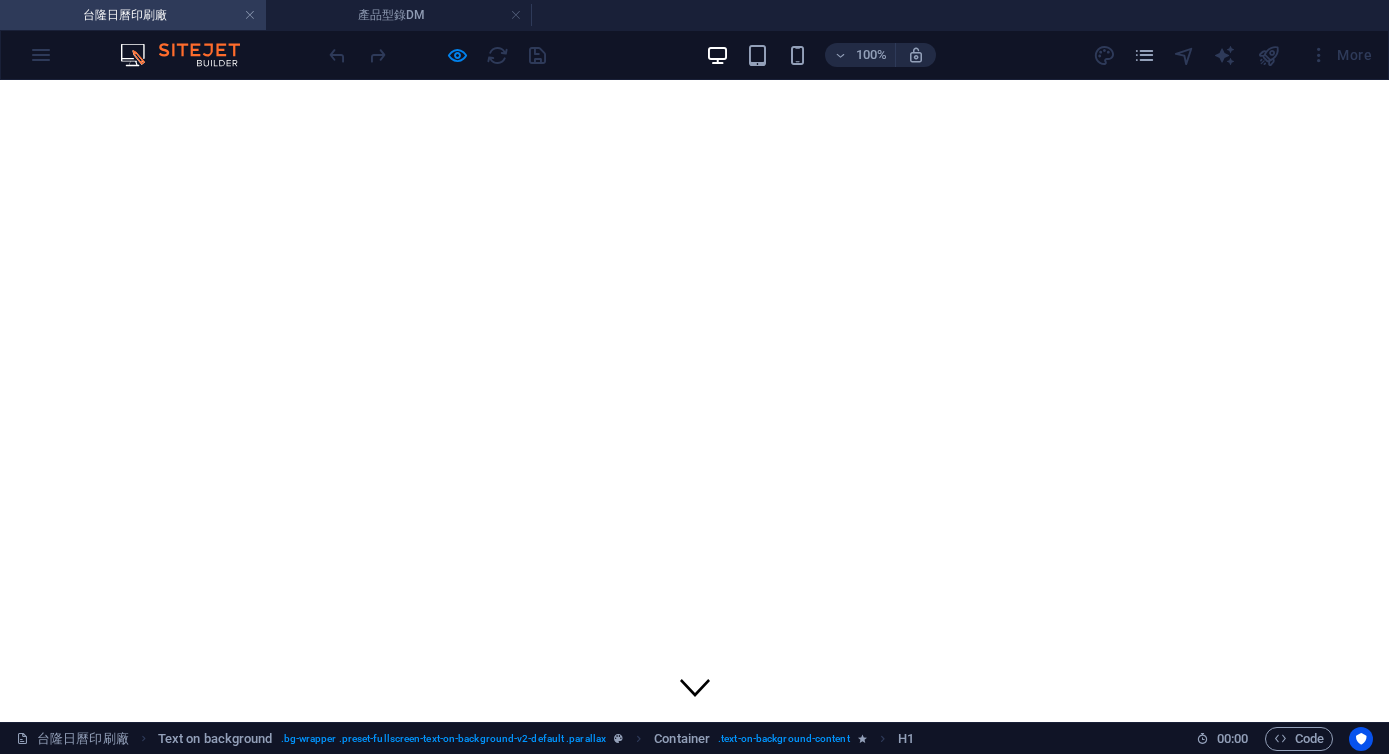 click on "聯繫我們" at bounding box center [80, 967] 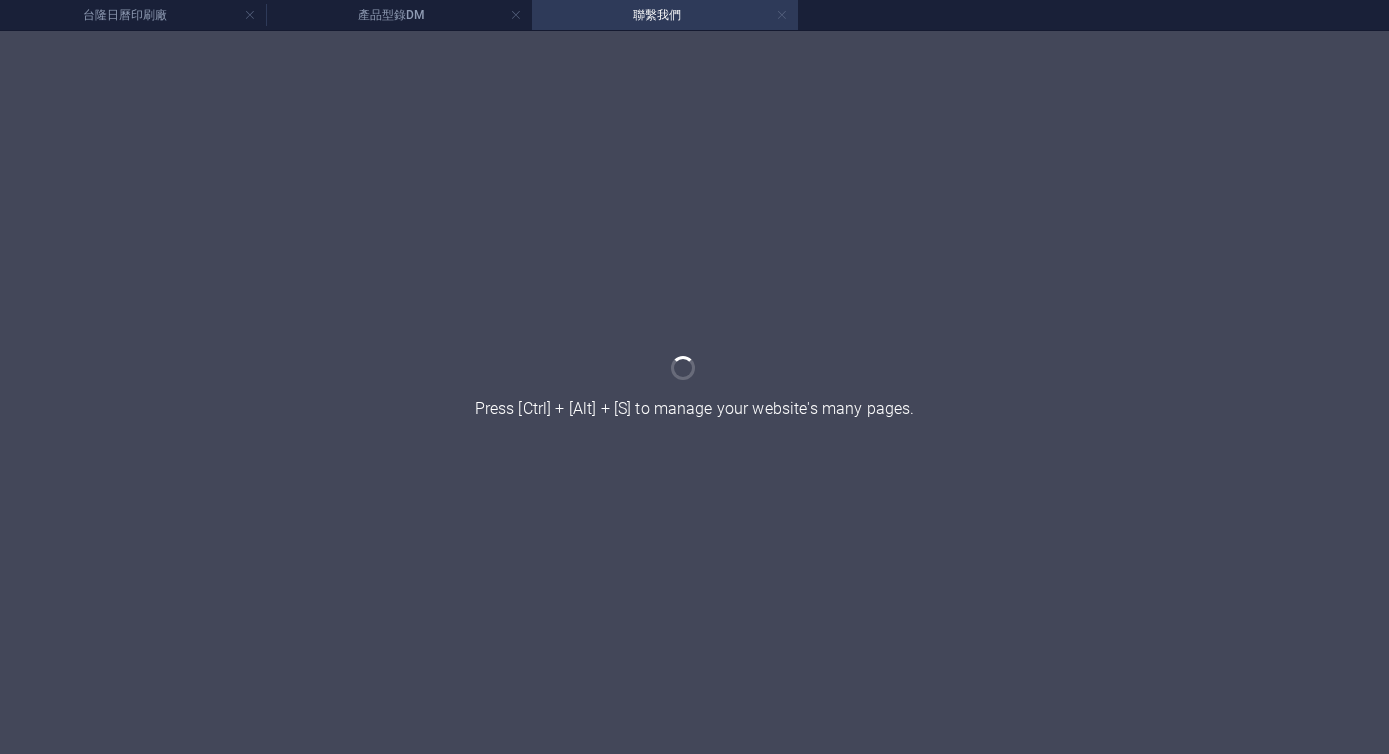scroll, scrollTop: 0, scrollLeft: 0, axis: both 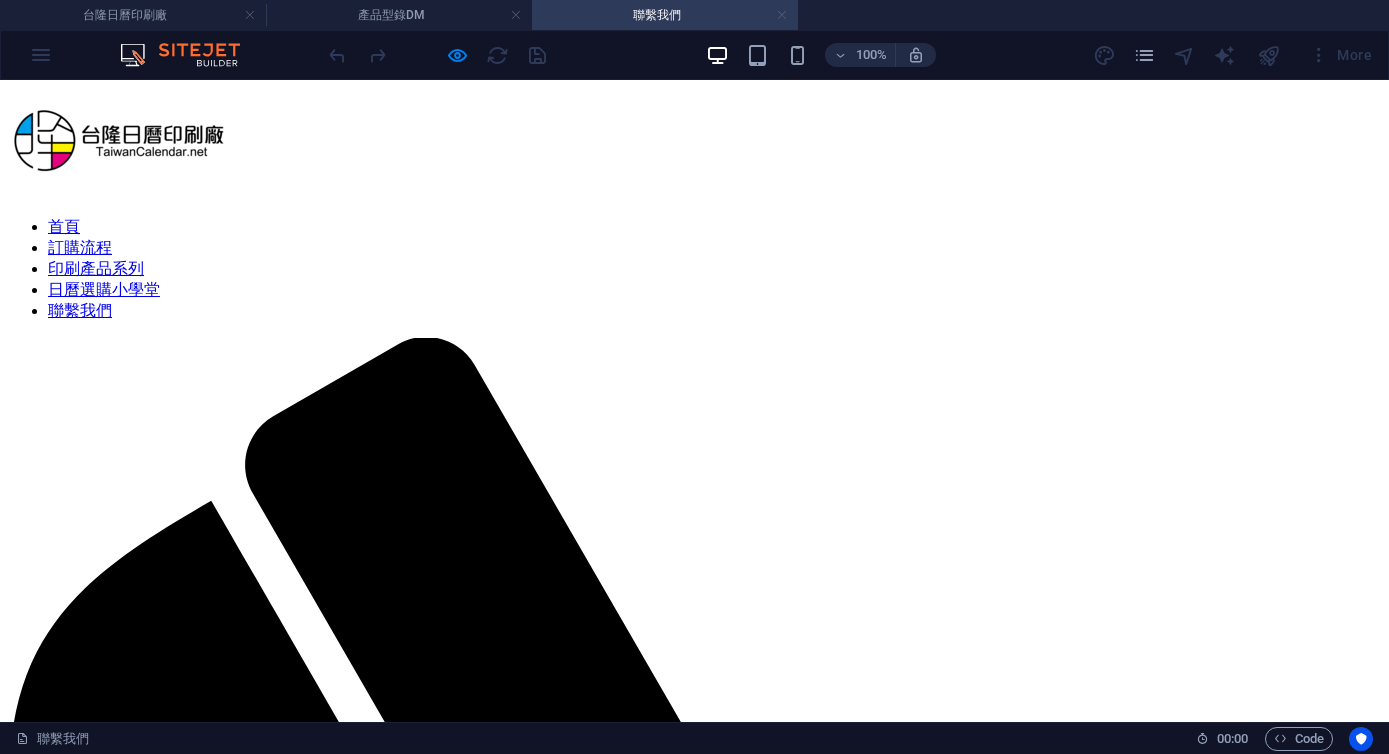 click at bounding box center (782, 15) 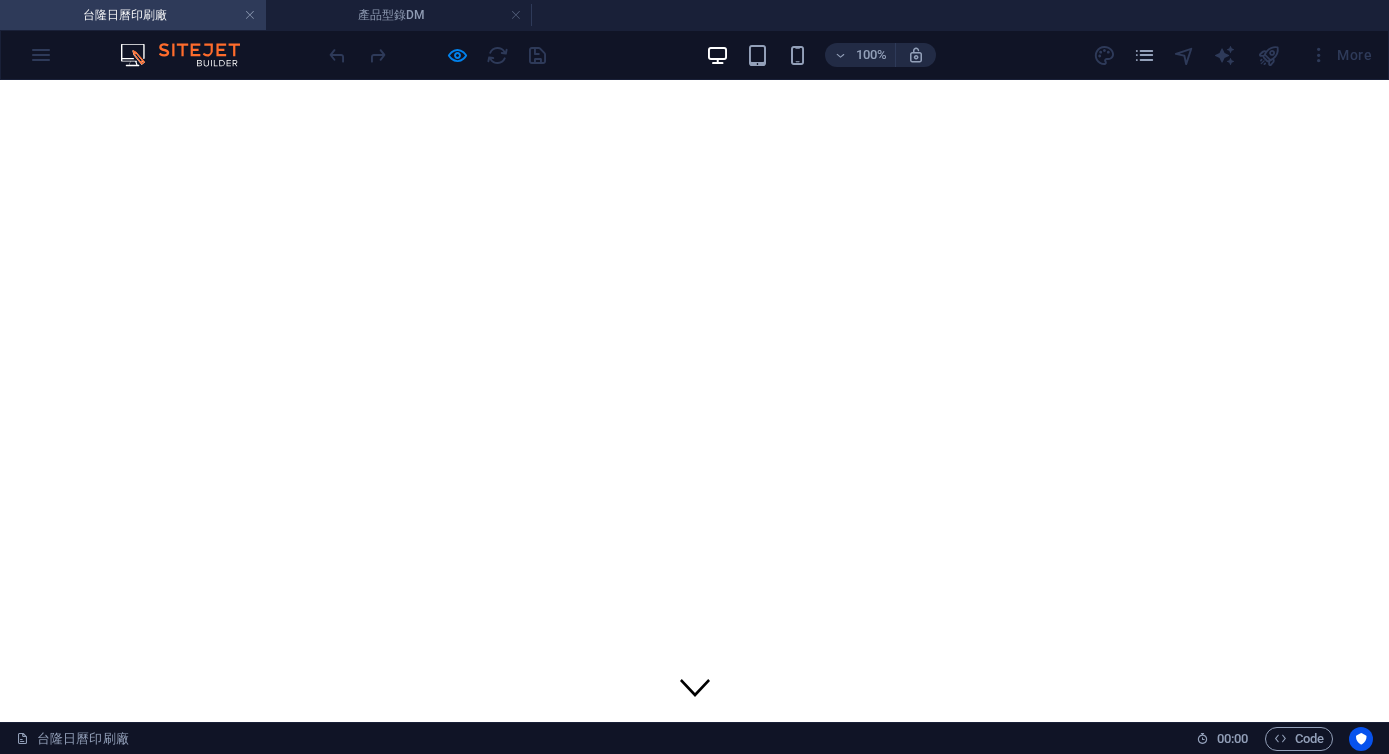 click on "首頁" at bounding box center (64, 862) 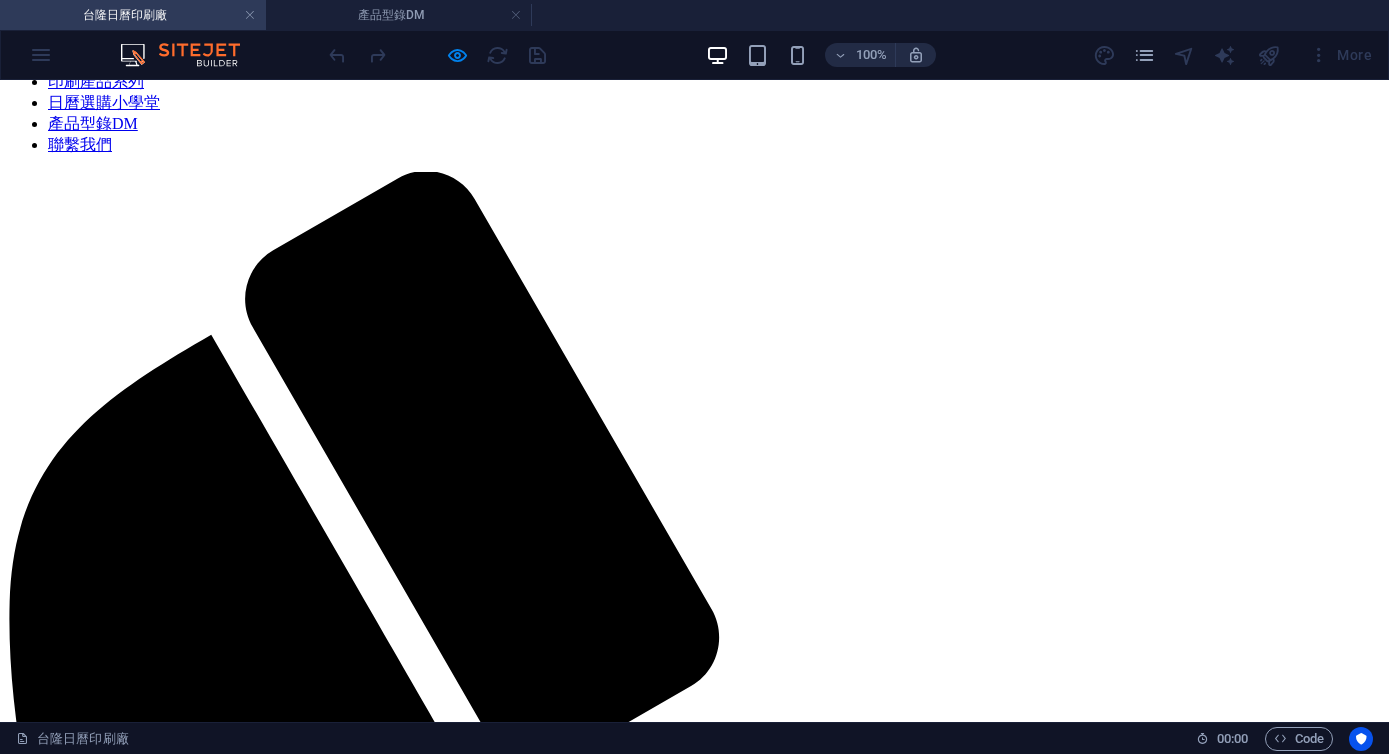 scroll, scrollTop: 714, scrollLeft: 0, axis: vertical 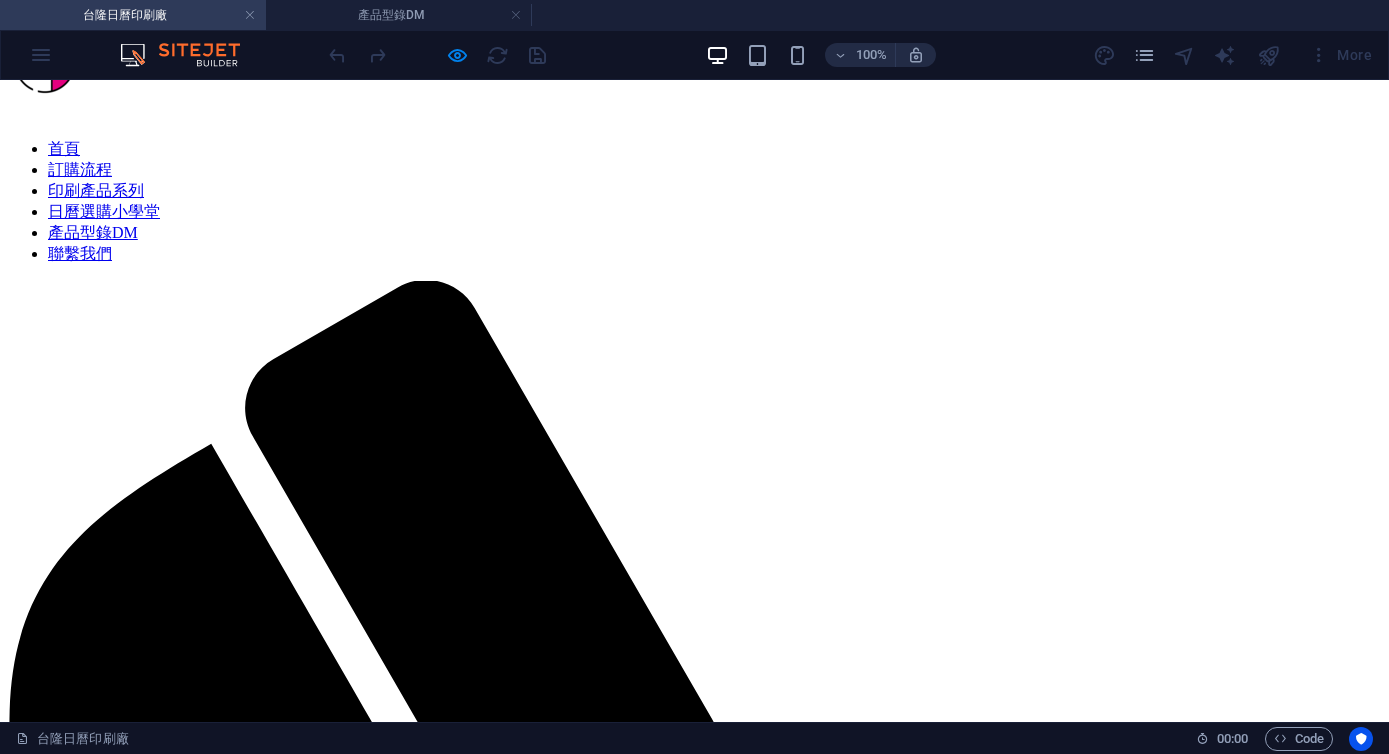 click on "日曆選購小學堂" at bounding box center (104, 211) 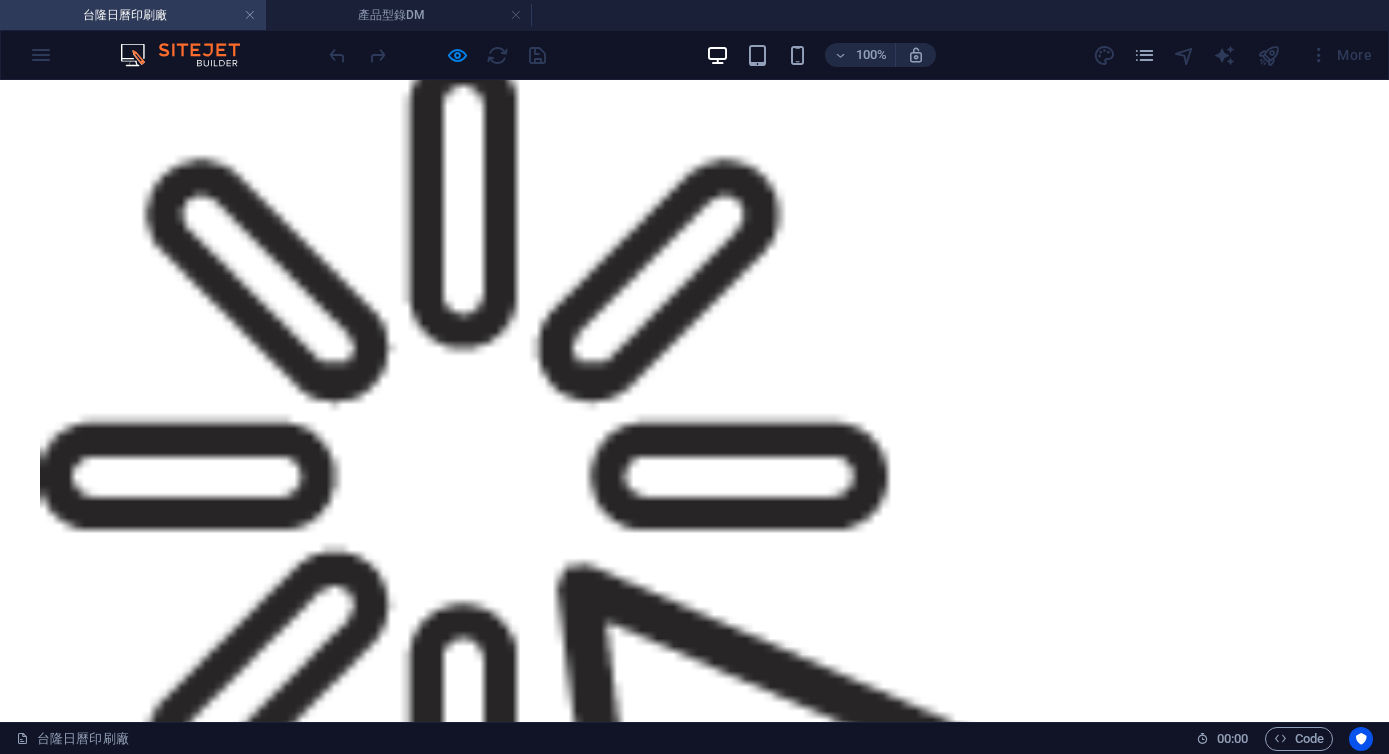 scroll, scrollTop: 3441, scrollLeft: 0, axis: vertical 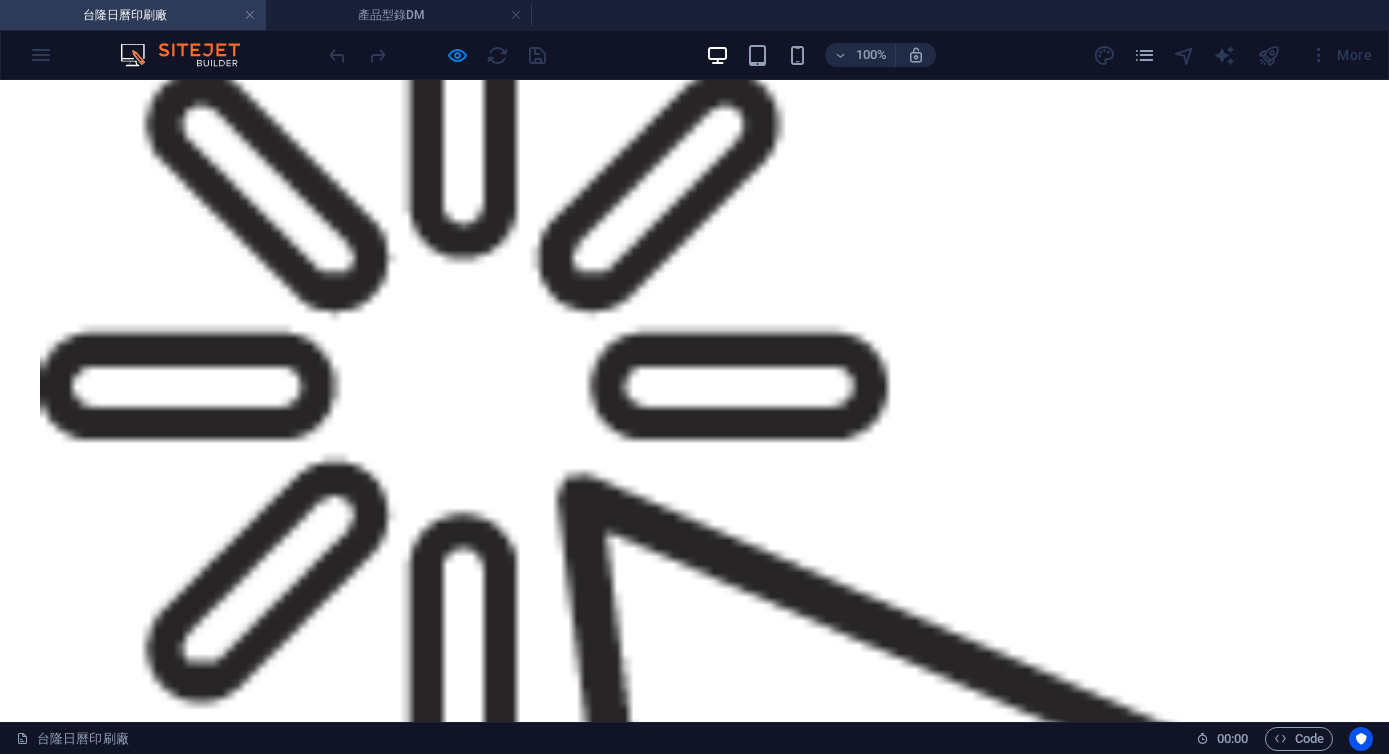 click at bounding box center [118, -2663] 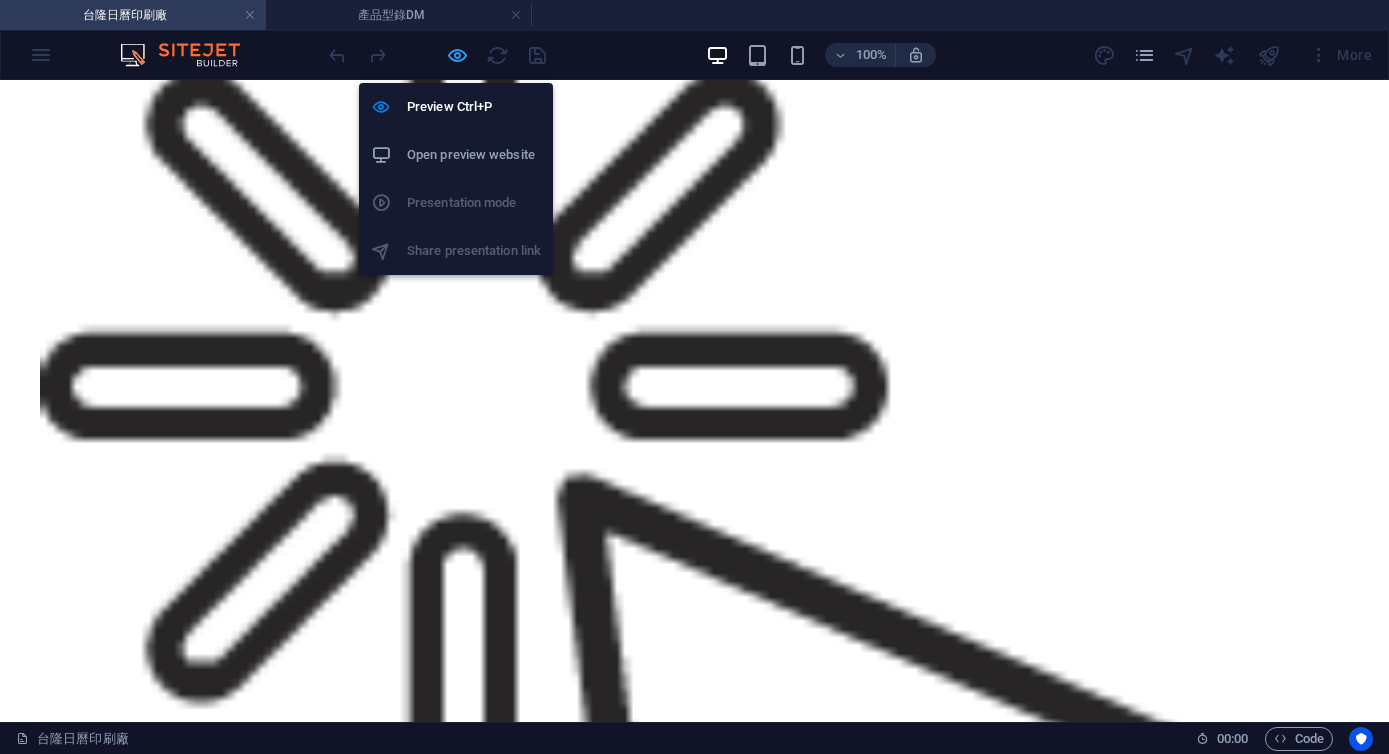 click at bounding box center [457, 55] 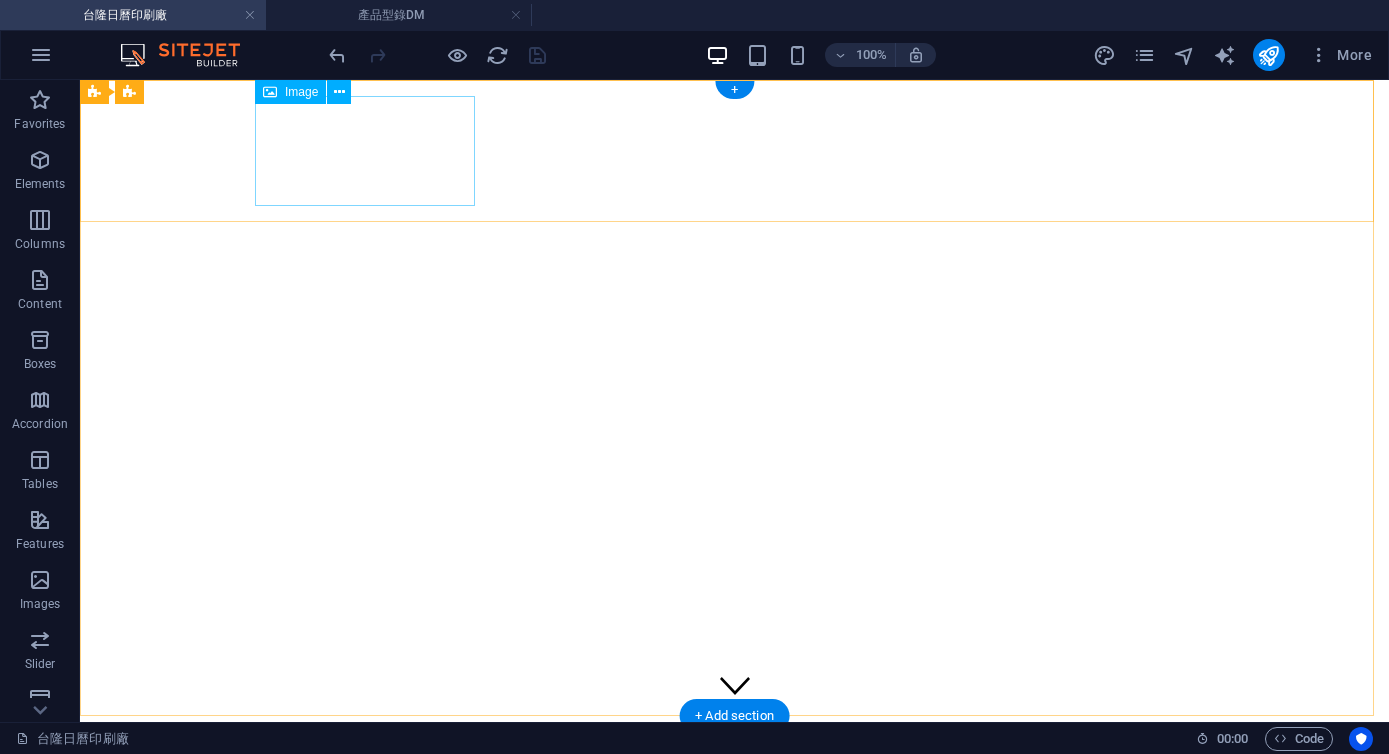 scroll, scrollTop: 0, scrollLeft: 0, axis: both 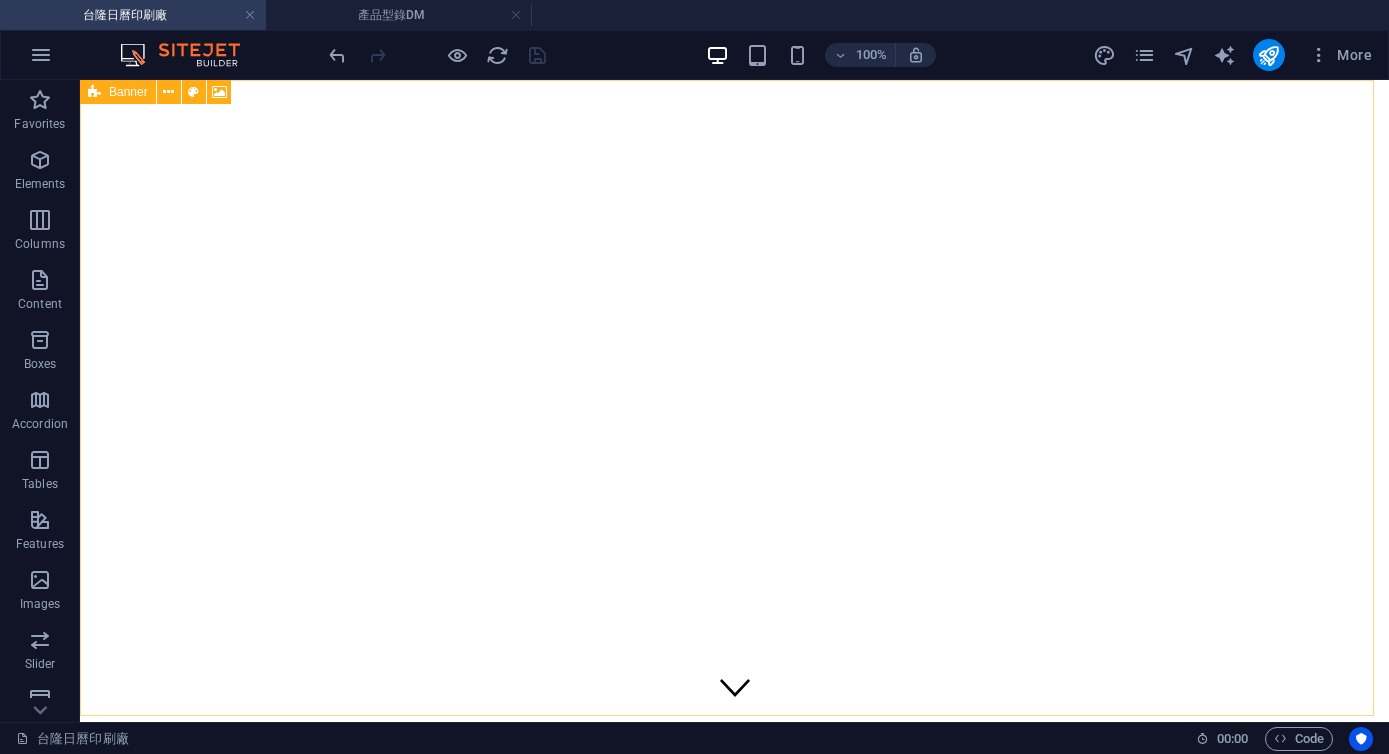 click at bounding box center [94, 92] 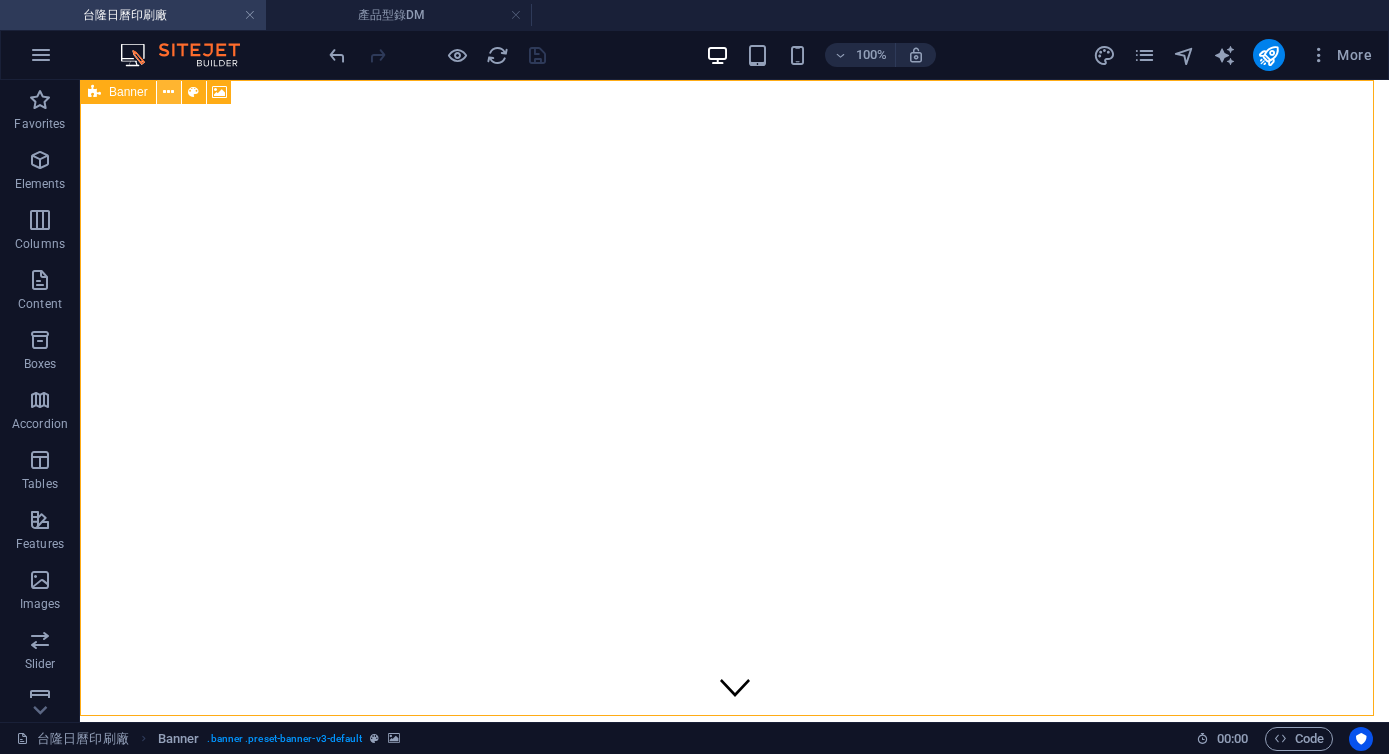 click at bounding box center [169, 92] 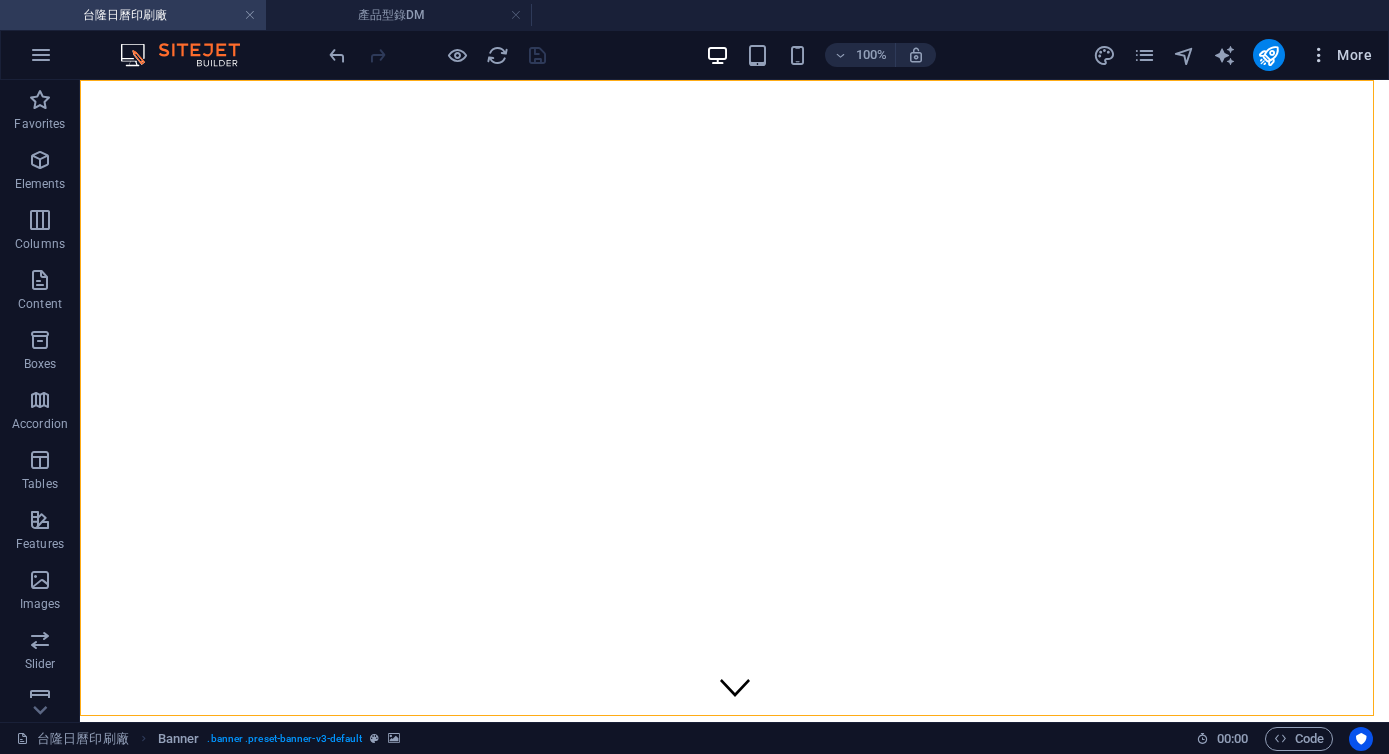 click on "More" at bounding box center [1340, 55] 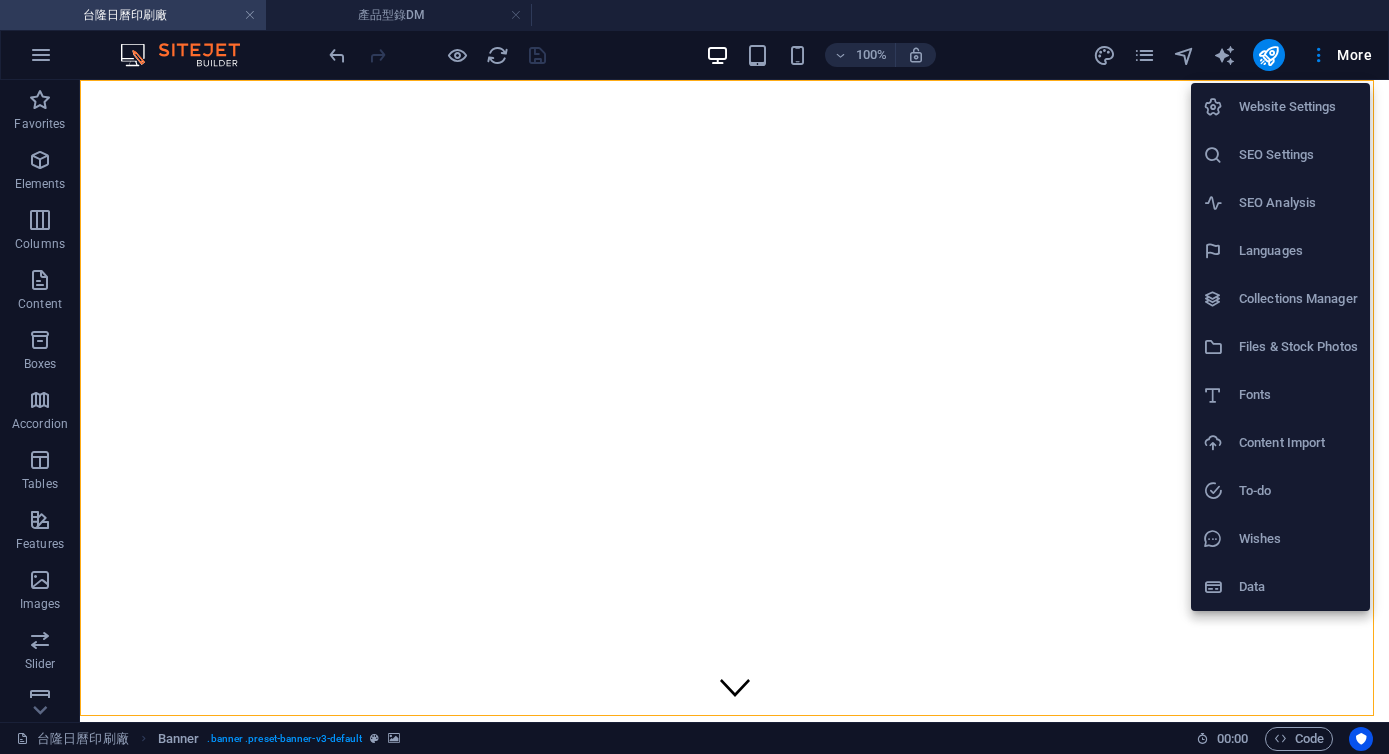 click at bounding box center [694, 377] 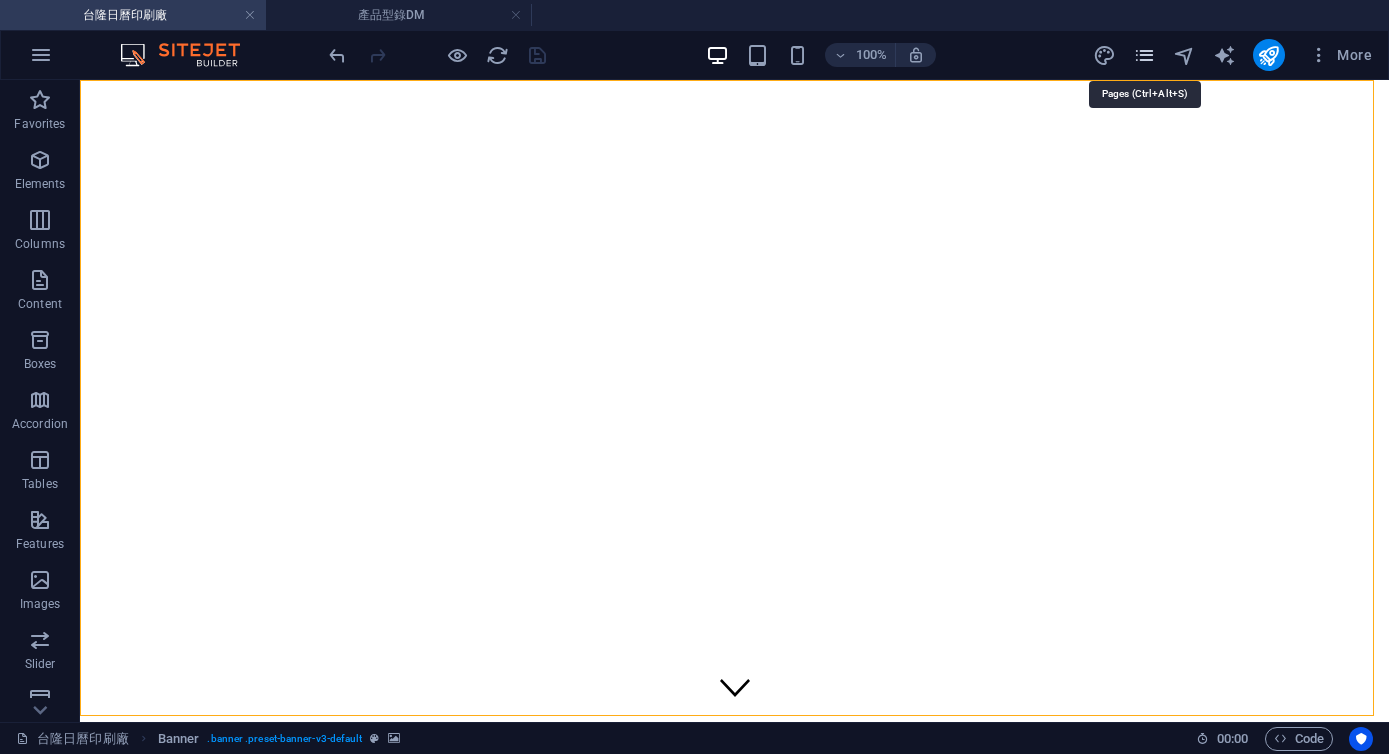 click at bounding box center (1144, 55) 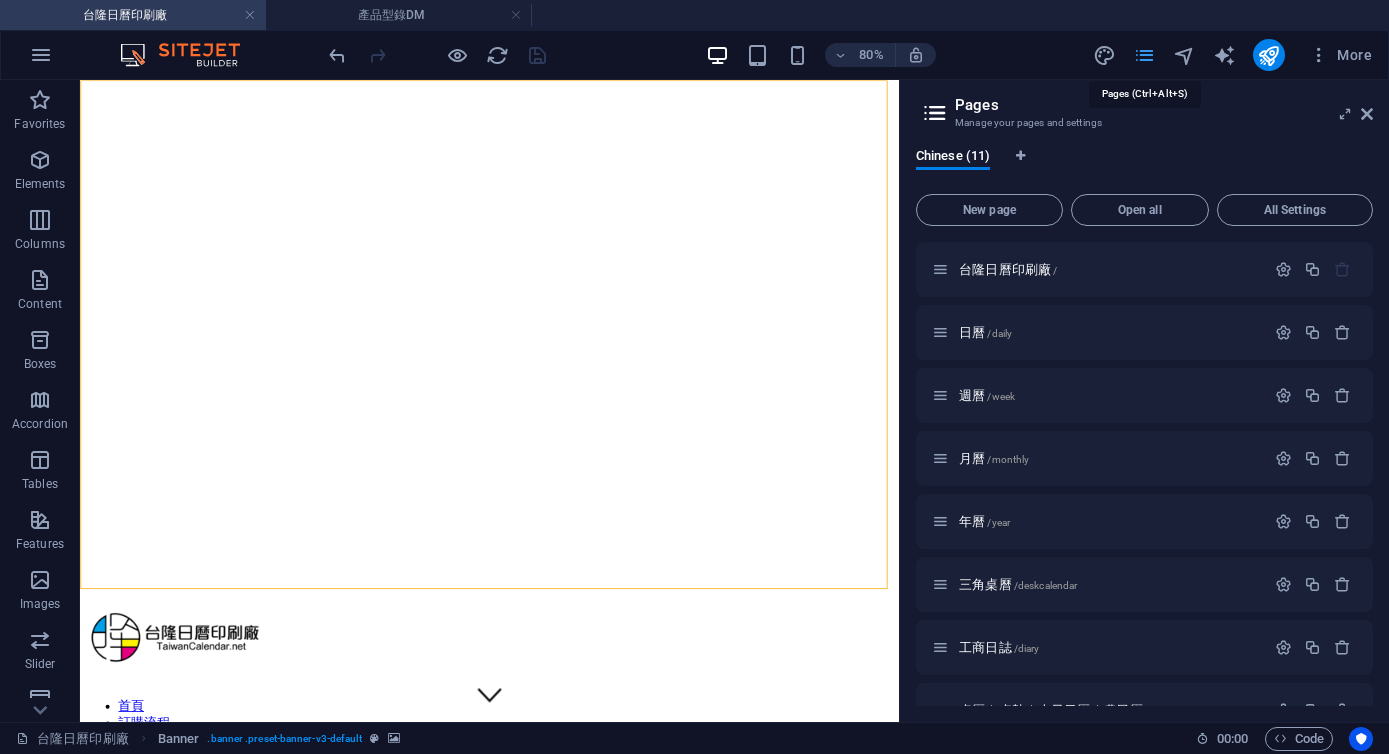 click at bounding box center [1144, 55] 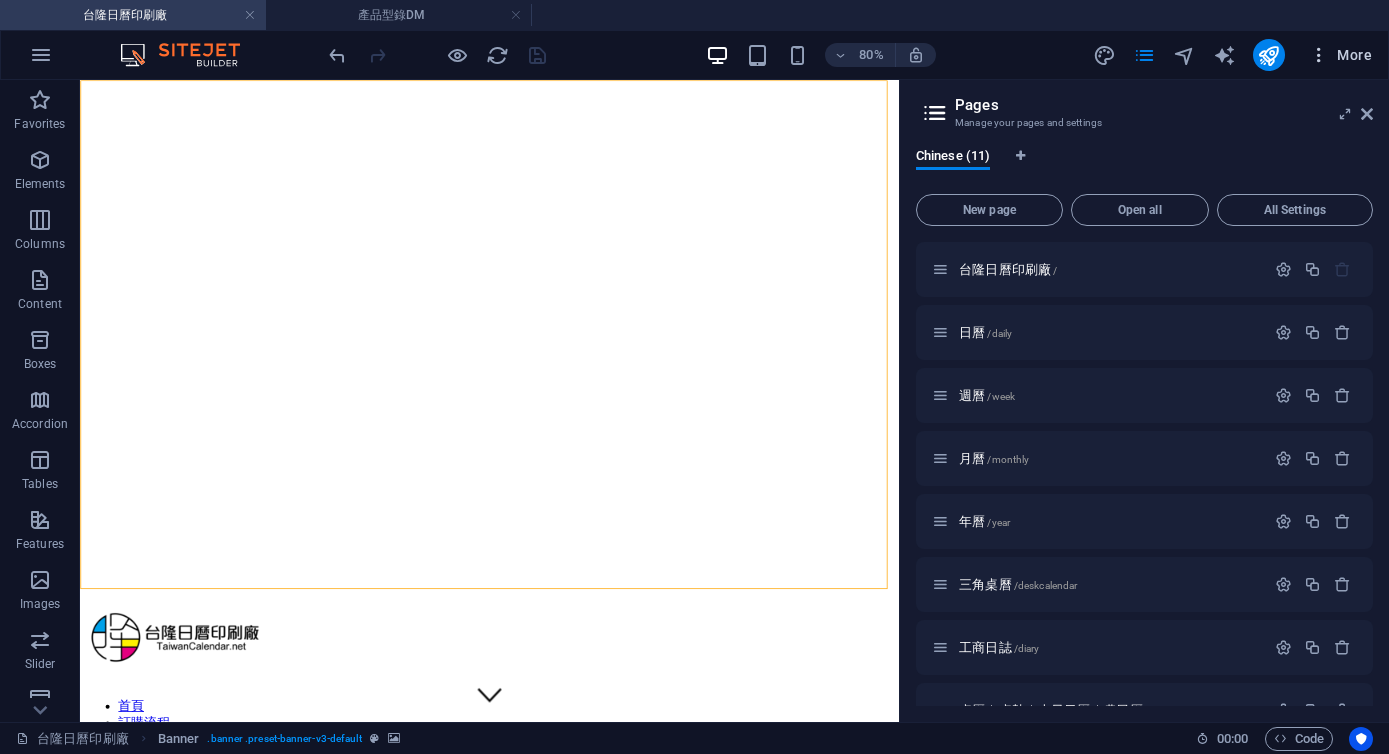 click at bounding box center [1319, 55] 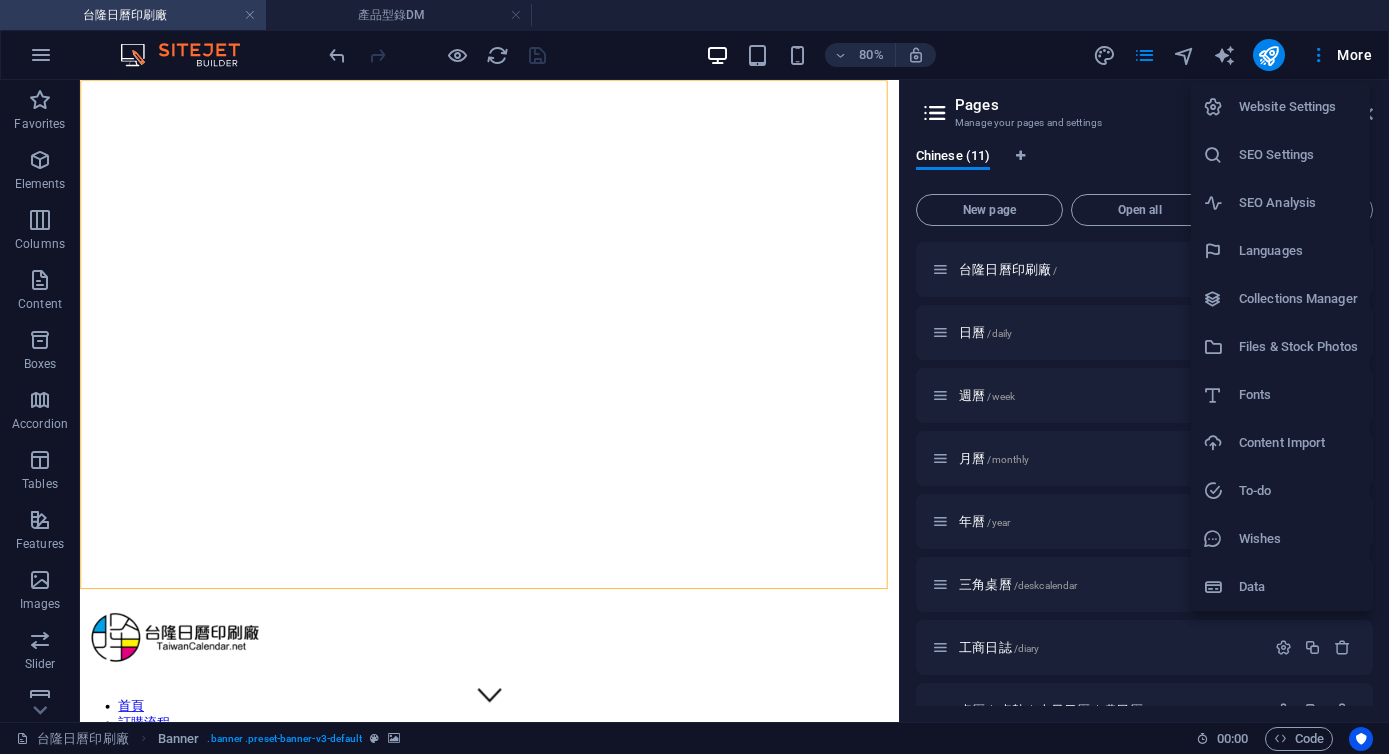 click at bounding box center [694, 377] 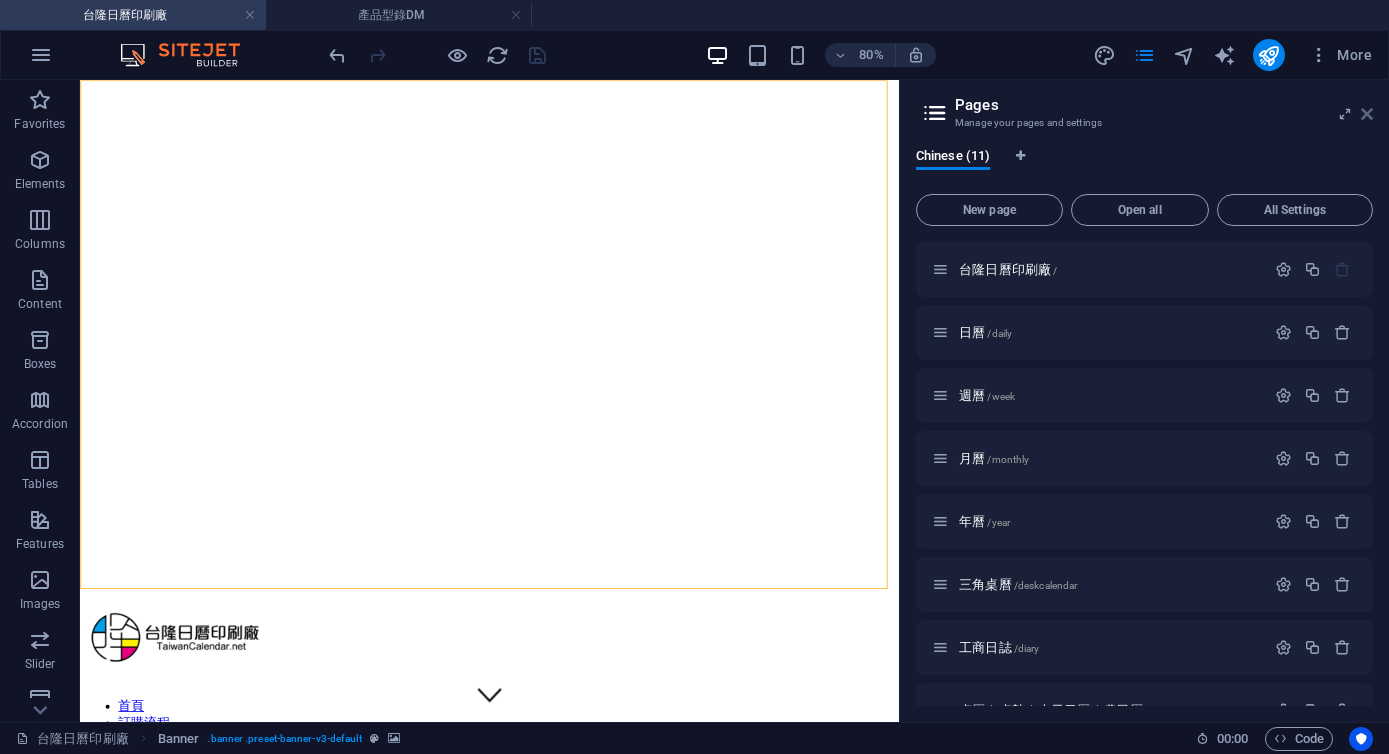 click at bounding box center [1367, 114] 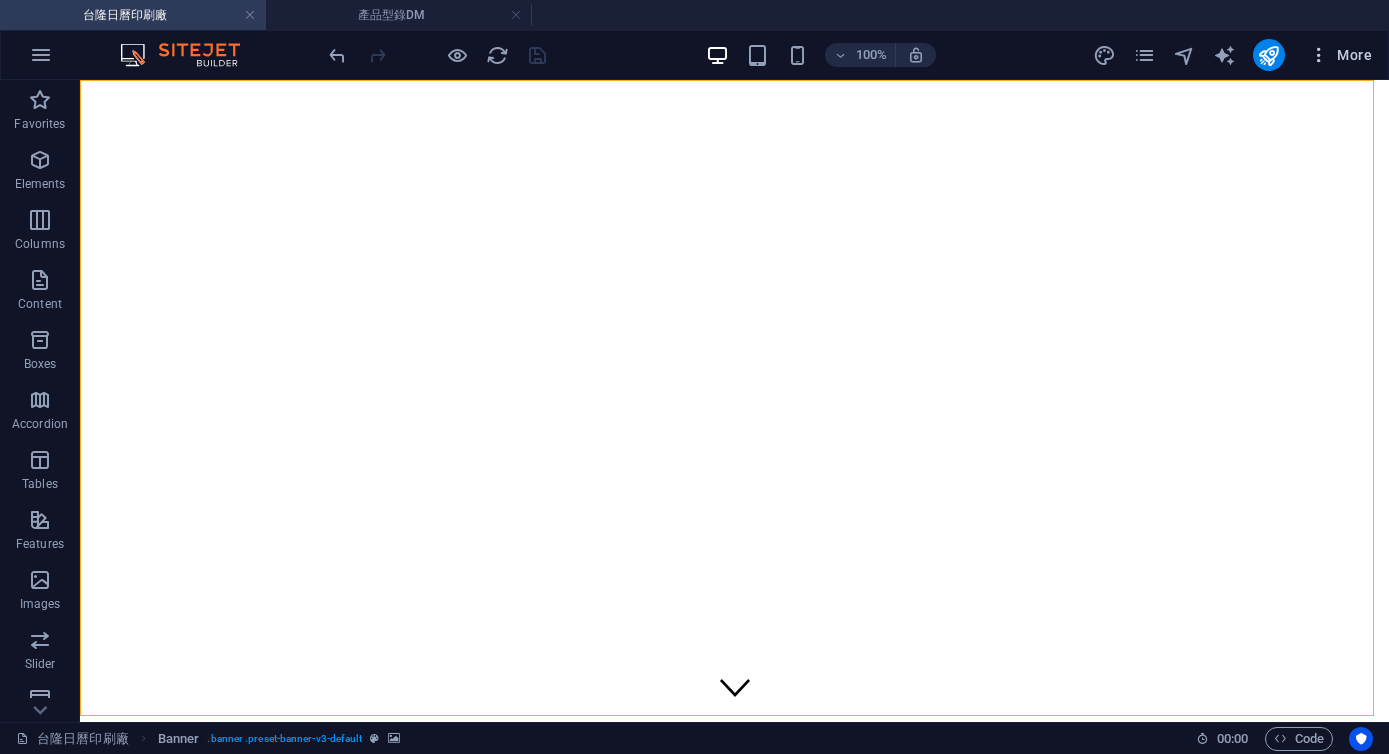 click on "More" at bounding box center [1340, 55] 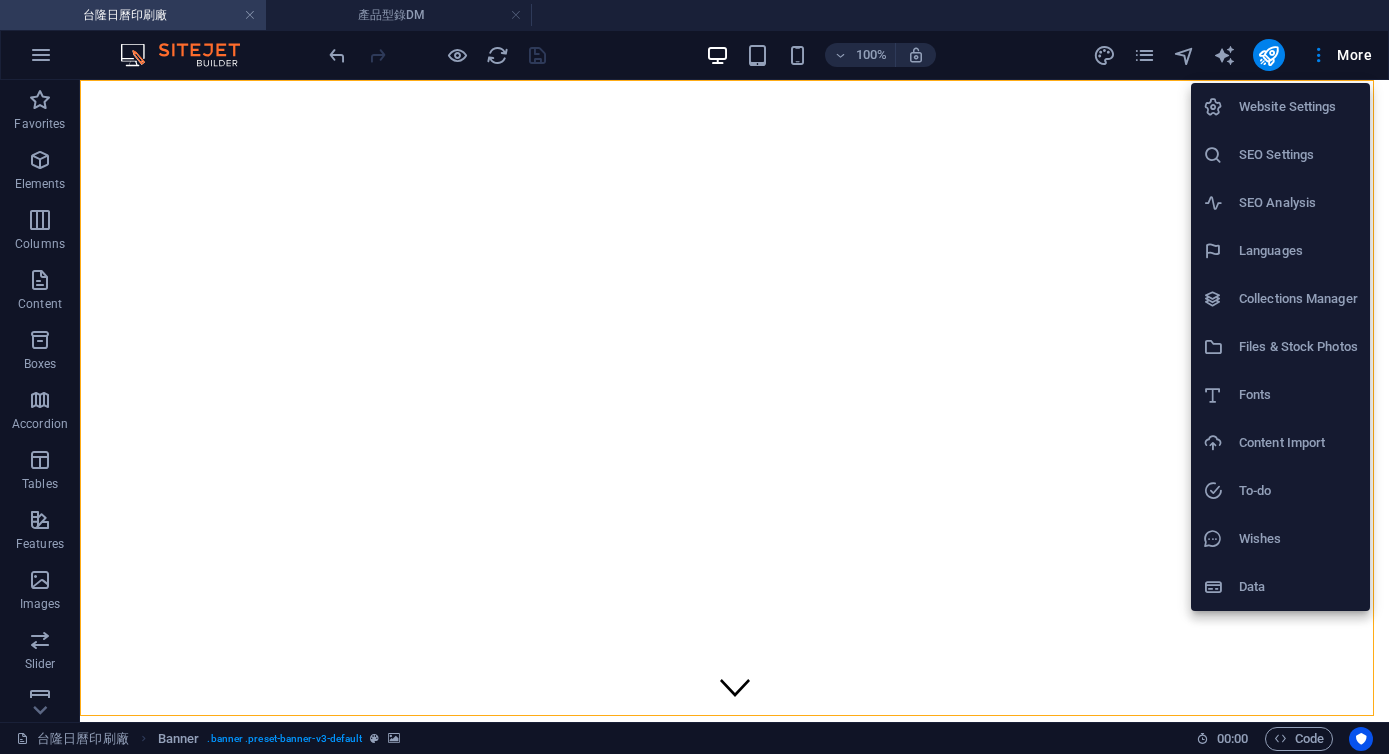 click at bounding box center (694, 377) 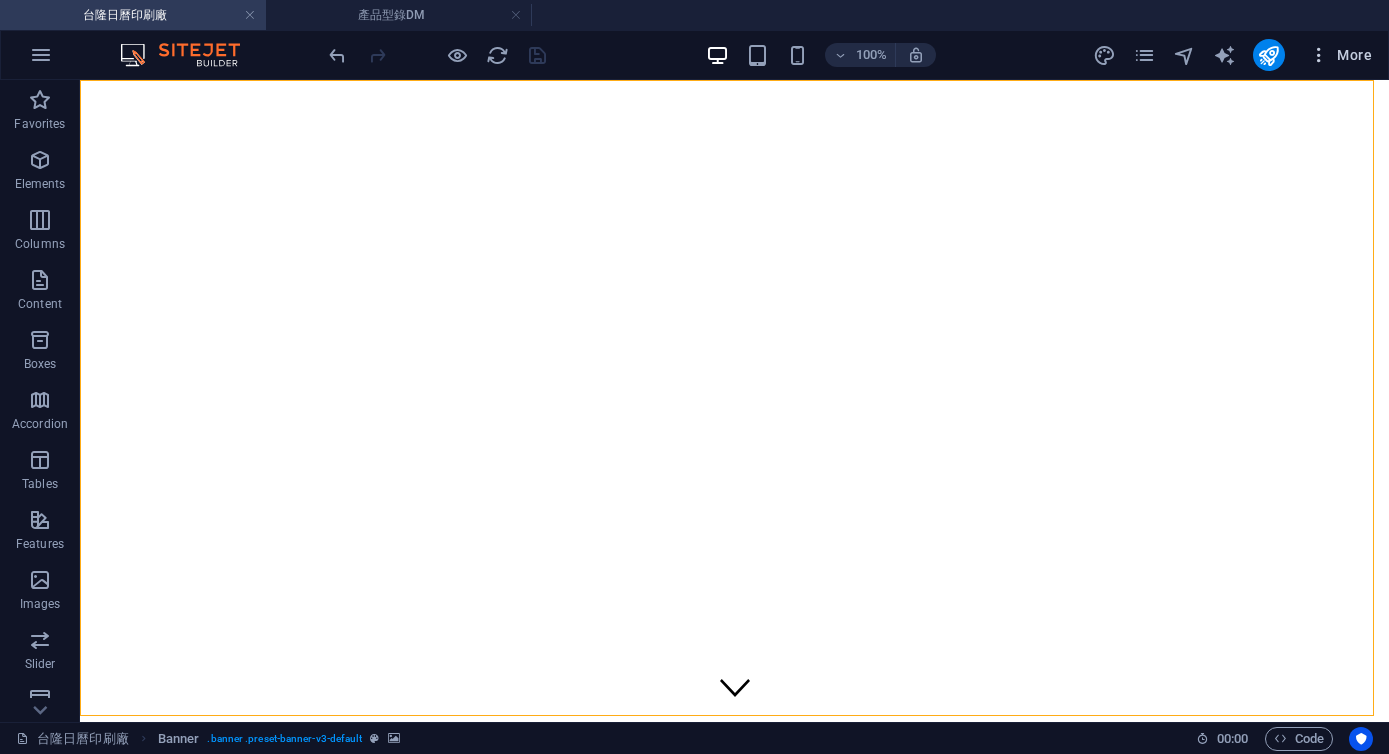 click at bounding box center (1319, 55) 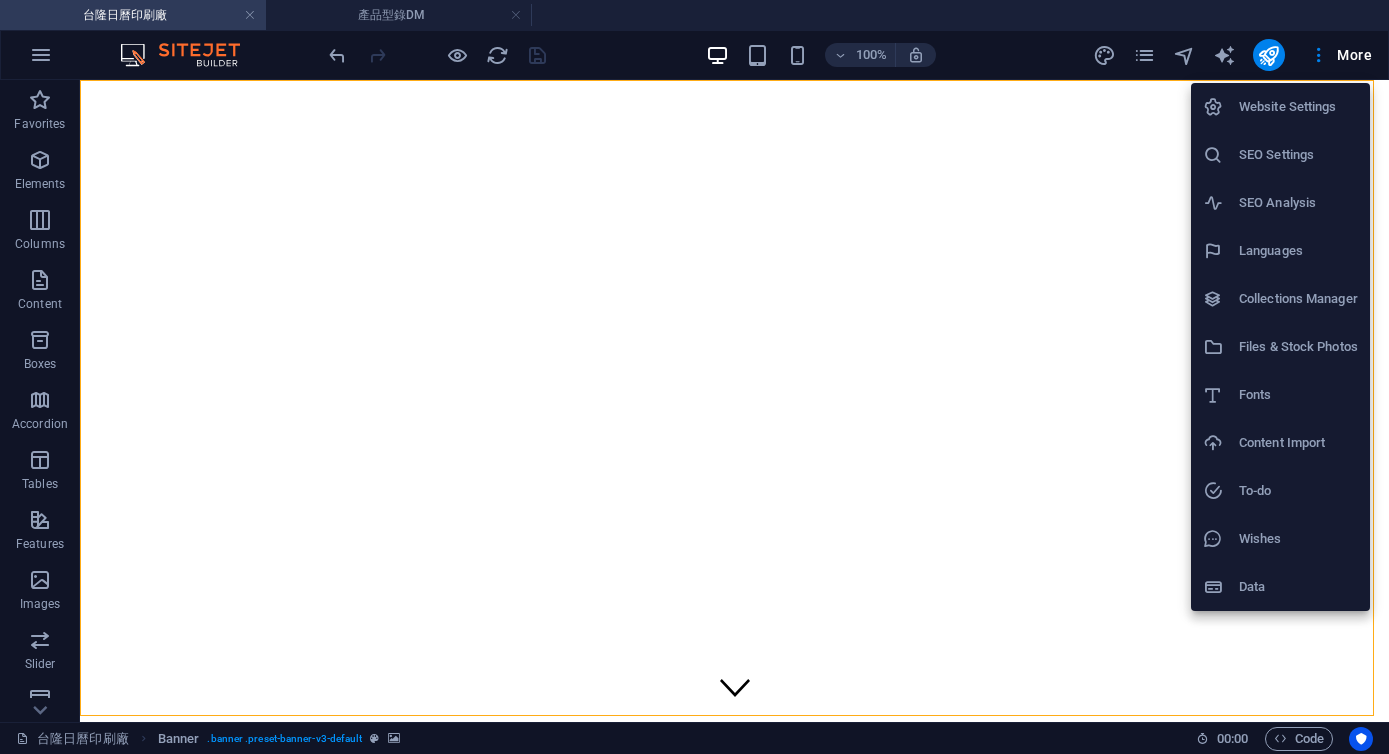 click at bounding box center (694, 377) 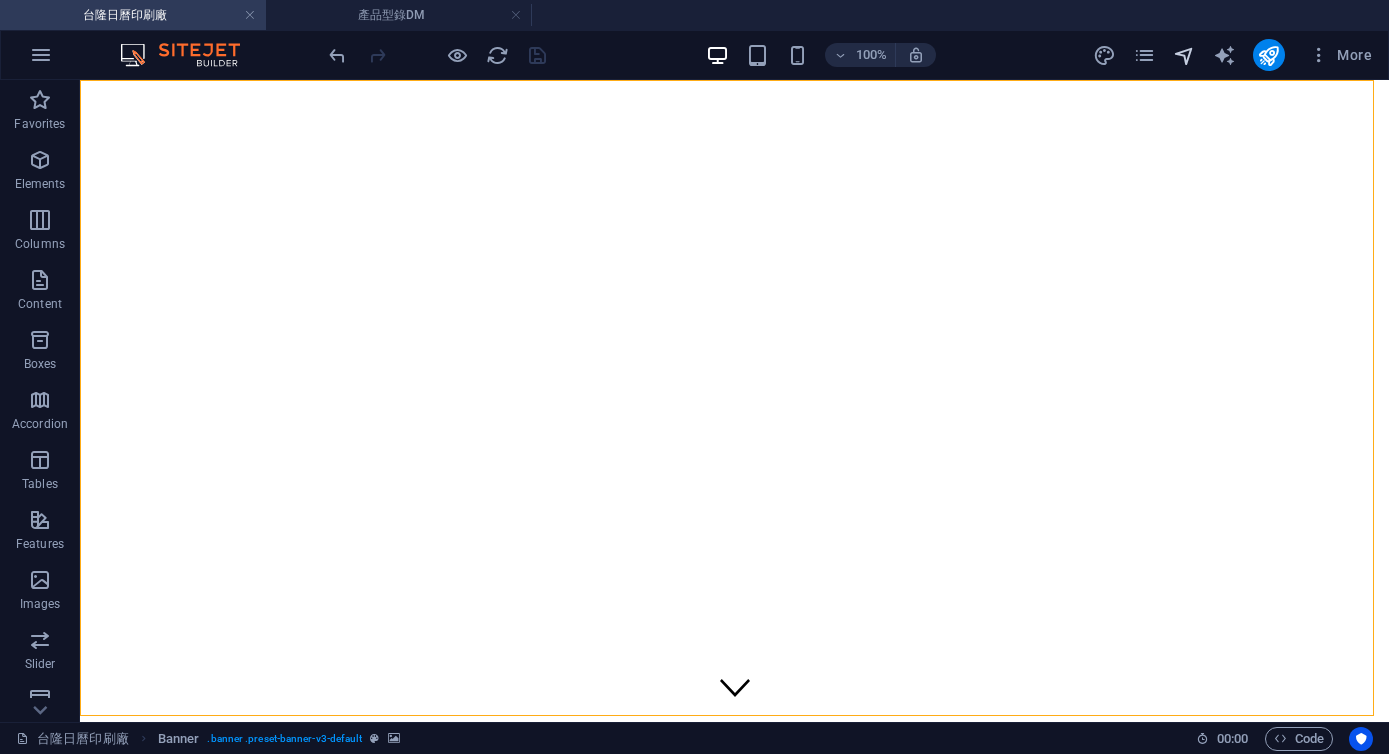 click at bounding box center [1184, 55] 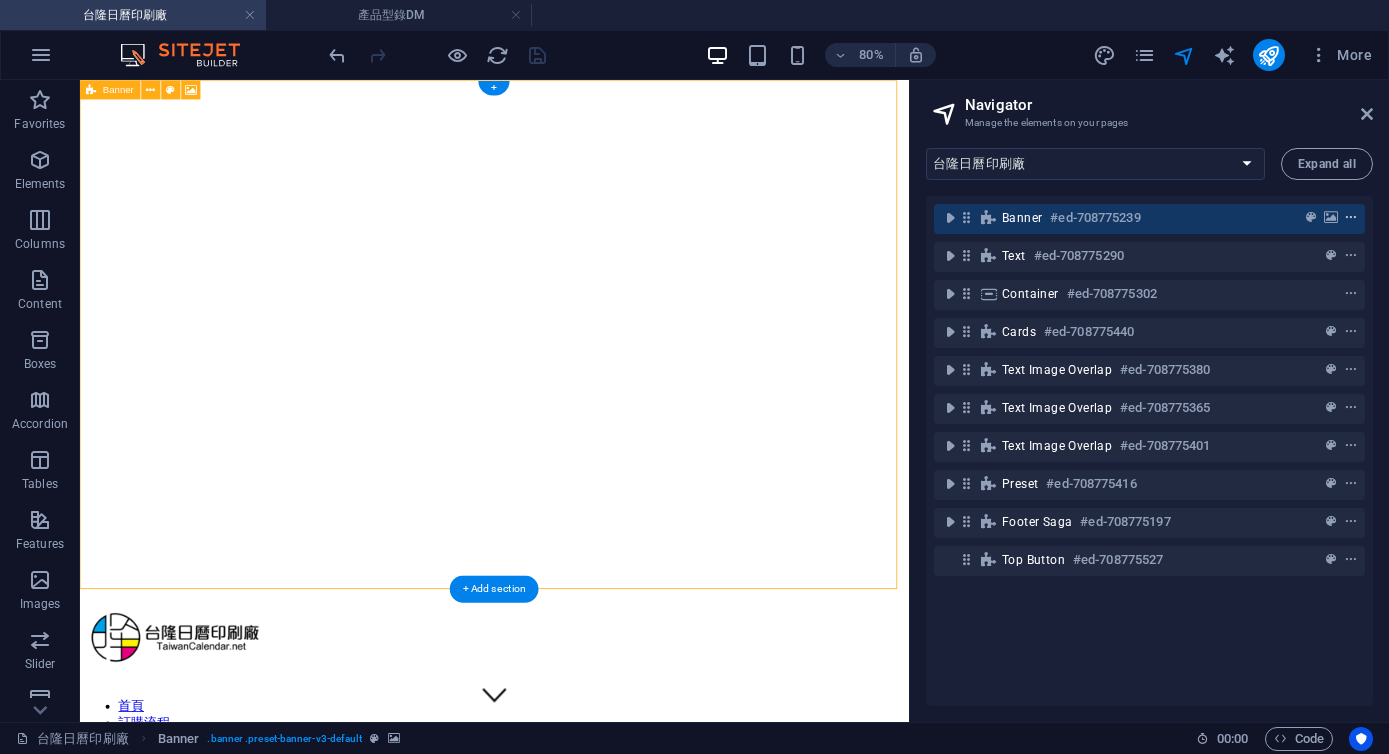 click at bounding box center (1351, 218) 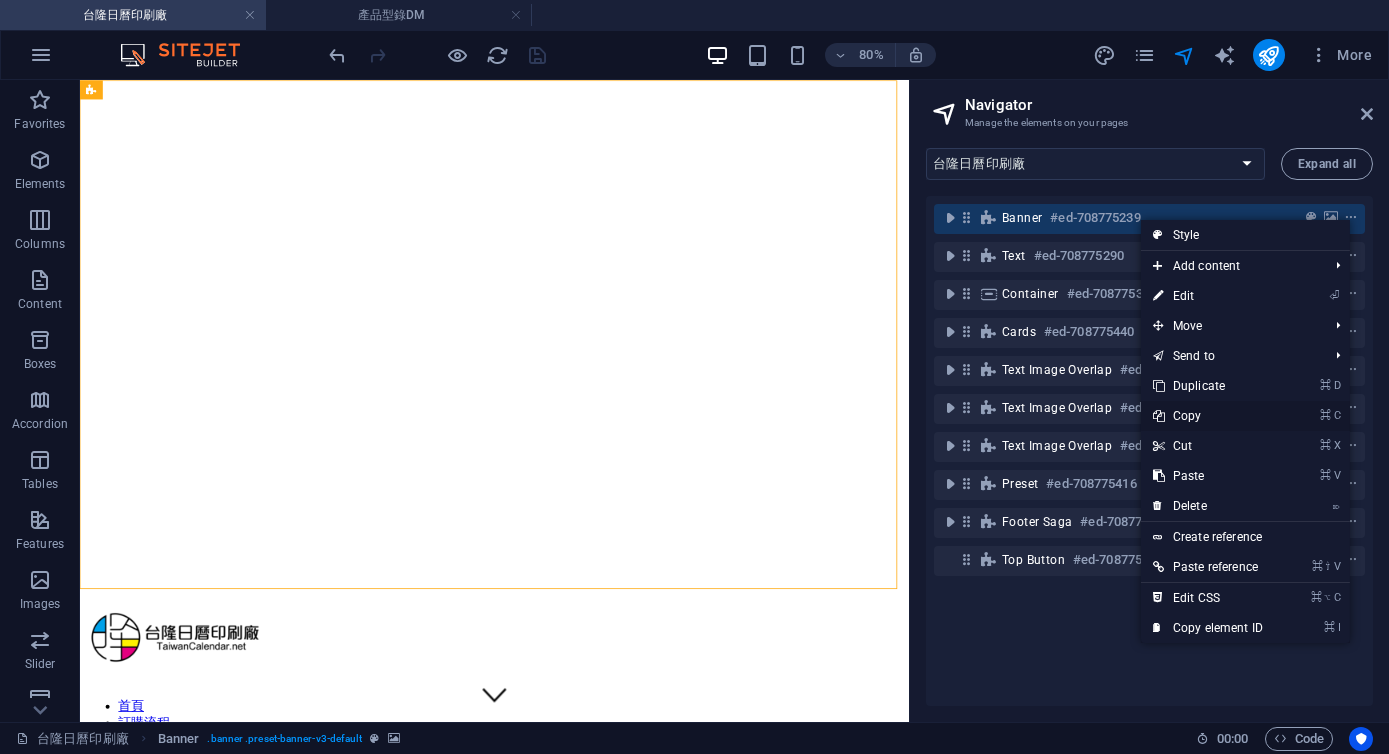 click on "⌘ C  Copy" at bounding box center (1208, 416) 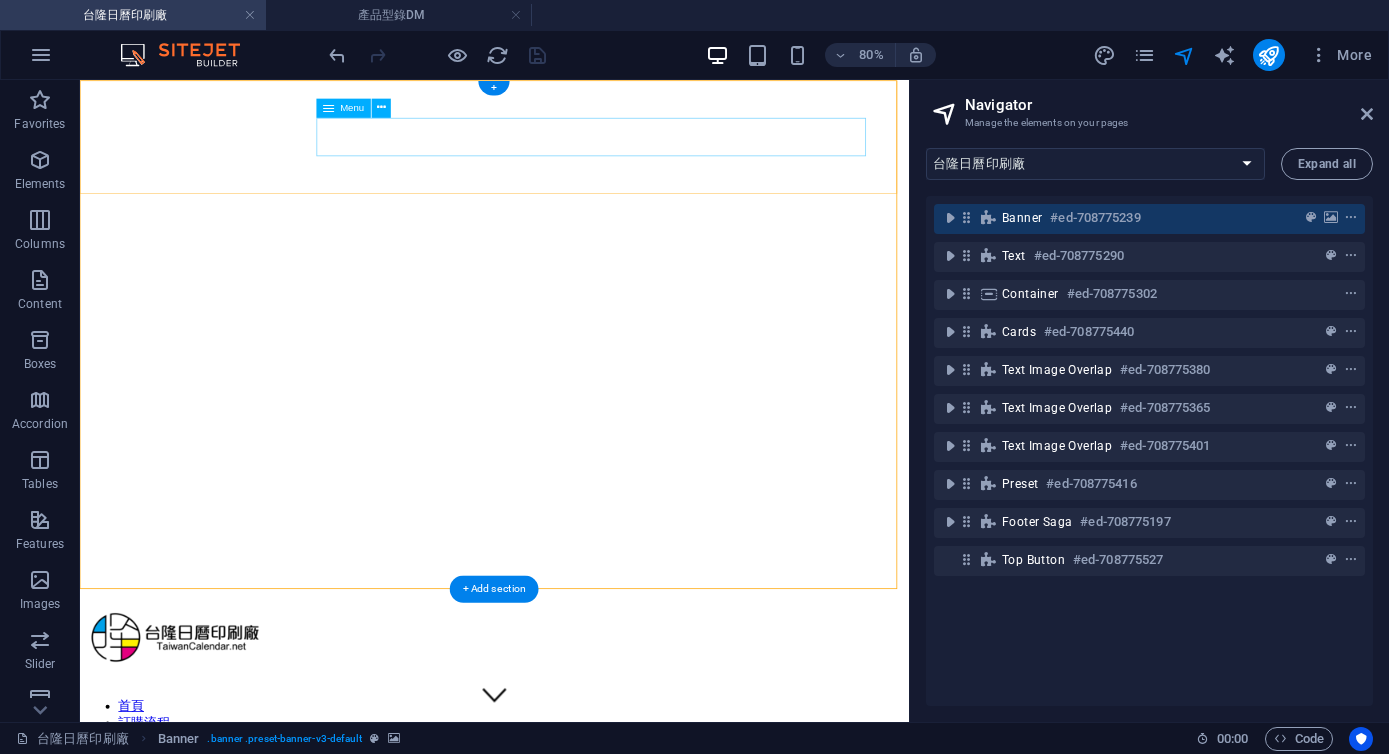 click on "首頁 訂購流程 印刷產品系列 日曆選購小學堂 產品型錄DM 聯繫我們" at bounding box center (598, 916) 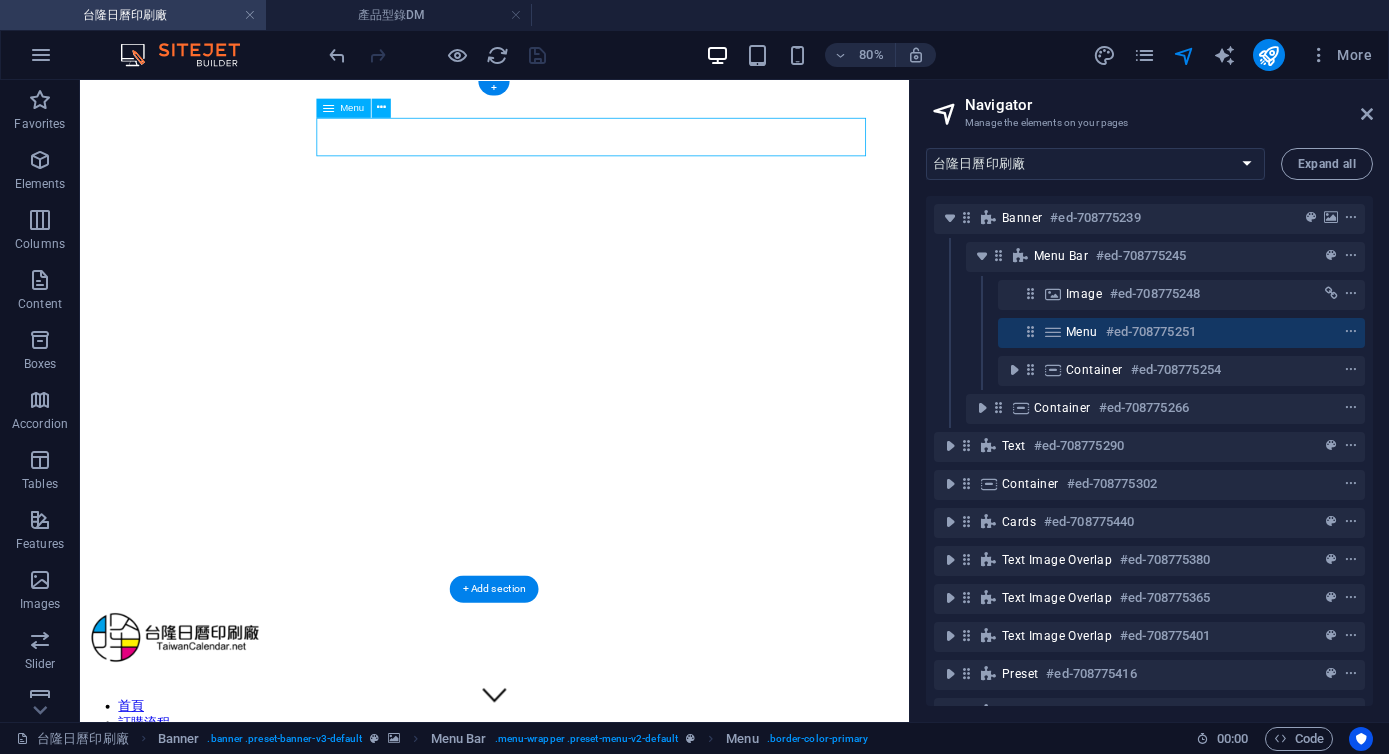 click on "首頁 訂購流程 印刷產品系列 日曆選購小學堂 產品型錄DM 聯繫我們" at bounding box center [598, 916] 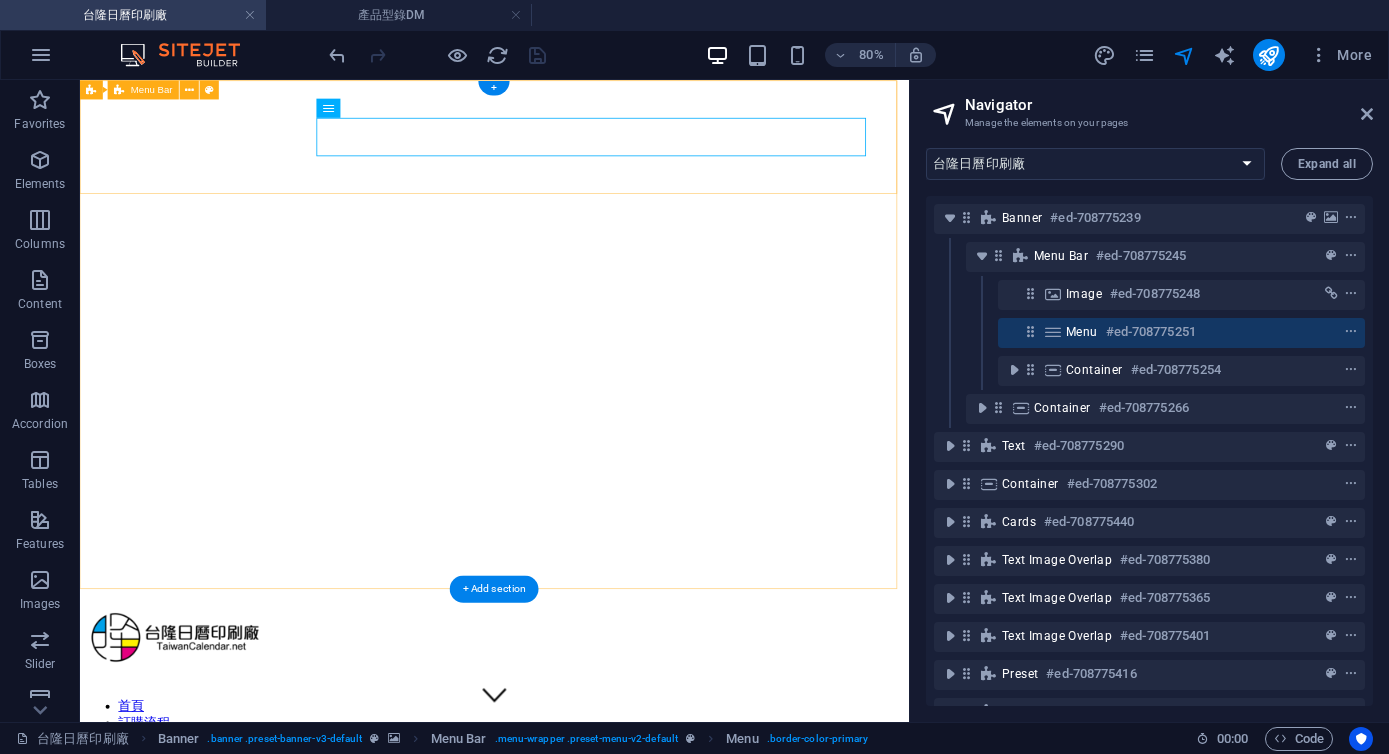 click on "首頁 訂購流程 印刷產品系列 日曆選購小學堂 產品型錄DM 聯繫我們" at bounding box center [598, 1528] 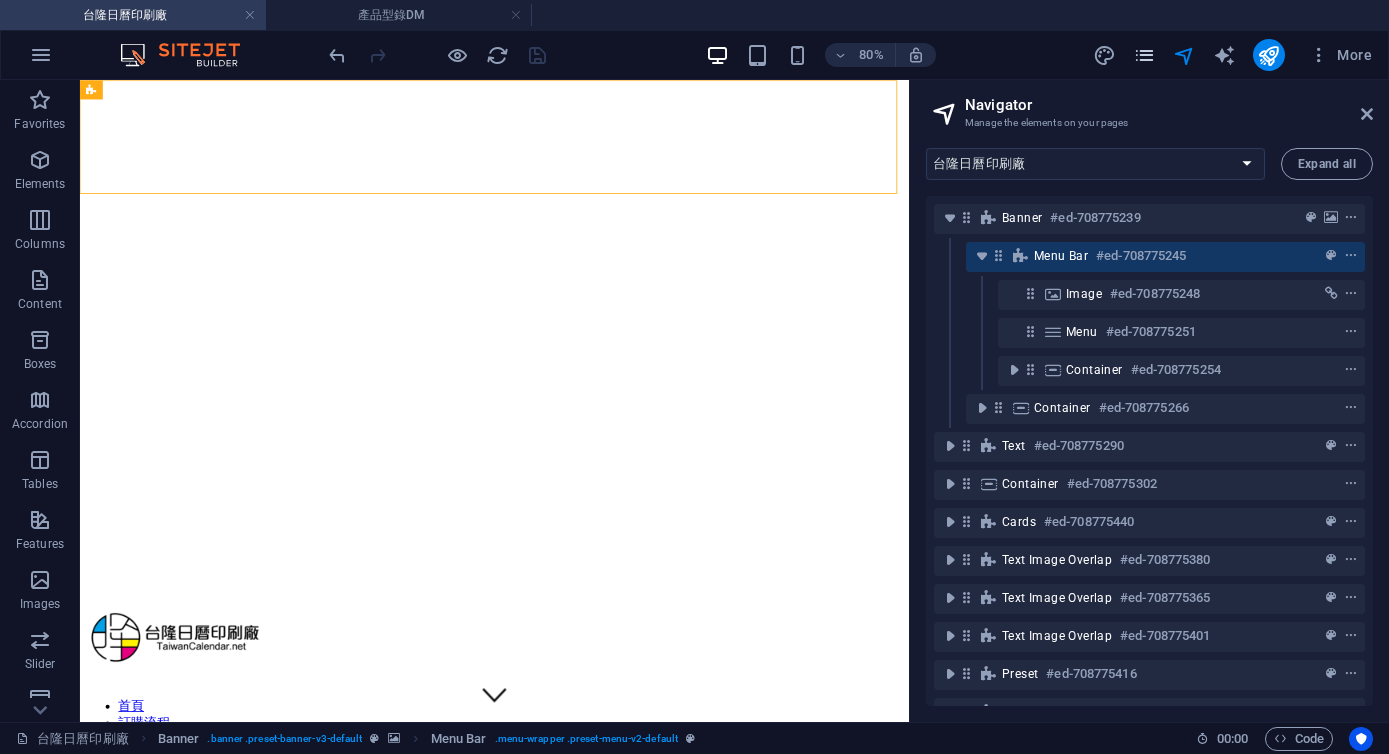 click at bounding box center [1144, 55] 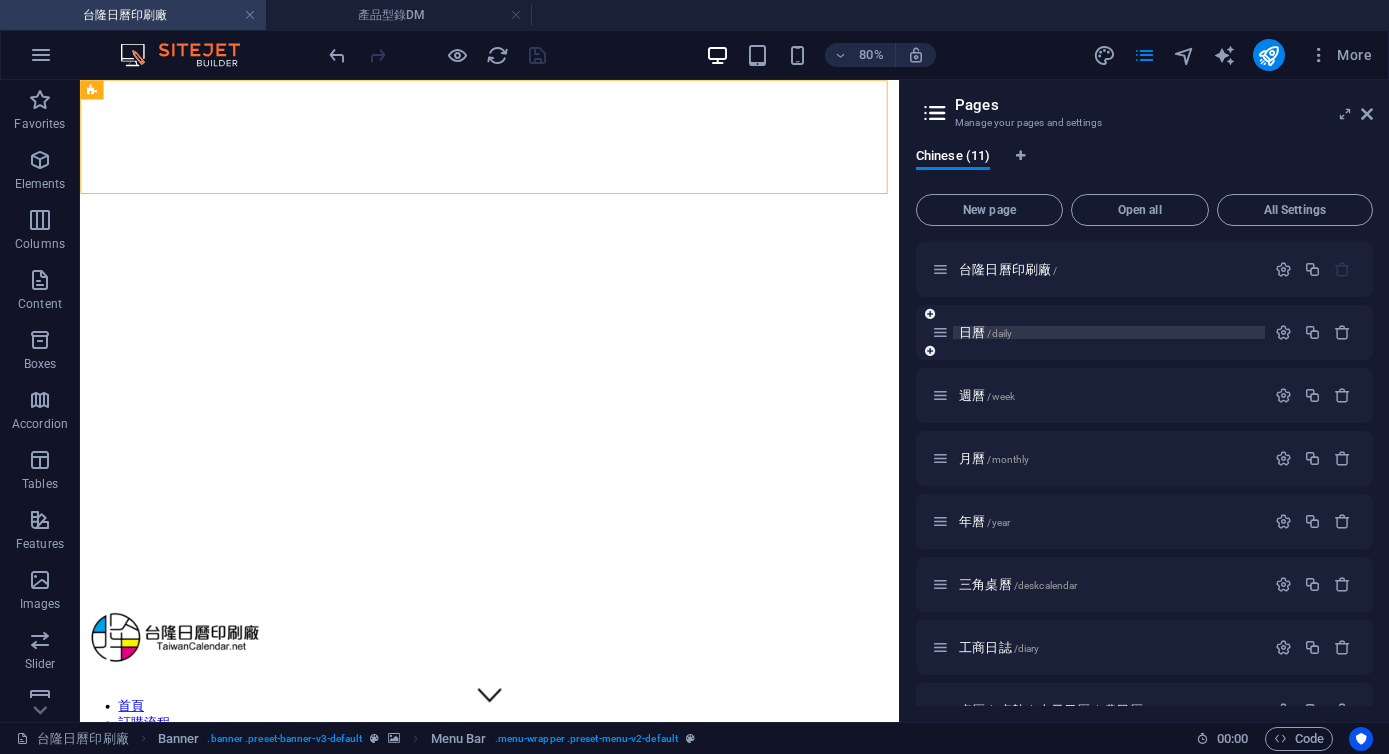 click on "日曆 /daily" at bounding box center [1109, 332] 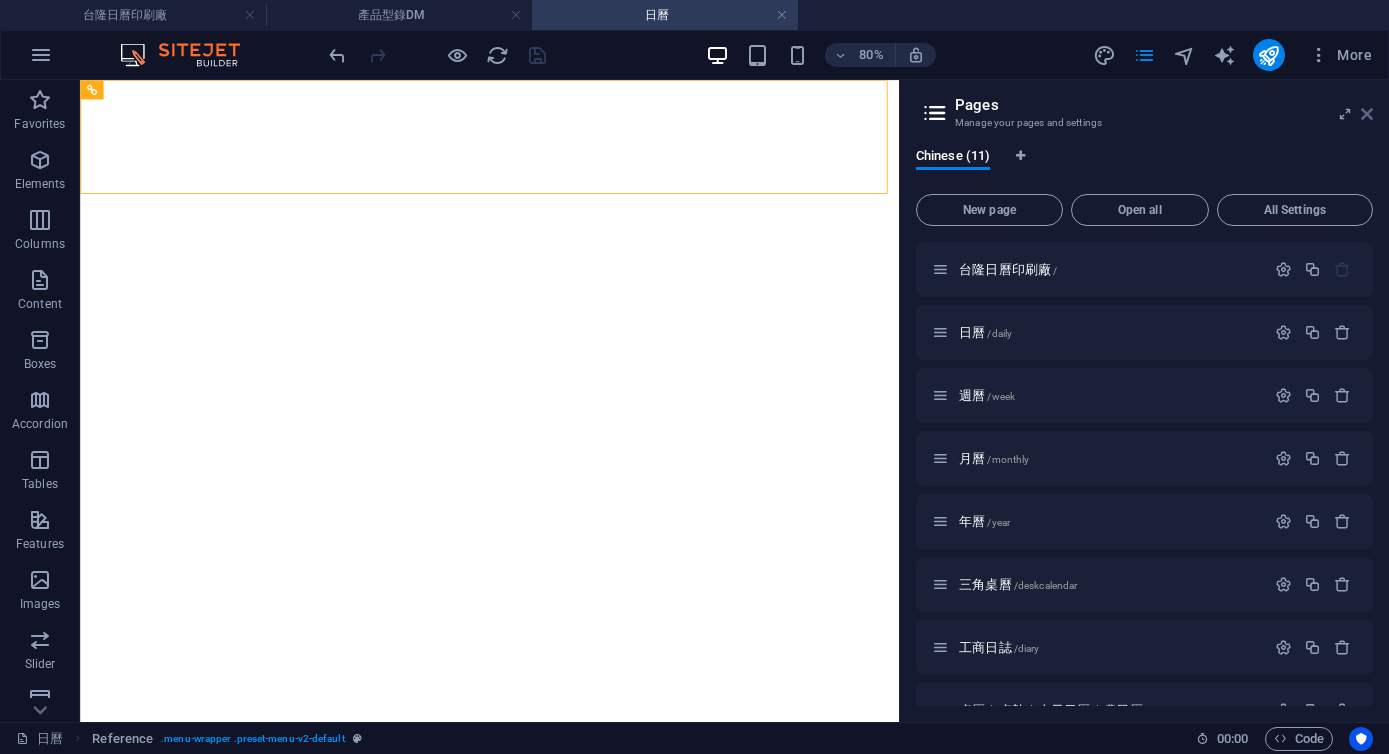 click at bounding box center (1367, 114) 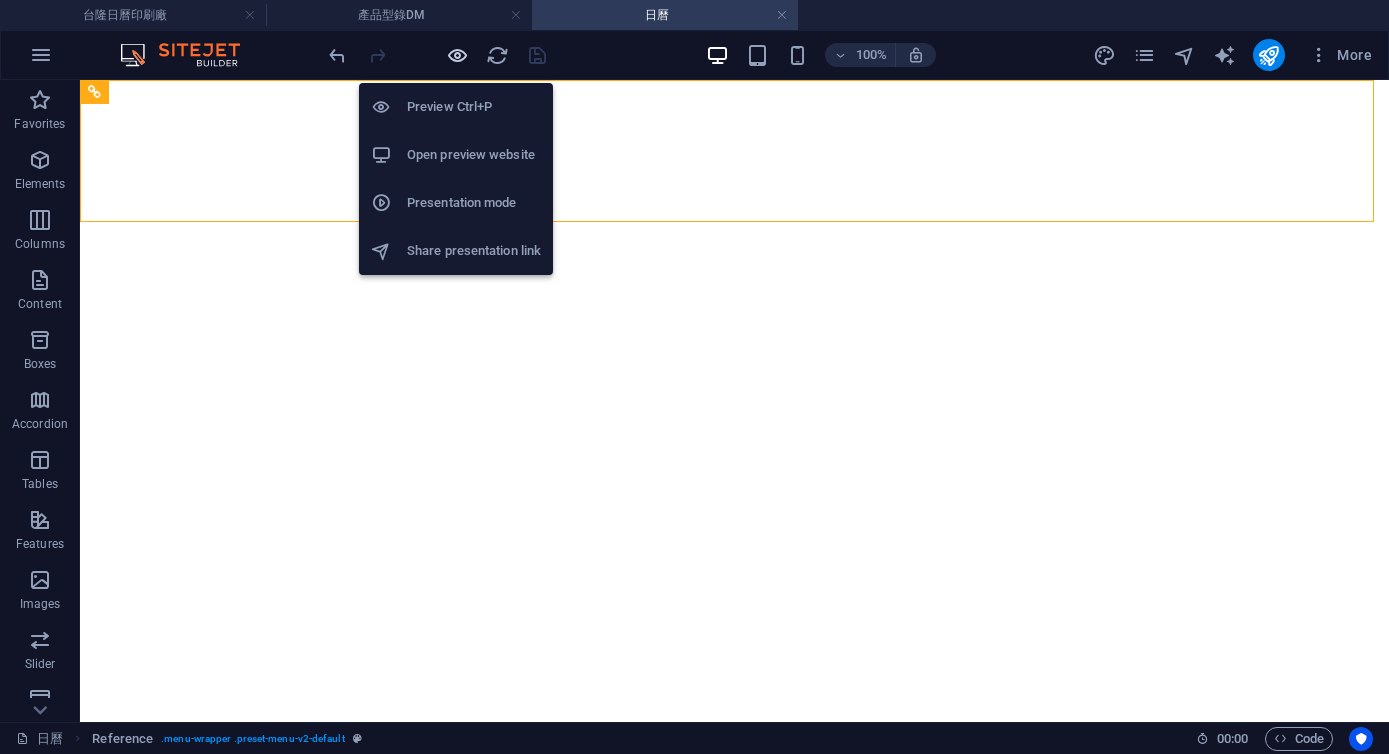click at bounding box center [457, 55] 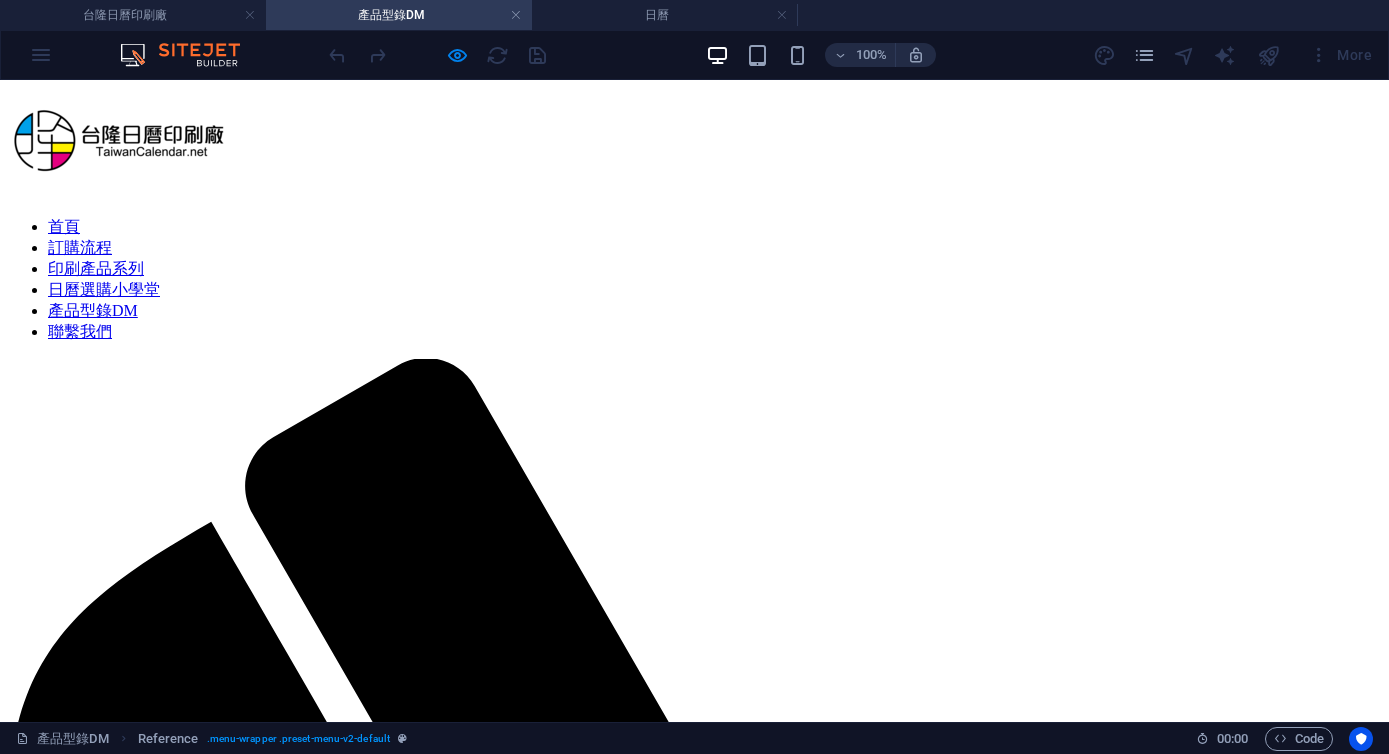 click on "日曆選購小學堂" at bounding box center (104, 289) 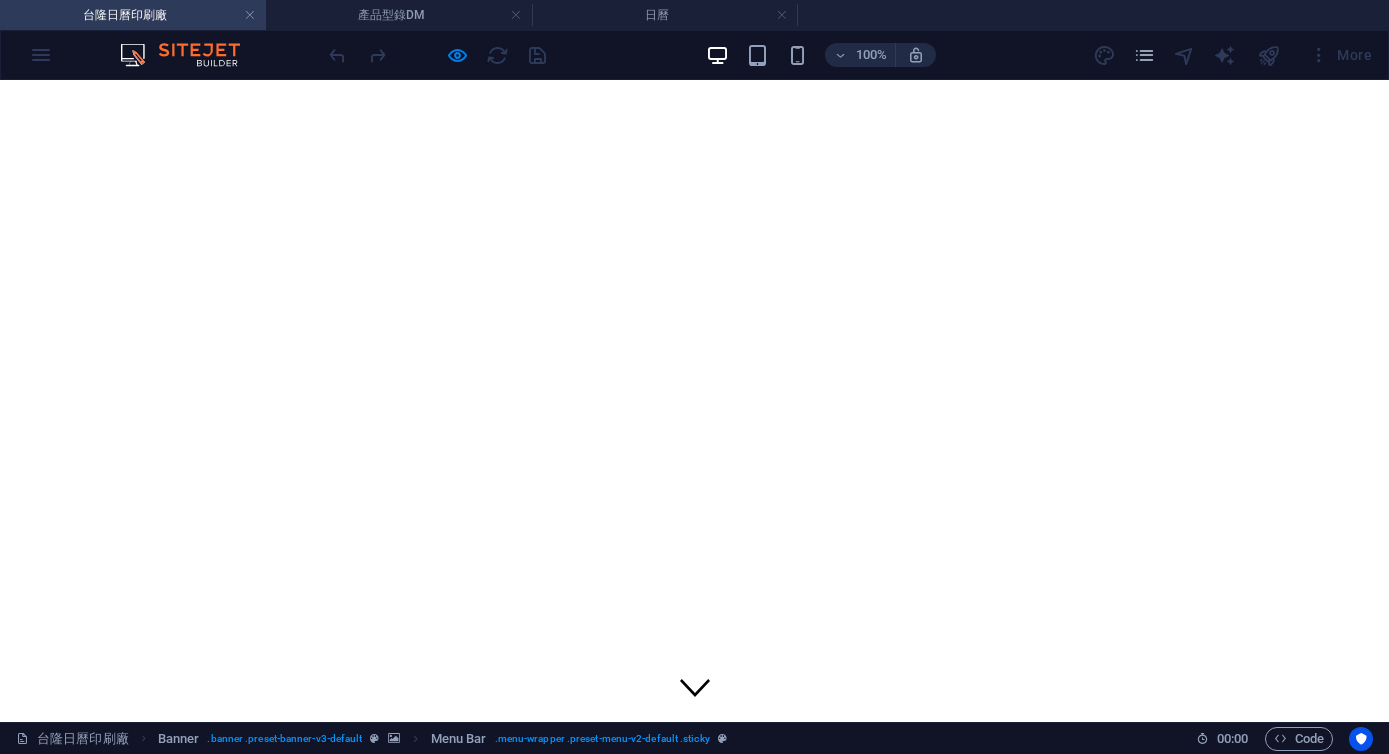 click on "印刷產品系列" at bounding box center (96, 904) 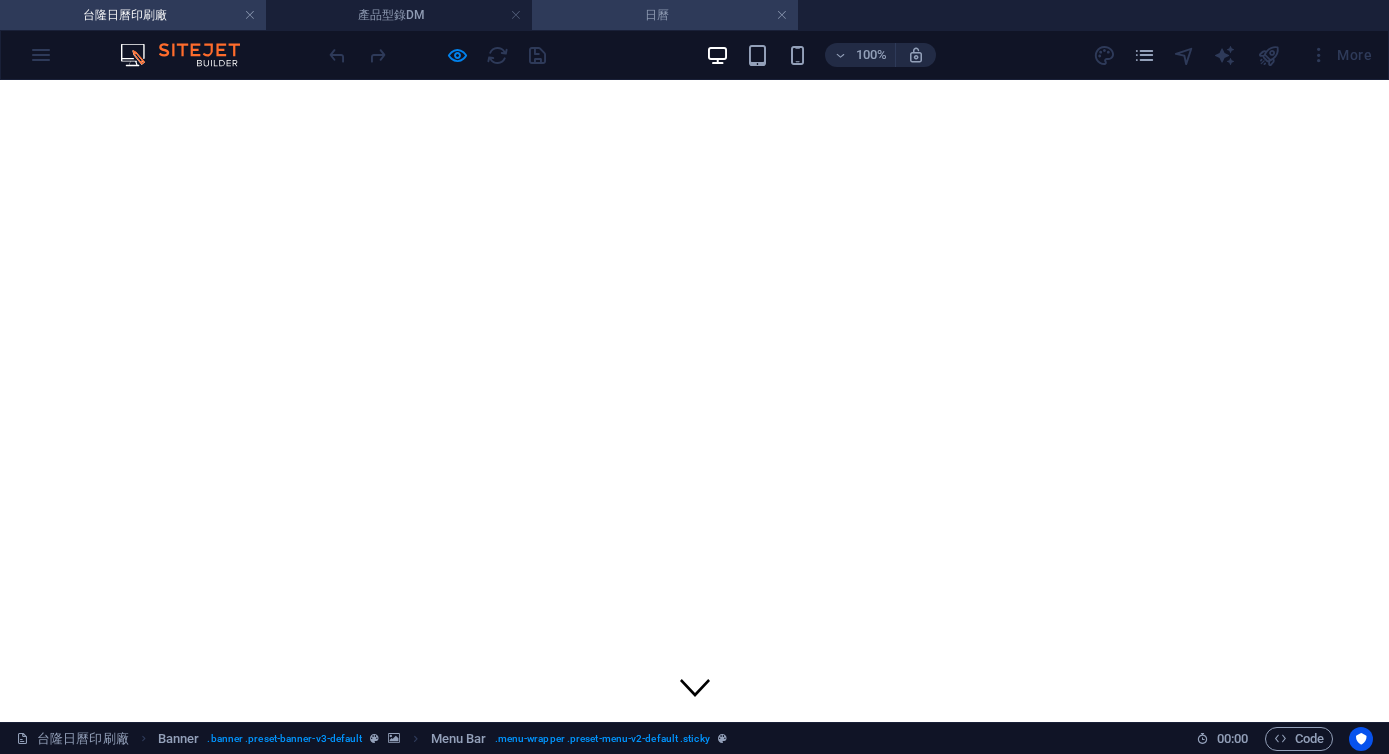 click on "日曆" at bounding box center (665, 15) 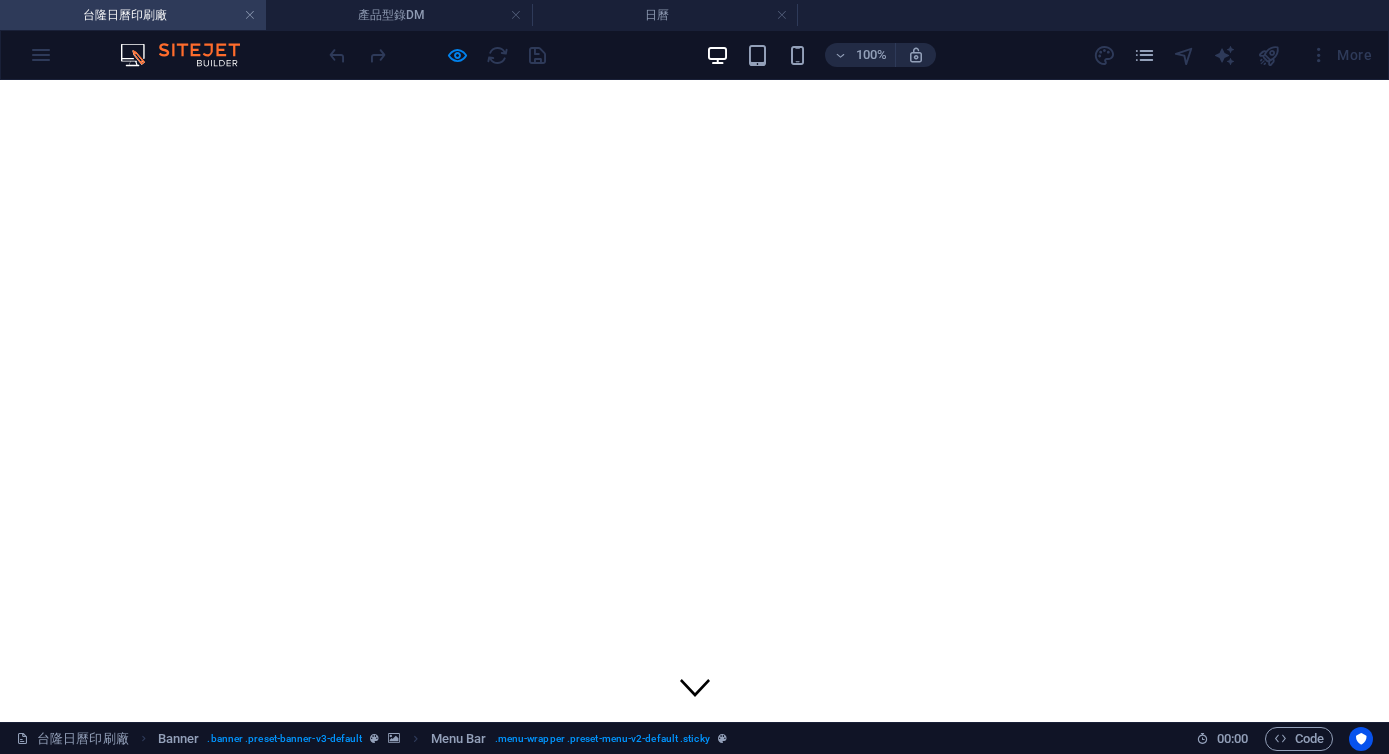 click on "日曆選購小學堂" at bounding box center [104, 925] 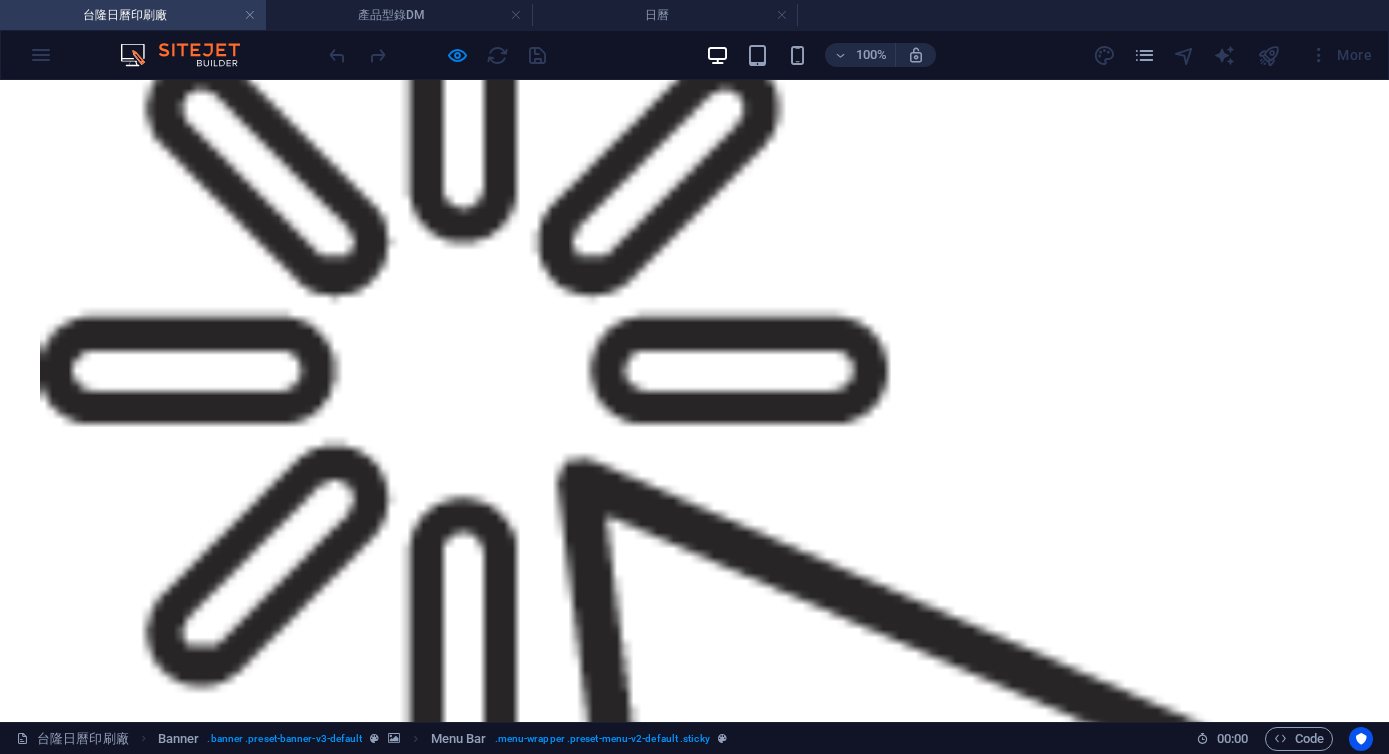 scroll, scrollTop: 3441, scrollLeft: 0, axis: vertical 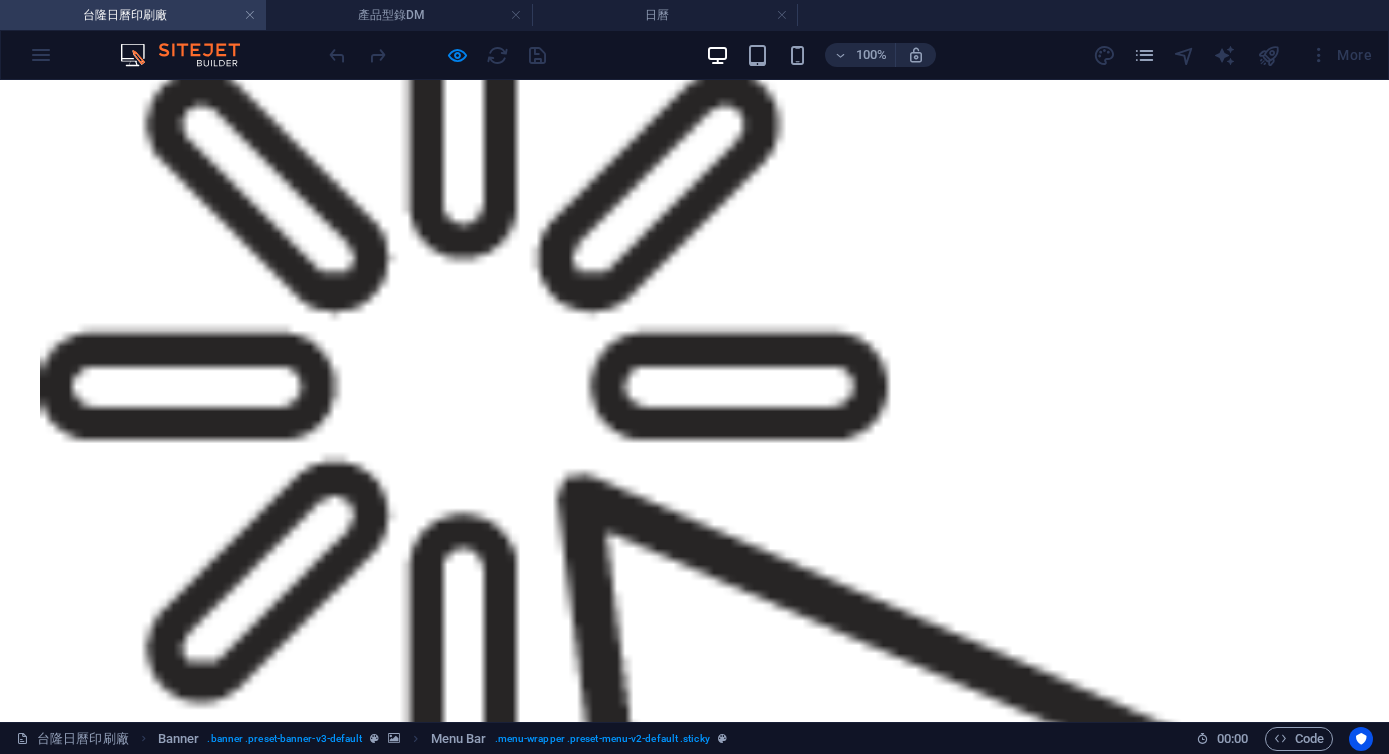 click on "印刷產品系列" at bounding box center [96, -2537] 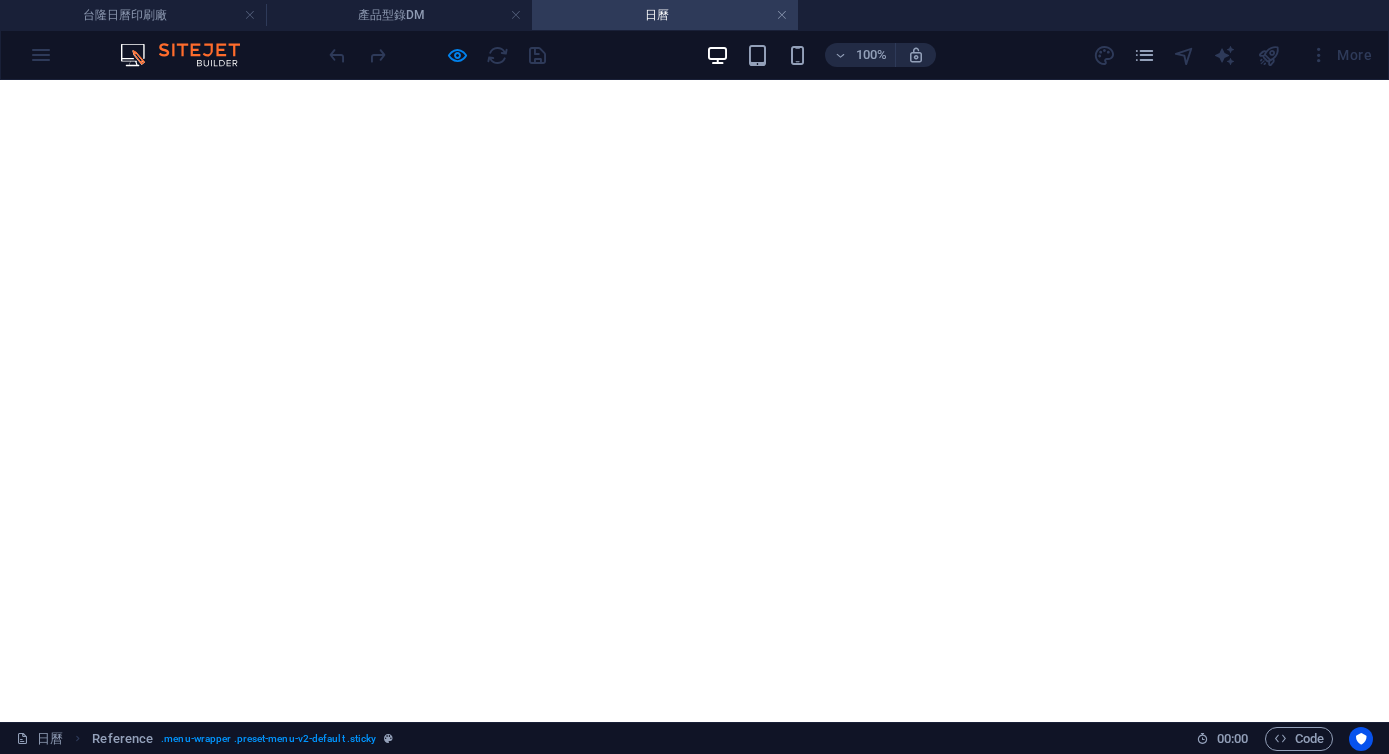 scroll, scrollTop: 0, scrollLeft: 0, axis: both 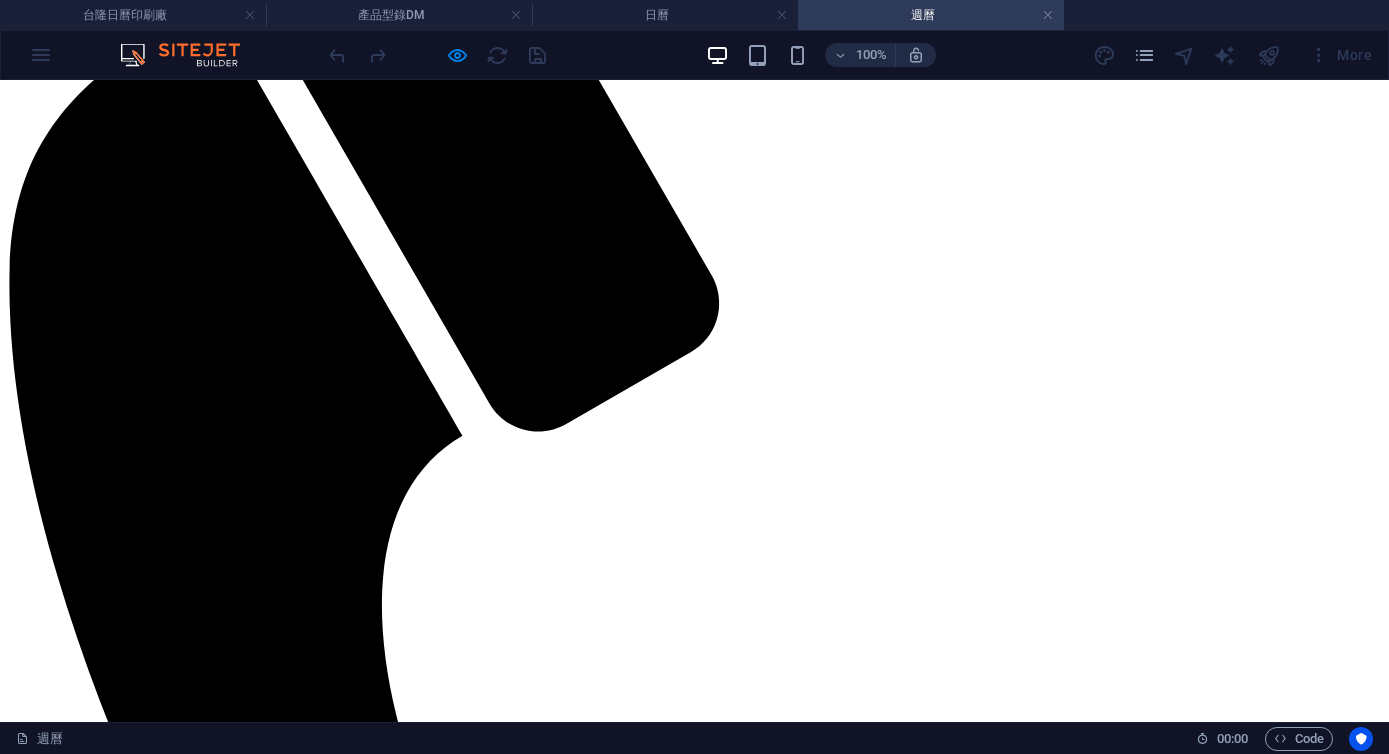 click on "三角桌曆" at bounding box center (694, 1861) 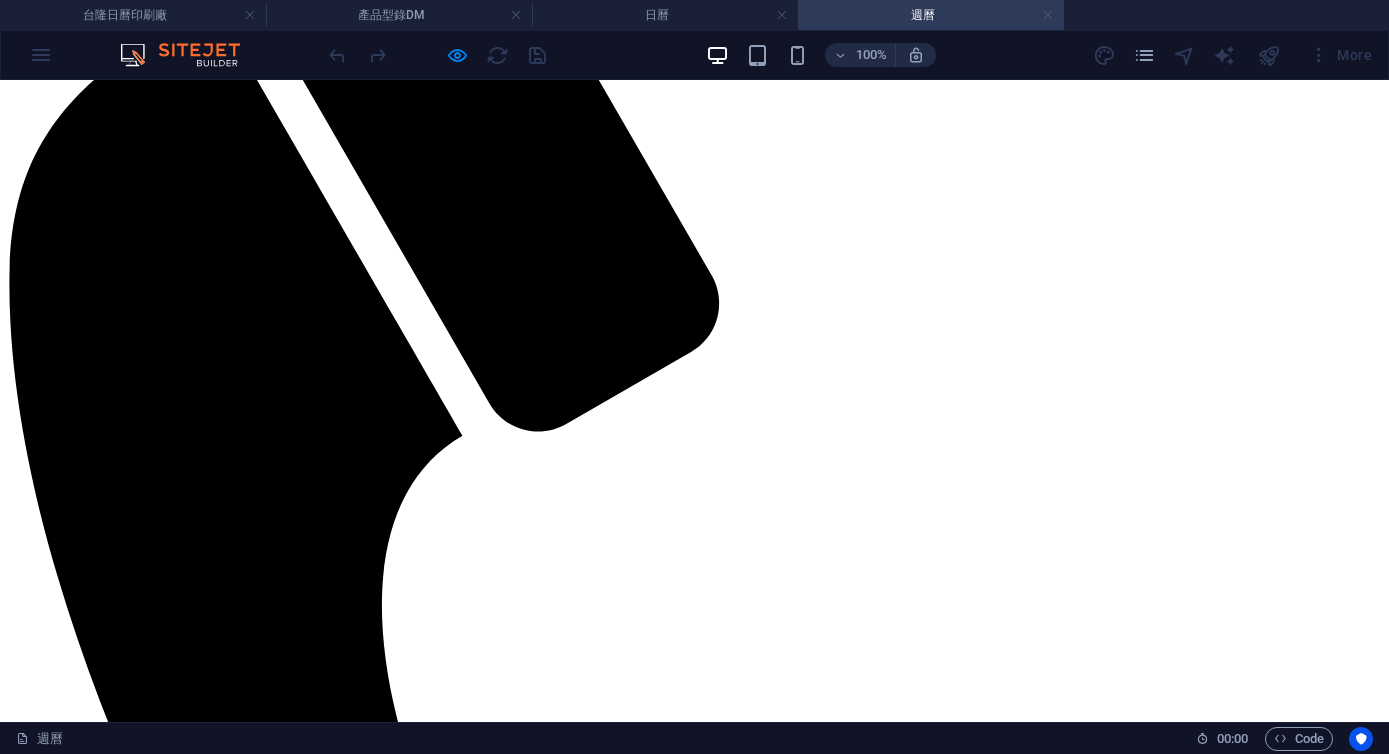 click at bounding box center (1048, 15) 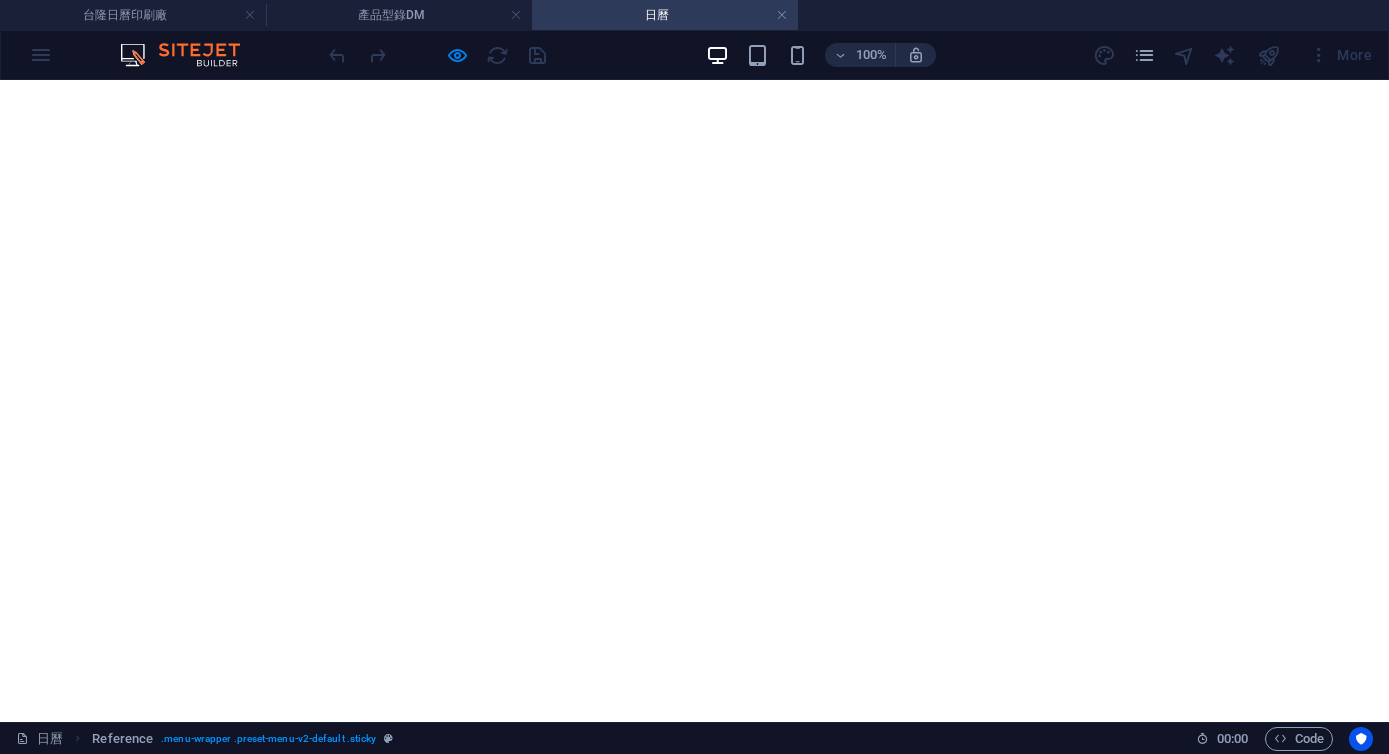 click at bounding box center (782, 15) 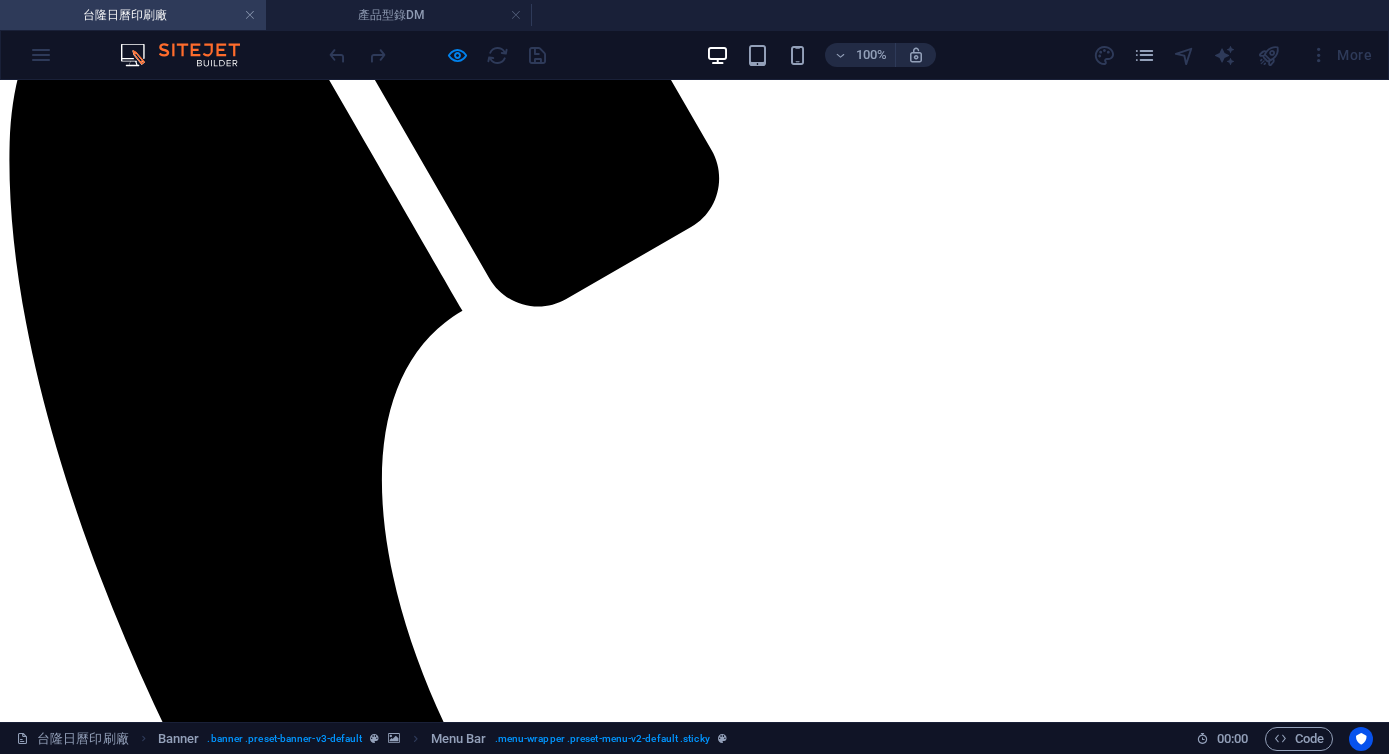 scroll, scrollTop: 1655, scrollLeft: 0, axis: vertical 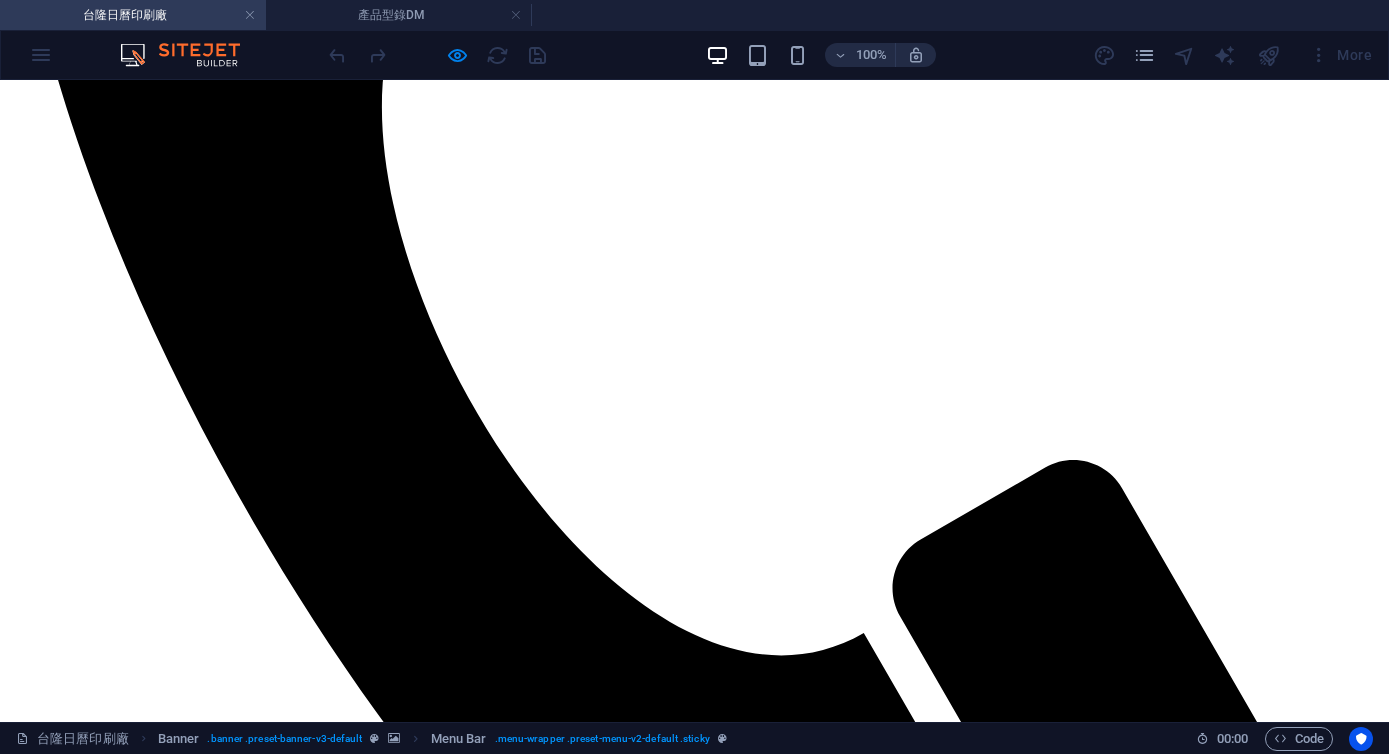 click at bounding box center (694, 13373) 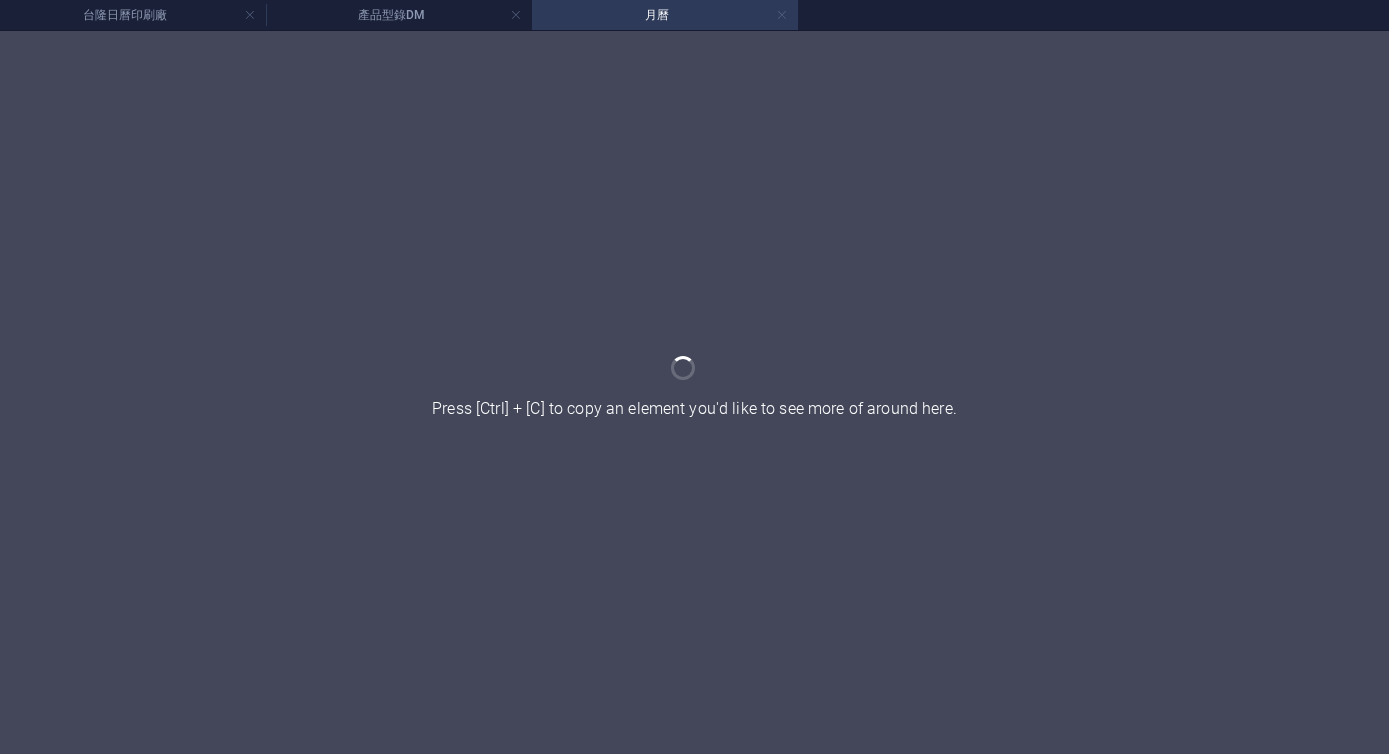 click at bounding box center [782, 15] 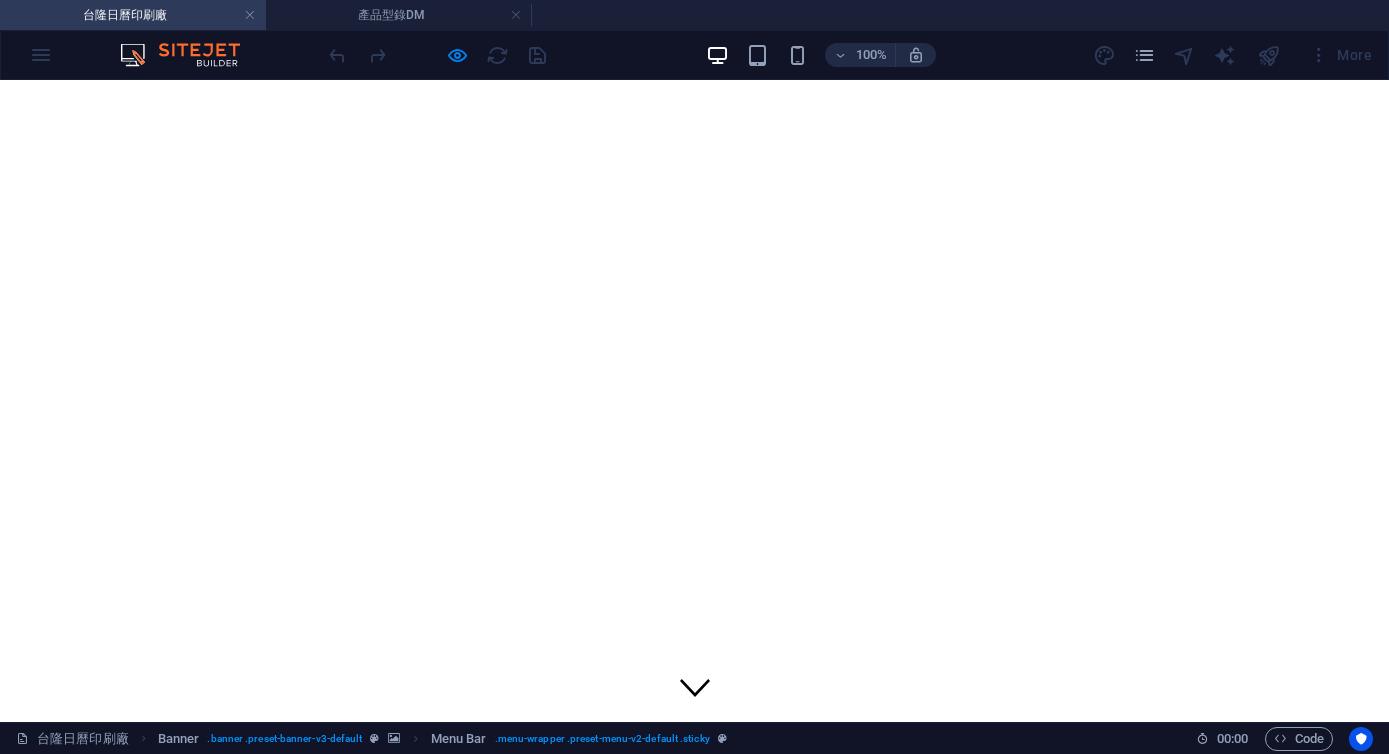 scroll, scrollTop: 1655, scrollLeft: 0, axis: vertical 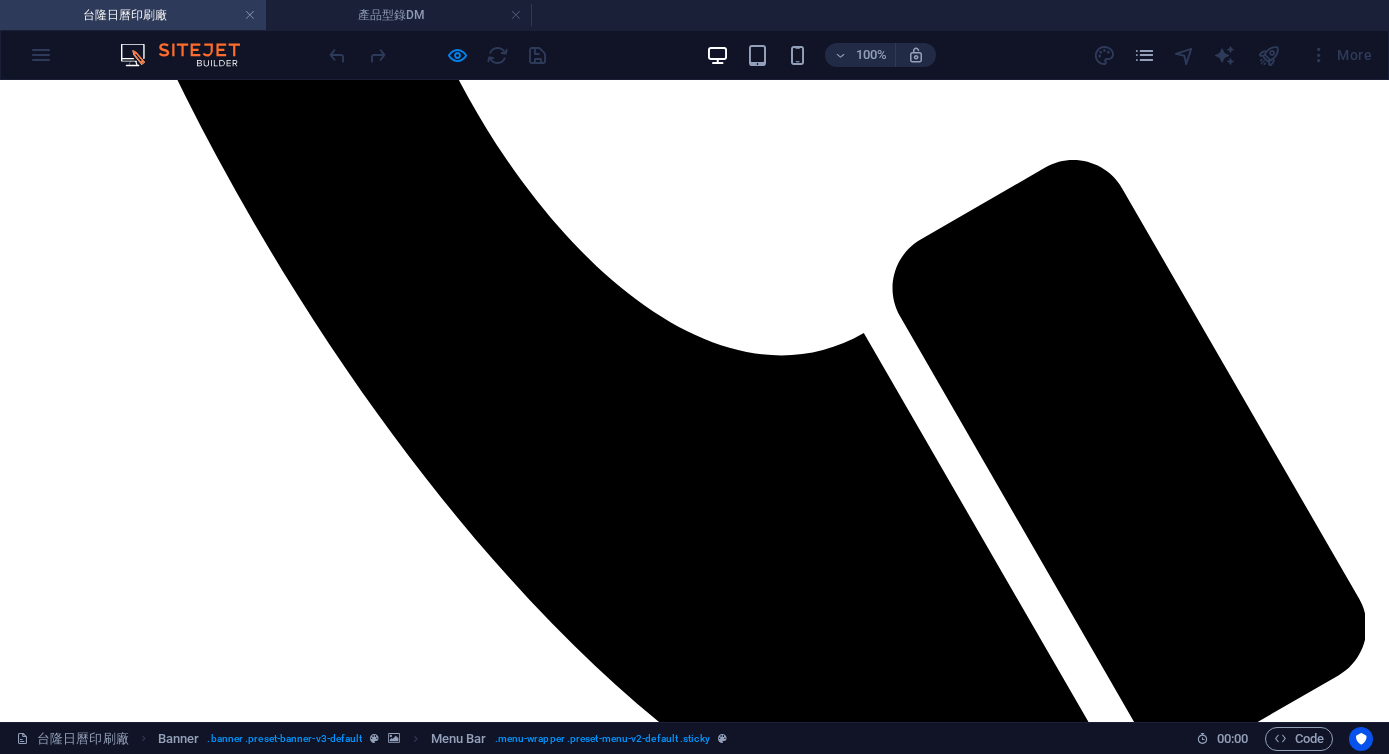 click at bounding box center (694, 10669) 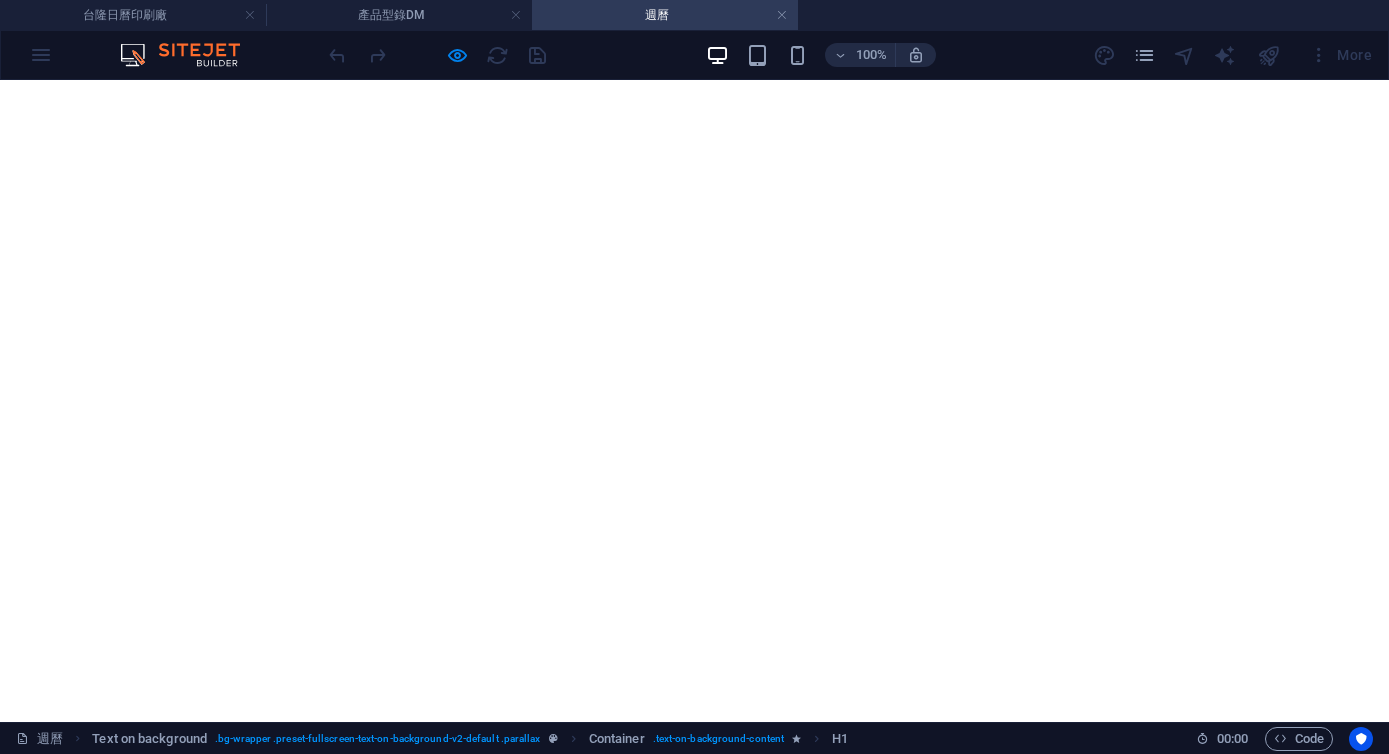 click on "週曆" at bounding box center [665, 15] 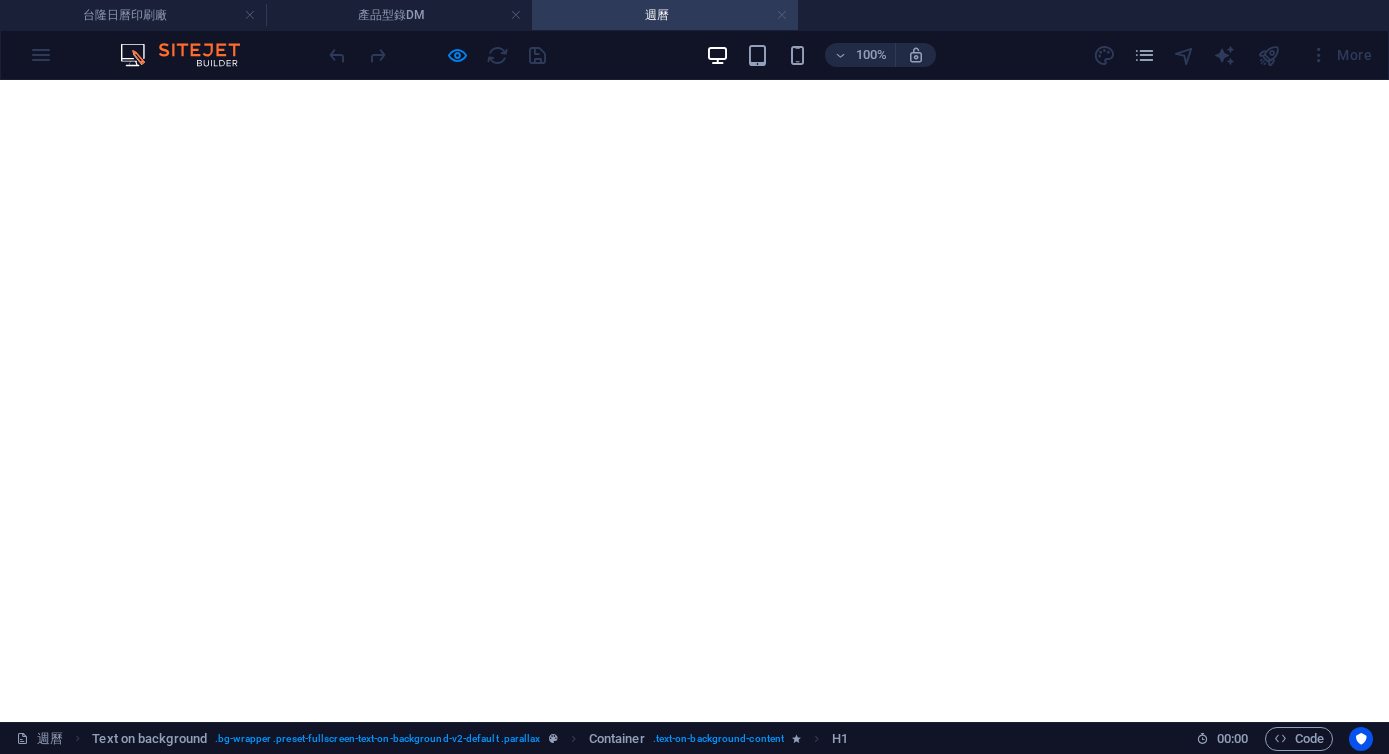 click at bounding box center [782, 15] 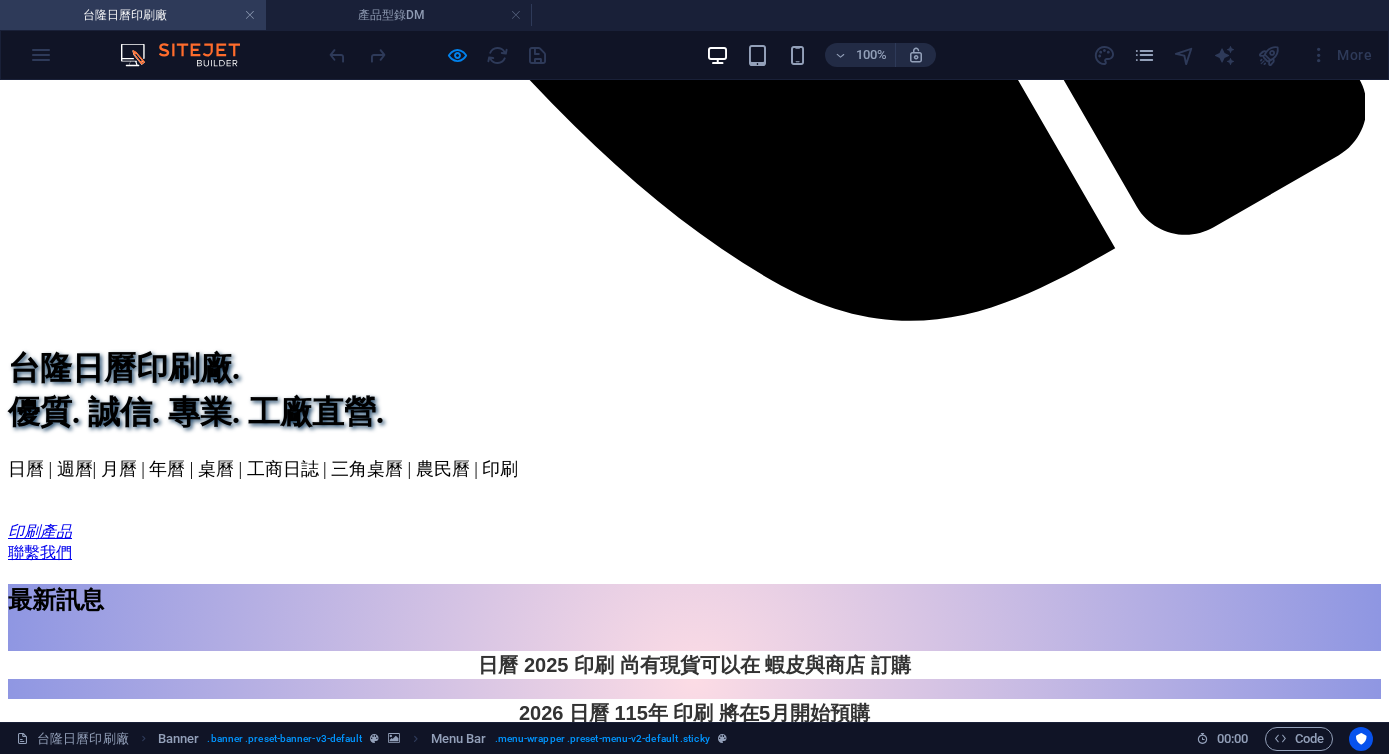 scroll, scrollTop: 2706, scrollLeft: 0, axis: vertical 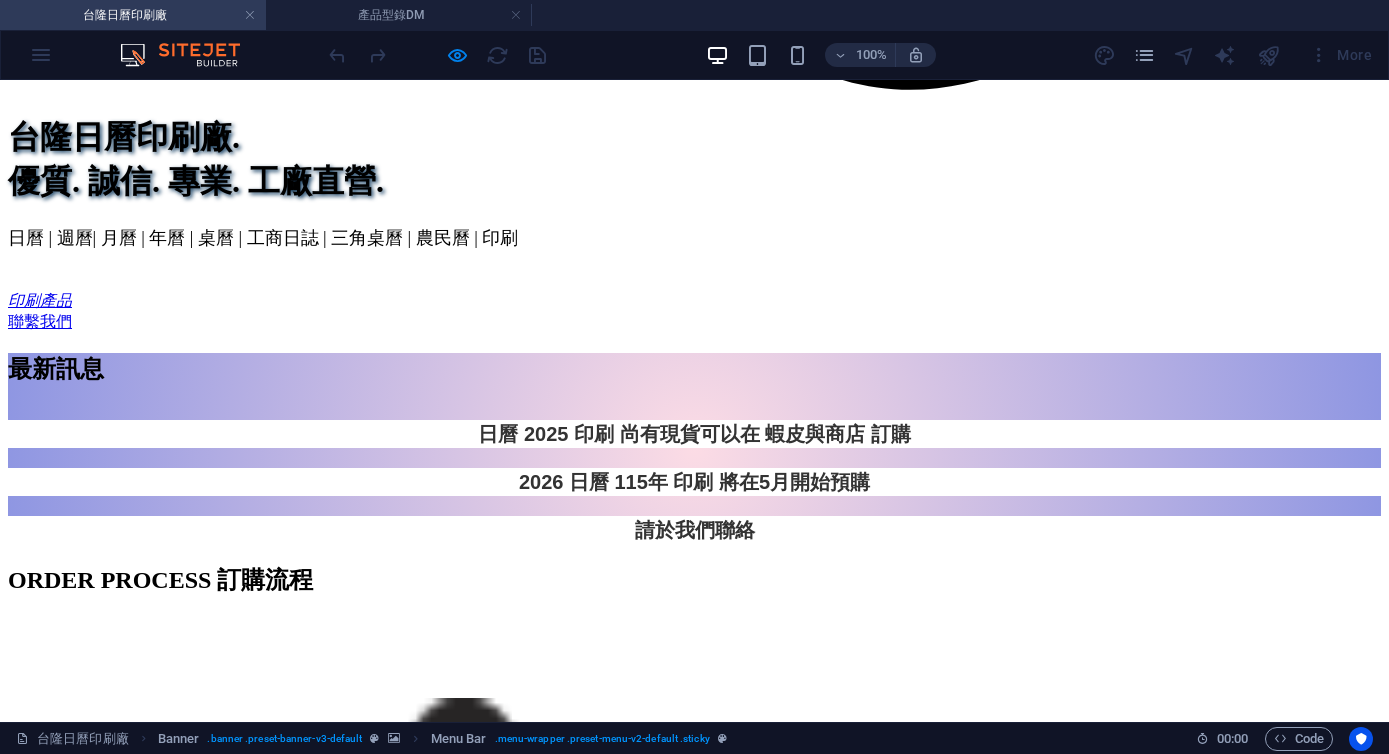 click at bounding box center [694, 14819] 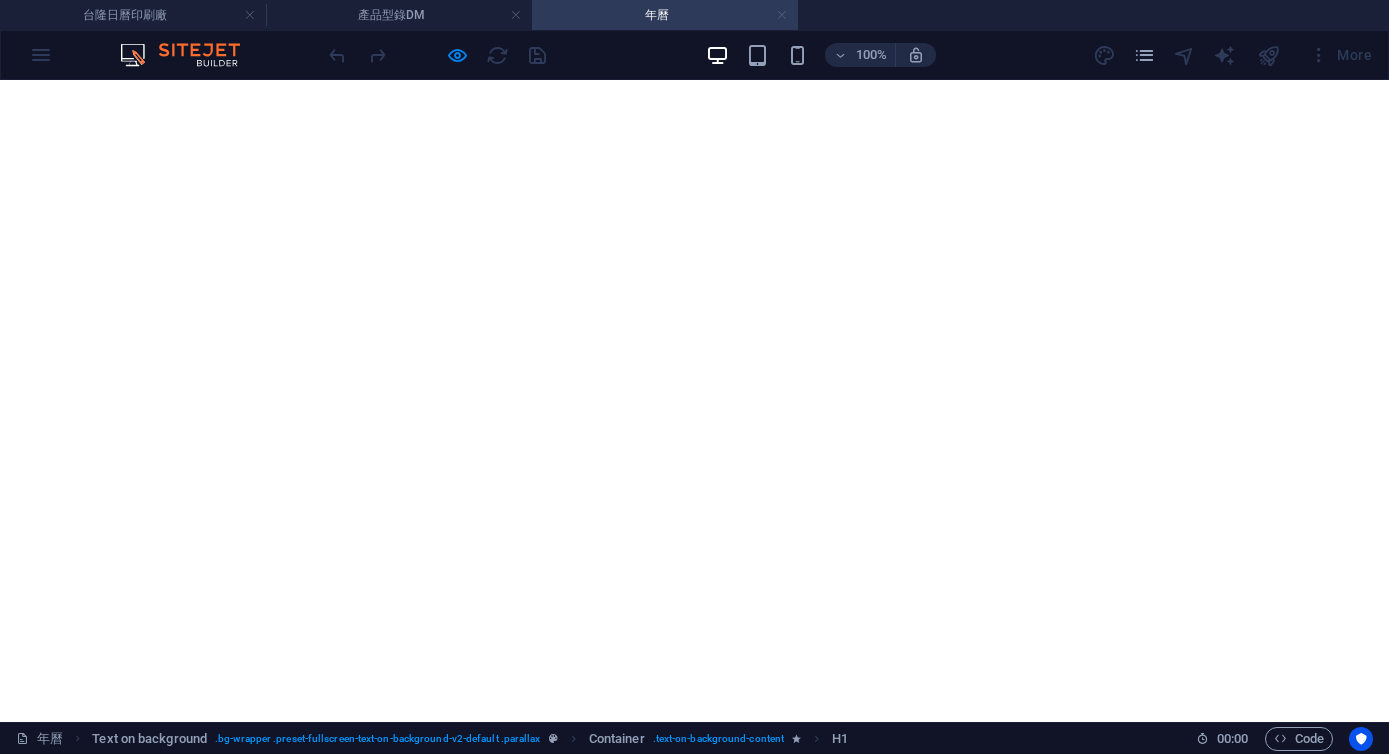 click at bounding box center (782, 15) 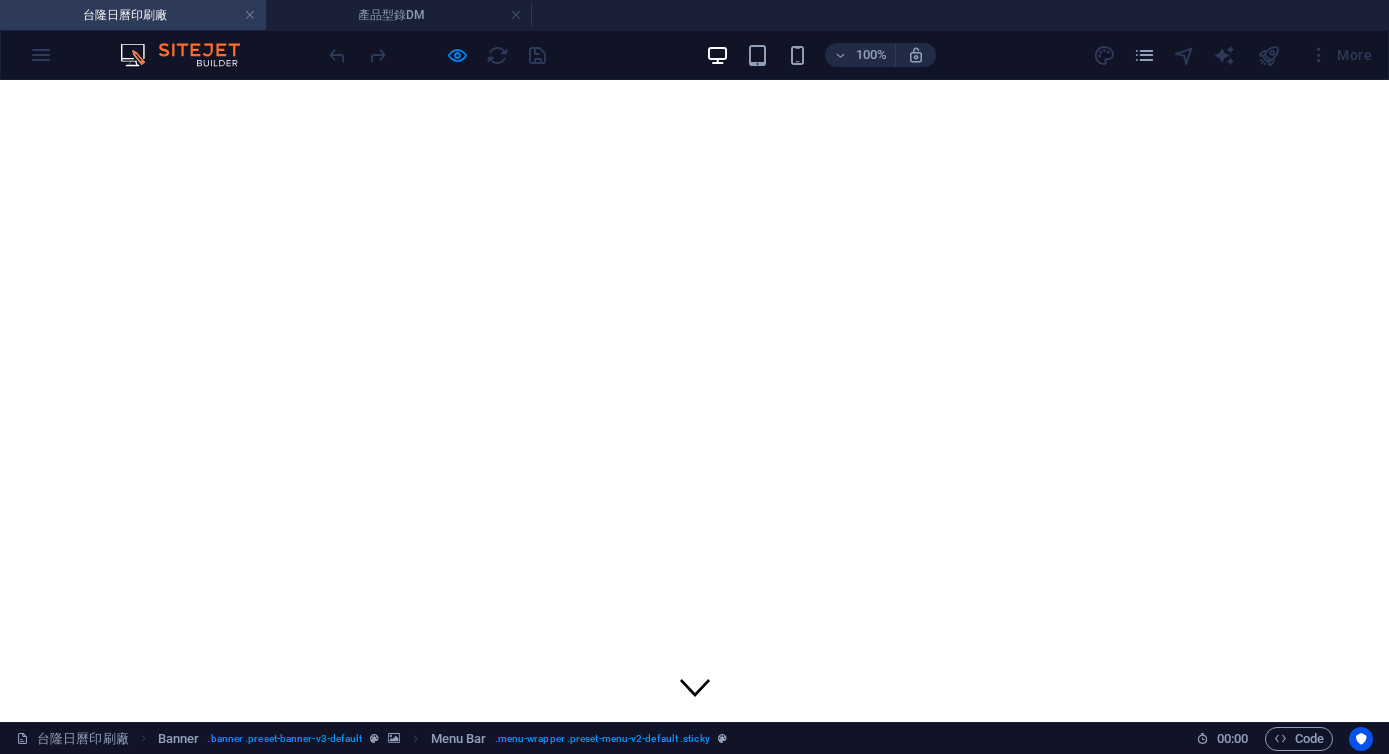 scroll, scrollTop: 2706, scrollLeft: 0, axis: vertical 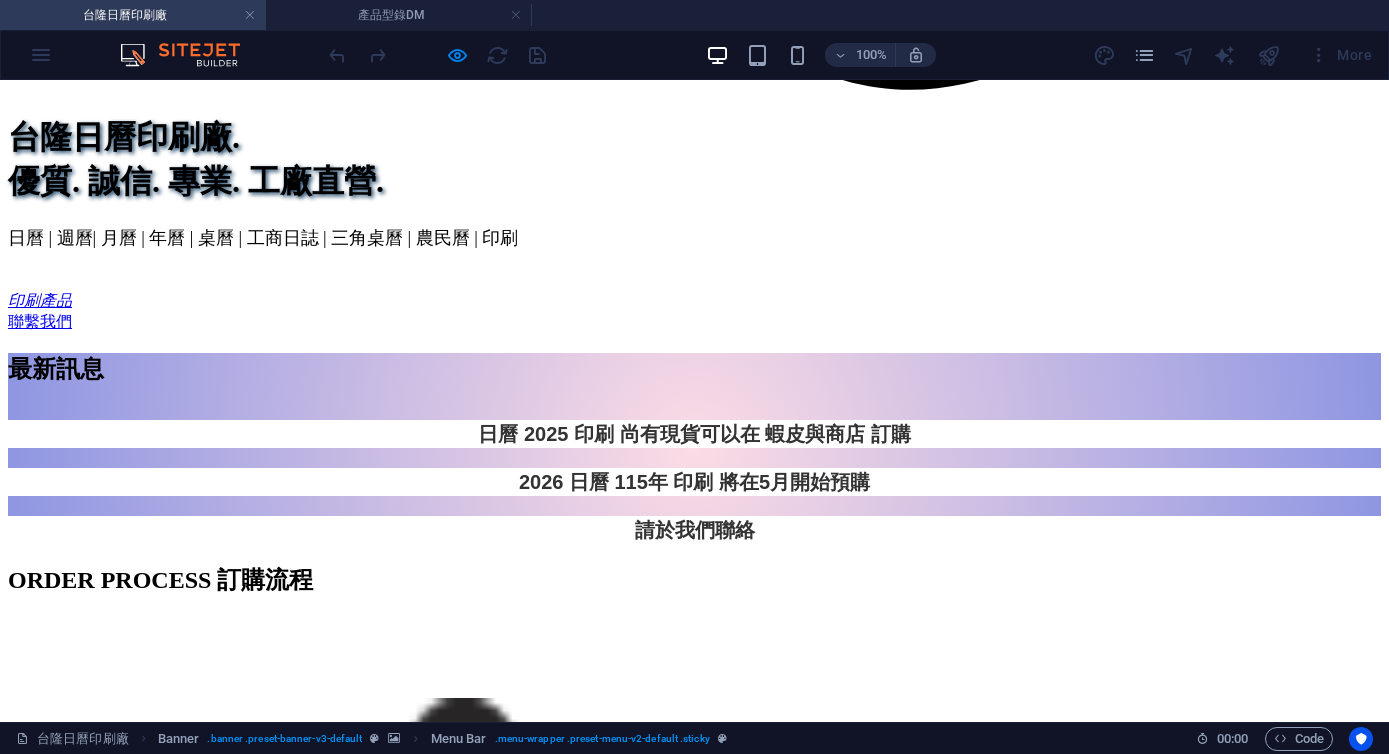 click at bounding box center [694, 21477] 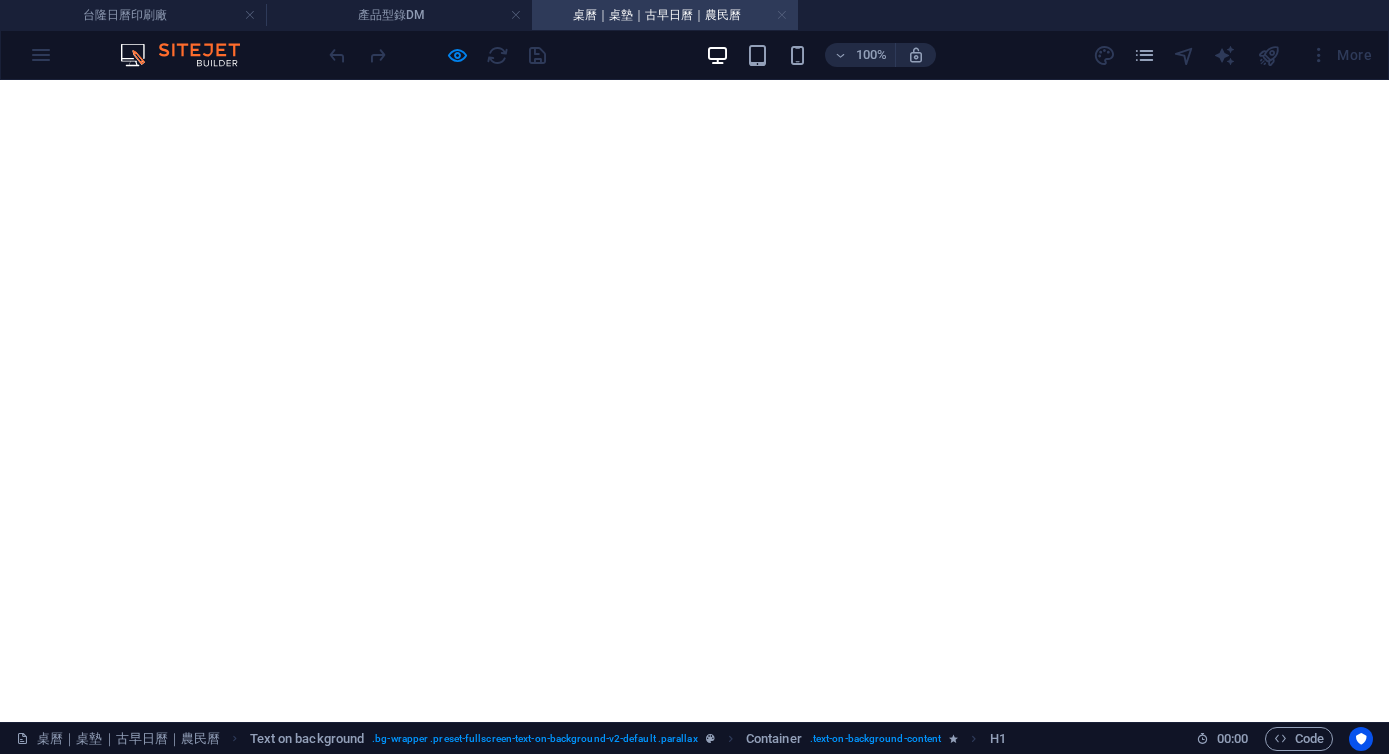 click at bounding box center (782, 15) 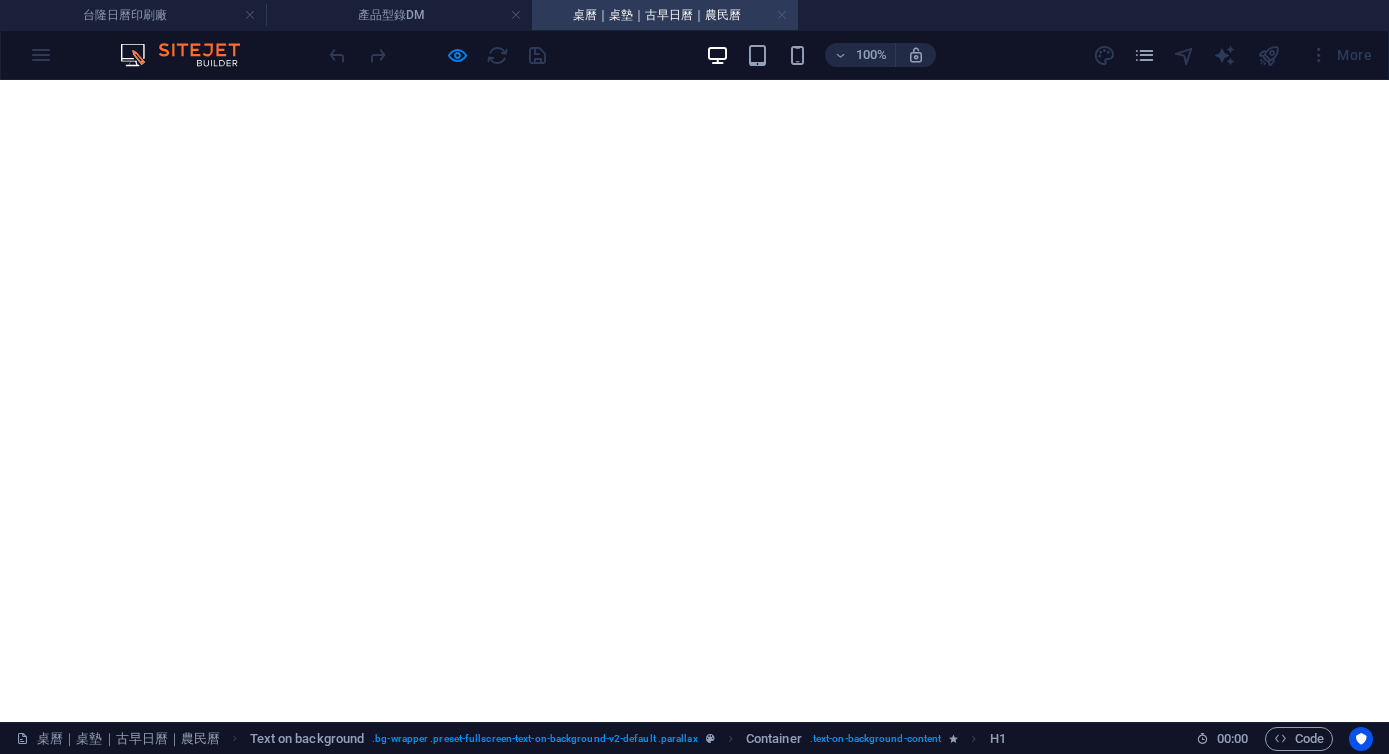 scroll, scrollTop: 2706, scrollLeft: 0, axis: vertical 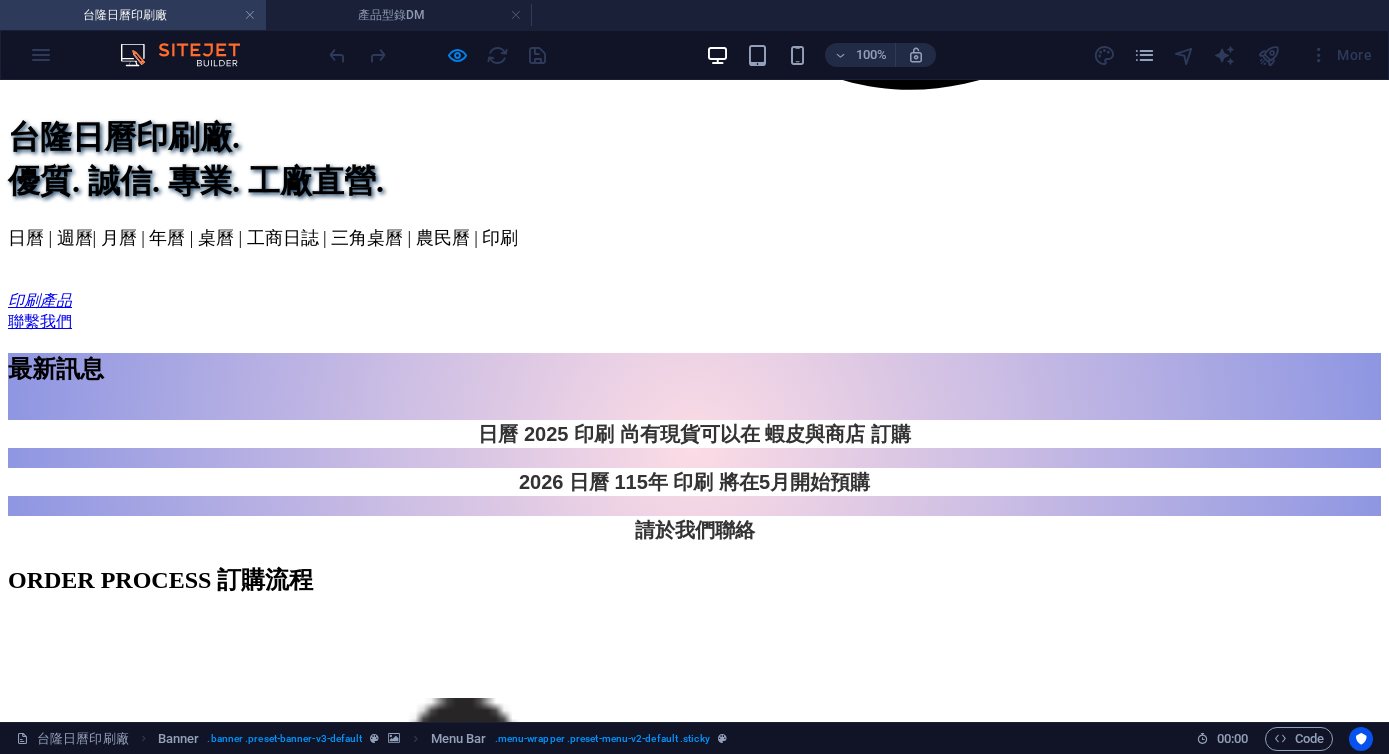click at bounding box center [694, 23205] 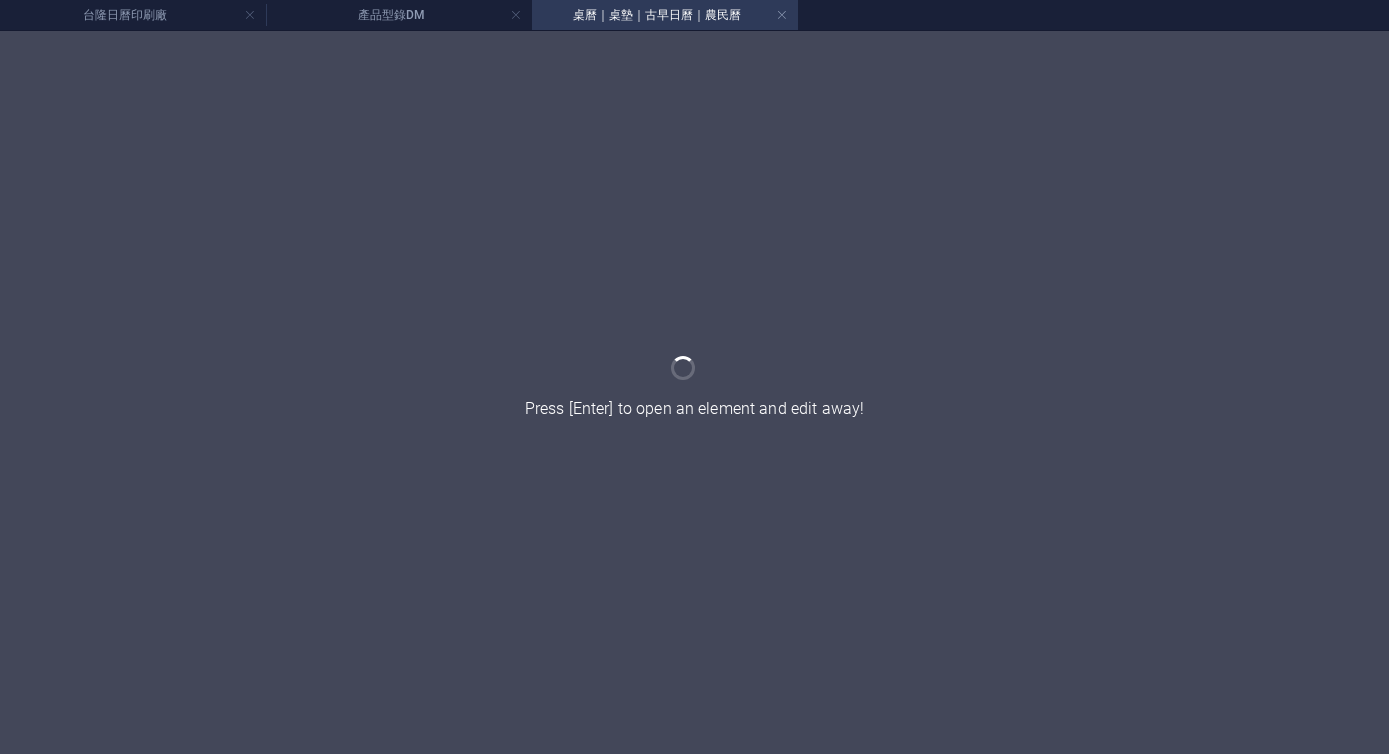 scroll, scrollTop: 0, scrollLeft: 0, axis: both 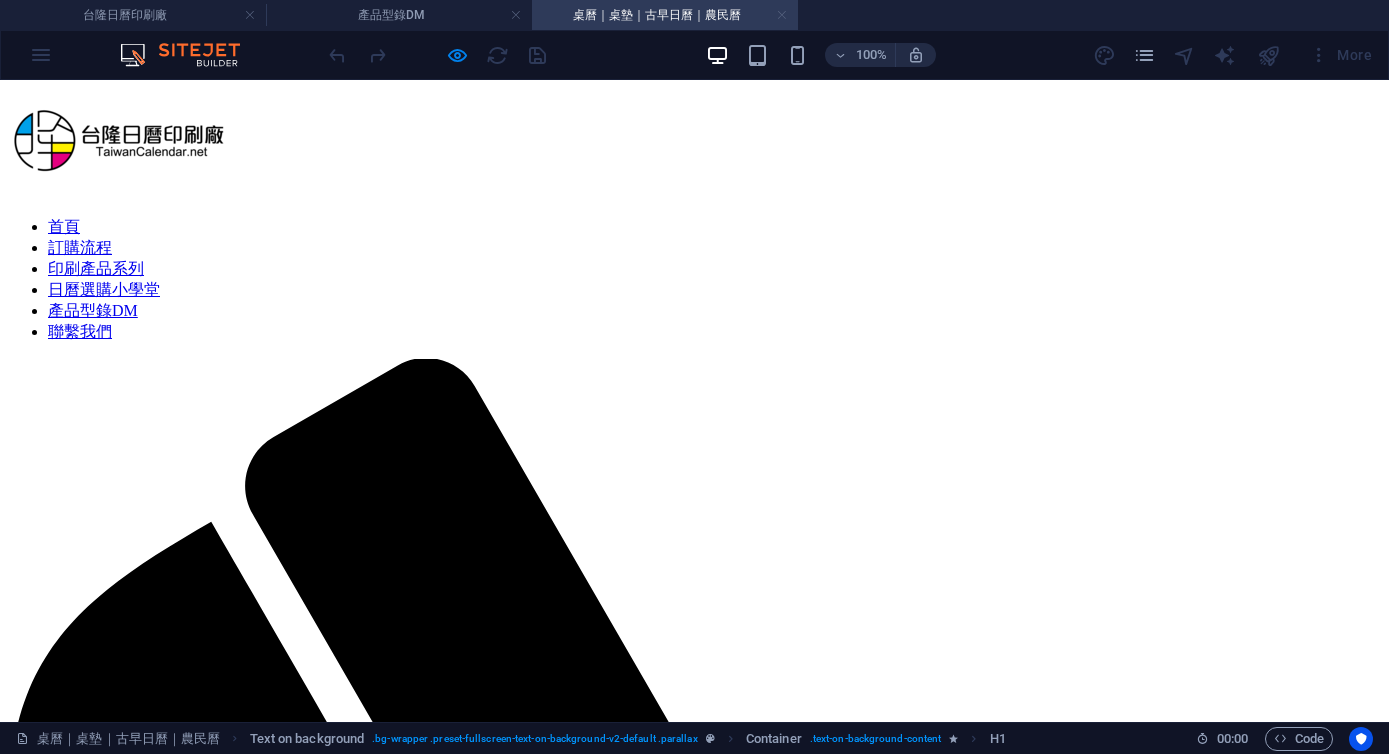 click at bounding box center [782, 15] 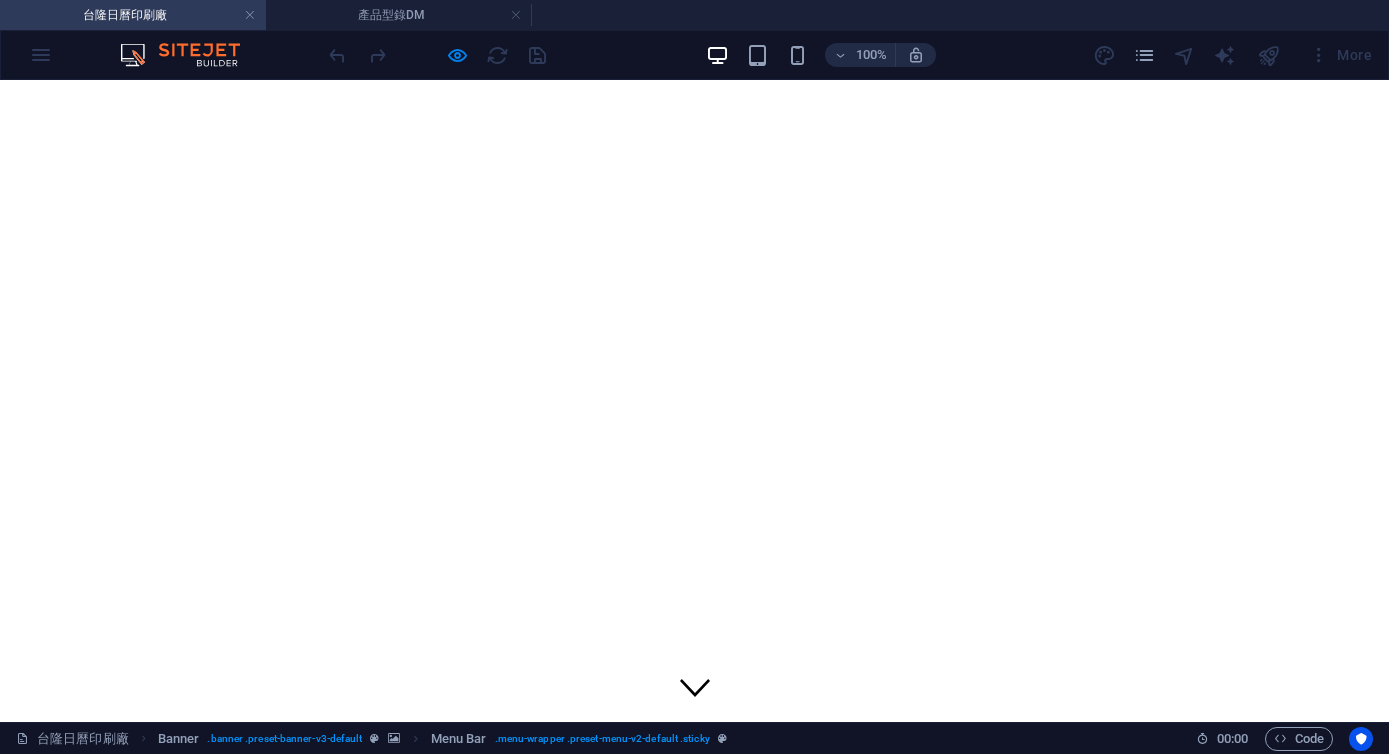 scroll, scrollTop: 2706, scrollLeft: 0, axis: vertical 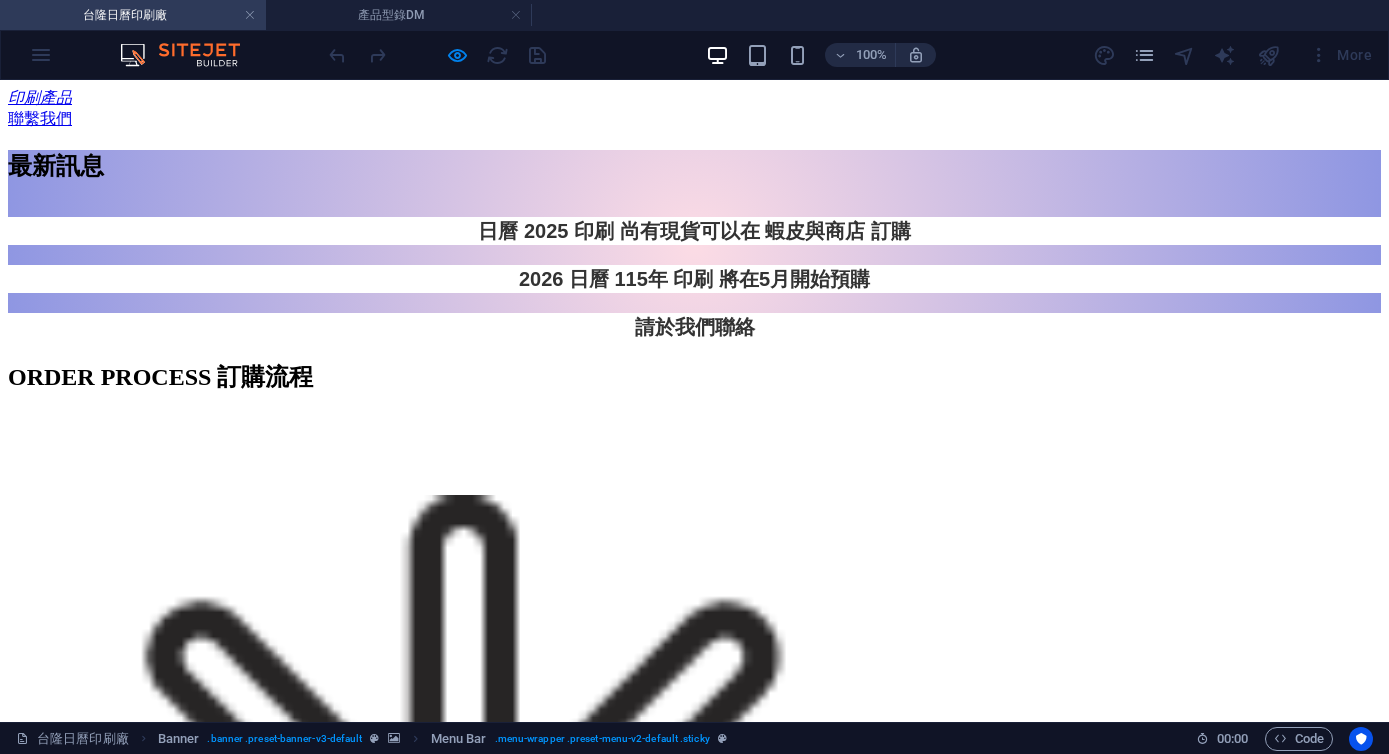 click at bounding box center [694, 19527] 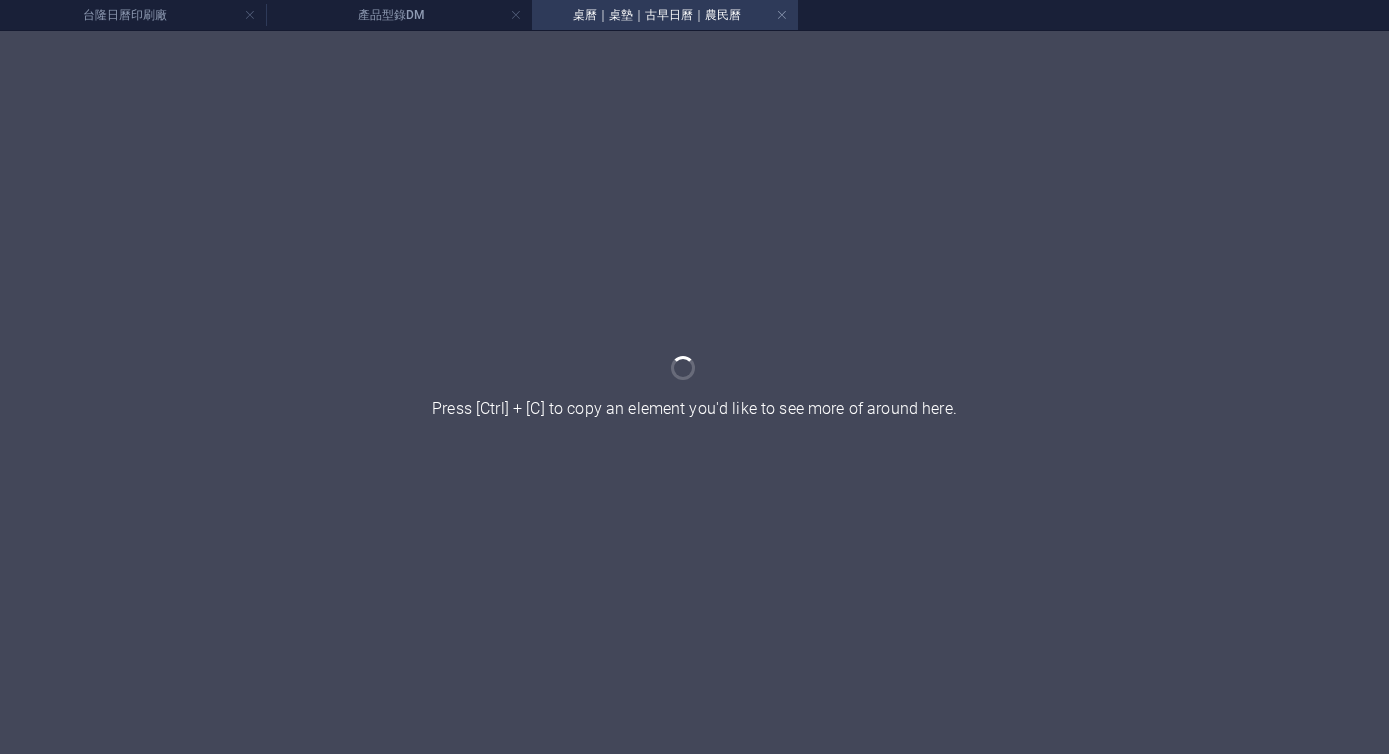 scroll, scrollTop: 0, scrollLeft: 0, axis: both 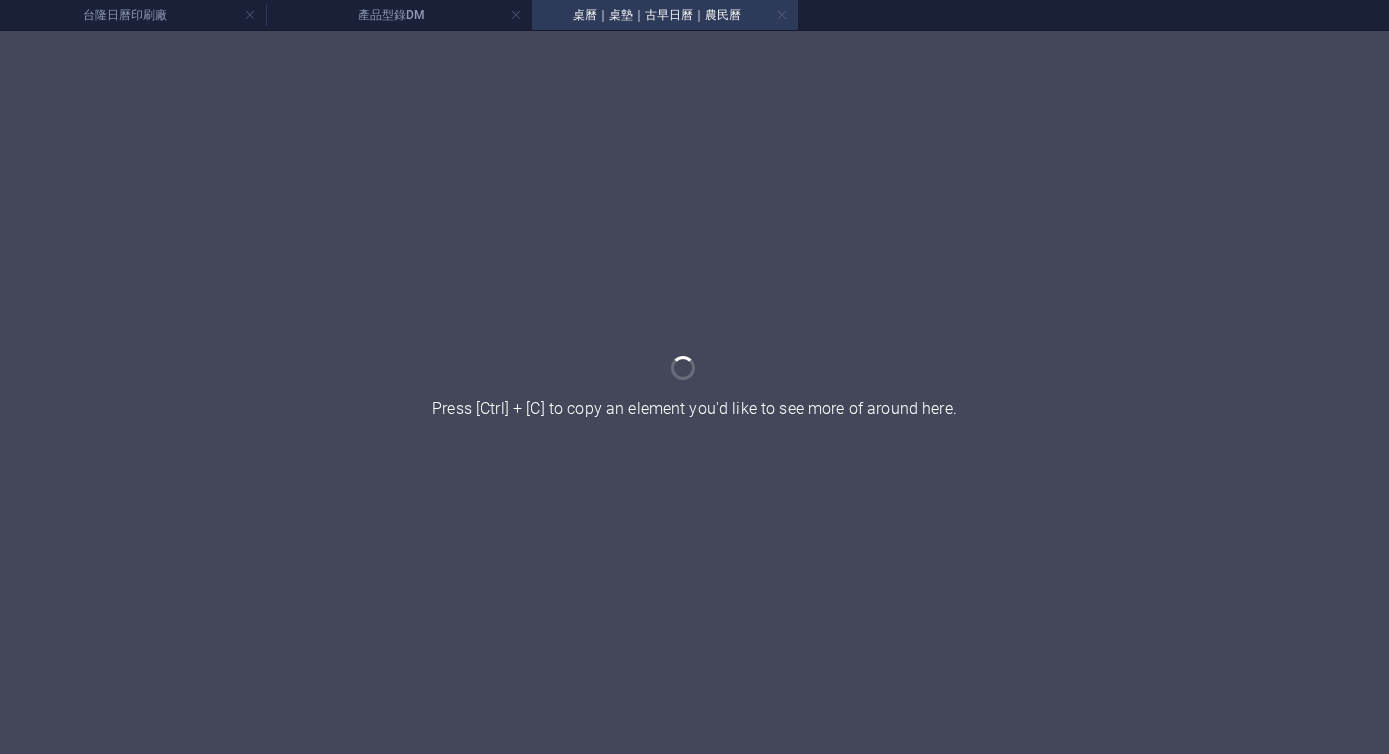 click at bounding box center (782, 15) 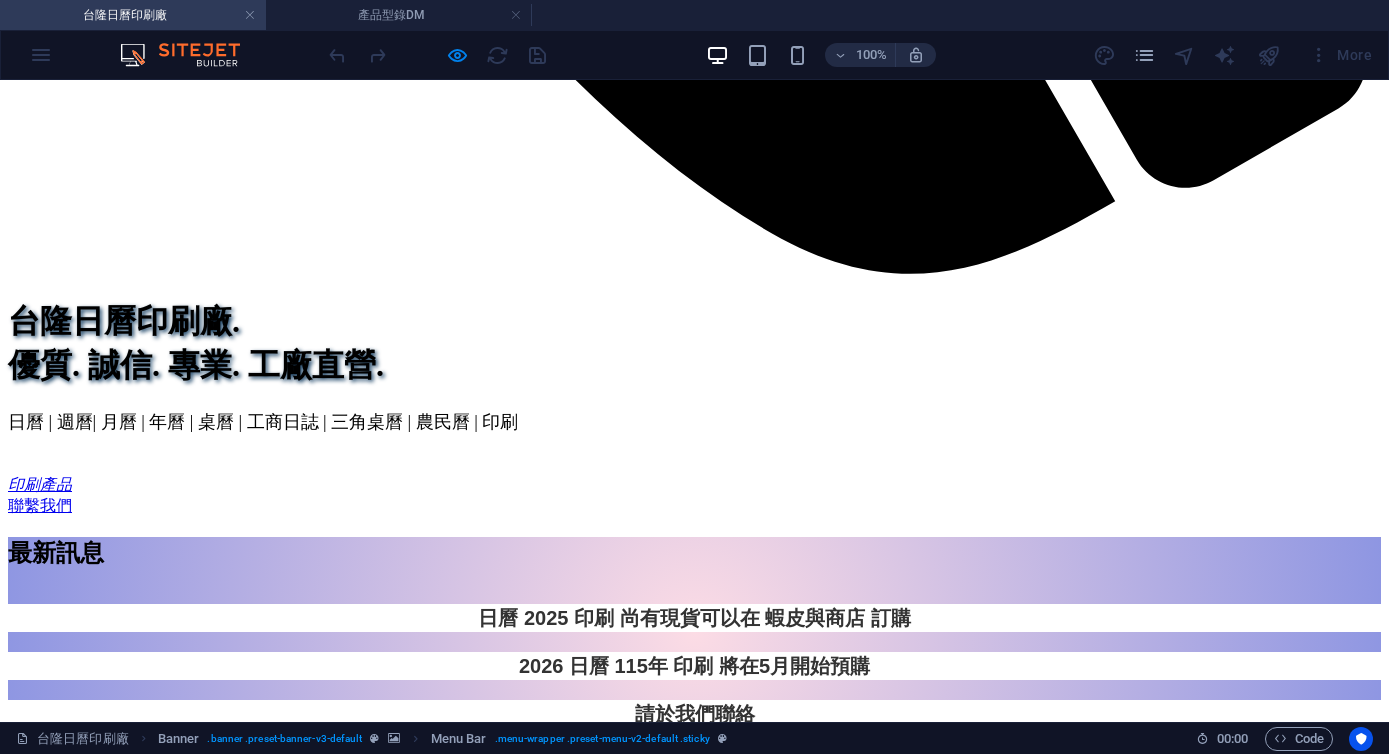 scroll, scrollTop: 2336, scrollLeft: 0, axis: vertical 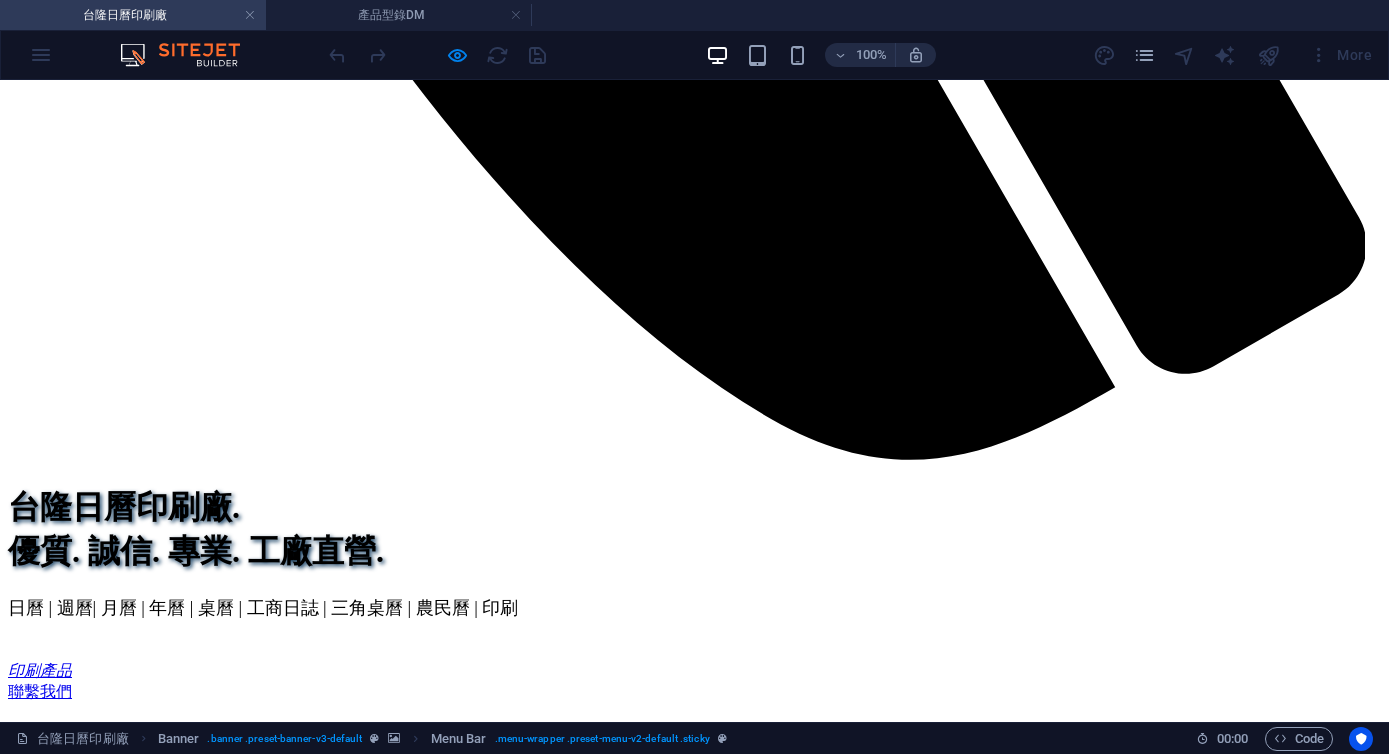 click at bounding box center [694, 18234] 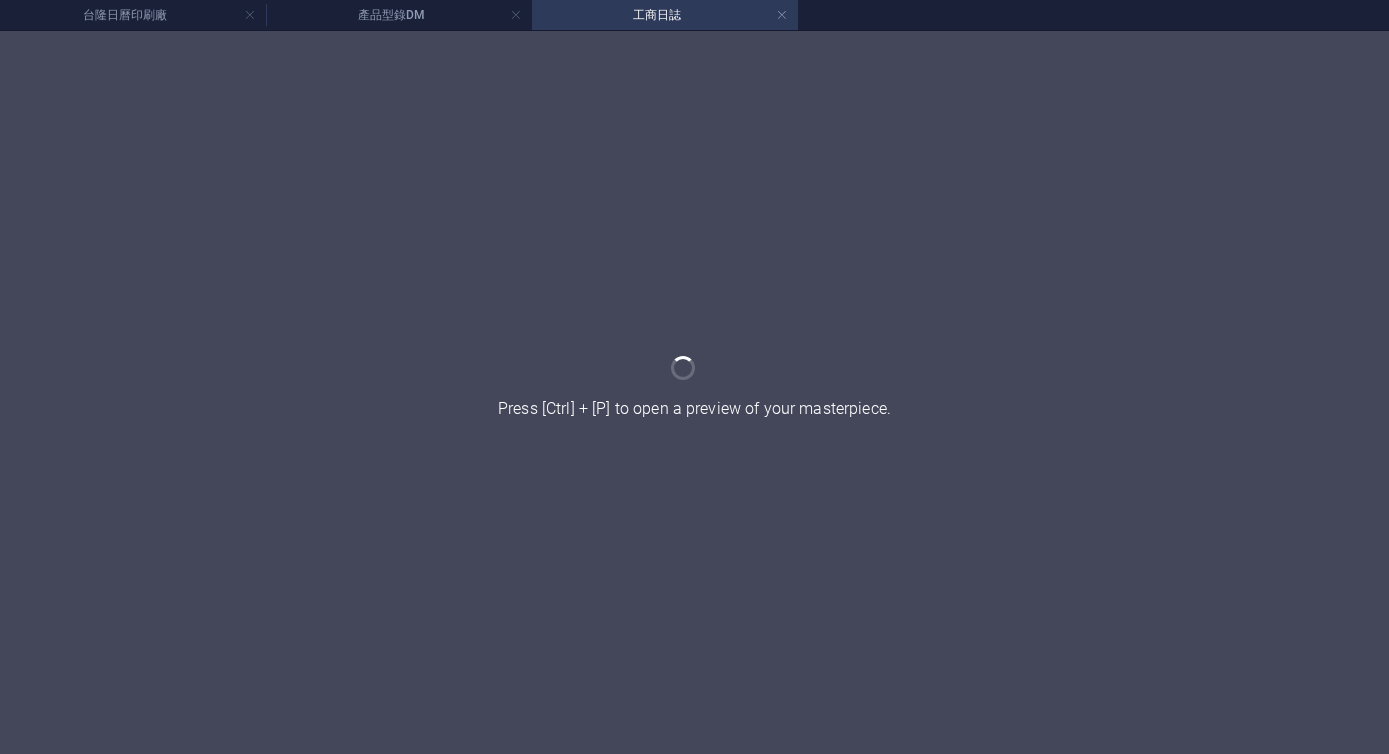 scroll, scrollTop: 0, scrollLeft: 0, axis: both 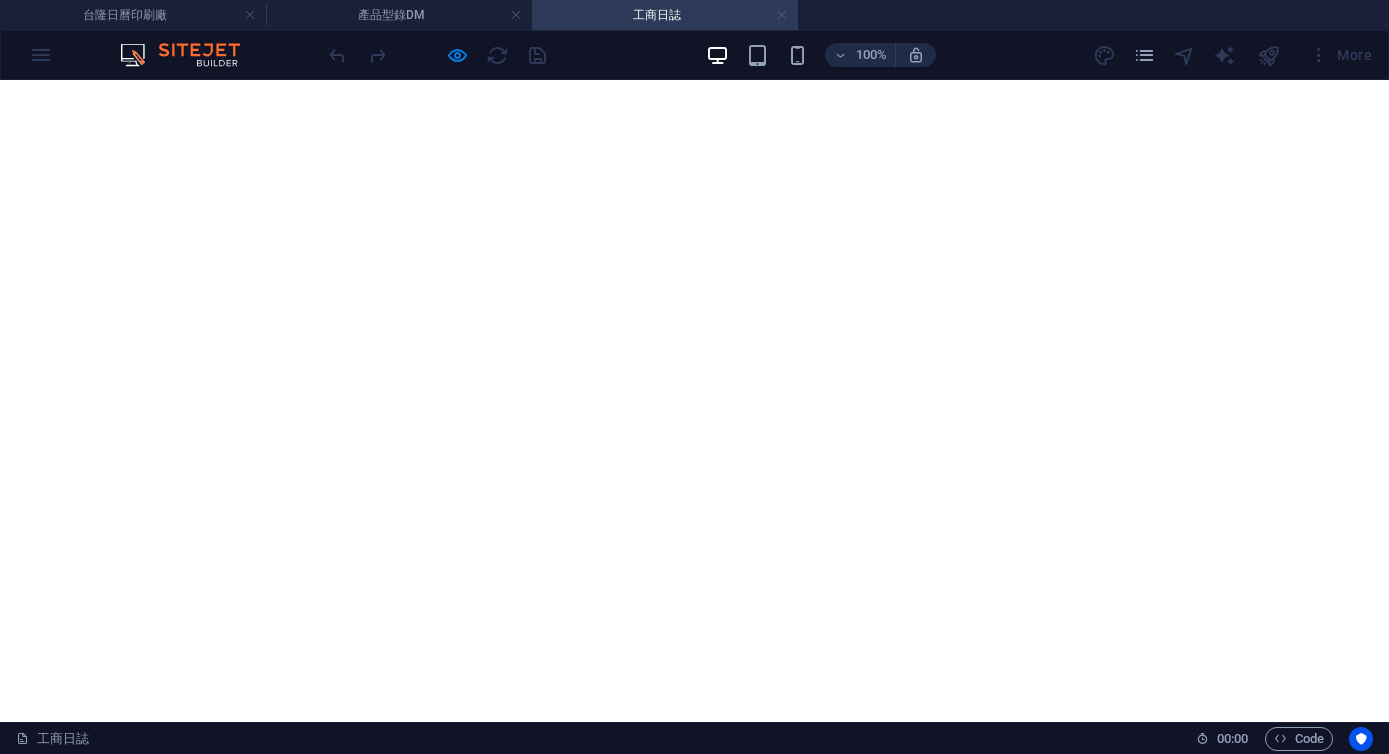 click at bounding box center (782, 15) 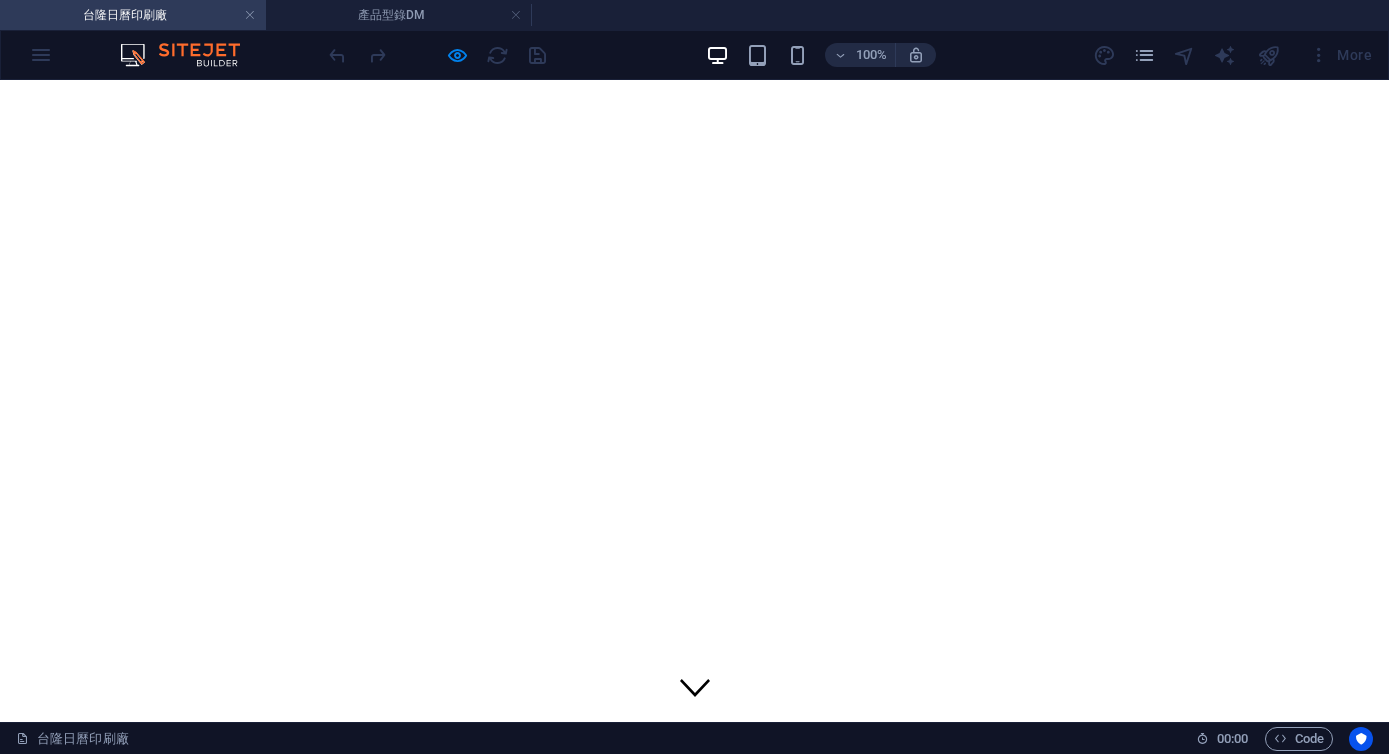 scroll, scrollTop: 2336, scrollLeft: 0, axis: vertical 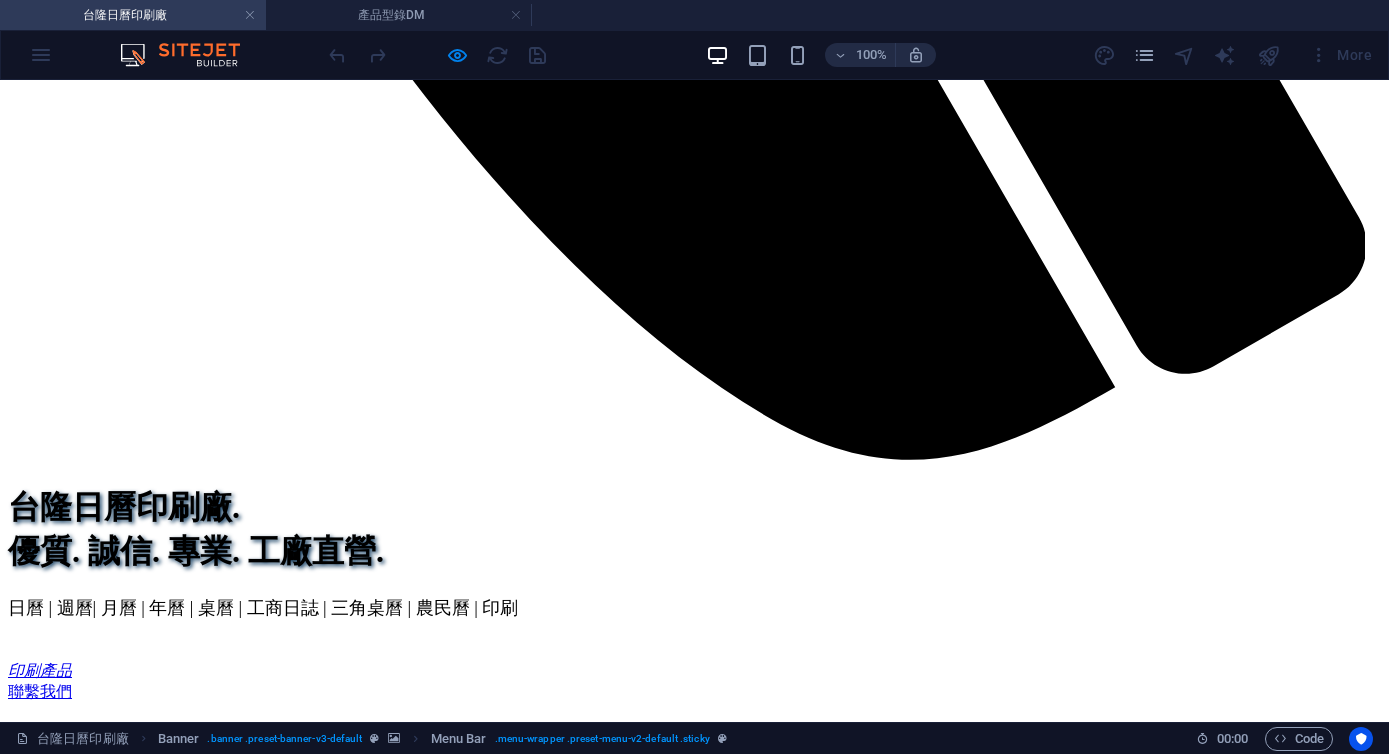 click on "產品型錄DM" at bounding box center [93, -1390] 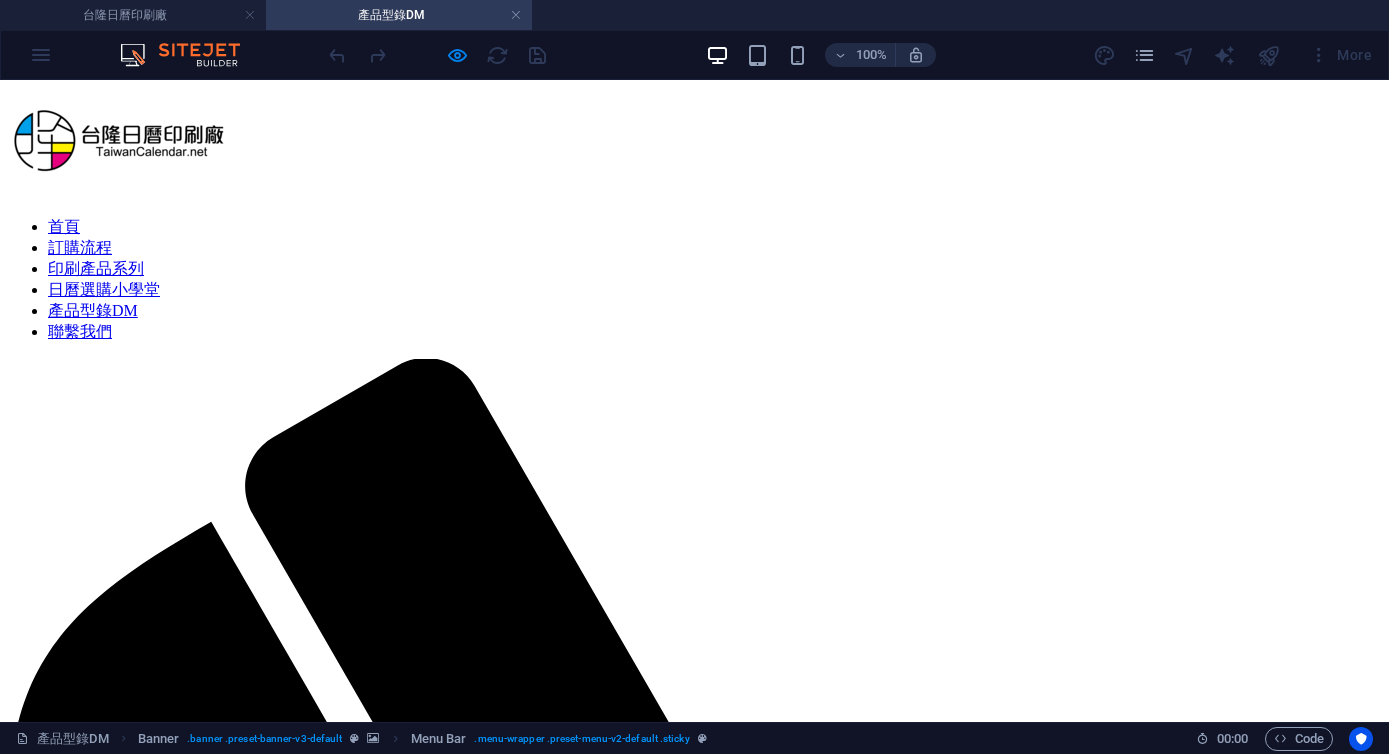 click on "首頁 訂購流程 印刷產品系列 日曆選購小學堂 產品型錄DM 聯繫我們" at bounding box center (694, 1126) 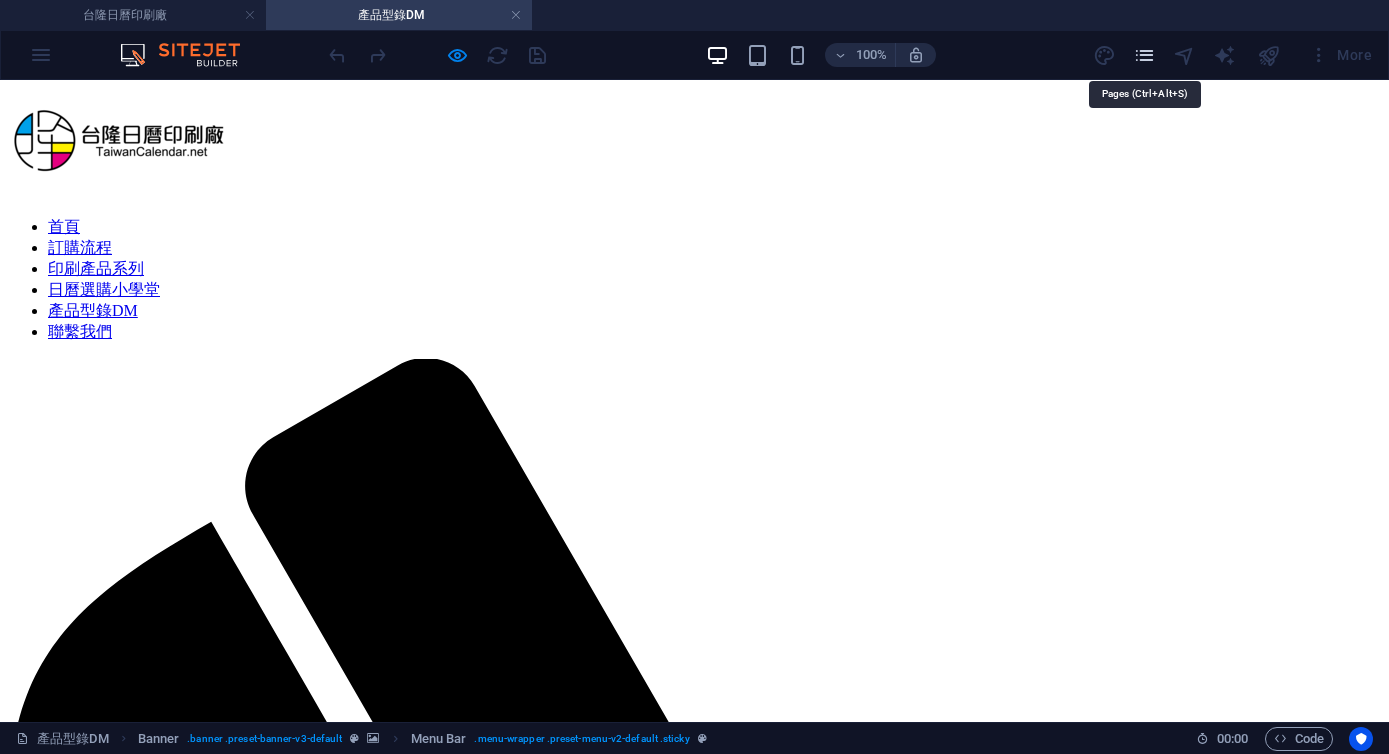 click at bounding box center (1144, 55) 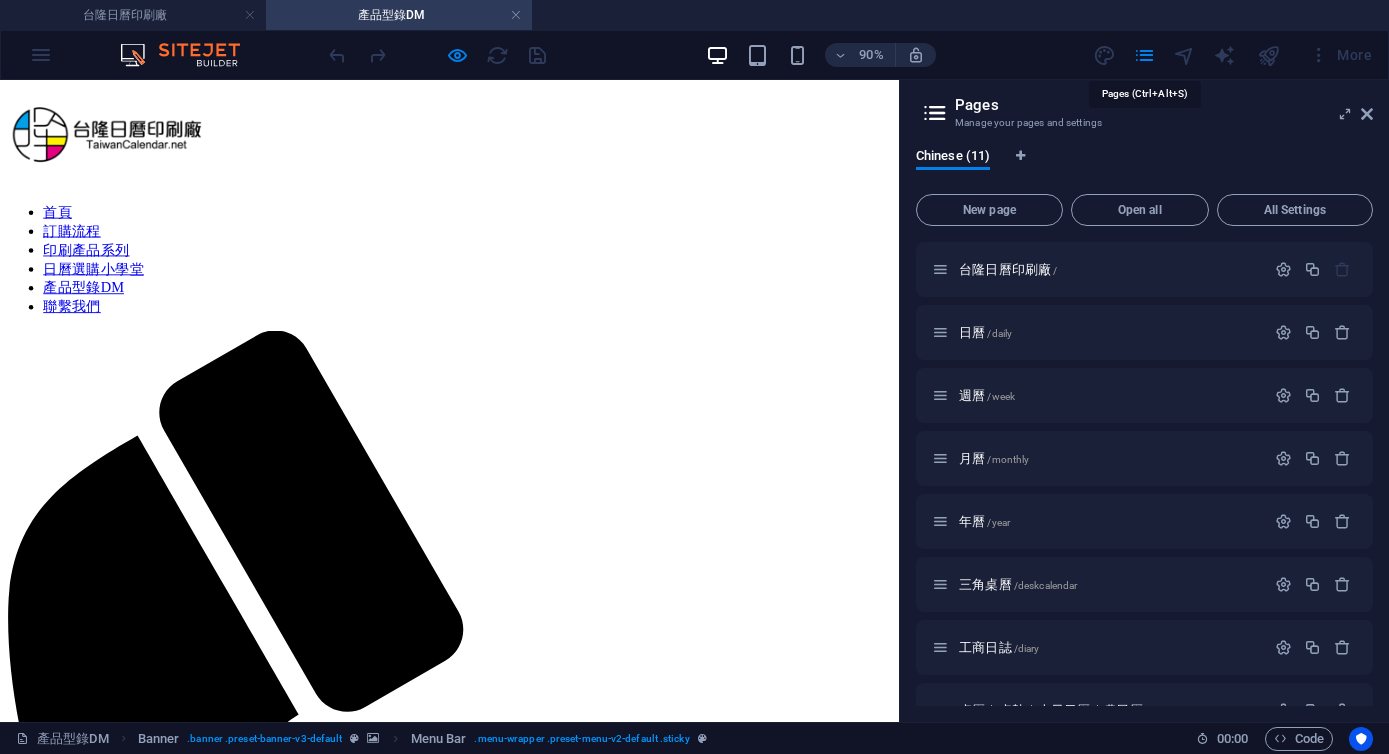 click on "More" at bounding box center (1236, 55) 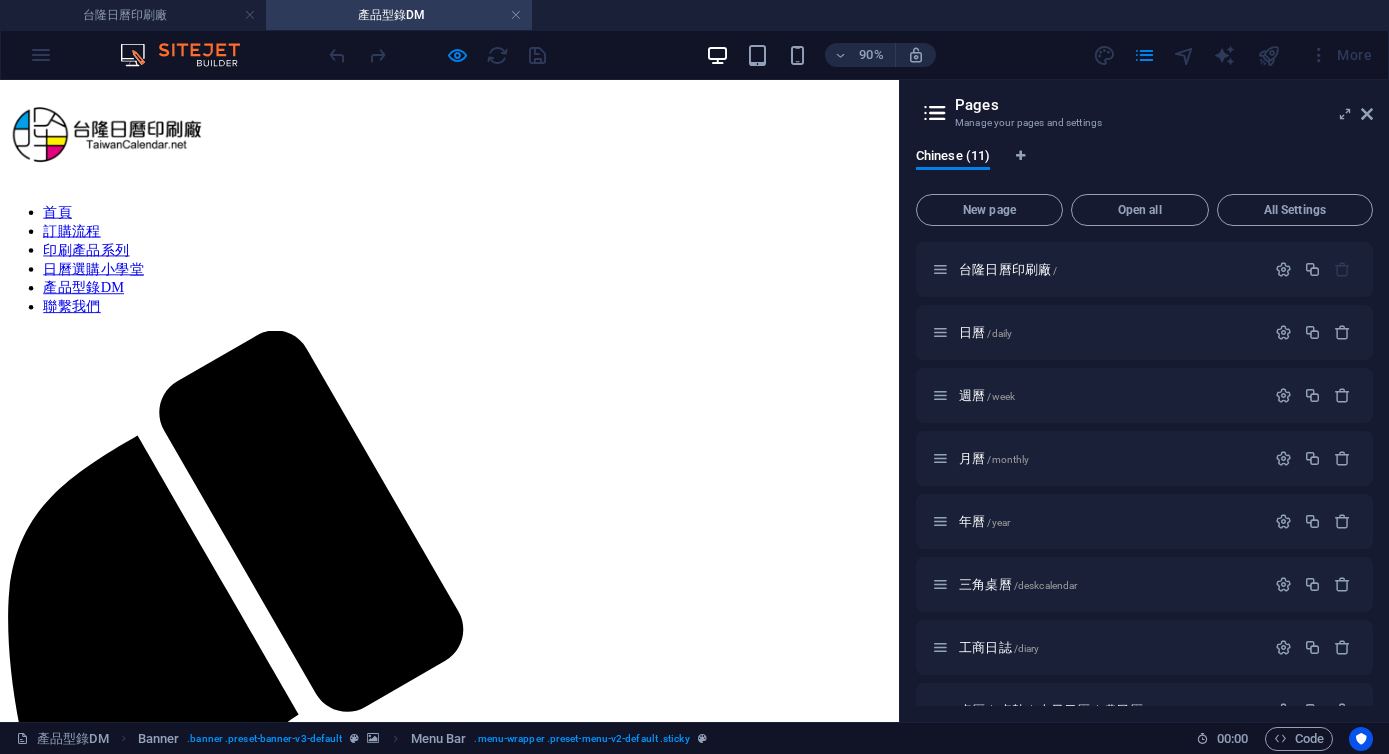 click on "Pages Manage your pages and settings" at bounding box center [1146, 106] 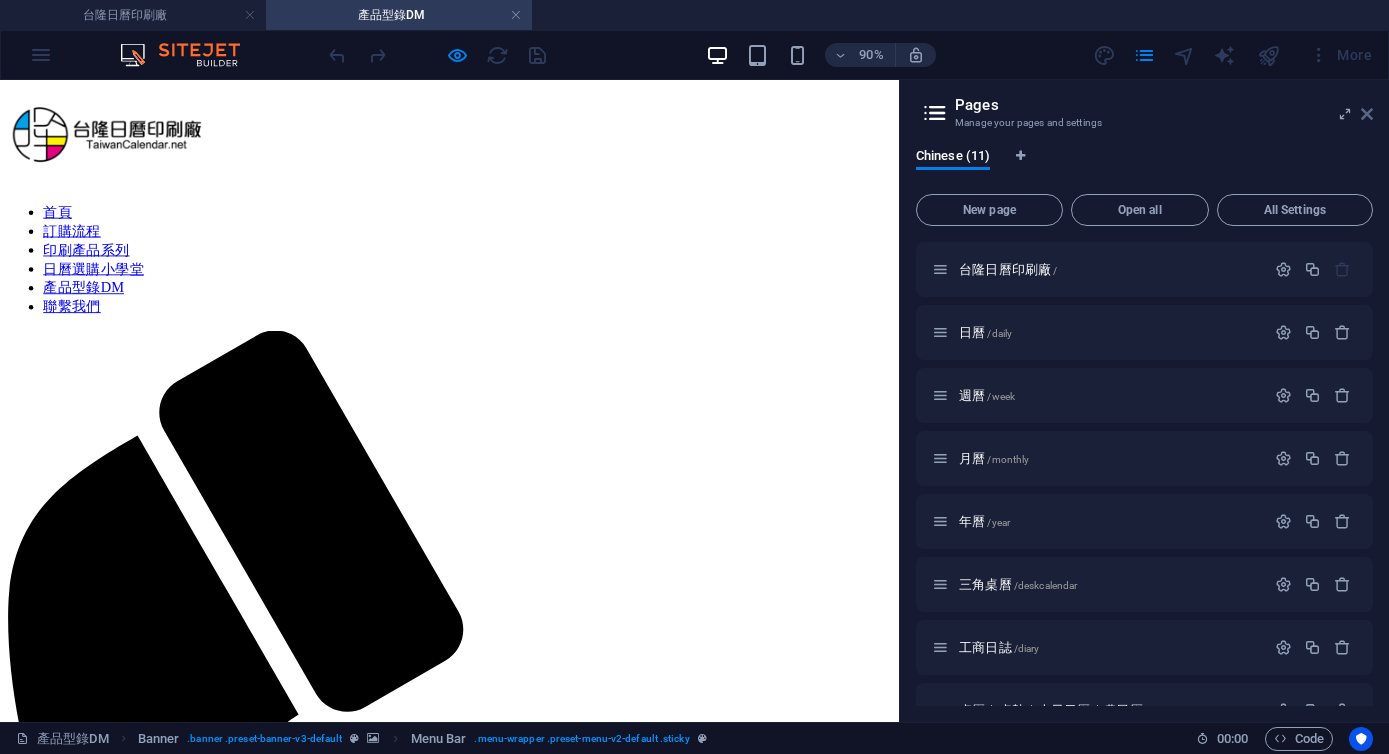 click at bounding box center [1367, 114] 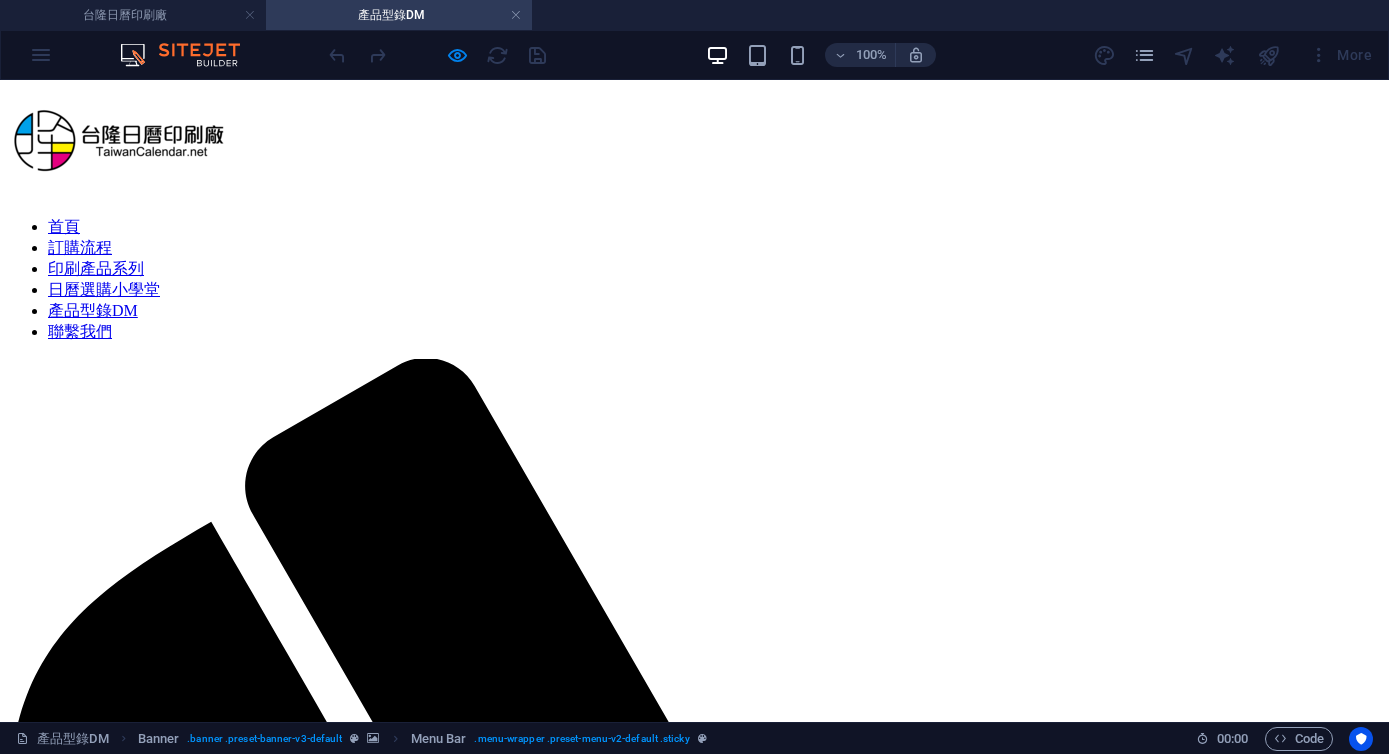 click on "首頁 訂購流程 印刷產品系列 日曆選購小學堂 產品型錄DM 聯繫我們" at bounding box center [694, 1126] 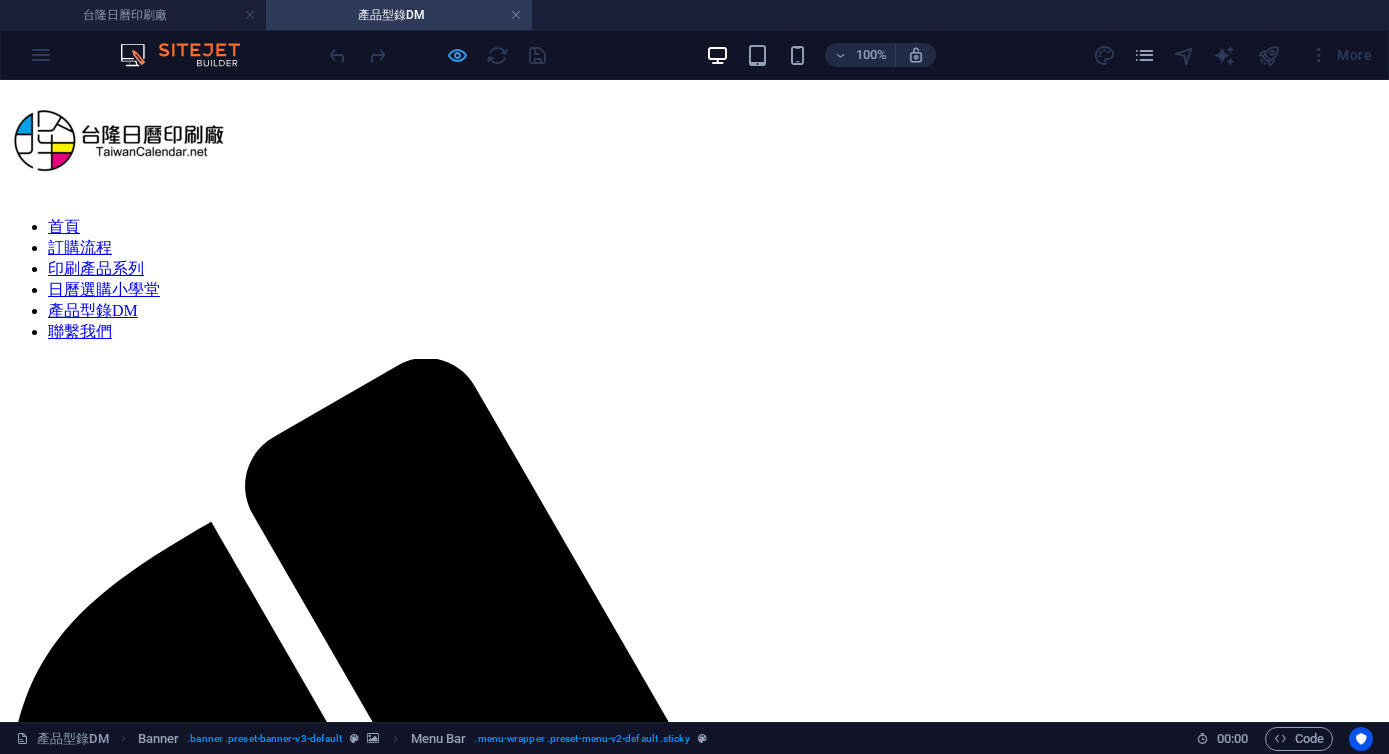 click at bounding box center (457, 55) 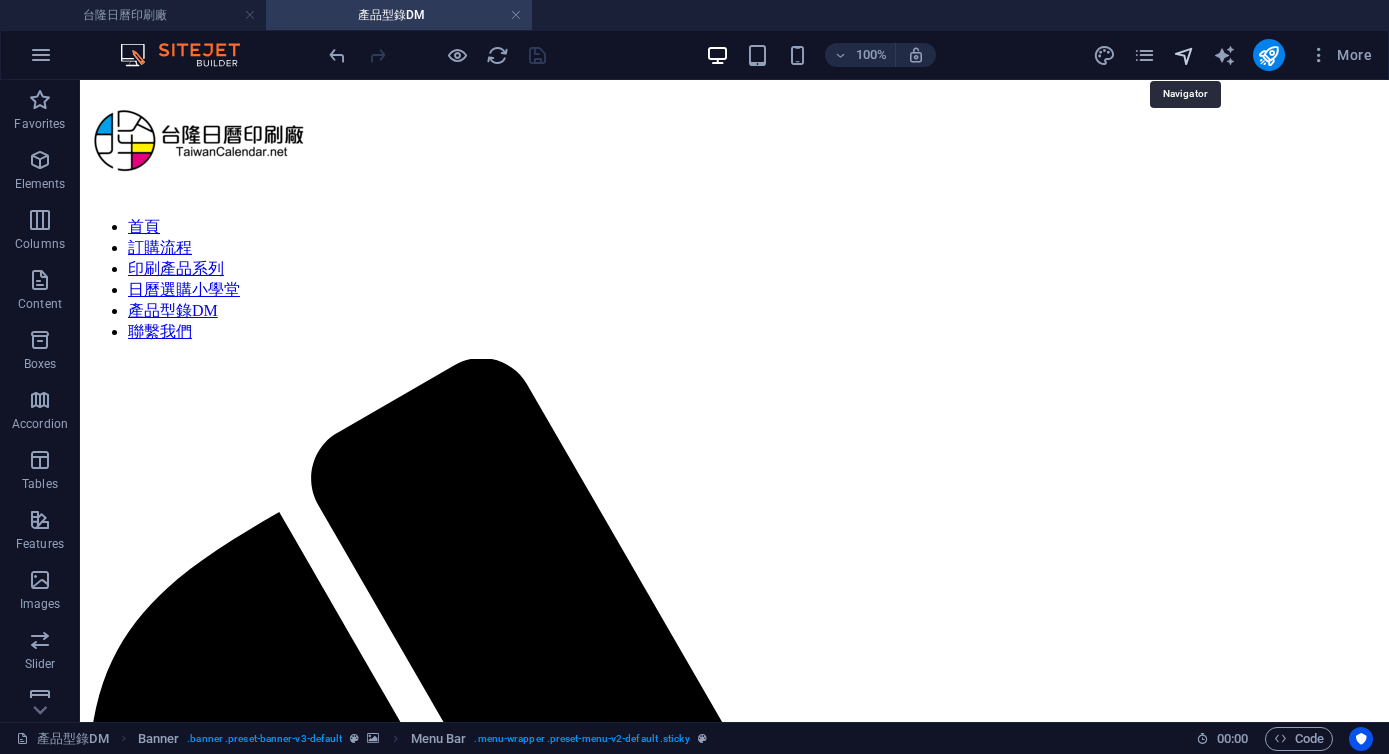 click at bounding box center [1184, 55] 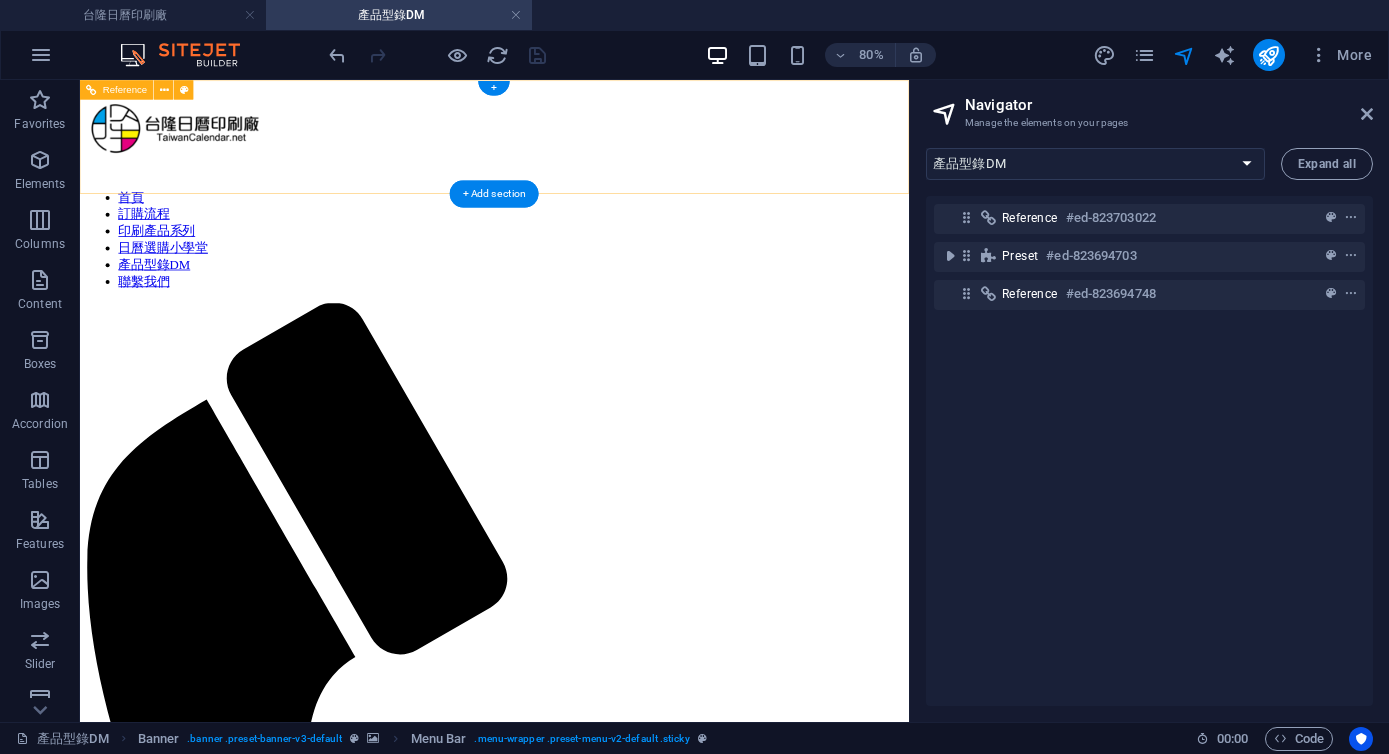 click on "首頁 訂購流程 印刷產品系列 日曆選購小學堂 產品型錄DM 聯繫我們" at bounding box center (598, 892) 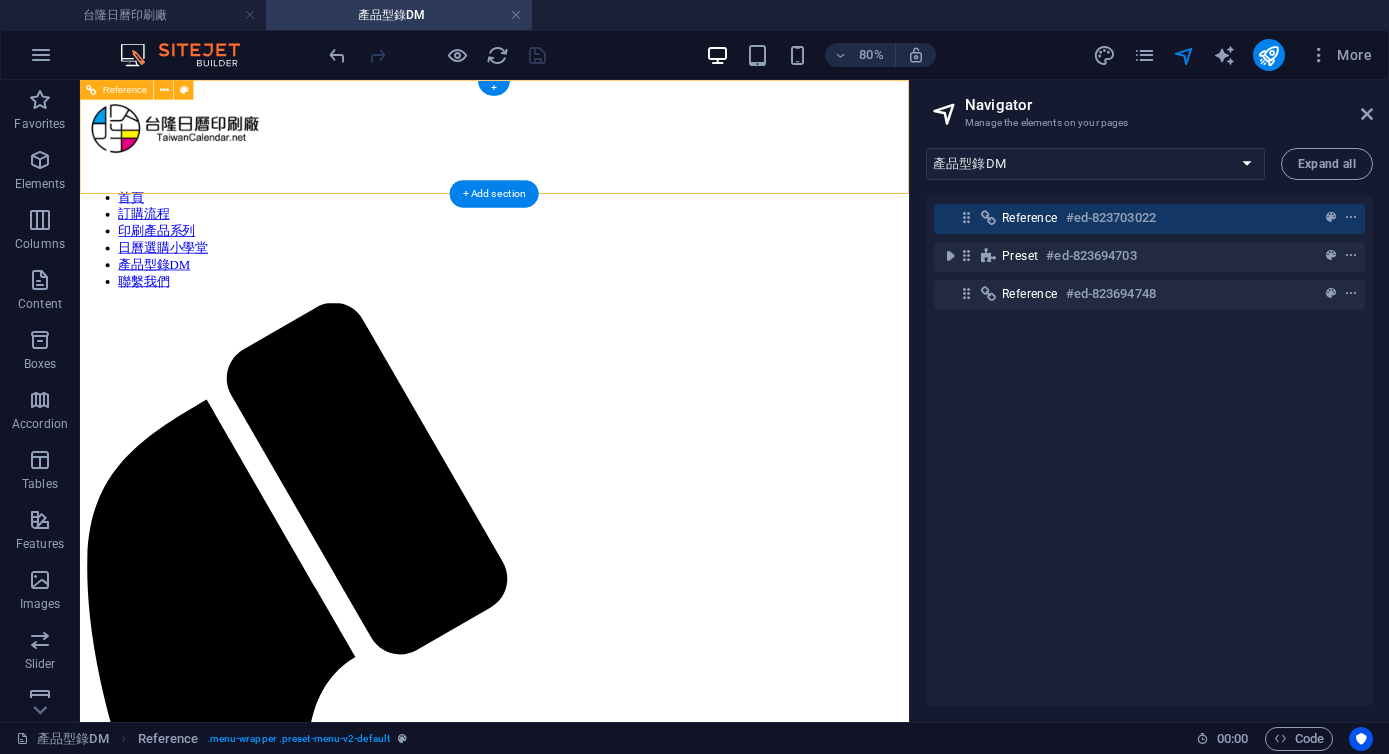 click on "首頁 訂購流程 印刷產品系列 日曆選購小學堂 產品型錄DM 聯繫我們" at bounding box center (598, 280) 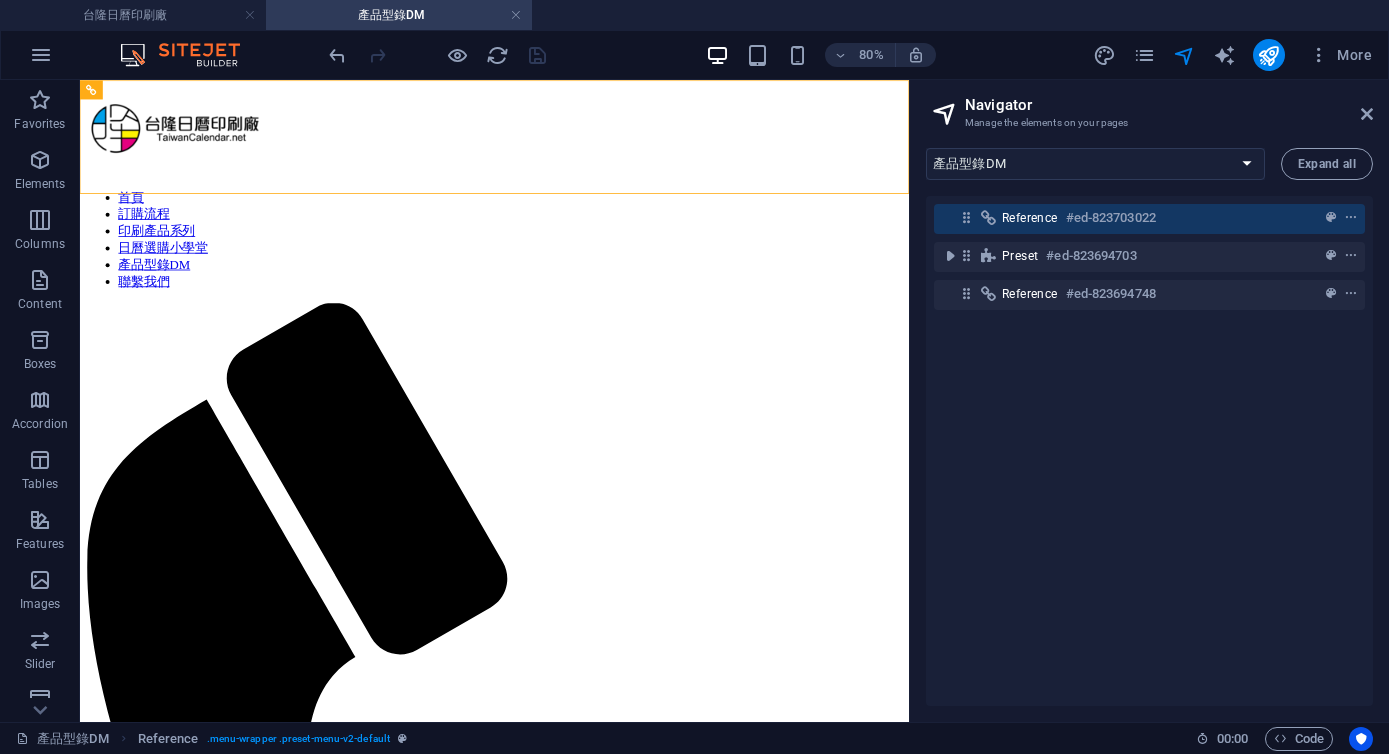 click on "Navigator" at bounding box center [1169, 105] 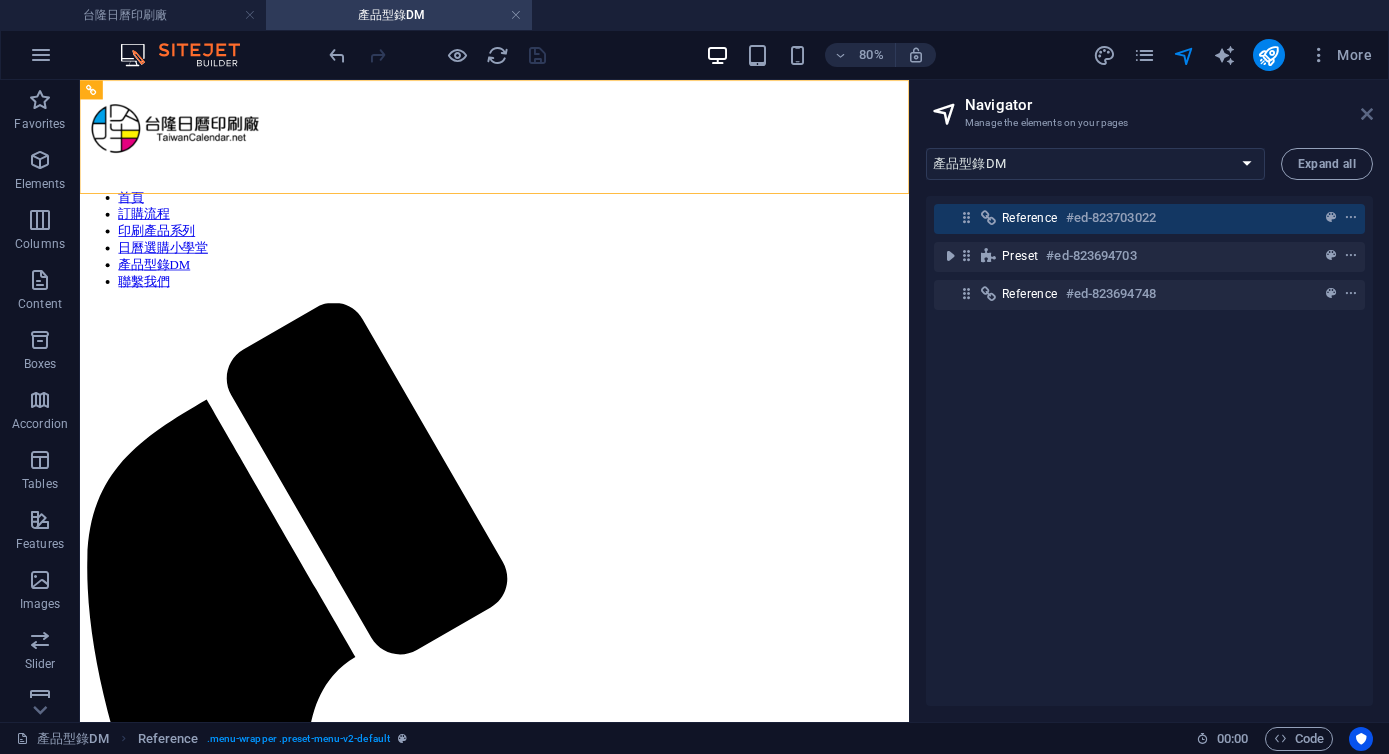 click on "Navigator Manage the elements on your pages" at bounding box center [1151, 106] 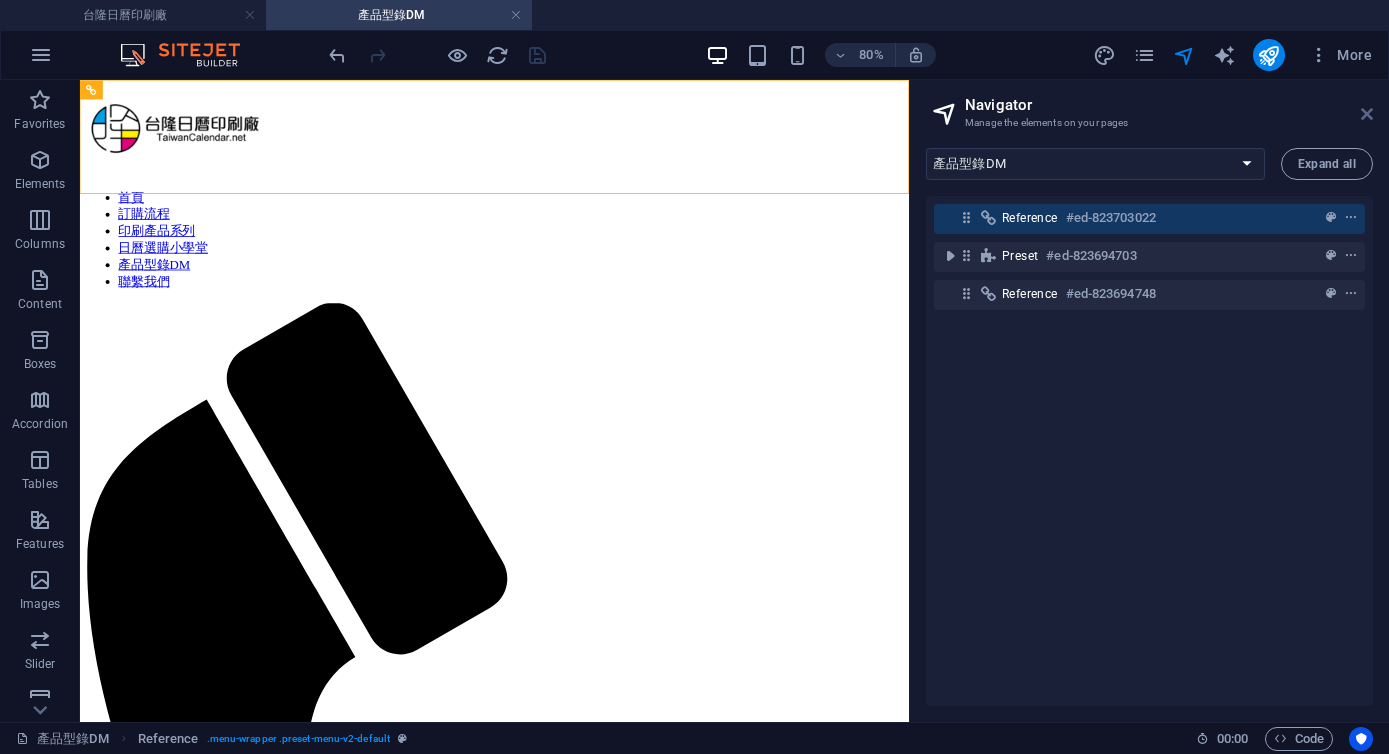 click at bounding box center [1367, 114] 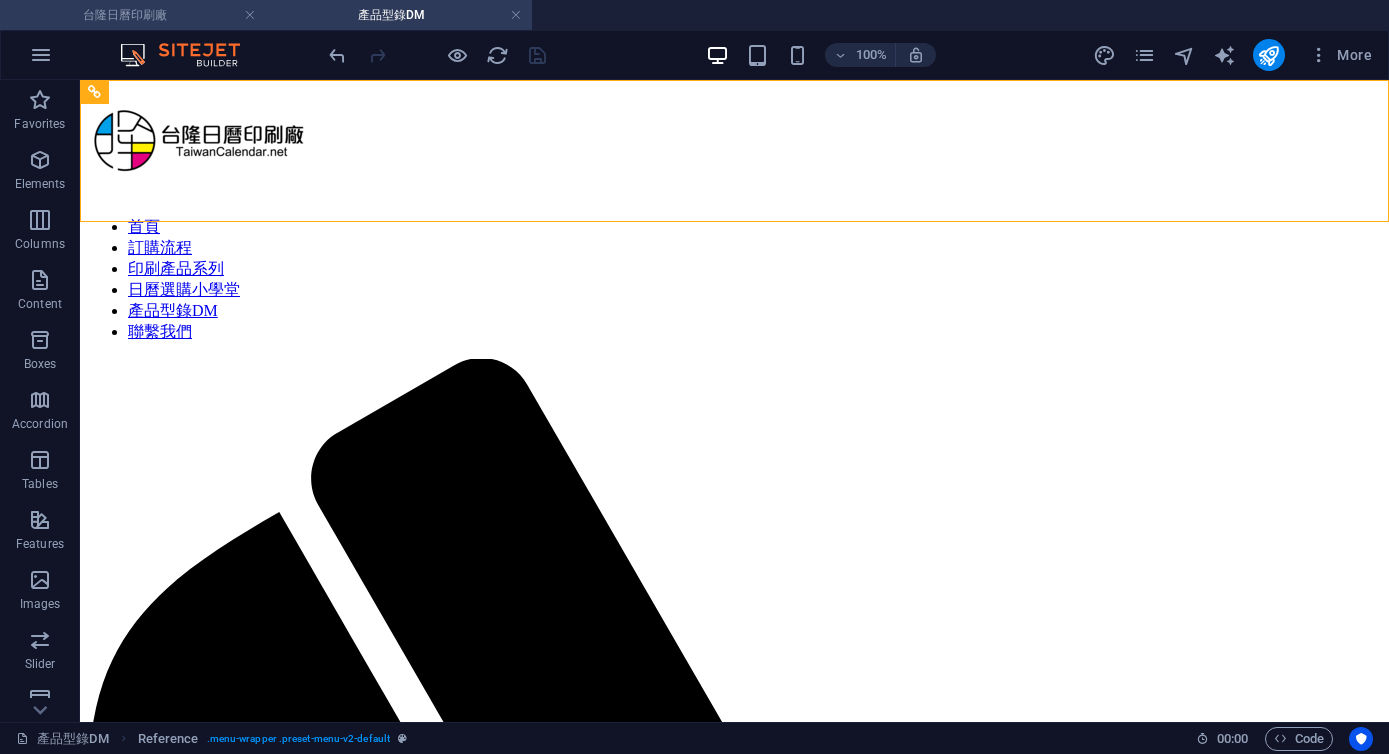 click on "台隆日曆印刷廠" at bounding box center [133, 15] 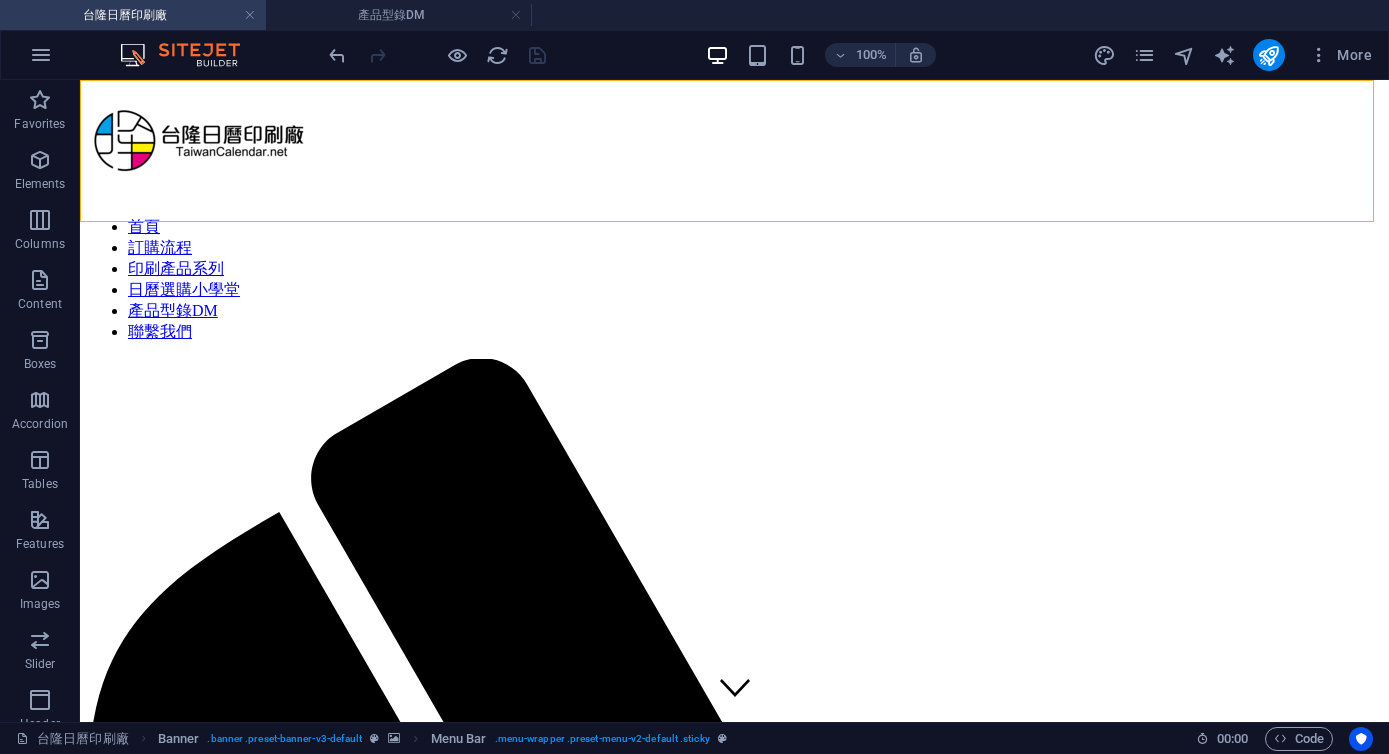 scroll, scrollTop: 2336, scrollLeft: 0, axis: vertical 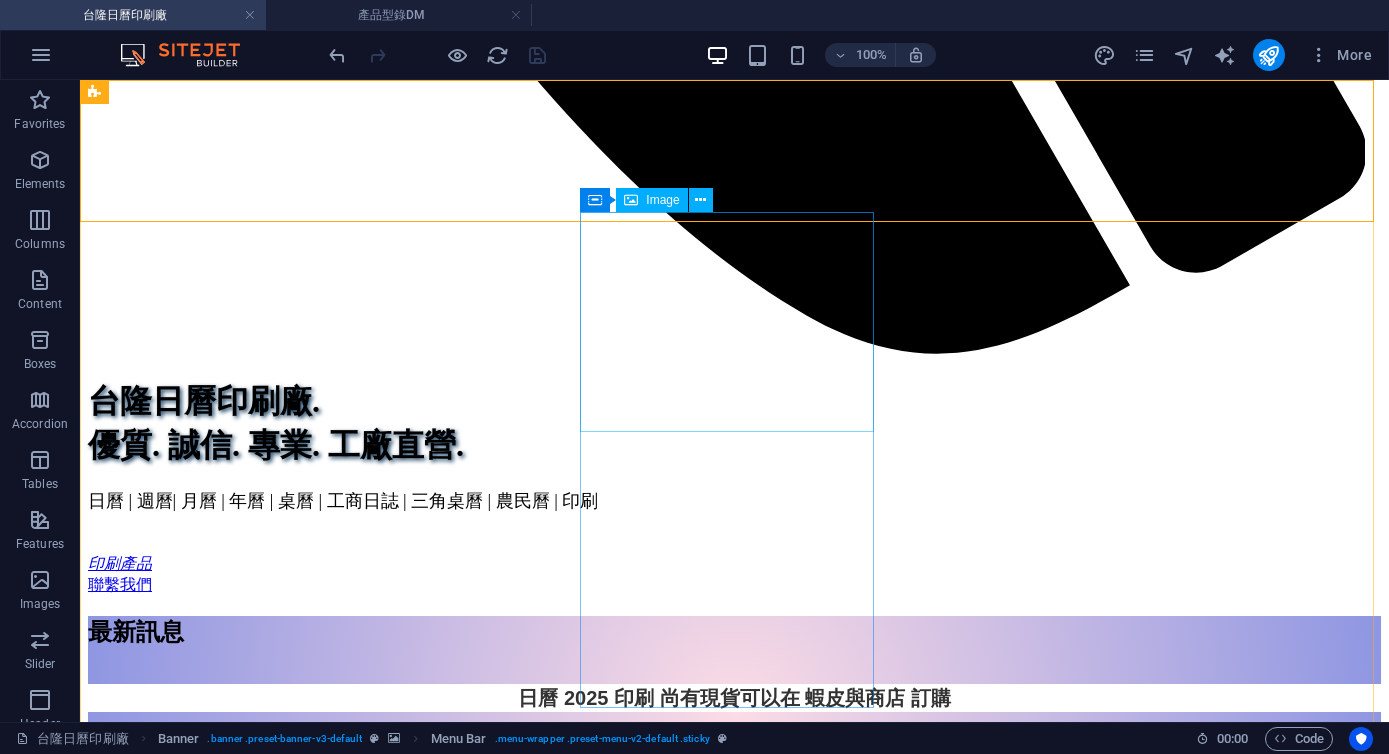 click at bounding box center (734, 15860) 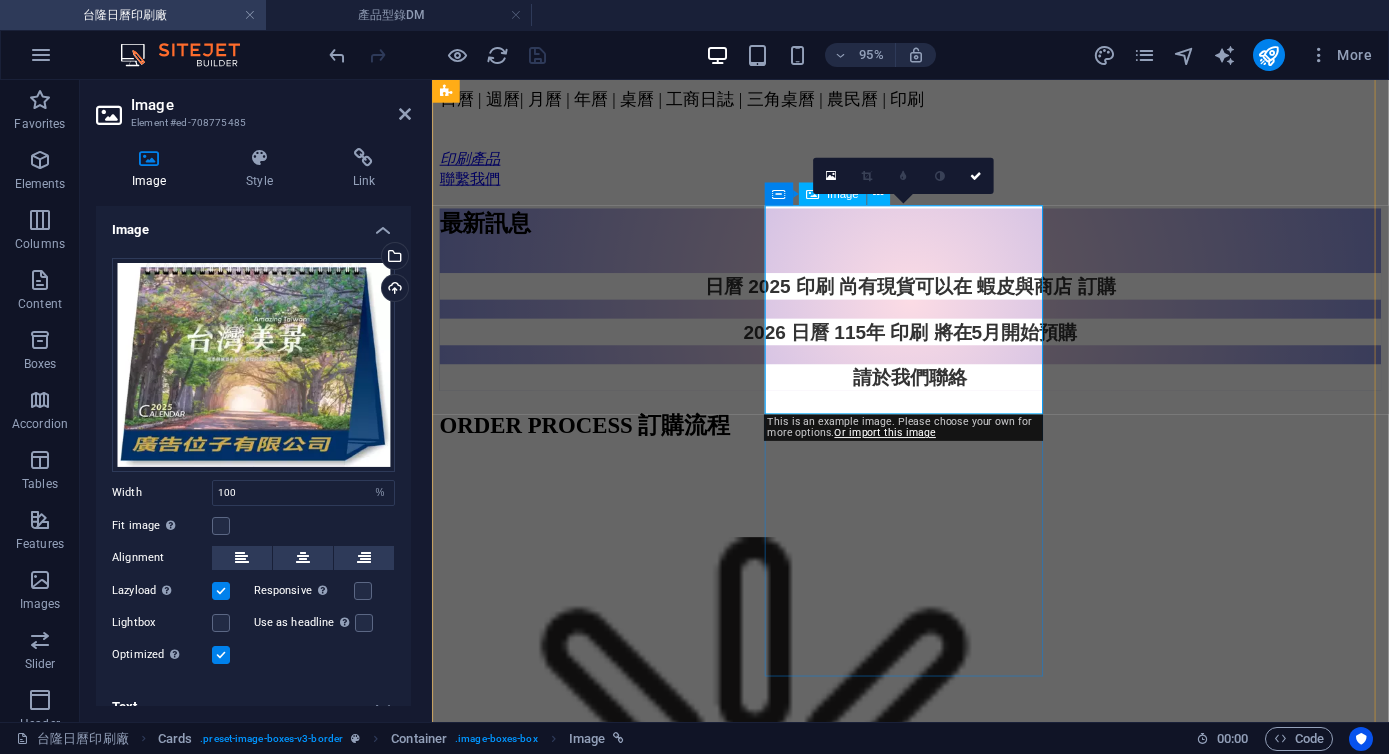 click at bounding box center [935, 12191] 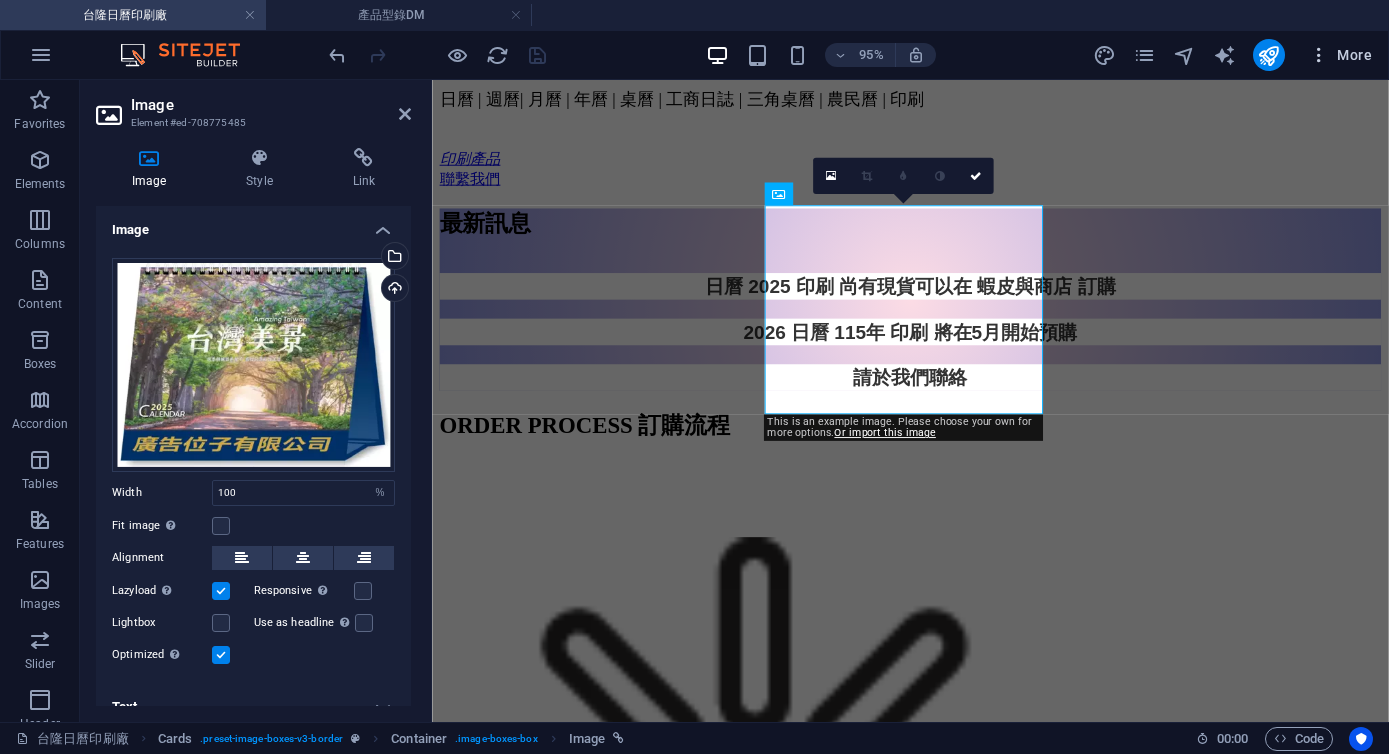 click on "More" at bounding box center (1340, 55) 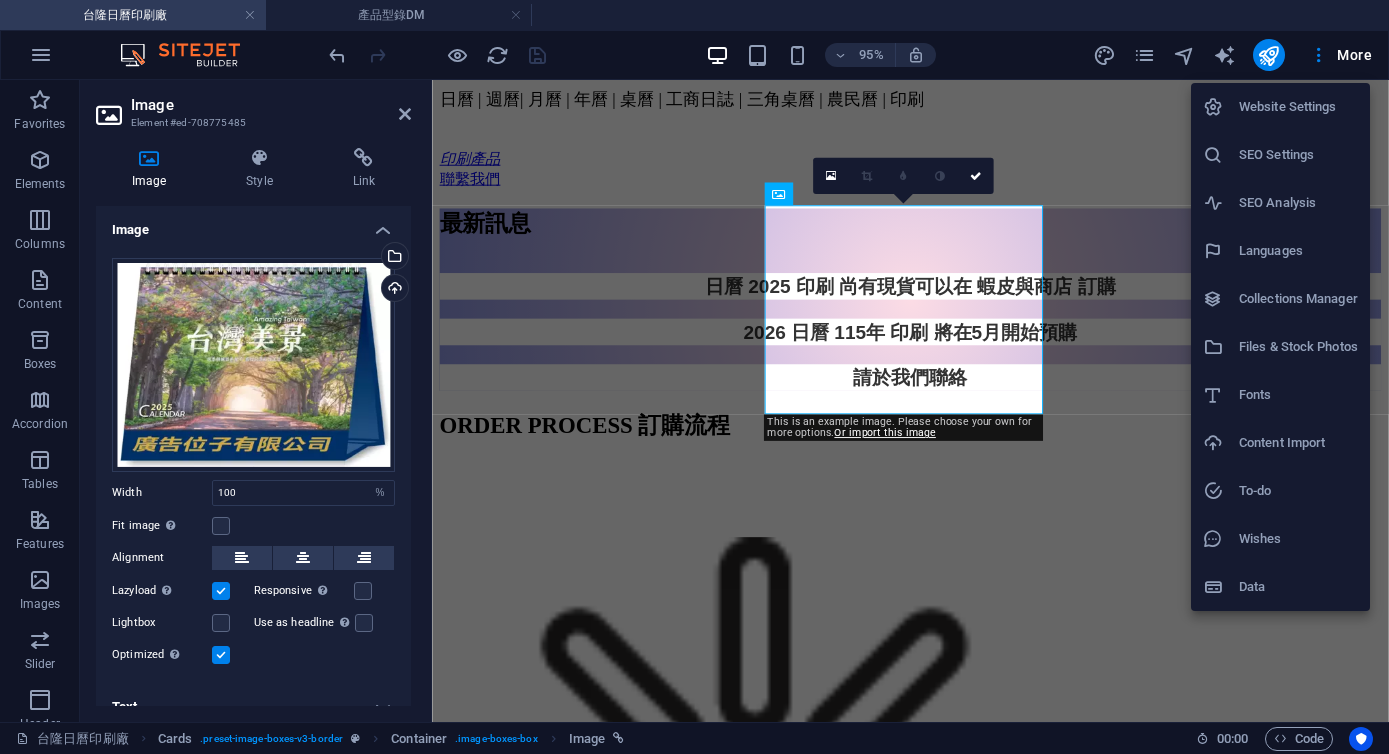 click at bounding box center [694, 377] 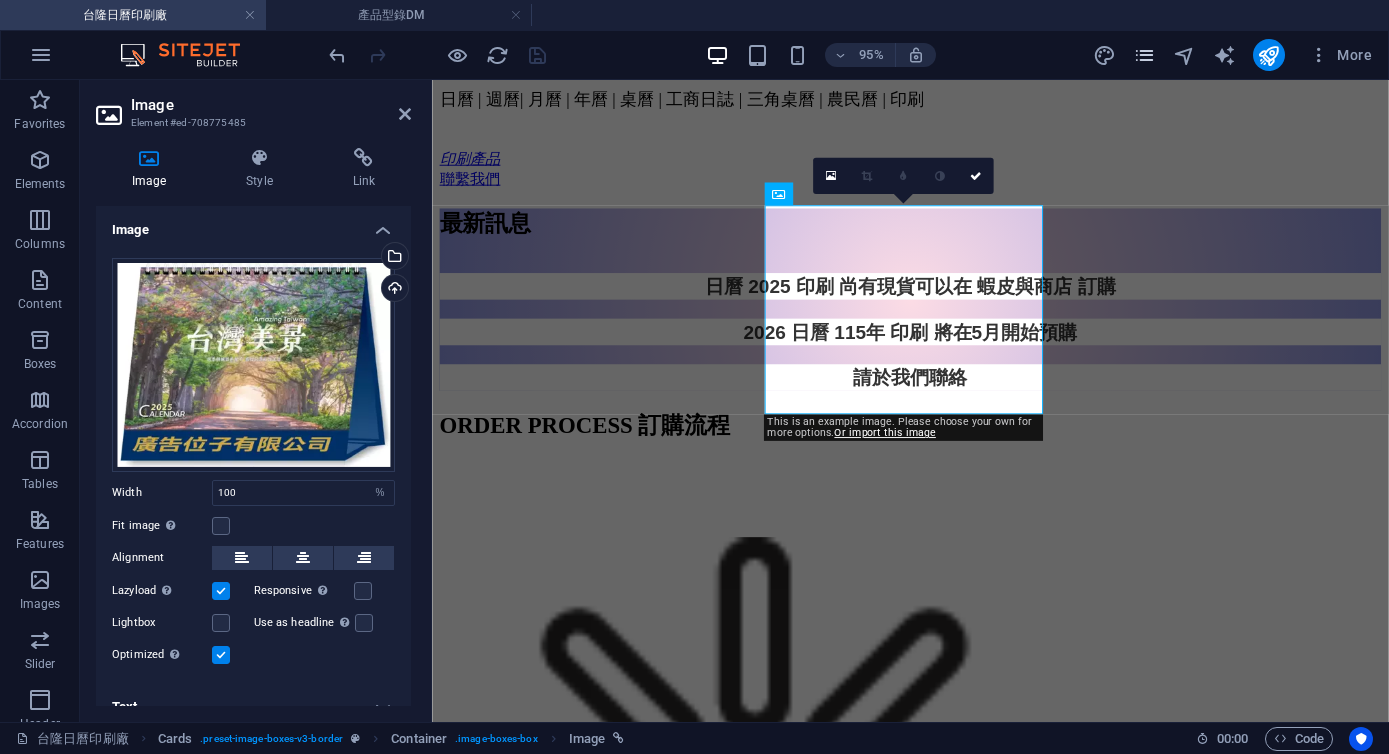 click at bounding box center [1144, 55] 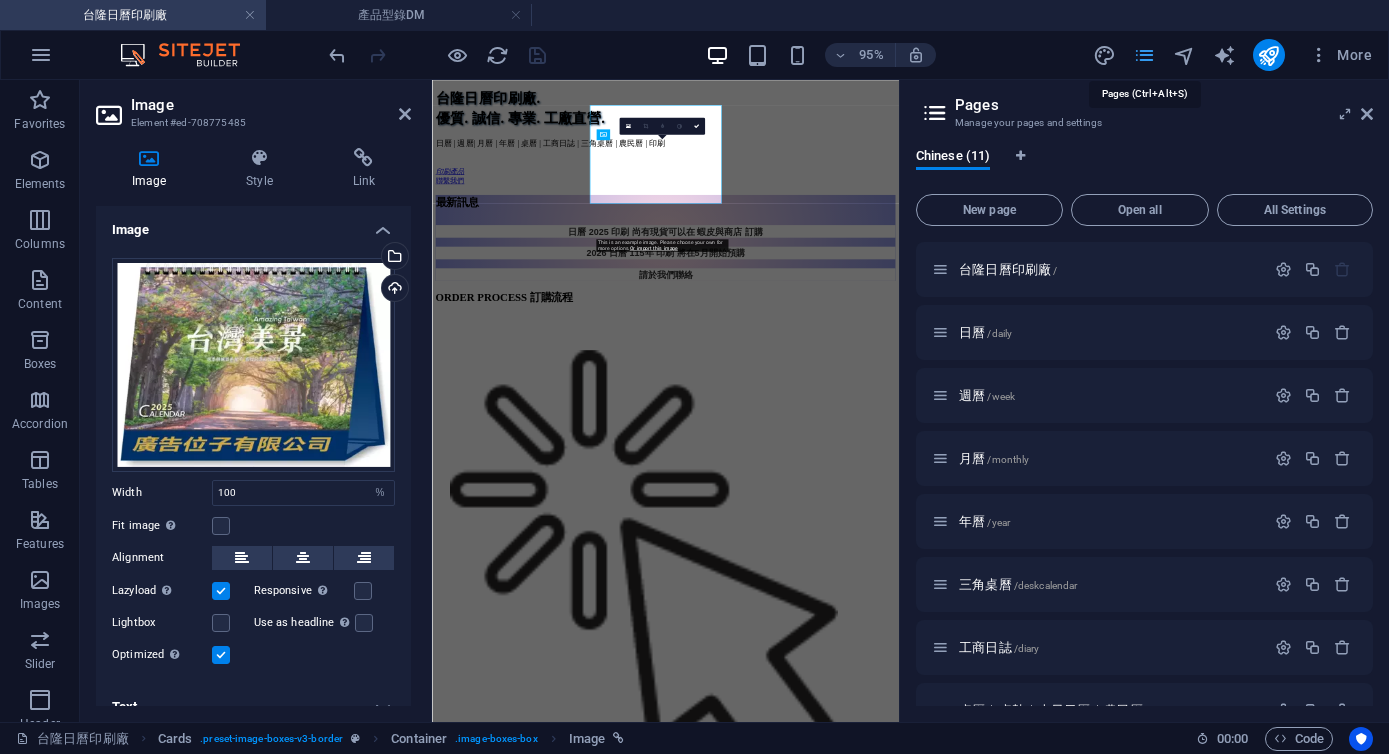 scroll, scrollTop: 2414, scrollLeft: 0, axis: vertical 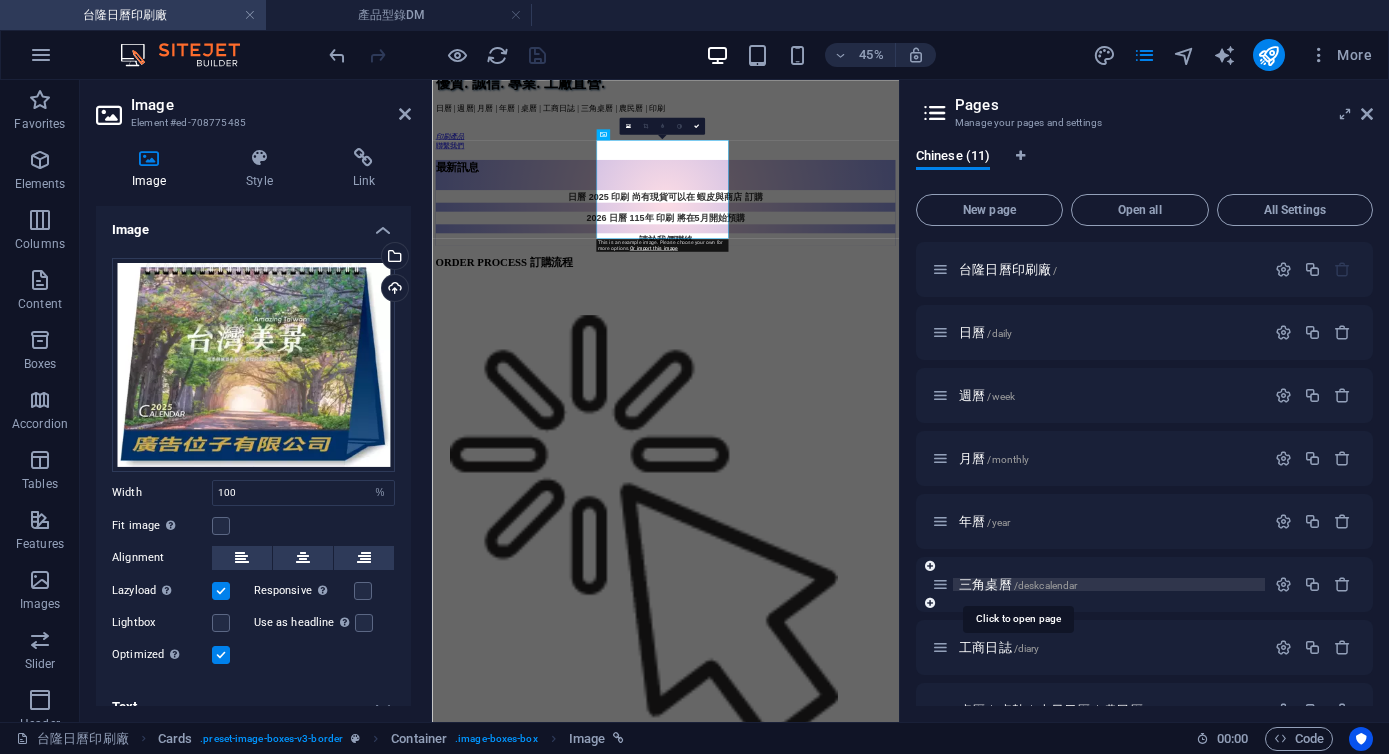 click on "三角桌曆 /deskcalendar" at bounding box center [1018, 584] 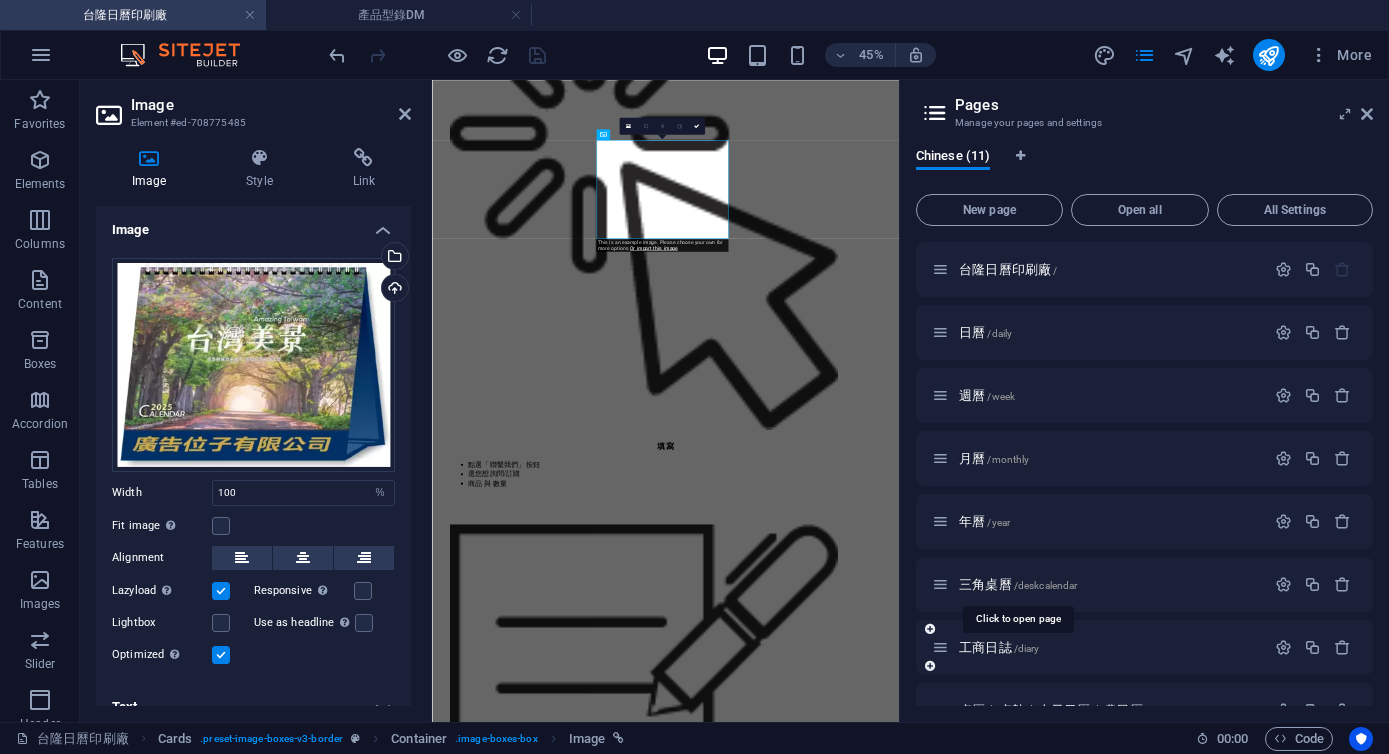 scroll, scrollTop: 0, scrollLeft: 0, axis: both 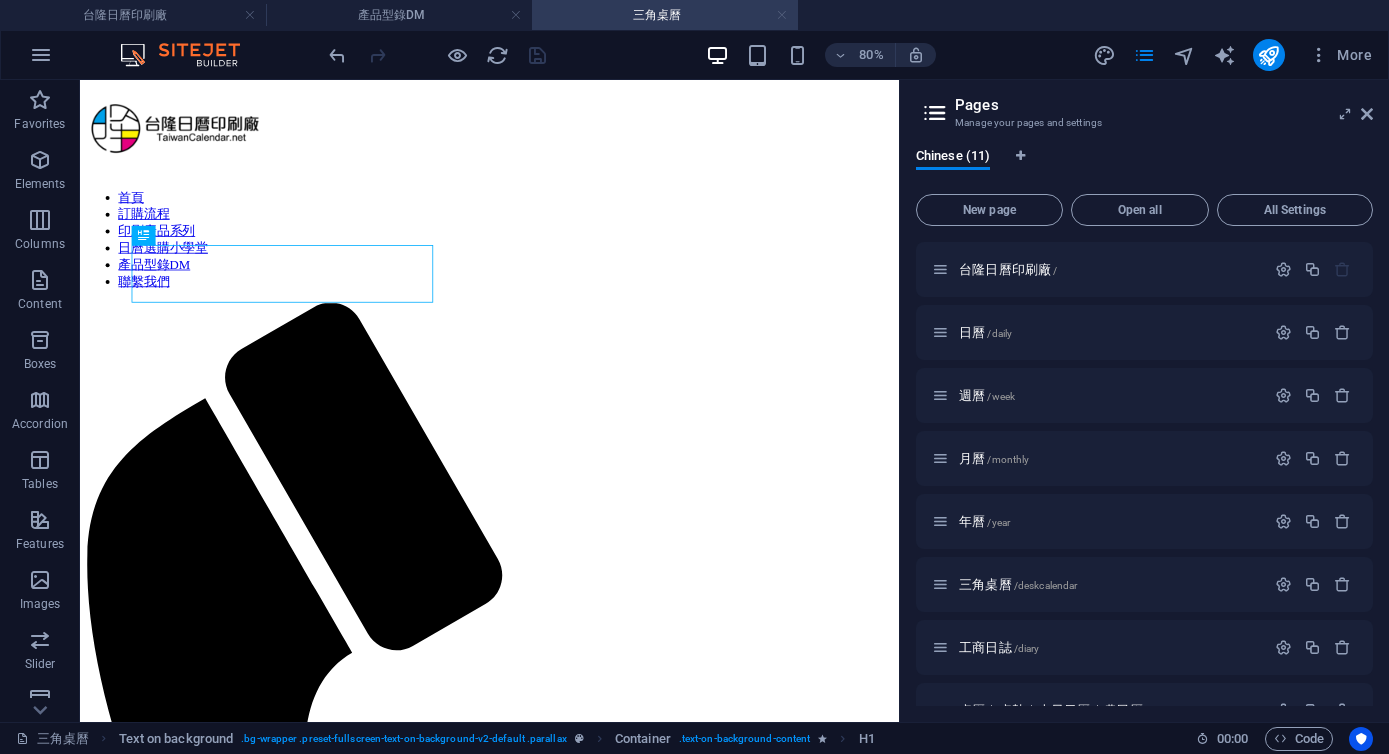 click at bounding box center (782, 15) 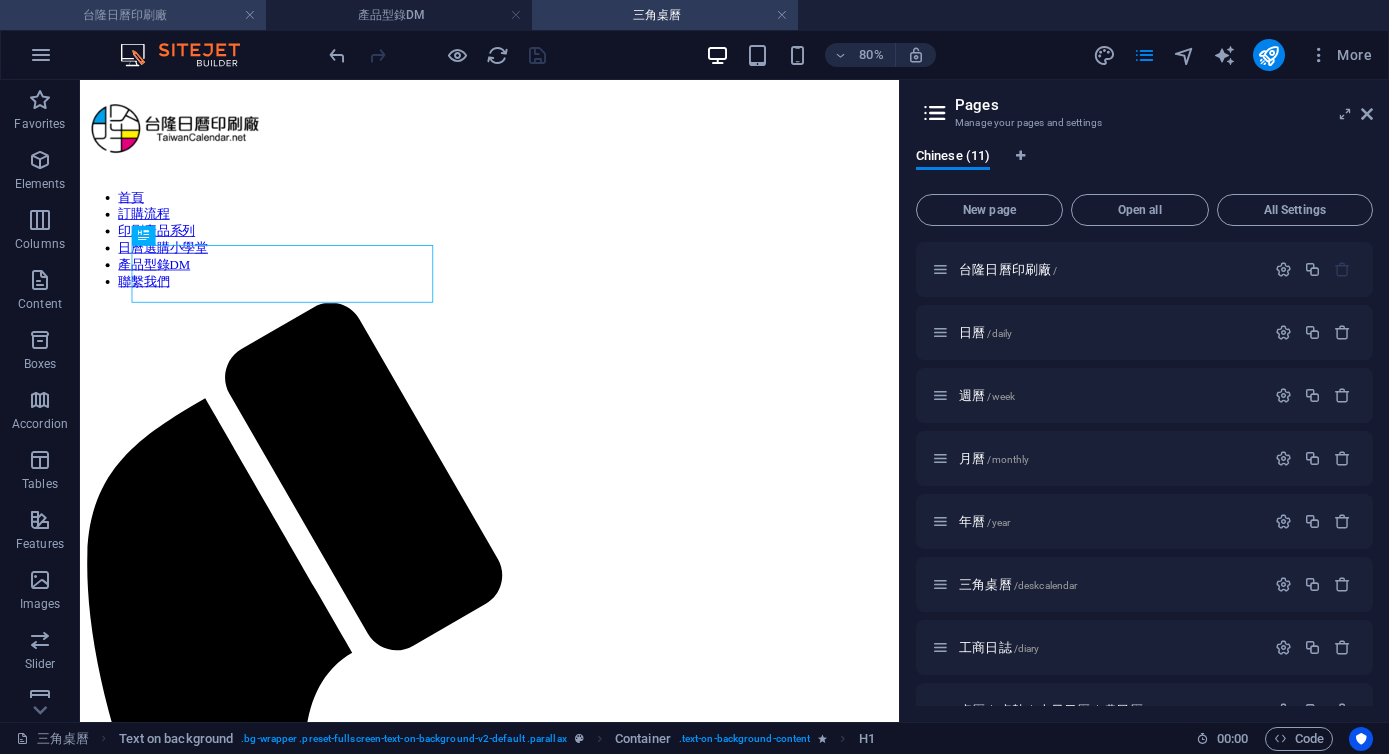 click on "[COMPANY] 產品型錄DM 三角桌曆" at bounding box center [694, 15] 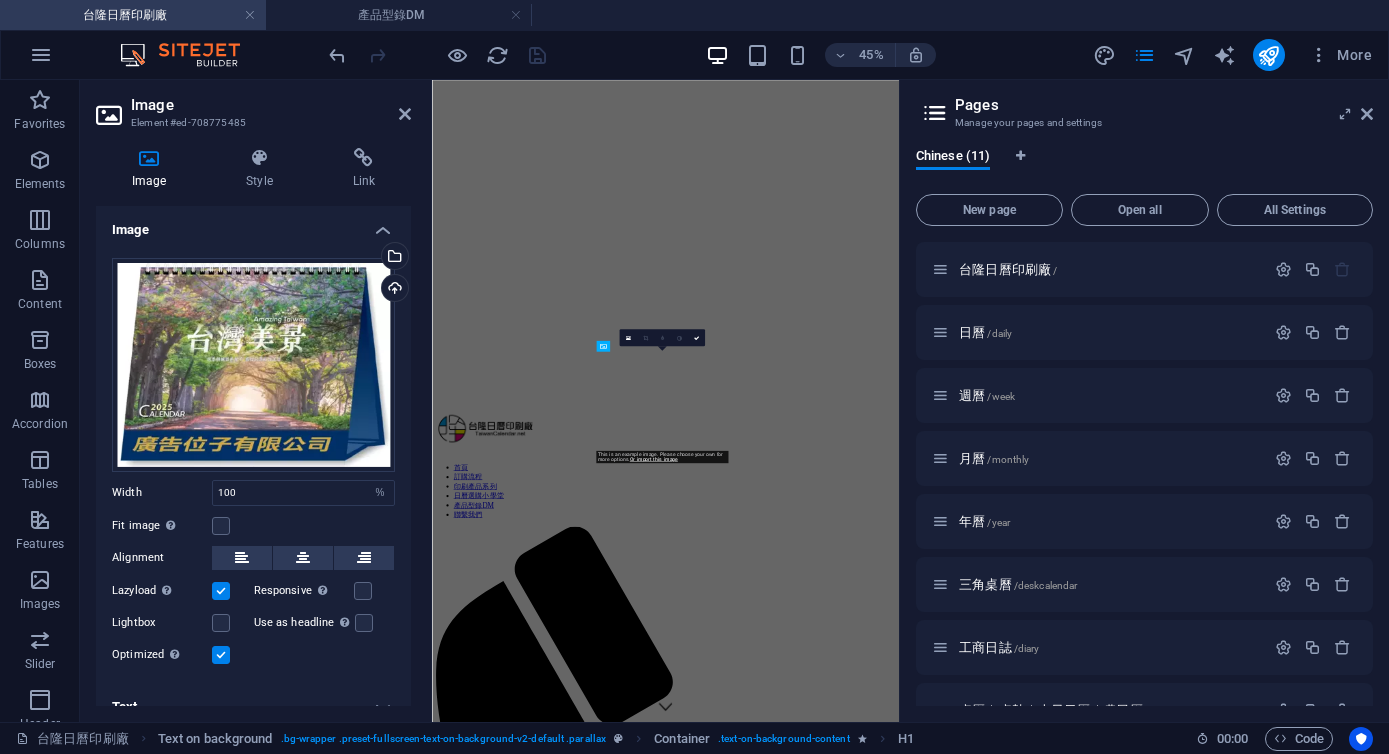scroll, scrollTop: 2504, scrollLeft: 0, axis: vertical 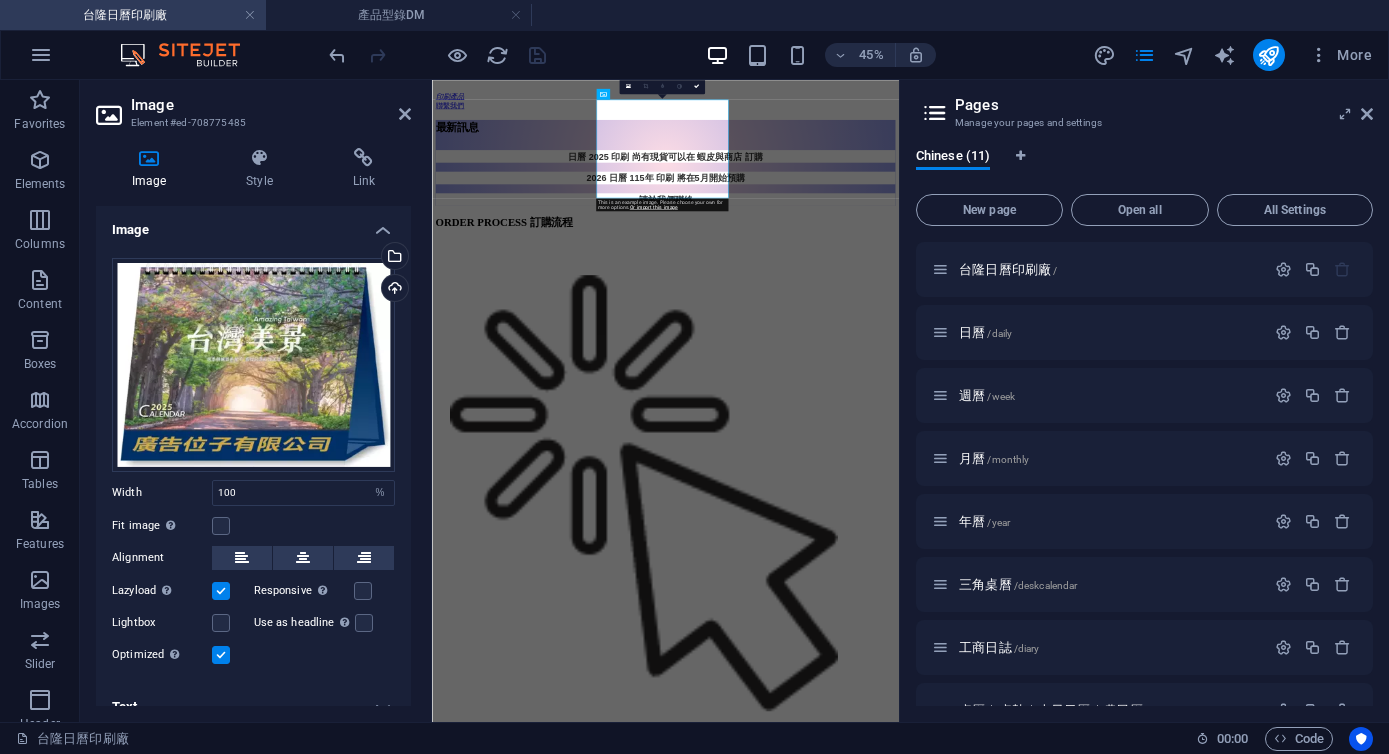 click on "台隆日曆印刷廠" at bounding box center [133, 15] 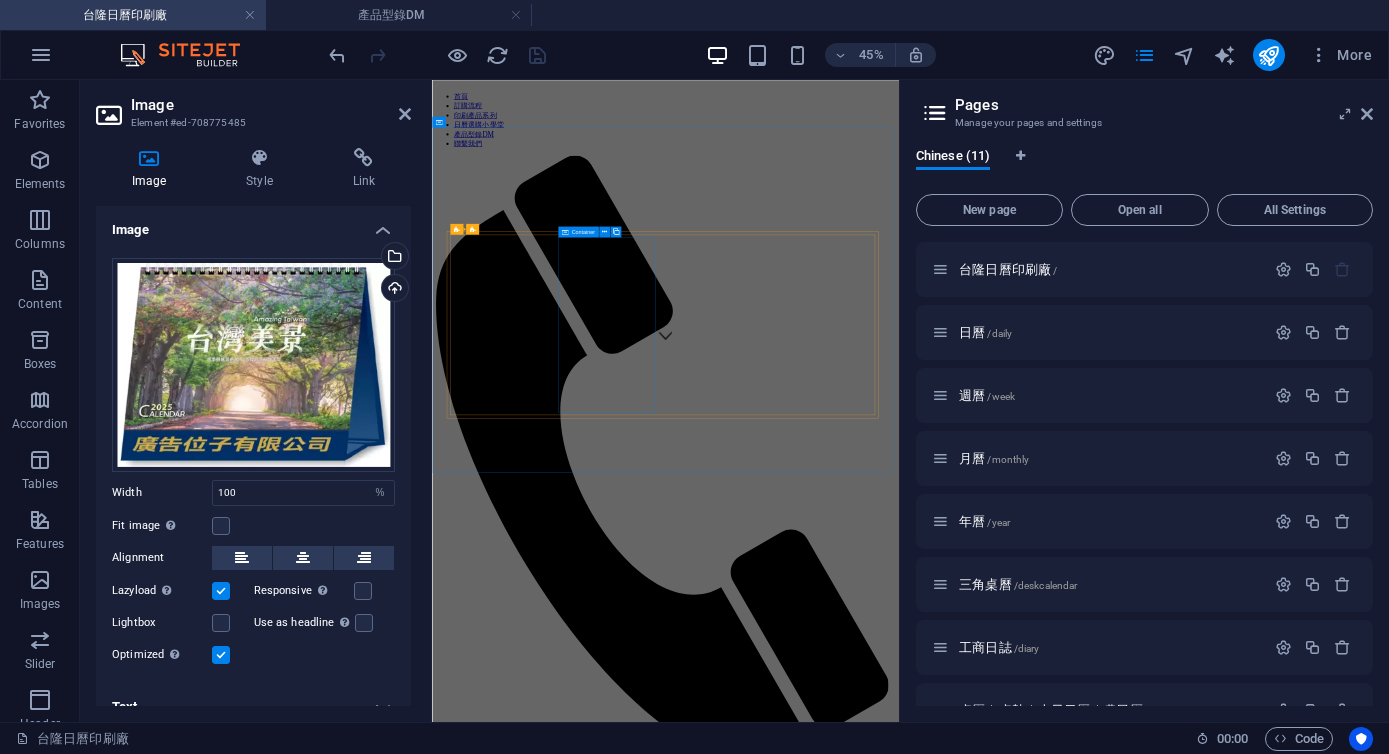 scroll, scrollTop: 826, scrollLeft: 0, axis: vertical 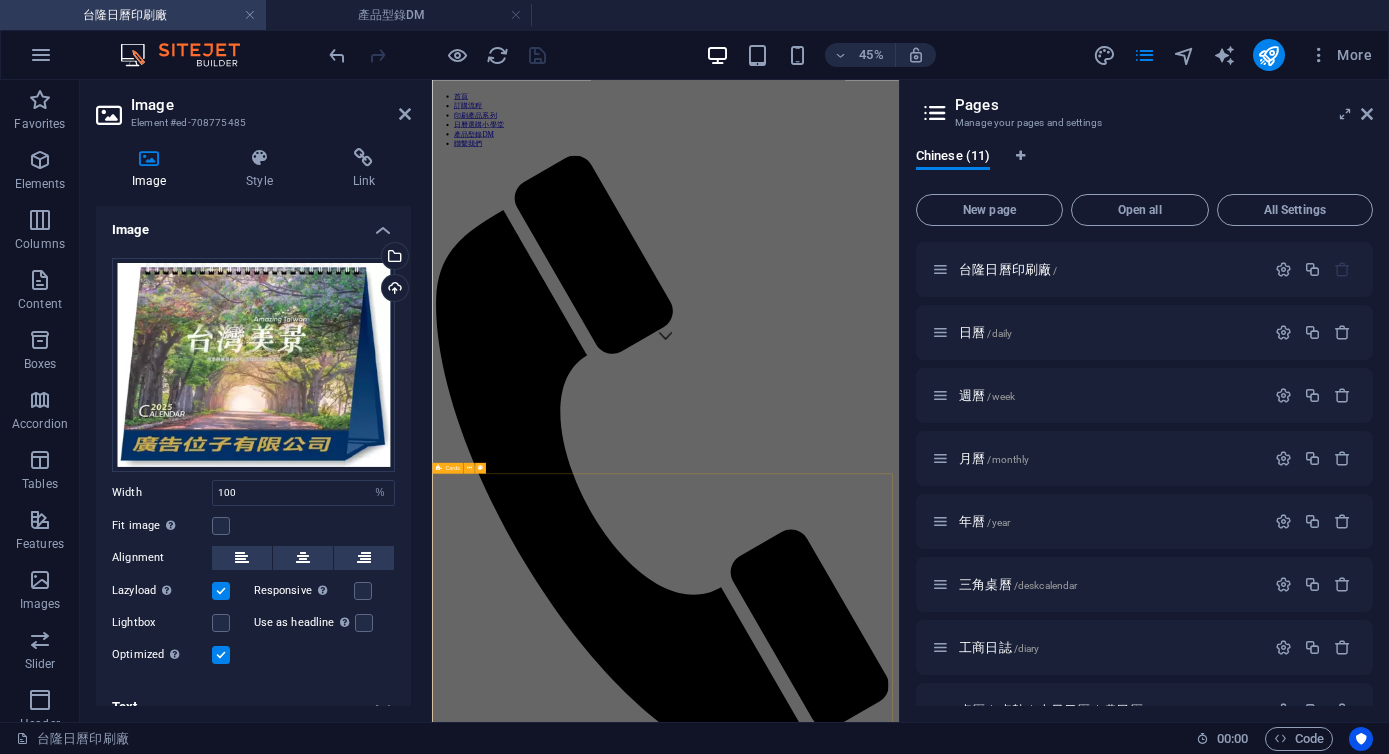 click on "印刷產品系列 日曆 週曆 月曆 年曆 三角桌曆 工商日誌 平面大年曆 中式桌曆 農民曆" at bounding box center [951, 13408] 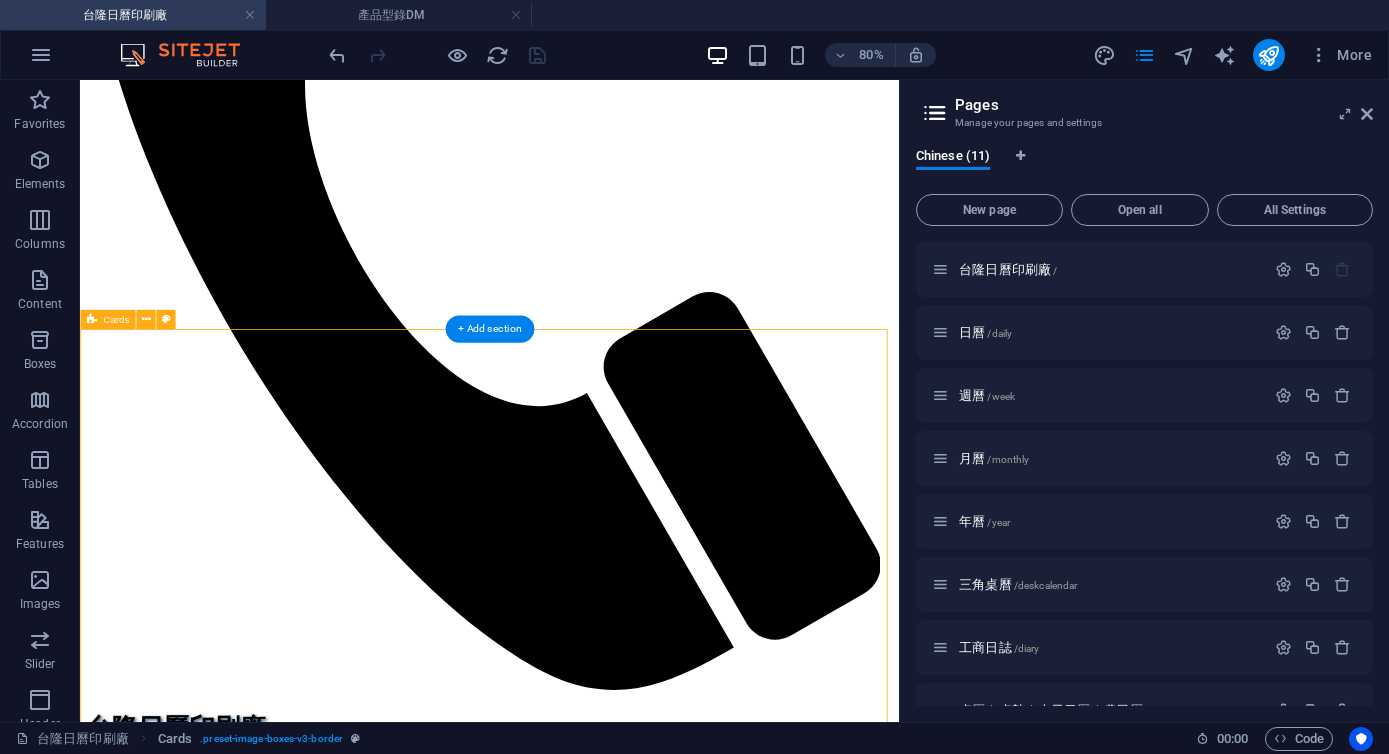 scroll, scrollTop: 1311, scrollLeft: 0, axis: vertical 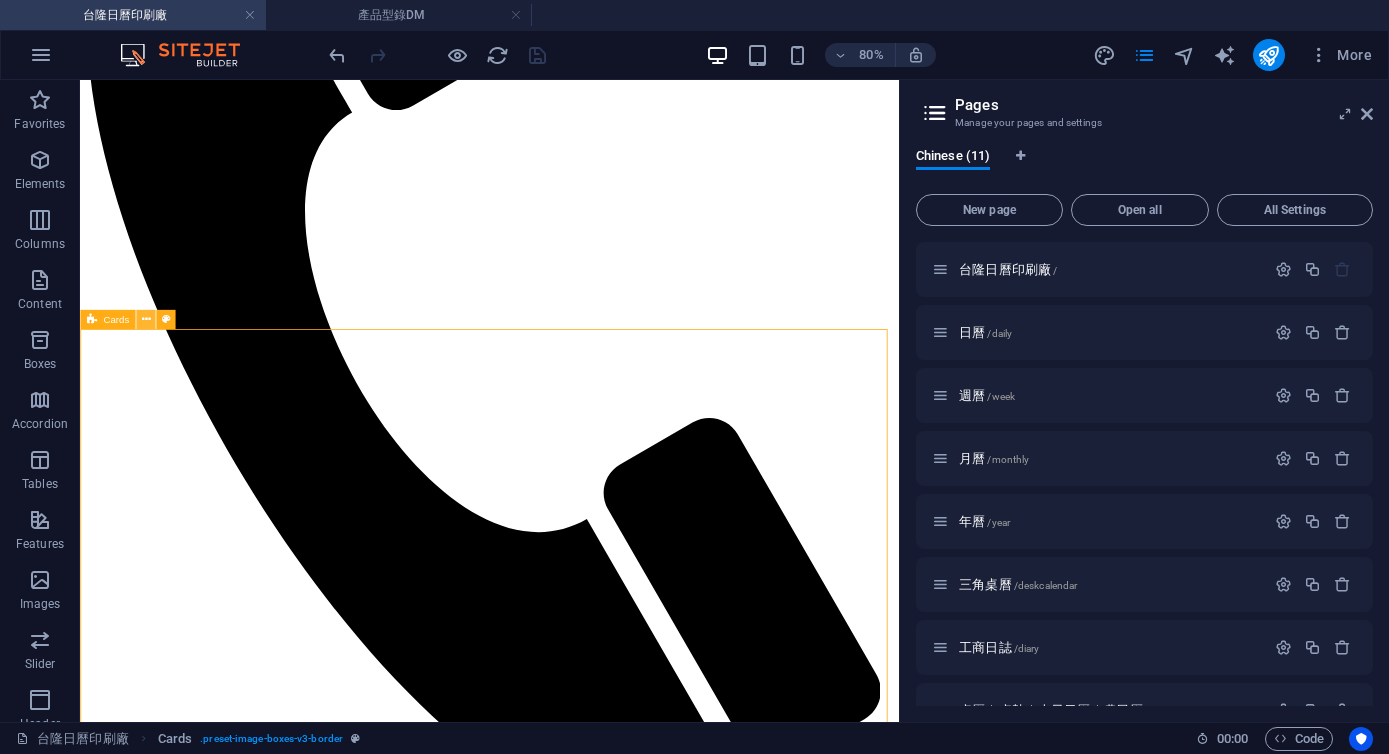 click at bounding box center [145, 319] 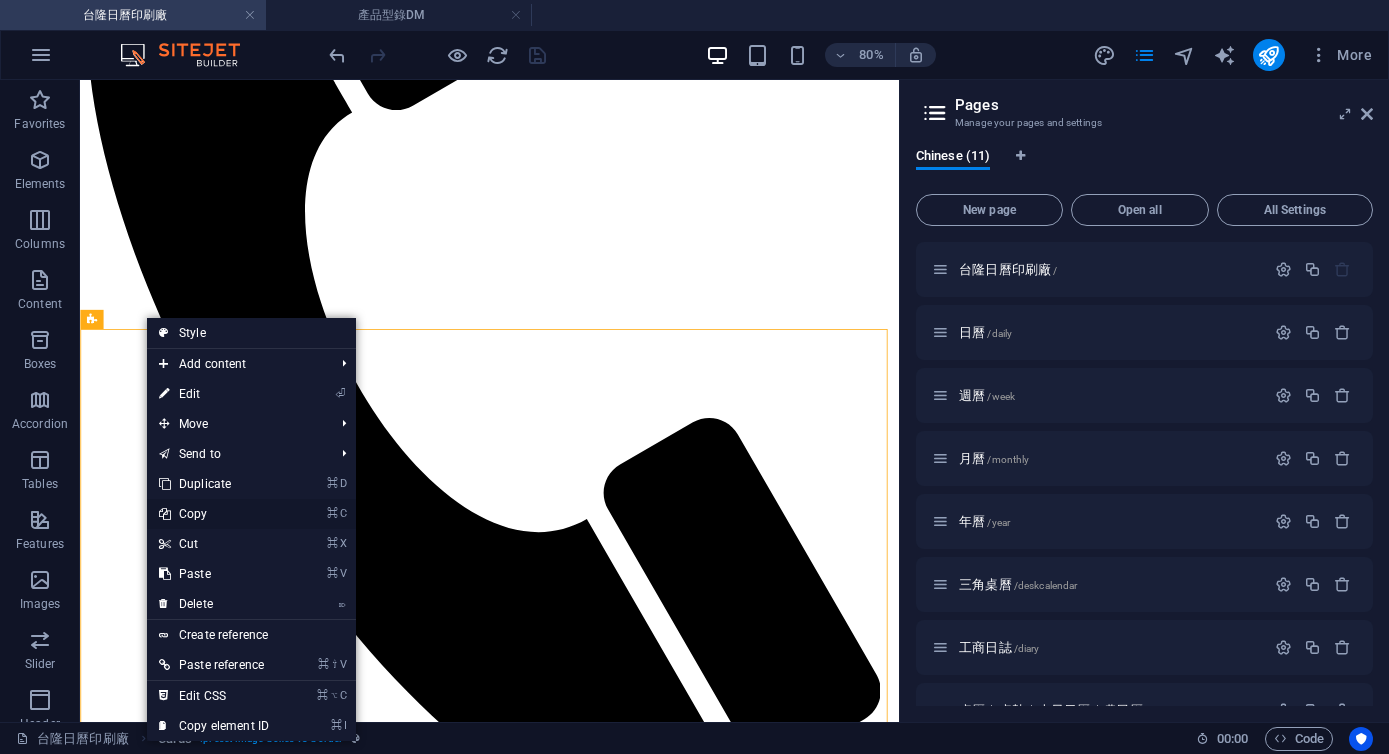 click on "⌘ C  Copy" at bounding box center [214, 514] 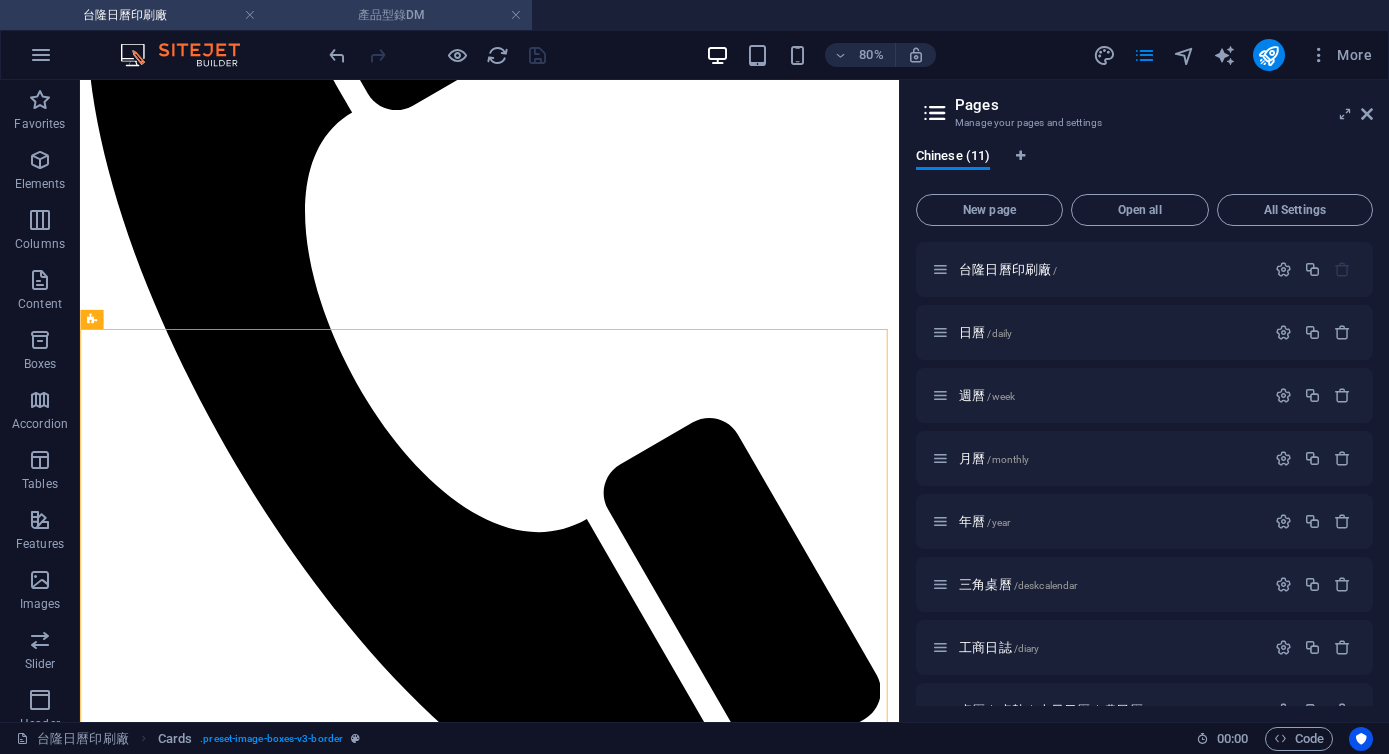 click on "產品型錄DM" at bounding box center [399, 15] 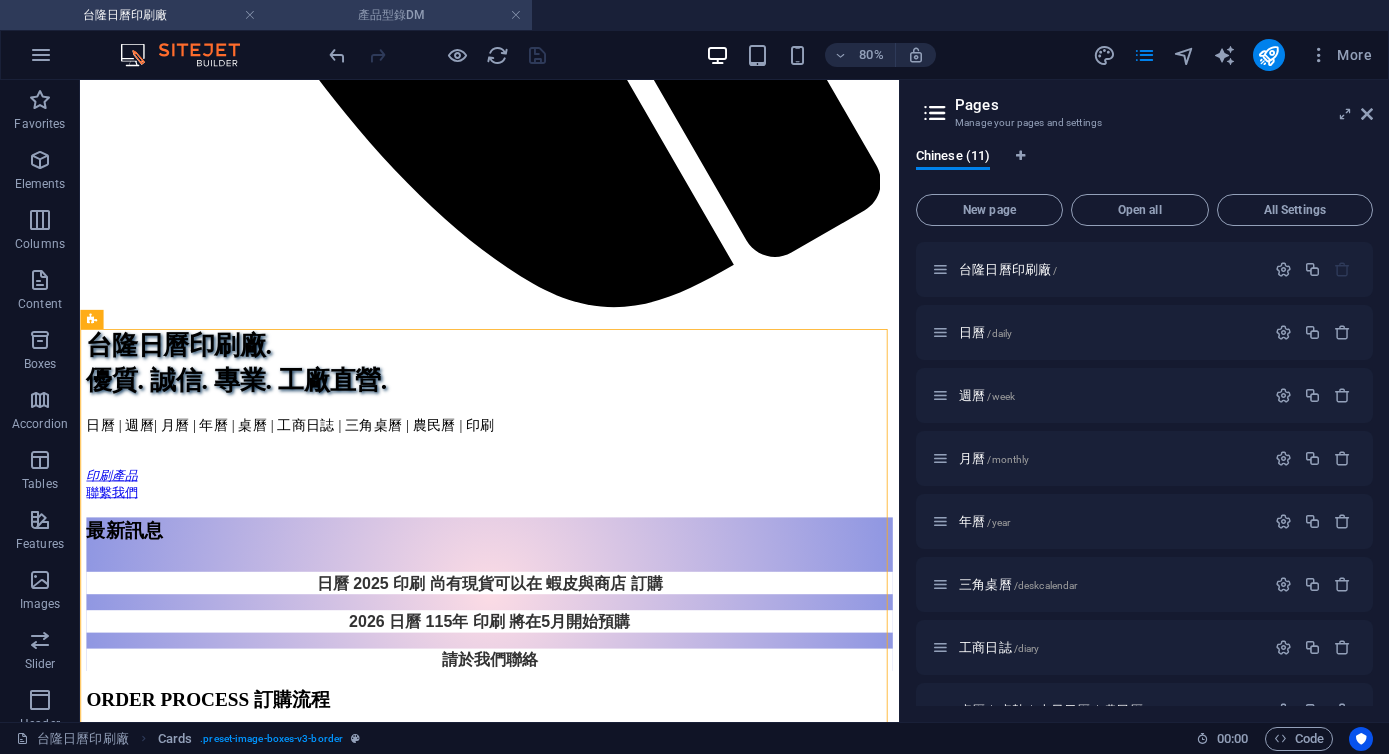 scroll, scrollTop: 0, scrollLeft: 0, axis: both 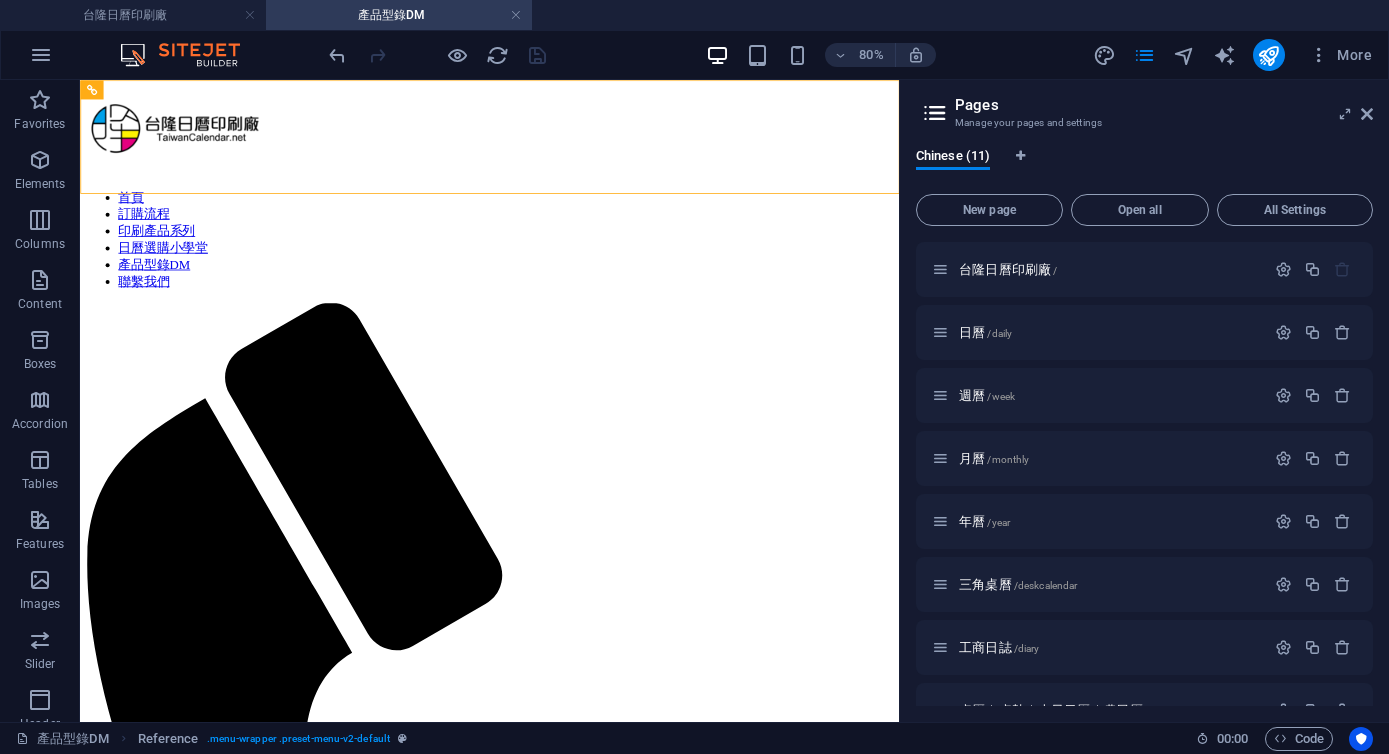 click on "More" at bounding box center [1236, 55] 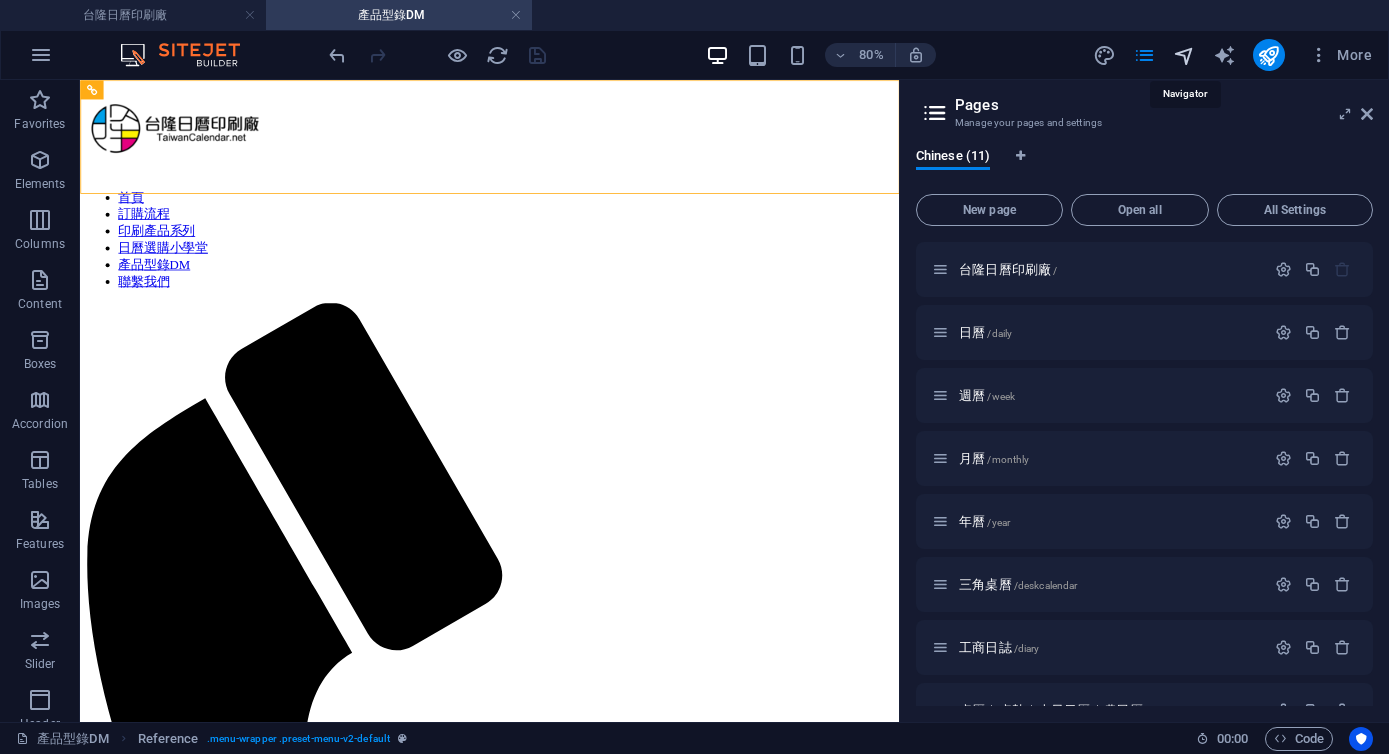 click at bounding box center (1184, 55) 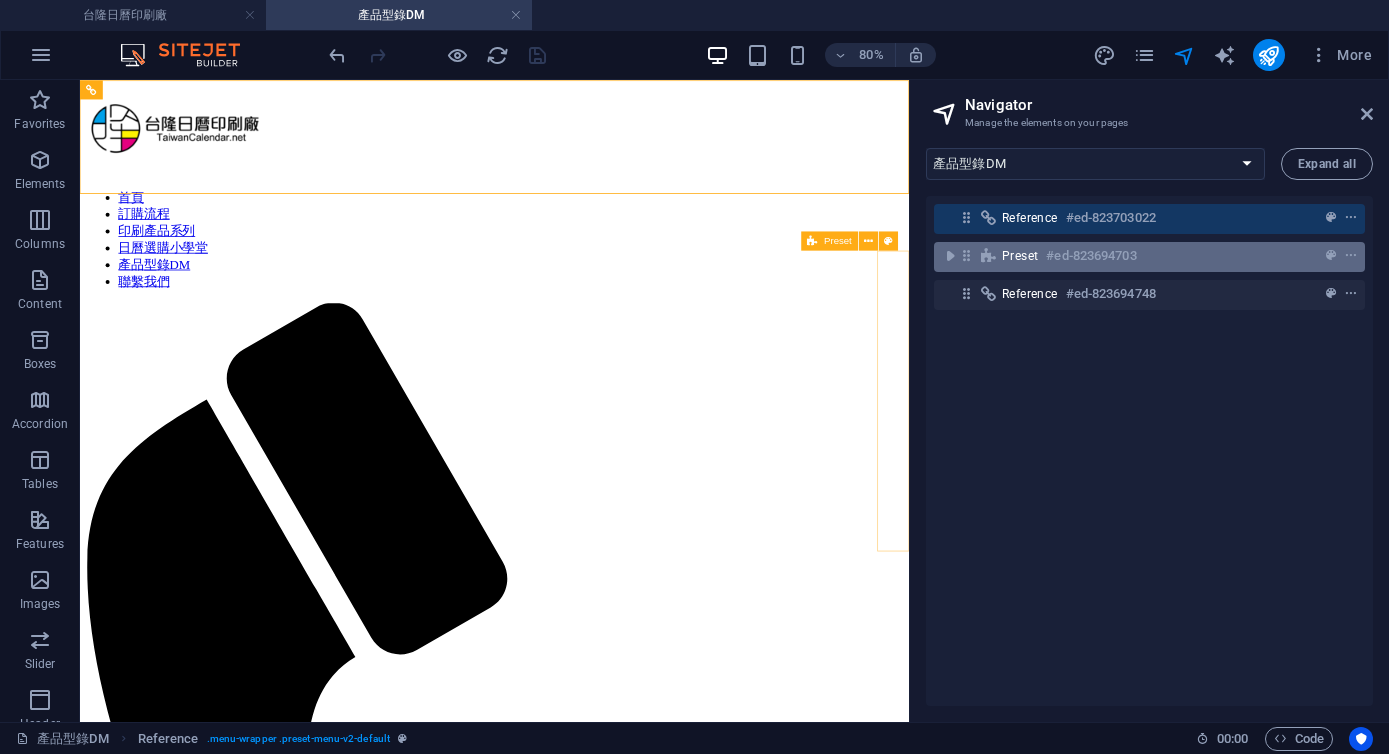 click on "Preset #ed-823694703" at bounding box center [1133, 256] 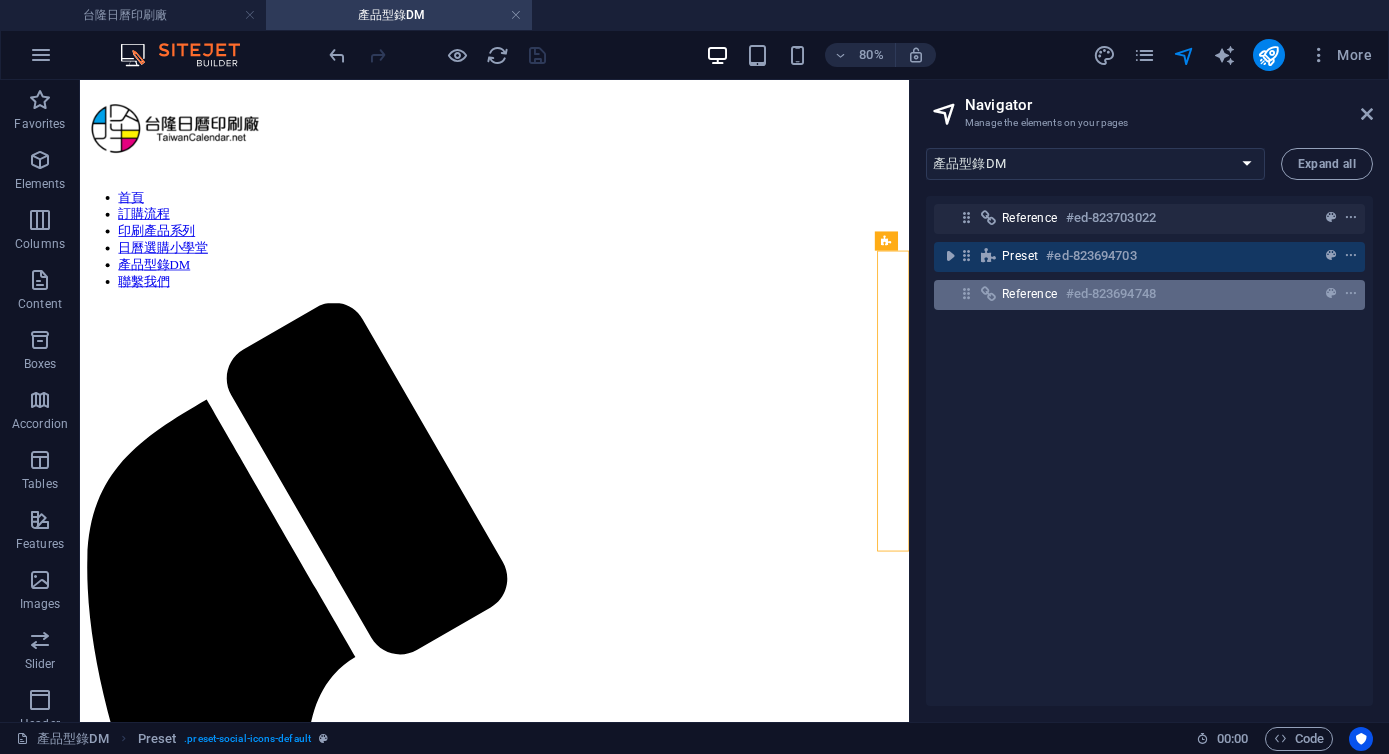 click on "Reference #ed-823694748" at bounding box center [1149, 295] 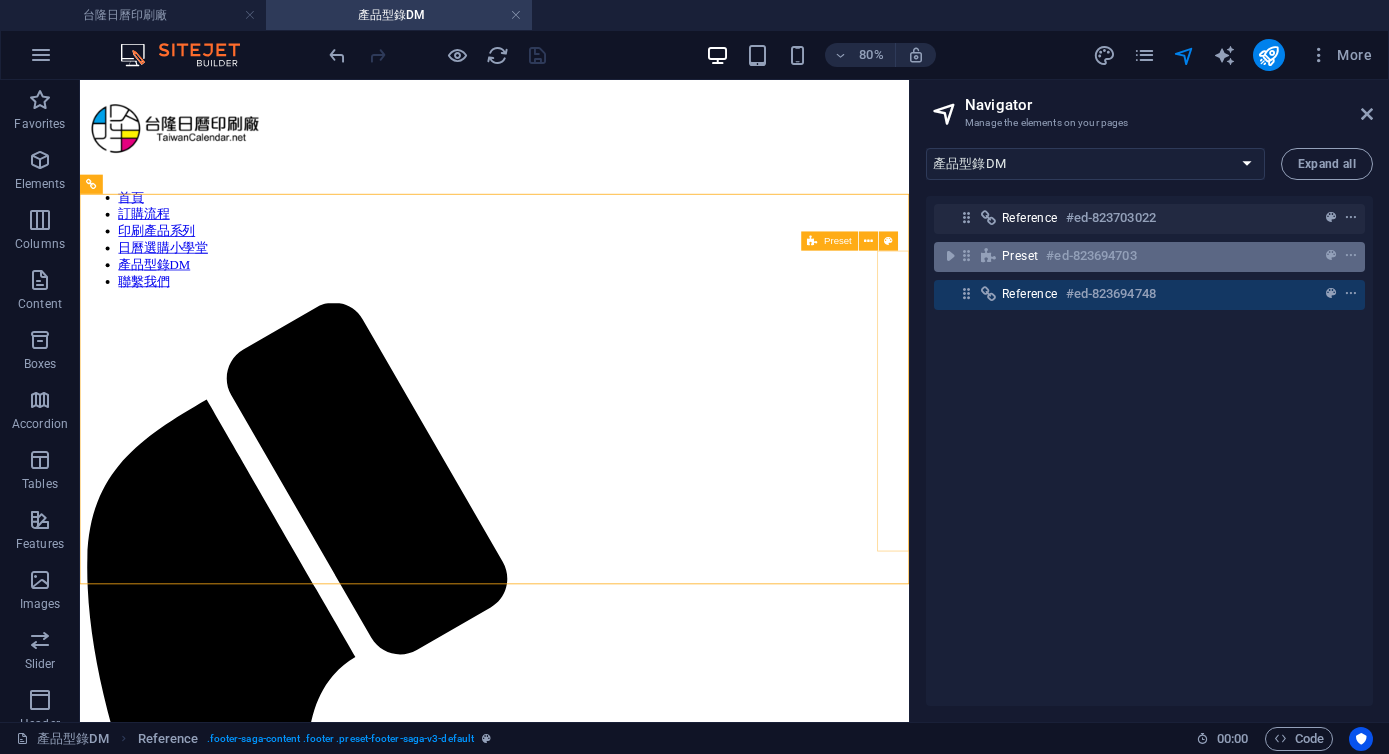 click on "Preset #ed-823694703" at bounding box center (1149, 257) 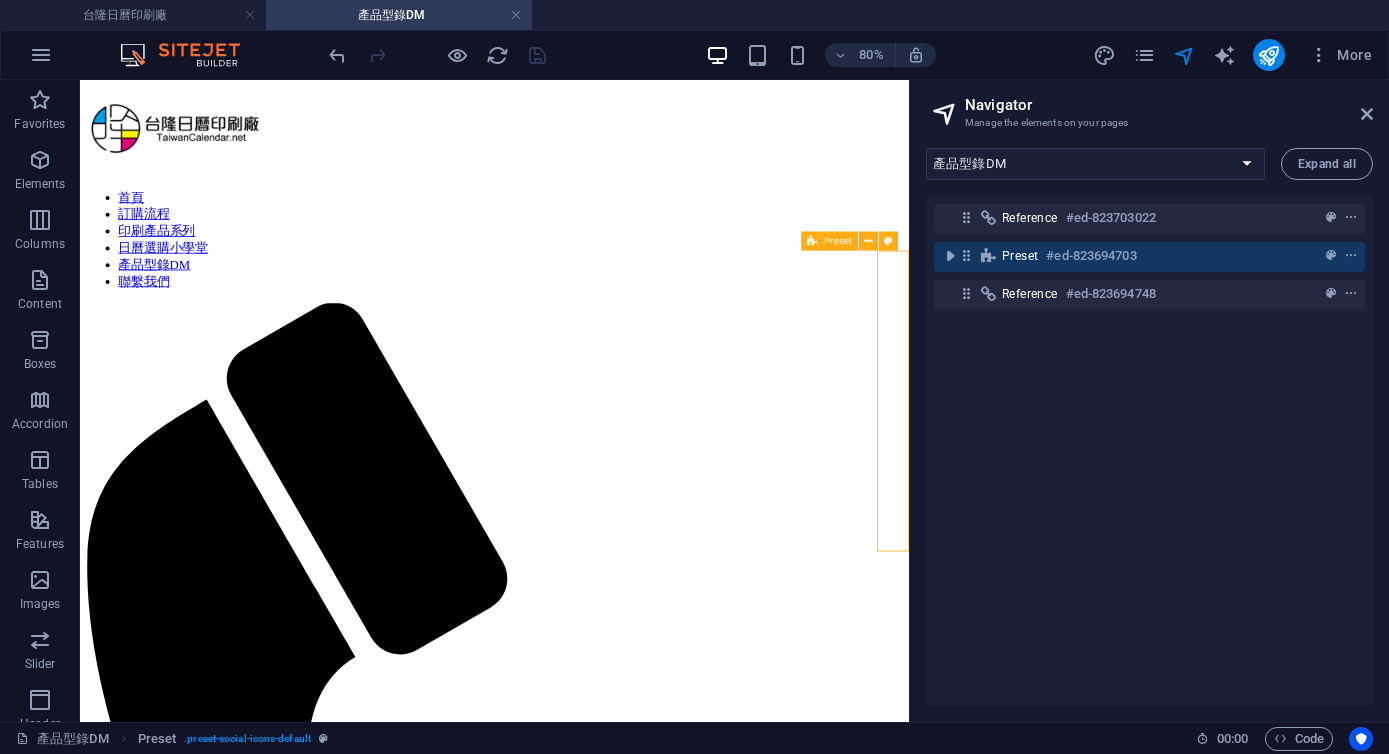 click on "#ed-823694703" at bounding box center [1091, 256] 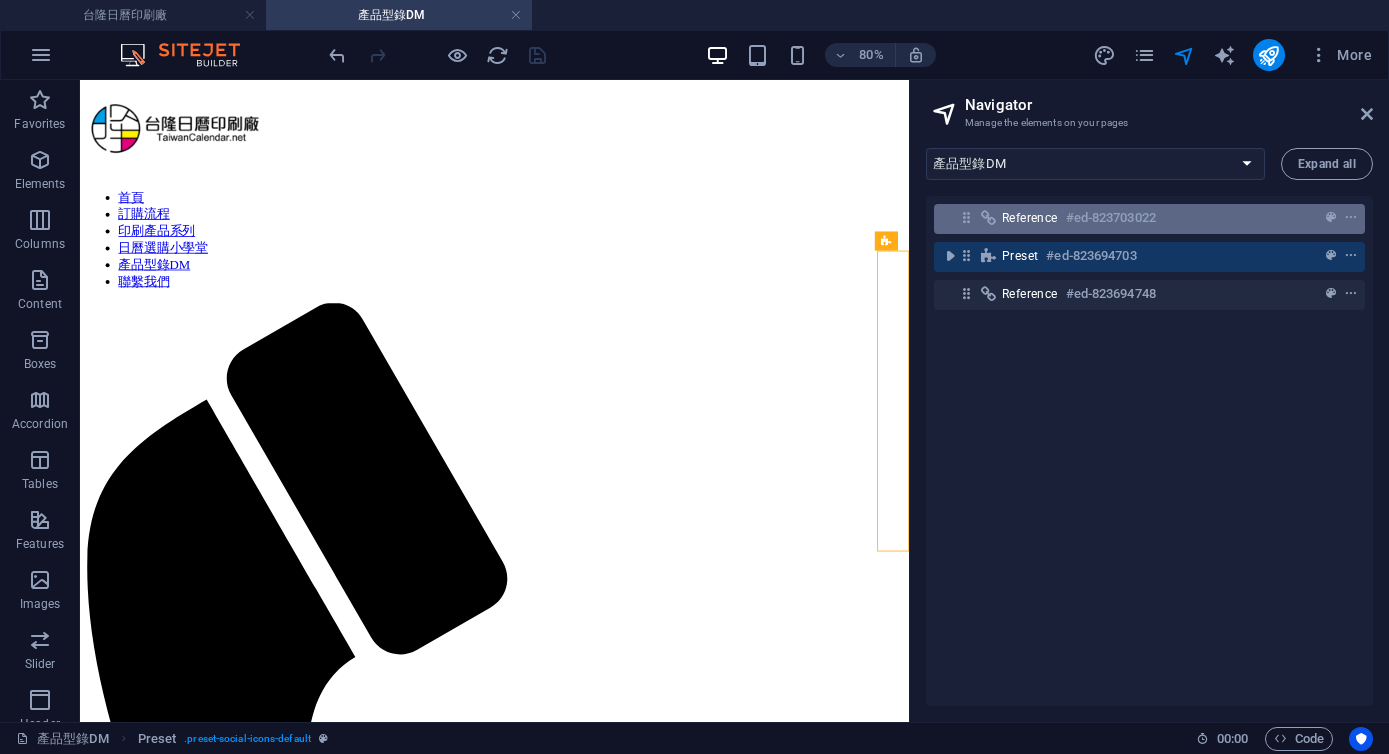 click on "Reference #ed-823703022" at bounding box center (1133, 218) 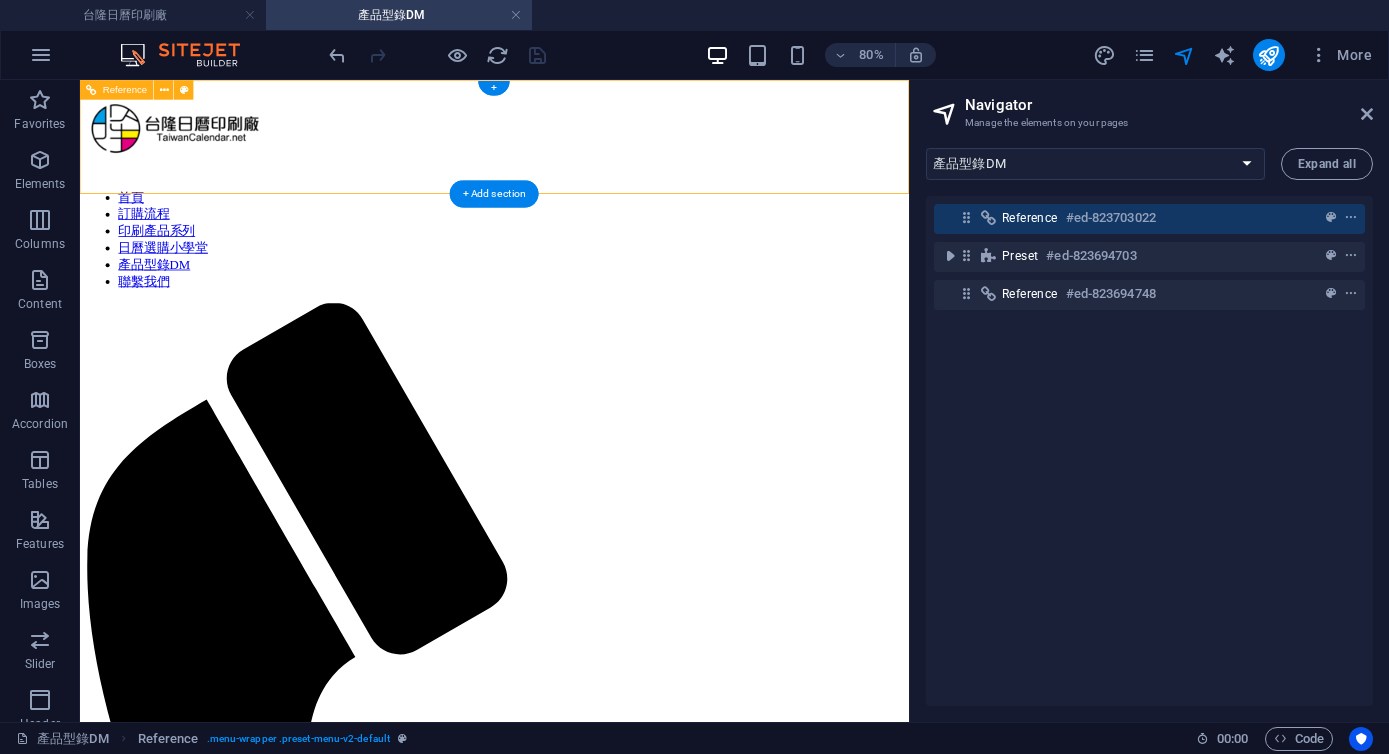 click on "Reference #ed-823703022" at bounding box center (1149, 219) 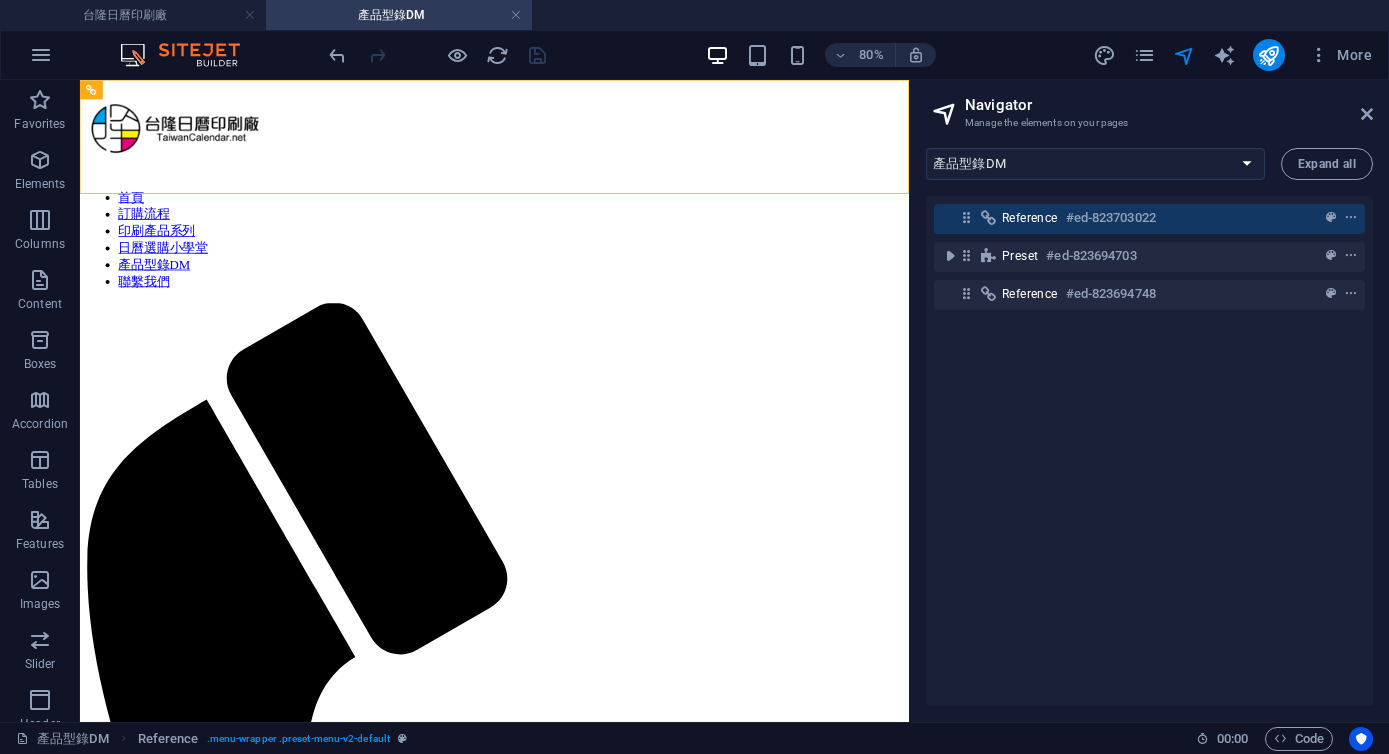 click on "Reference #ed-823703022 Preset #ed-823694703 Reference #ed-823694748" at bounding box center (1149, 451) 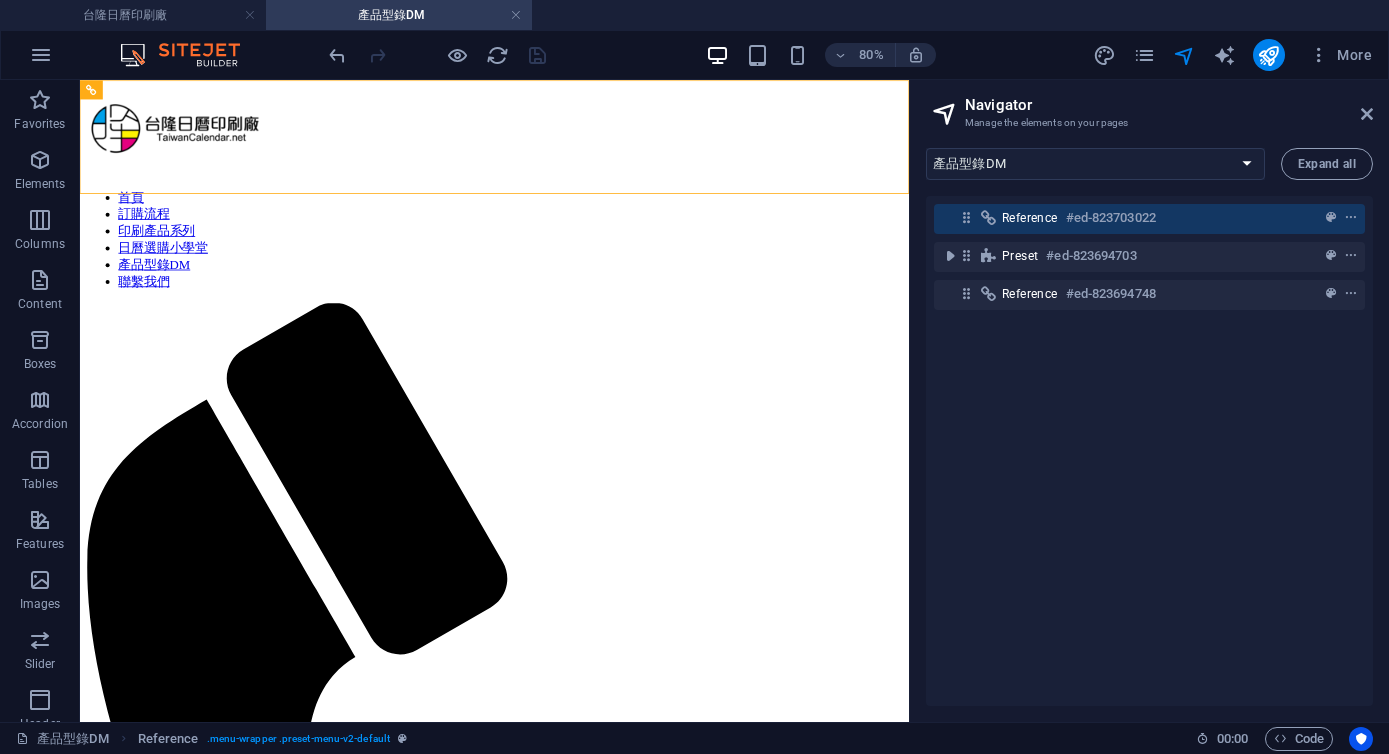 click on "Reference #ed-823703022" at bounding box center (1149, 219) 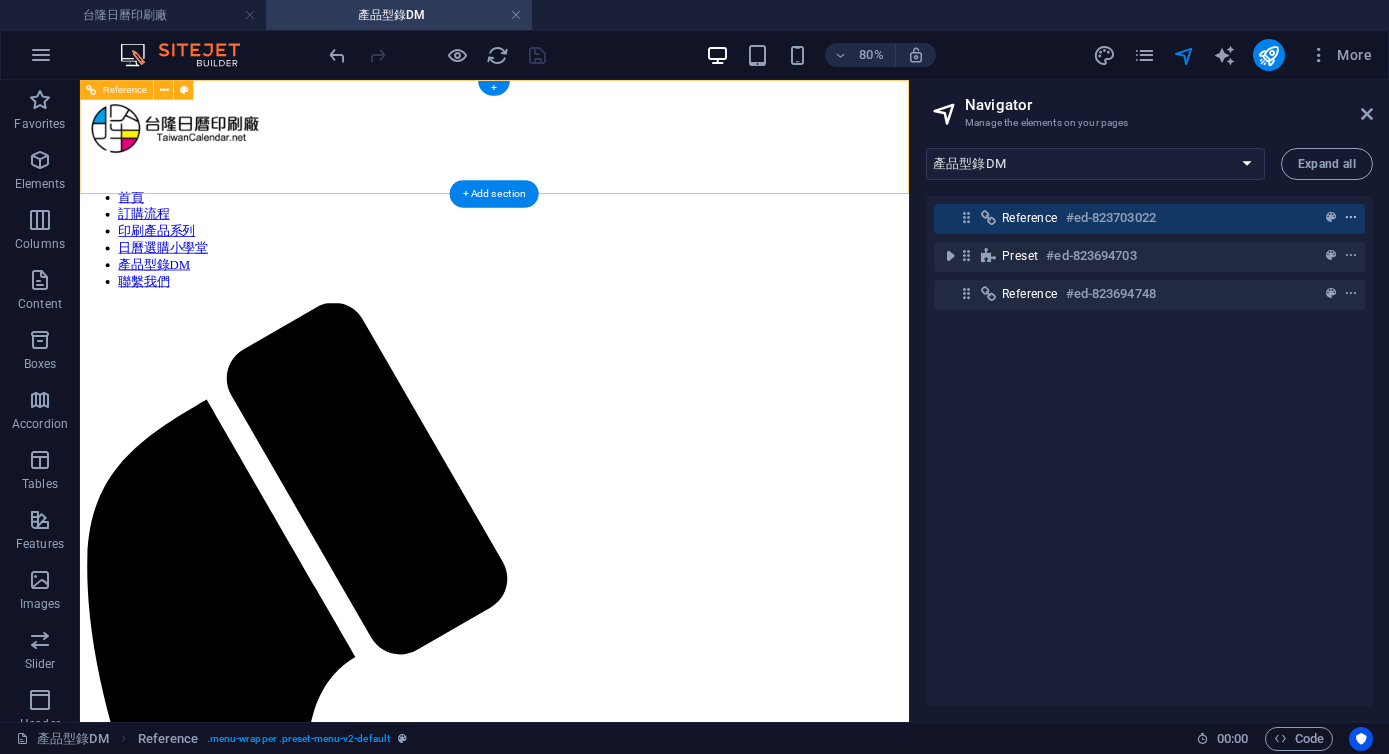 click at bounding box center [1351, 218] 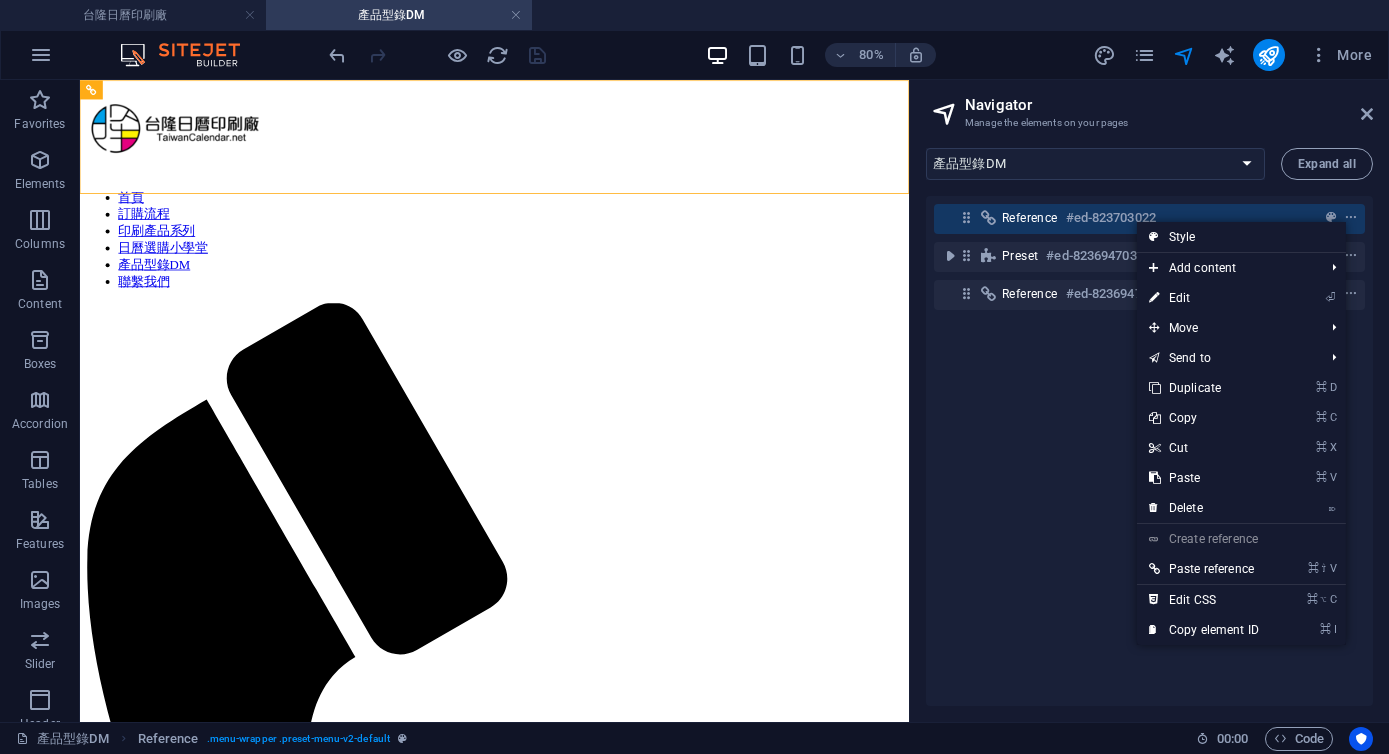 click on "Reference #ed-823703022 Preset #ed-823694703 Reference #ed-823694748" at bounding box center (1149, 451) 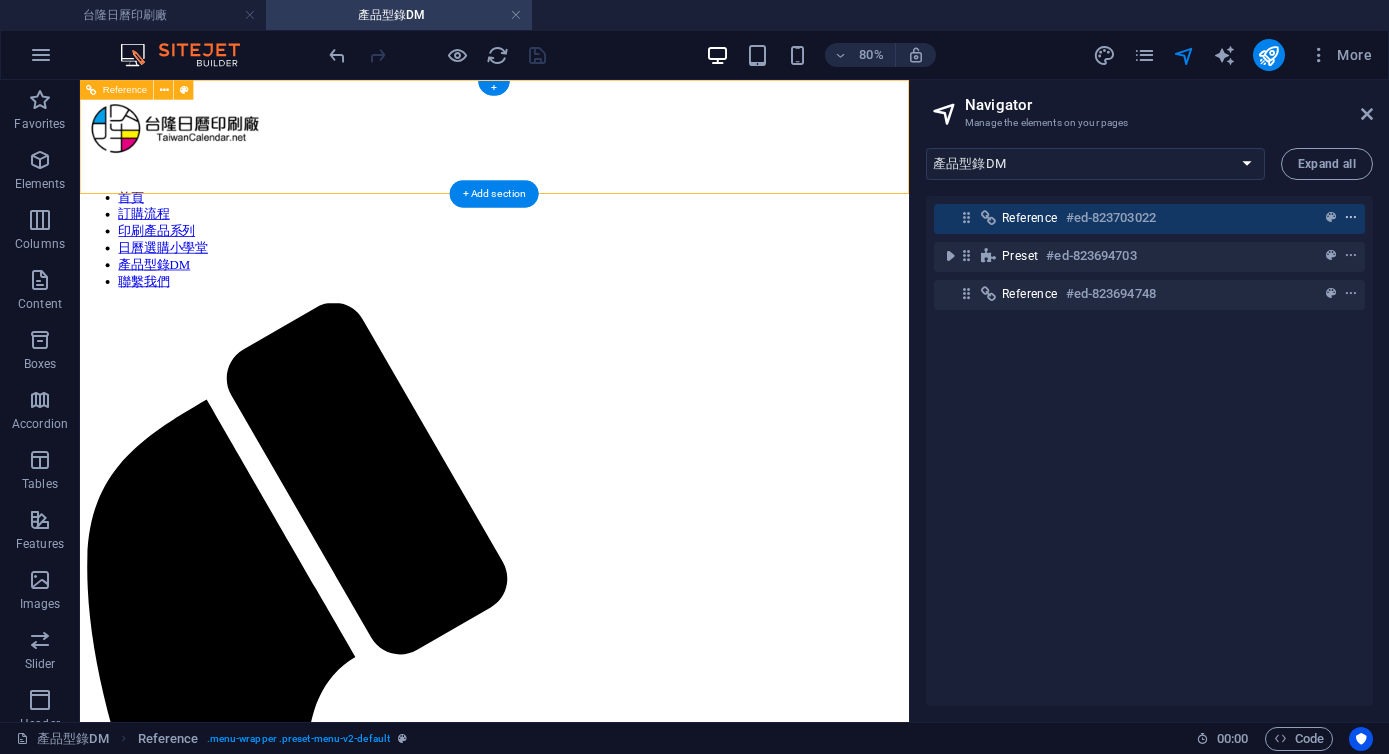 click at bounding box center (1351, 218) 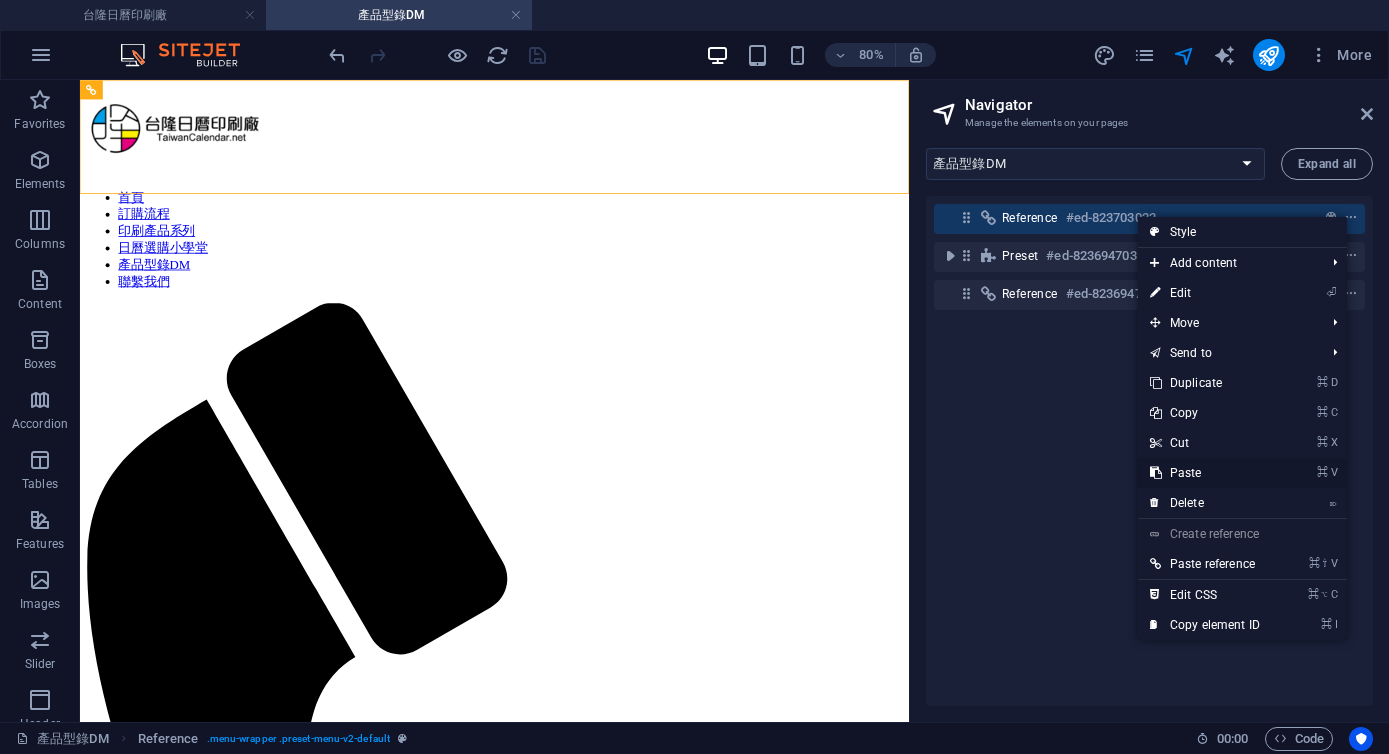 click on "⌘ V  Paste" at bounding box center (1205, 473) 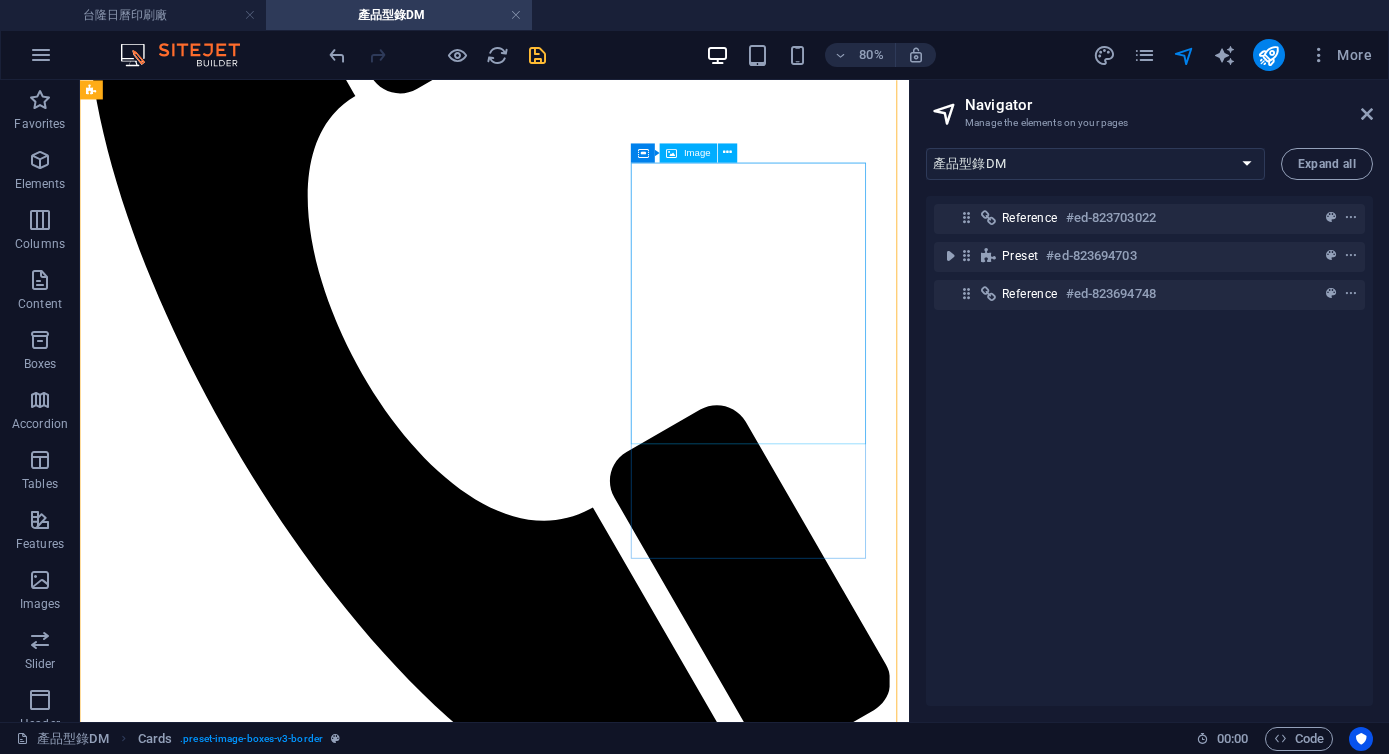 scroll, scrollTop: 292, scrollLeft: 0, axis: vertical 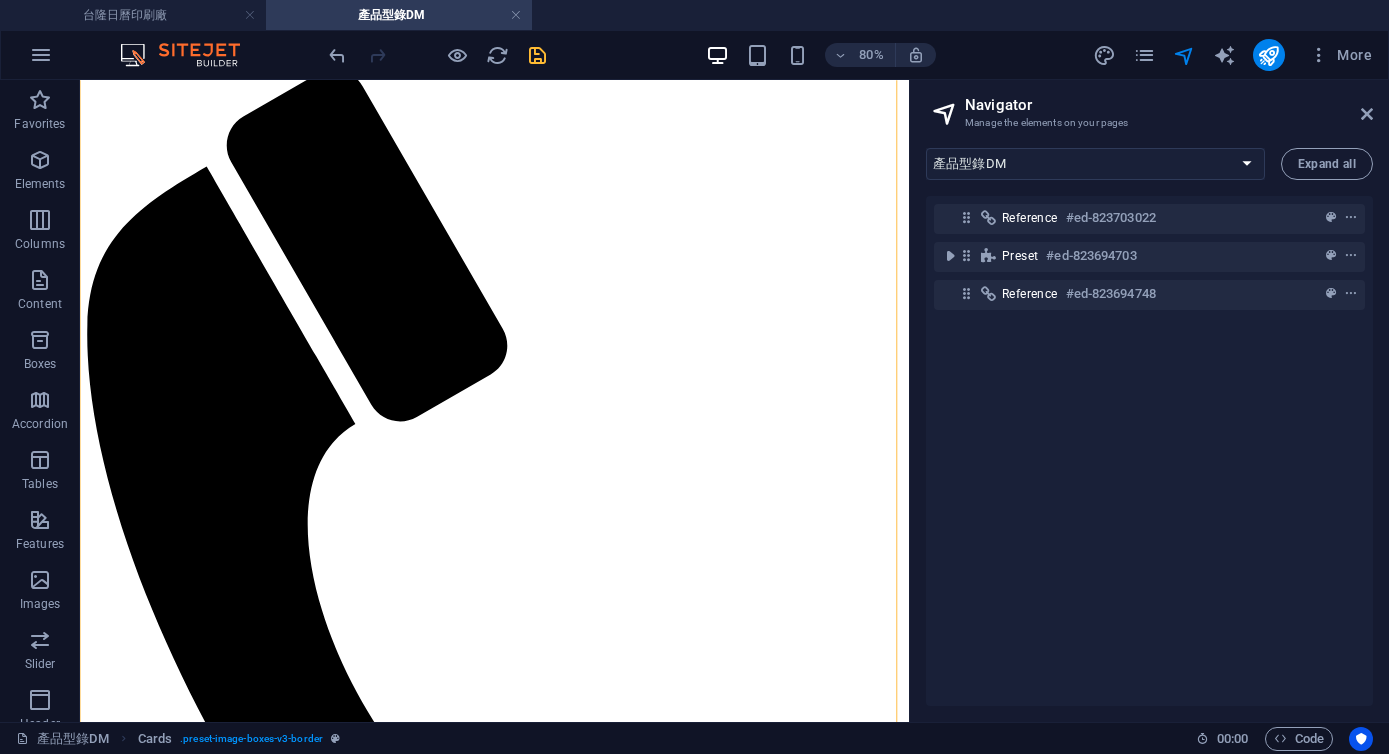 click at bounding box center [537, 55] 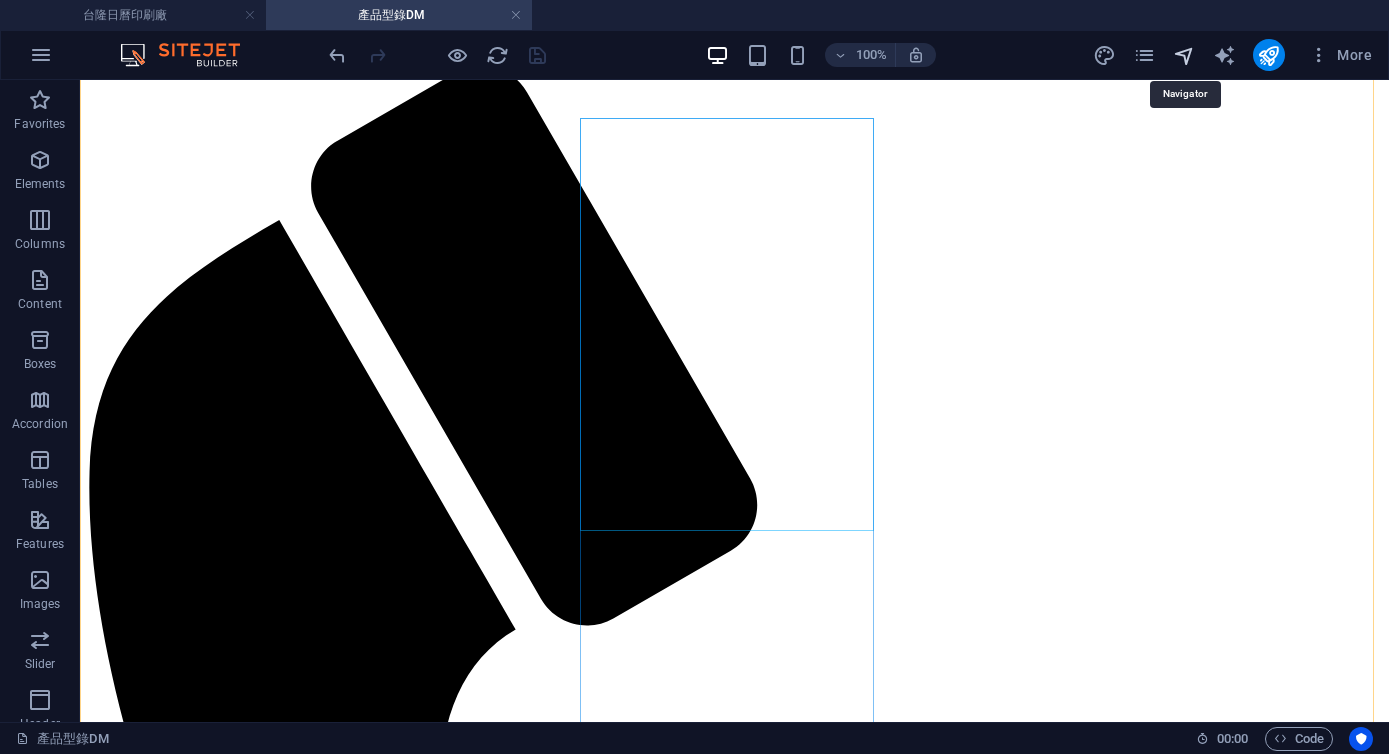 click at bounding box center [1184, 55] 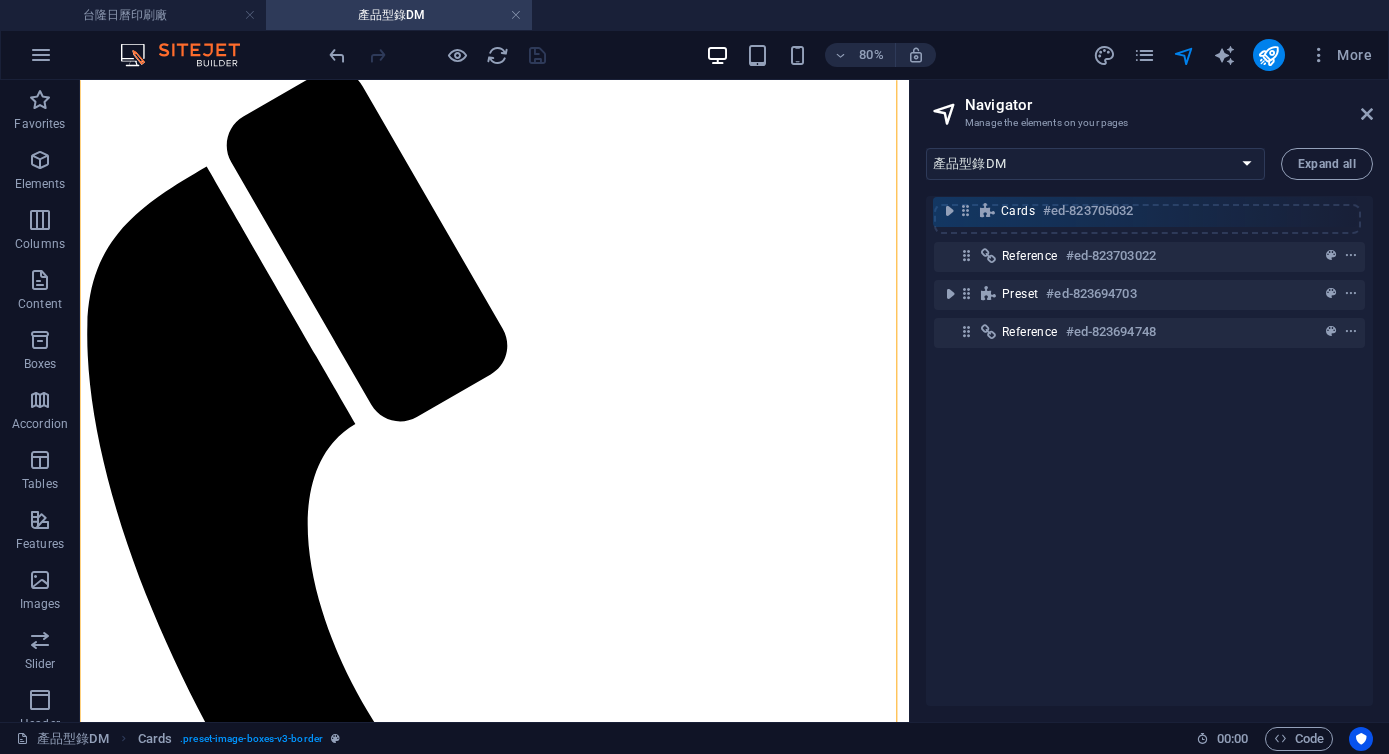 drag, startPoint x: 968, startPoint y: 252, endPoint x: 969, endPoint y: 198, distance: 54.00926 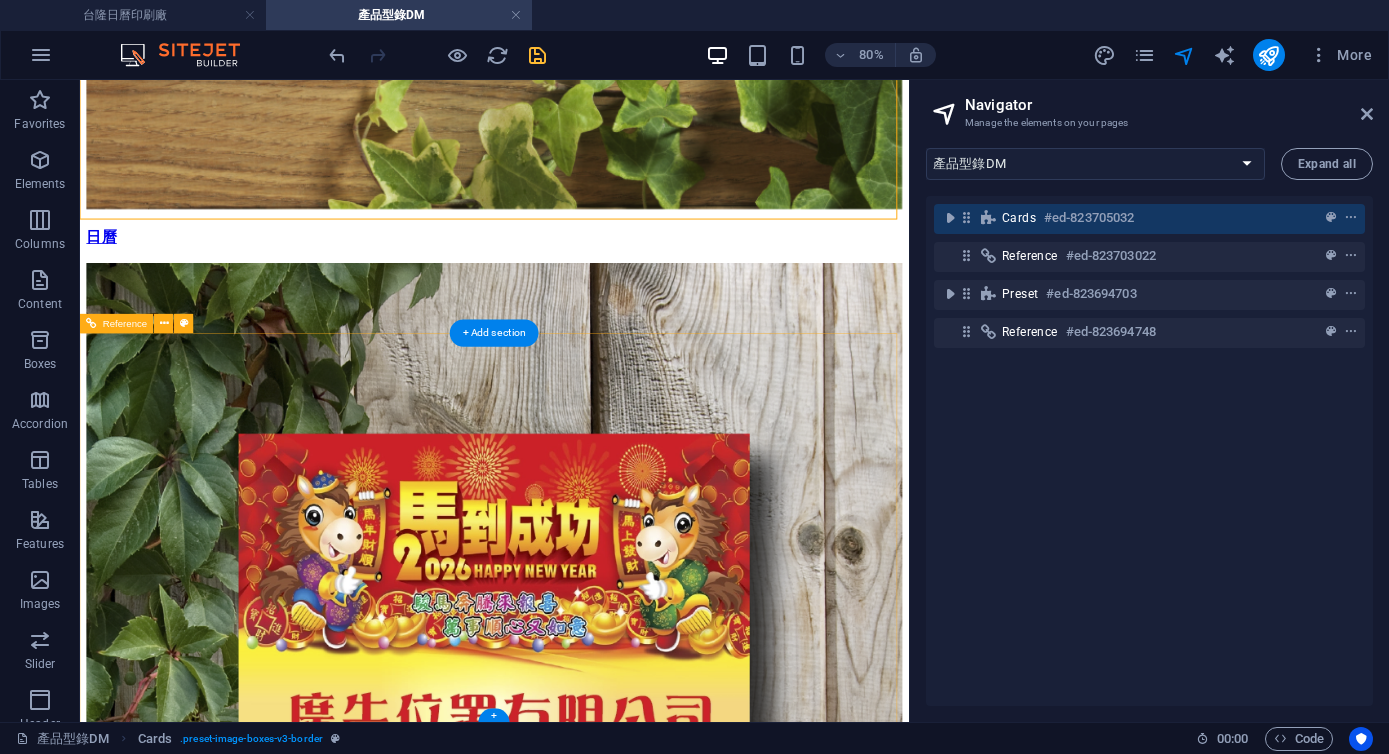 scroll, scrollTop: 1472, scrollLeft: 0, axis: vertical 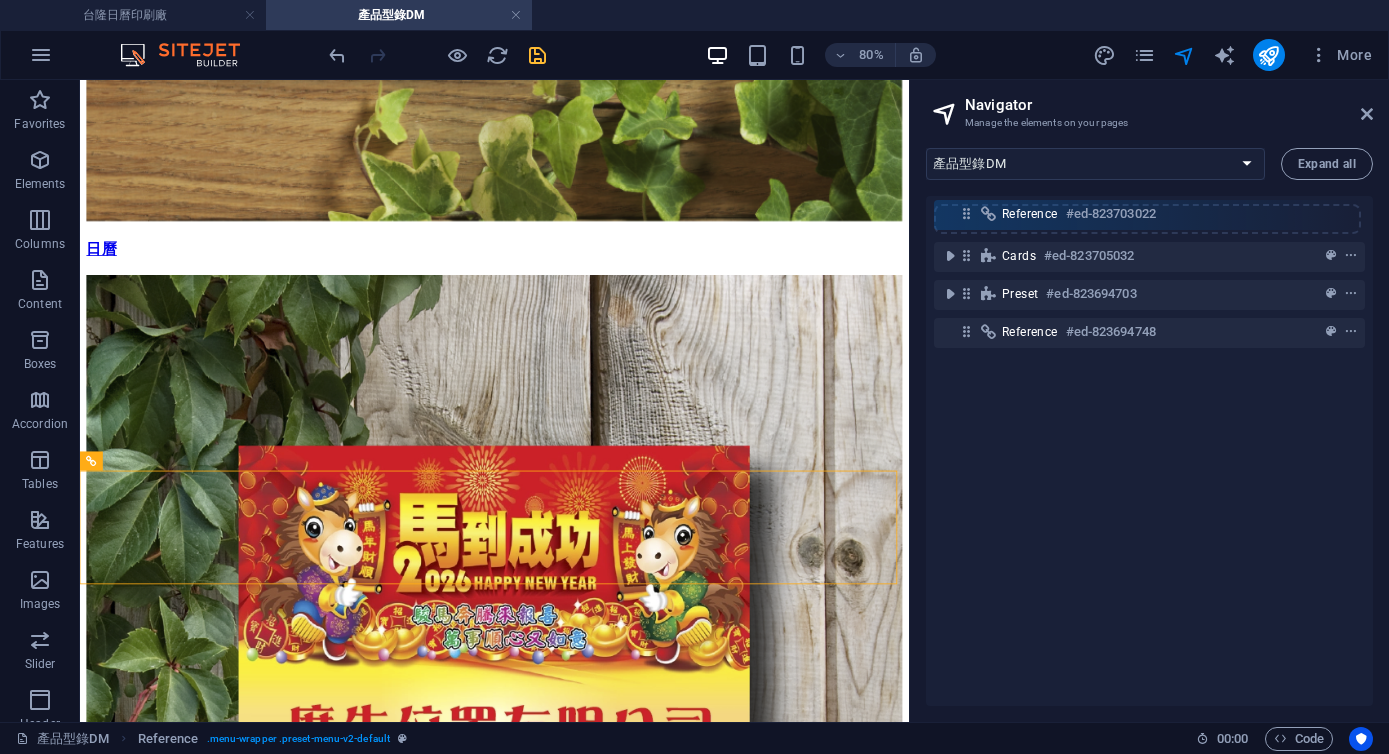 drag, startPoint x: 968, startPoint y: 252, endPoint x: 968, endPoint y: 203, distance: 49 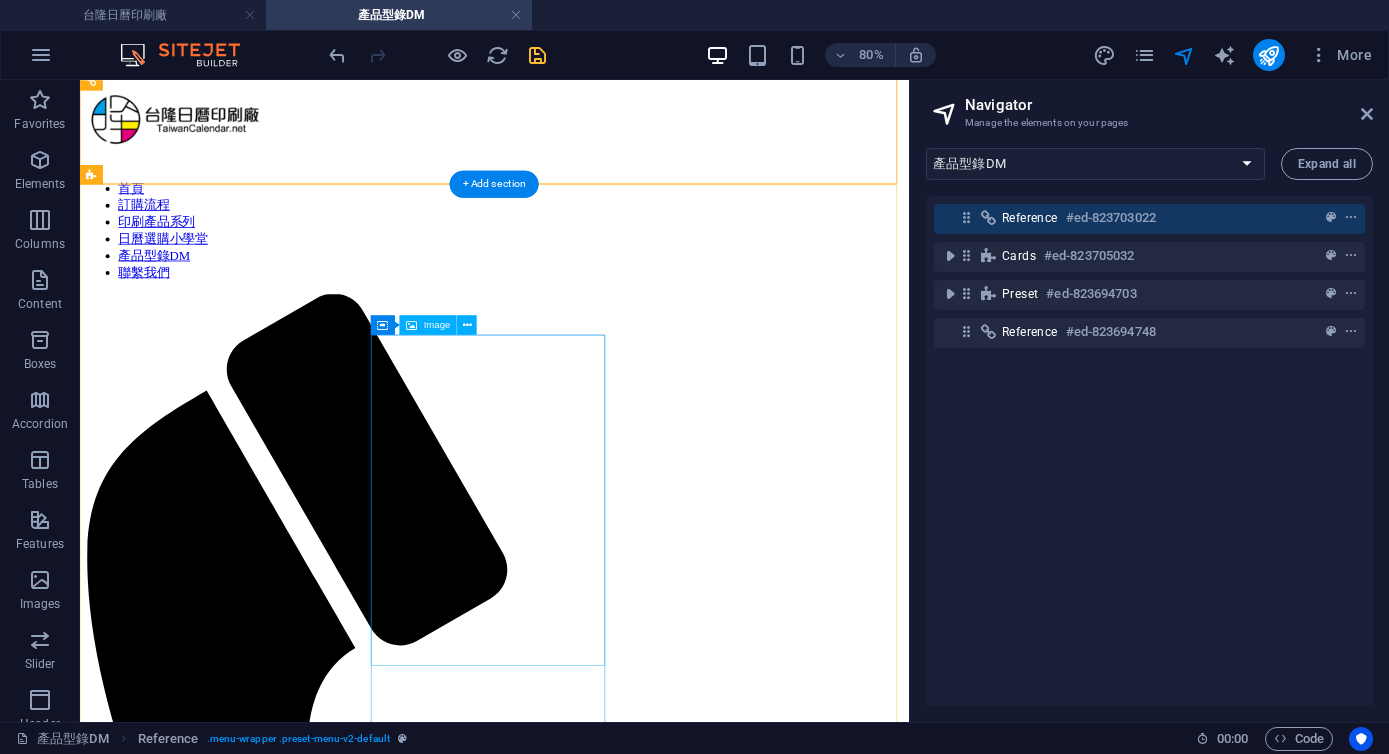 scroll, scrollTop: 33, scrollLeft: 0, axis: vertical 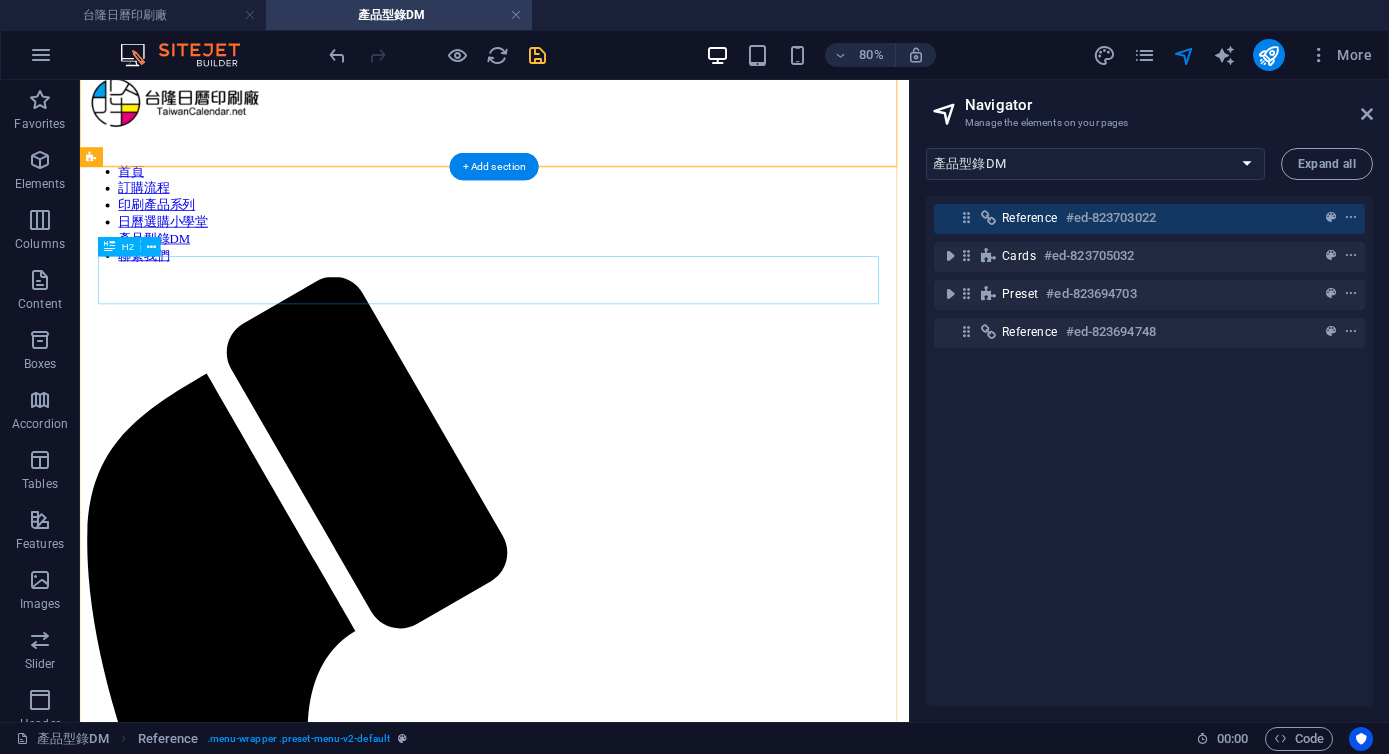 click on "印刷產品系列" at bounding box center (598, 1699) 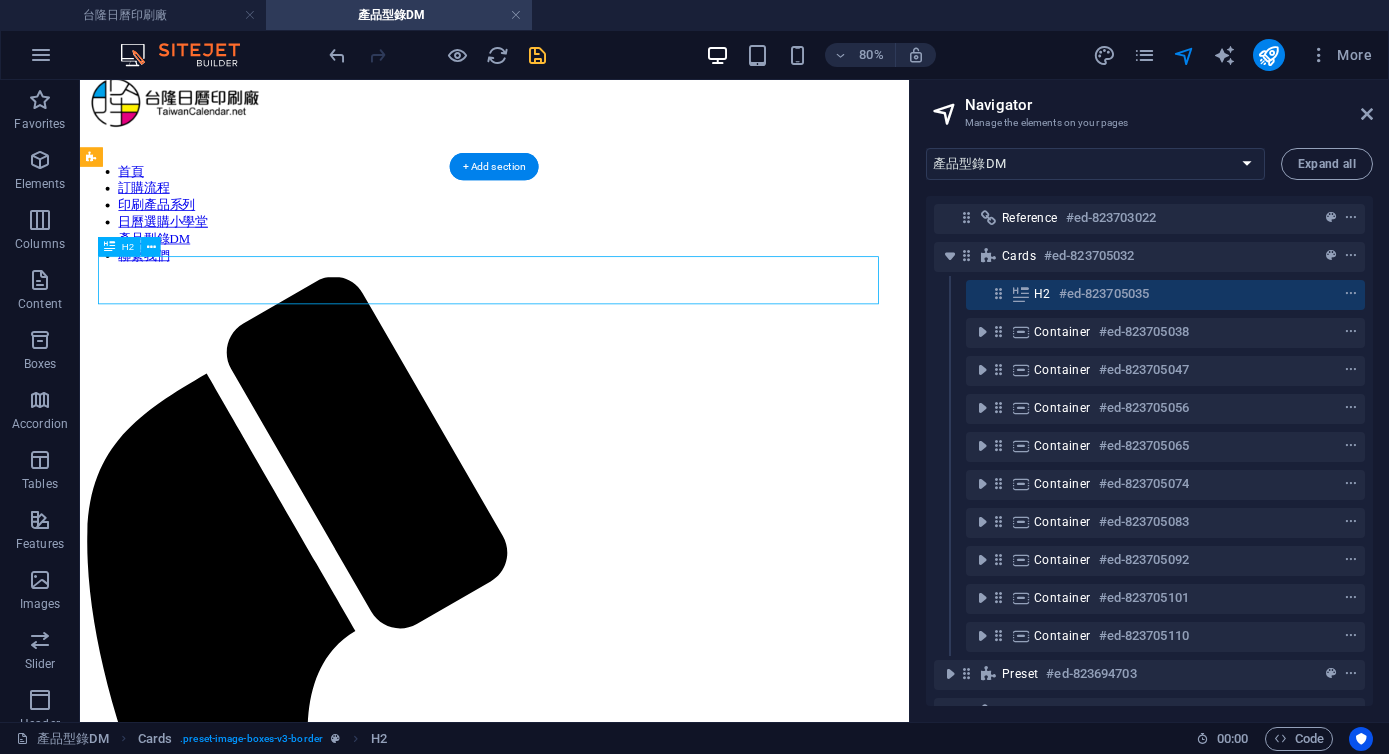 click on "印刷產品系列" at bounding box center [598, 1699] 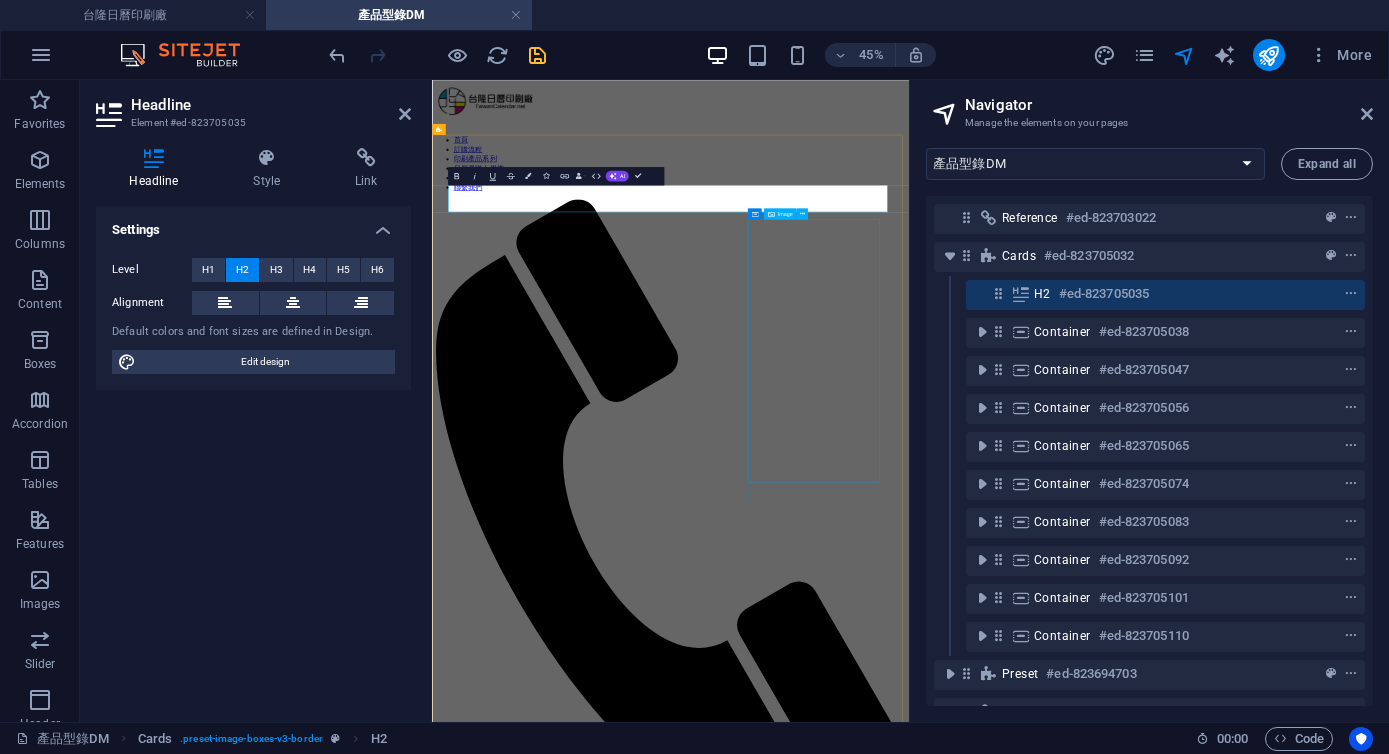 scroll, scrollTop: 0, scrollLeft: 0, axis: both 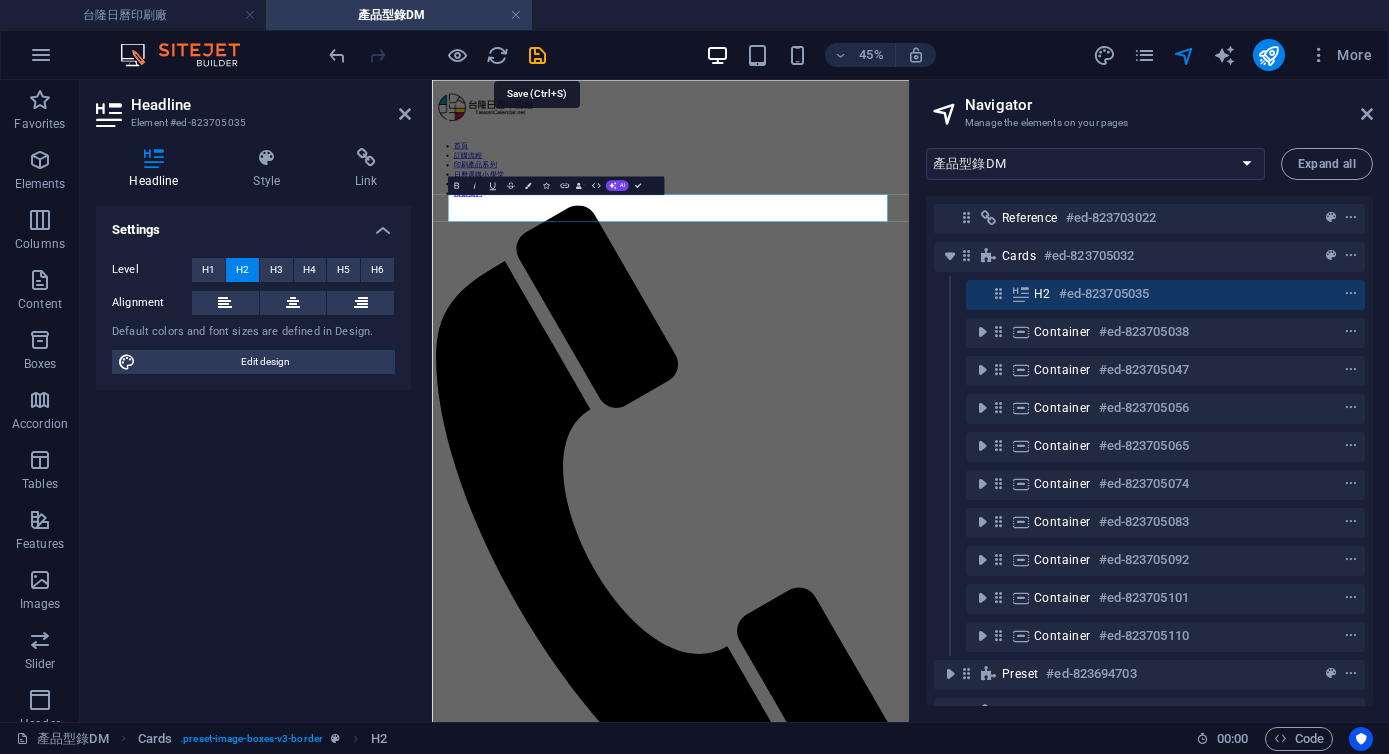 click at bounding box center [537, 55] 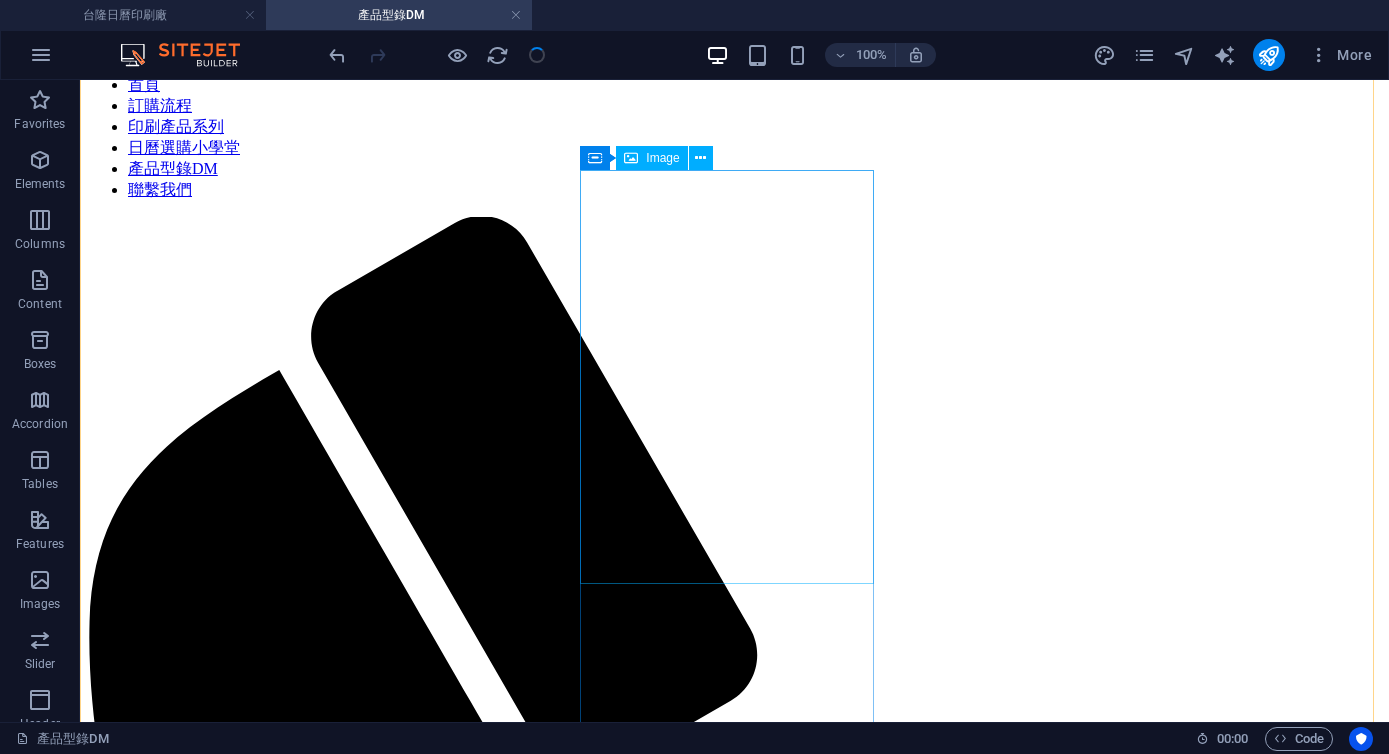 scroll, scrollTop: 251, scrollLeft: 0, axis: vertical 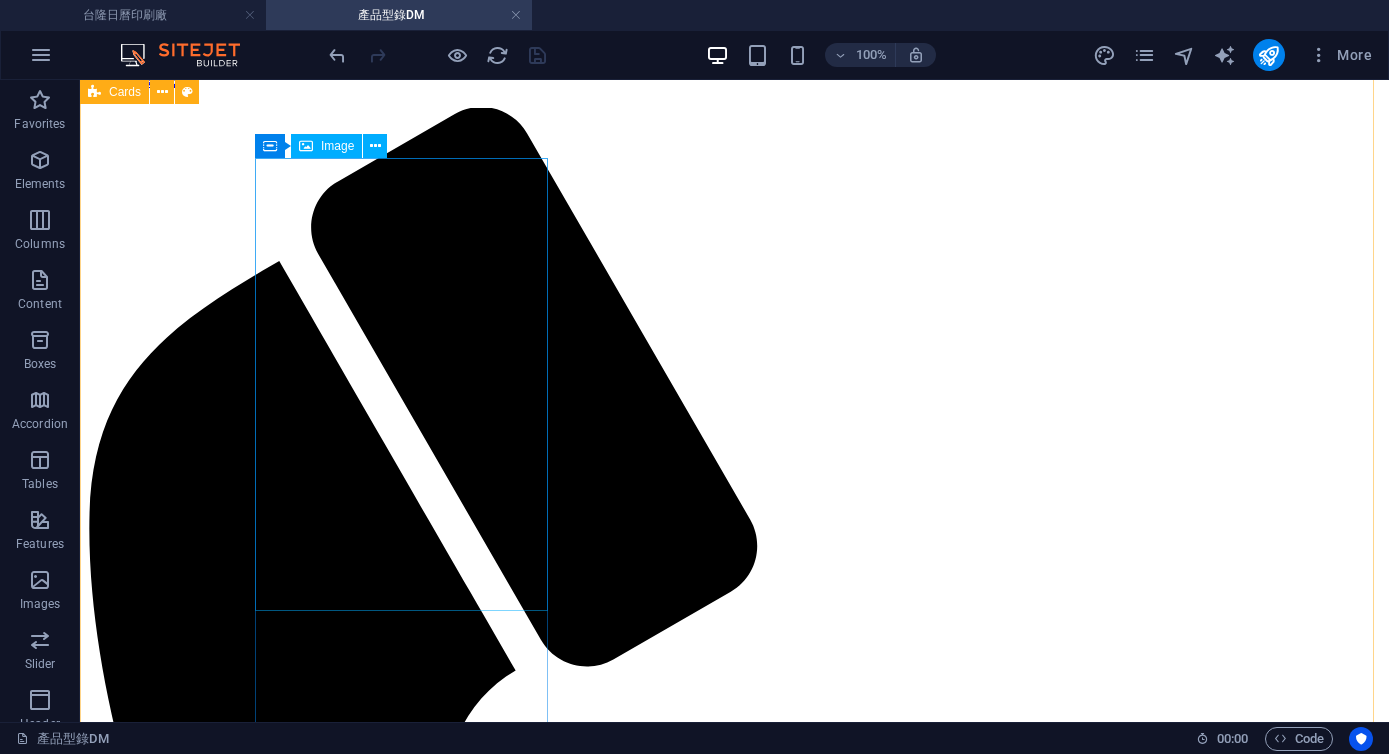 click at bounding box center (734, 2880) 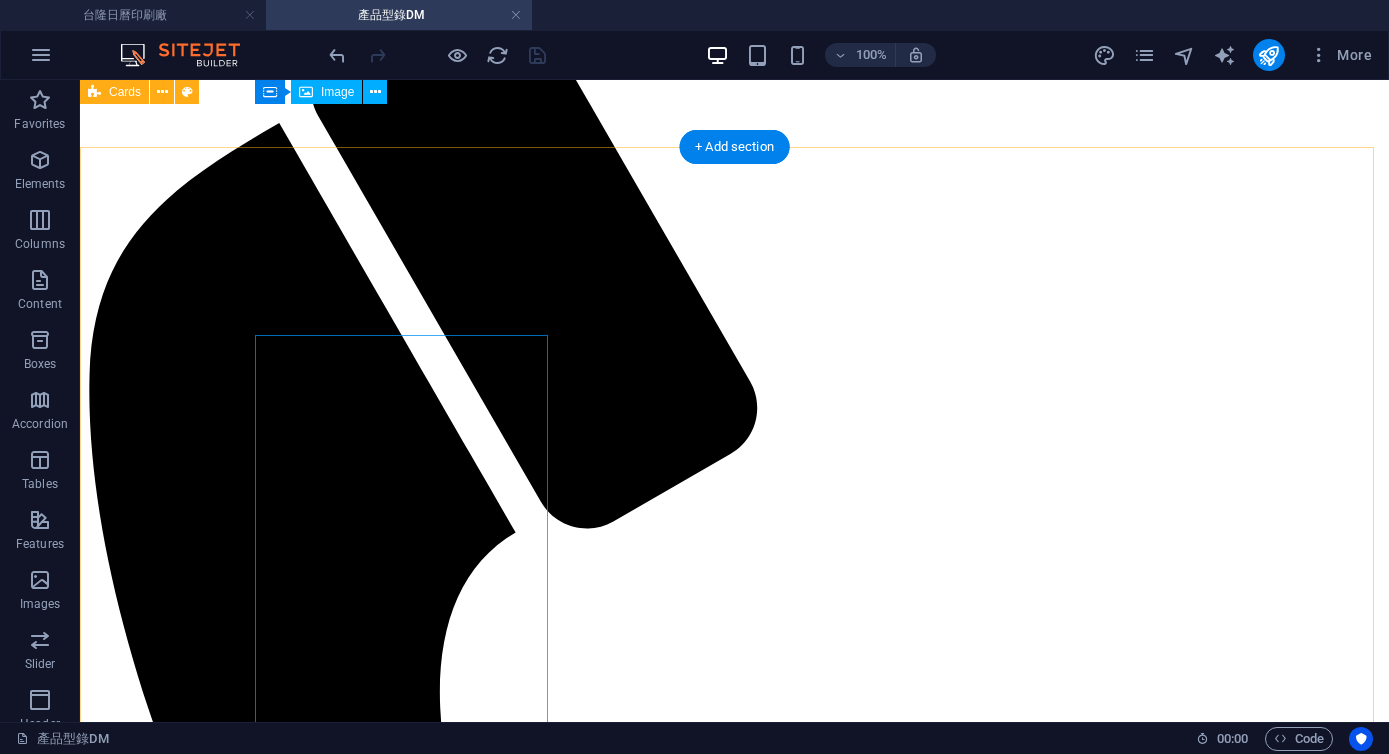 scroll, scrollTop: 74, scrollLeft: 0, axis: vertical 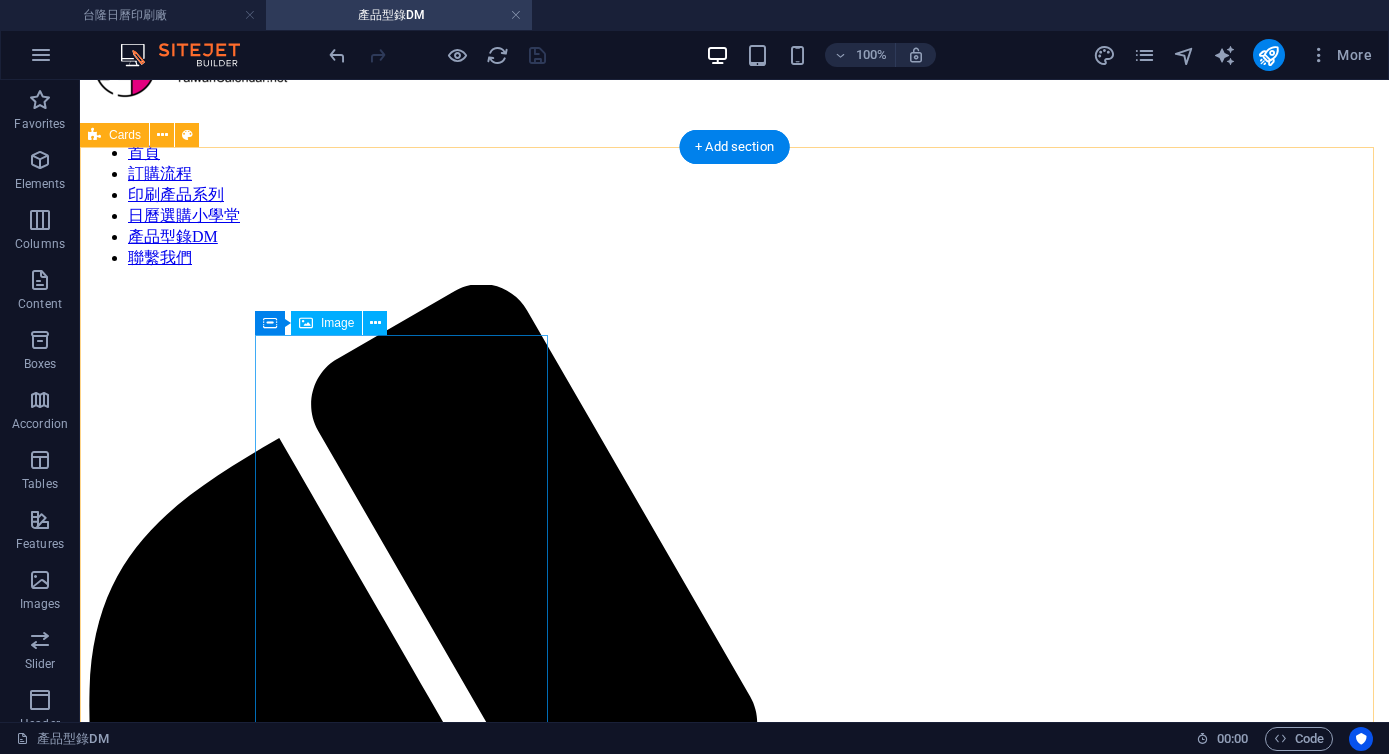 click at bounding box center (734, 3057) 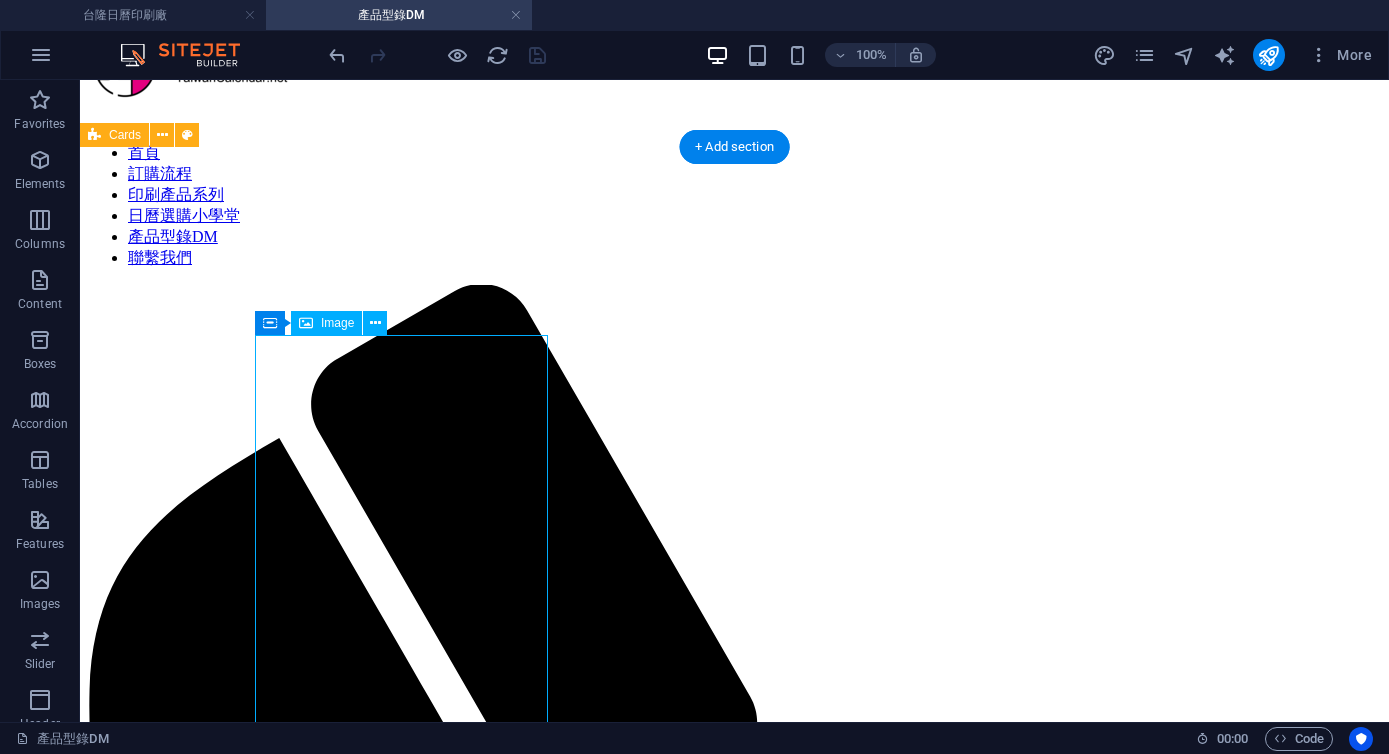 click at bounding box center (734, 3057) 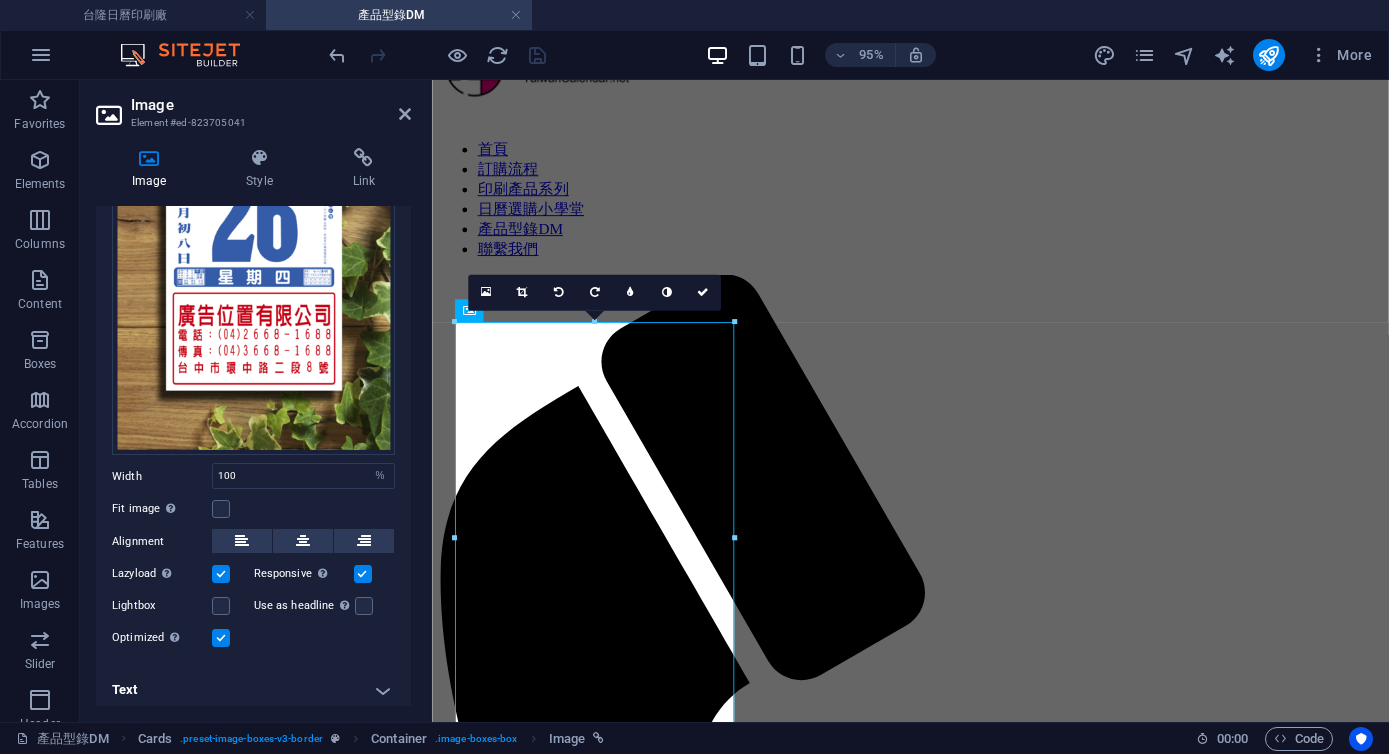 scroll, scrollTop: 236, scrollLeft: 0, axis: vertical 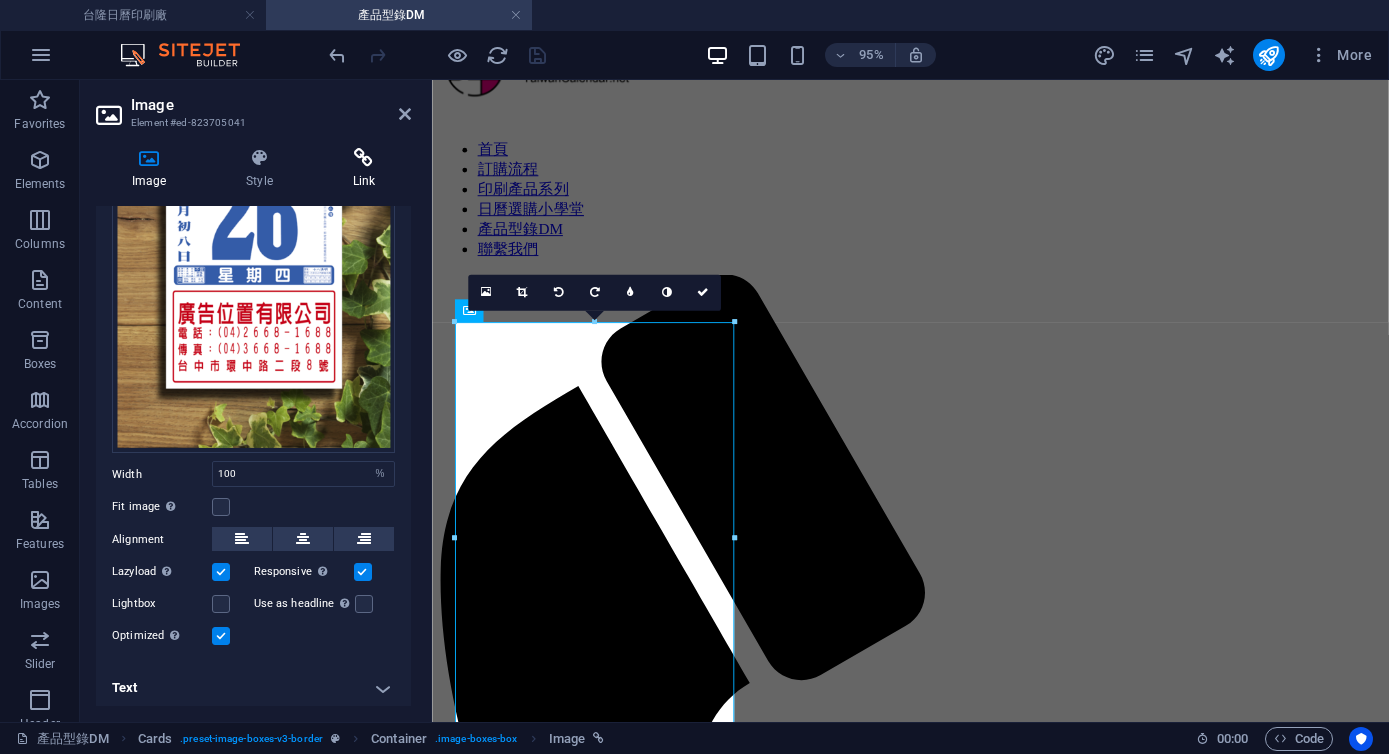 click at bounding box center (364, 158) 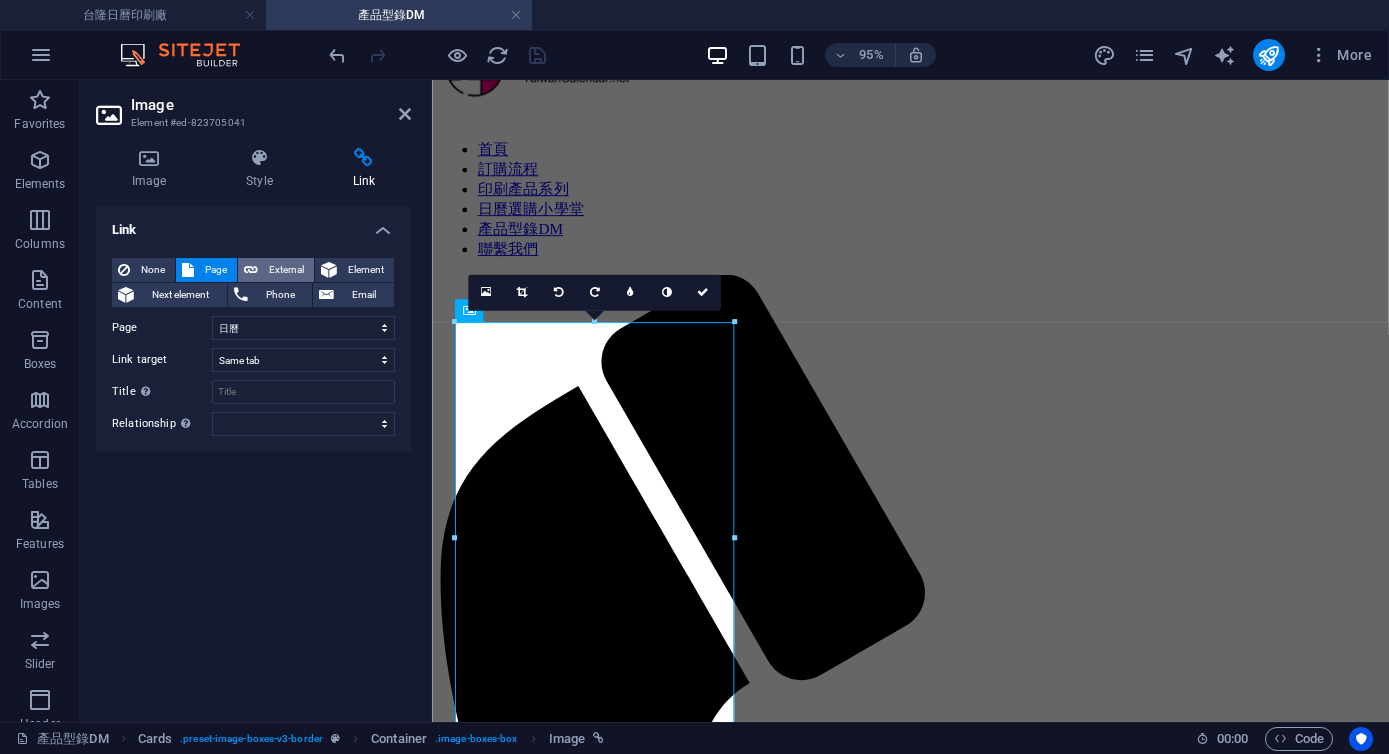 click on "External" at bounding box center [286, 270] 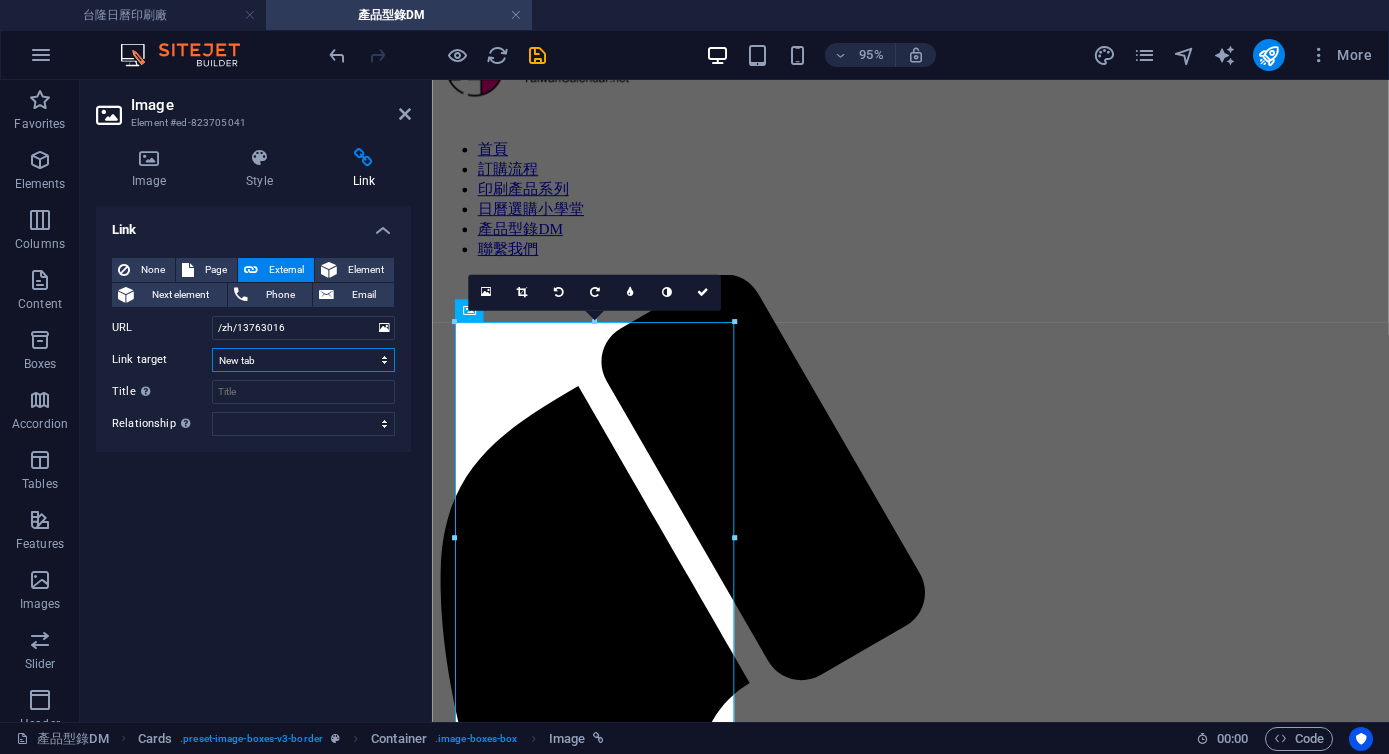 click on "New tab Same tab Overlay" at bounding box center (303, 360) 